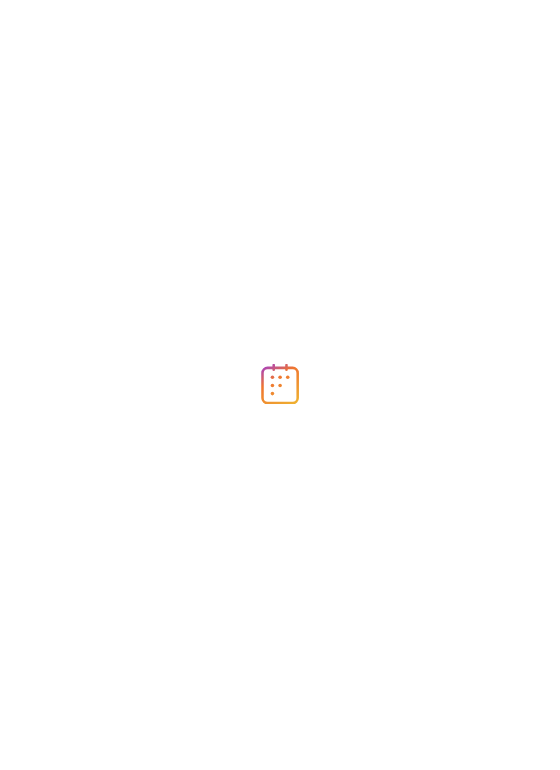 scroll, scrollTop: 0, scrollLeft: 0, axis: both 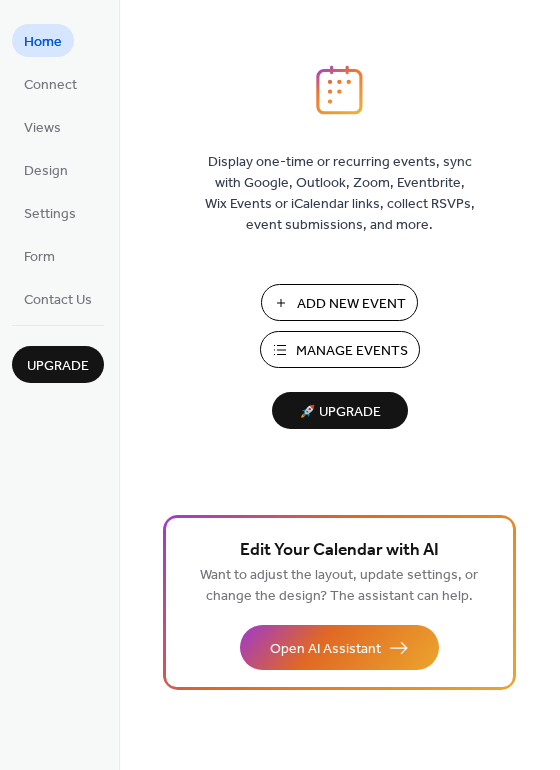 click on "Manage Events" at bounding box center (352, 351) 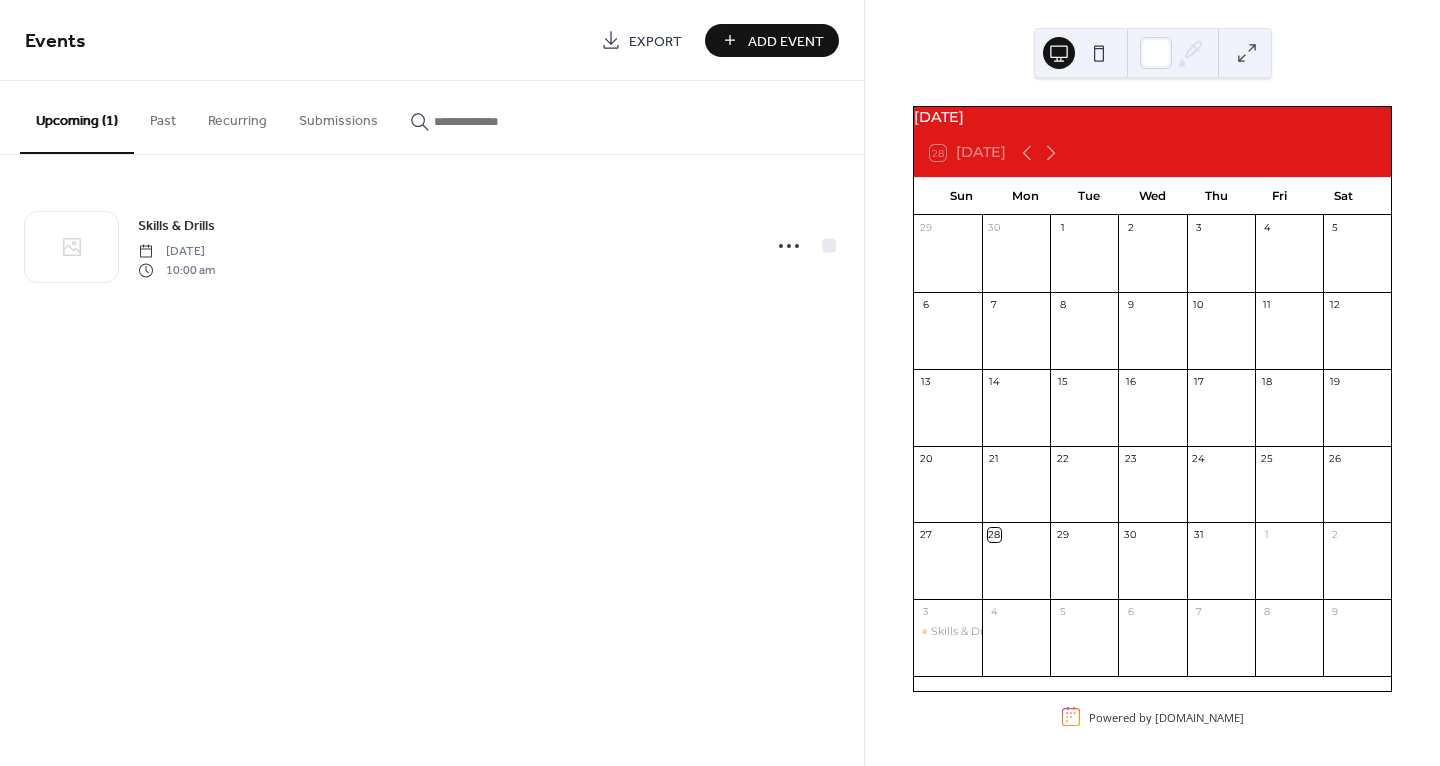 scroll, scrollTop: 0, scrollLeft: 0, axis: both 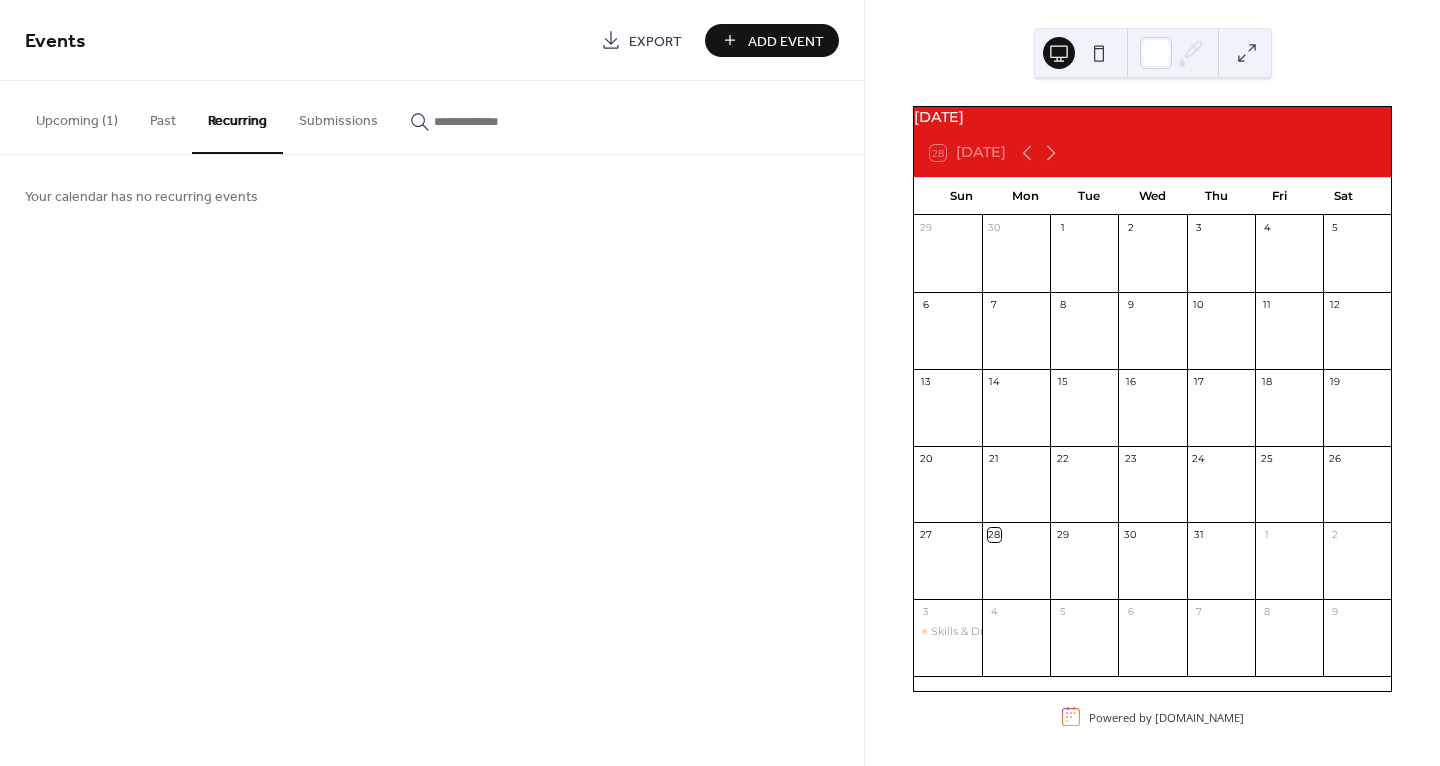 click on "Add Event" at bounding box center (786, 41) 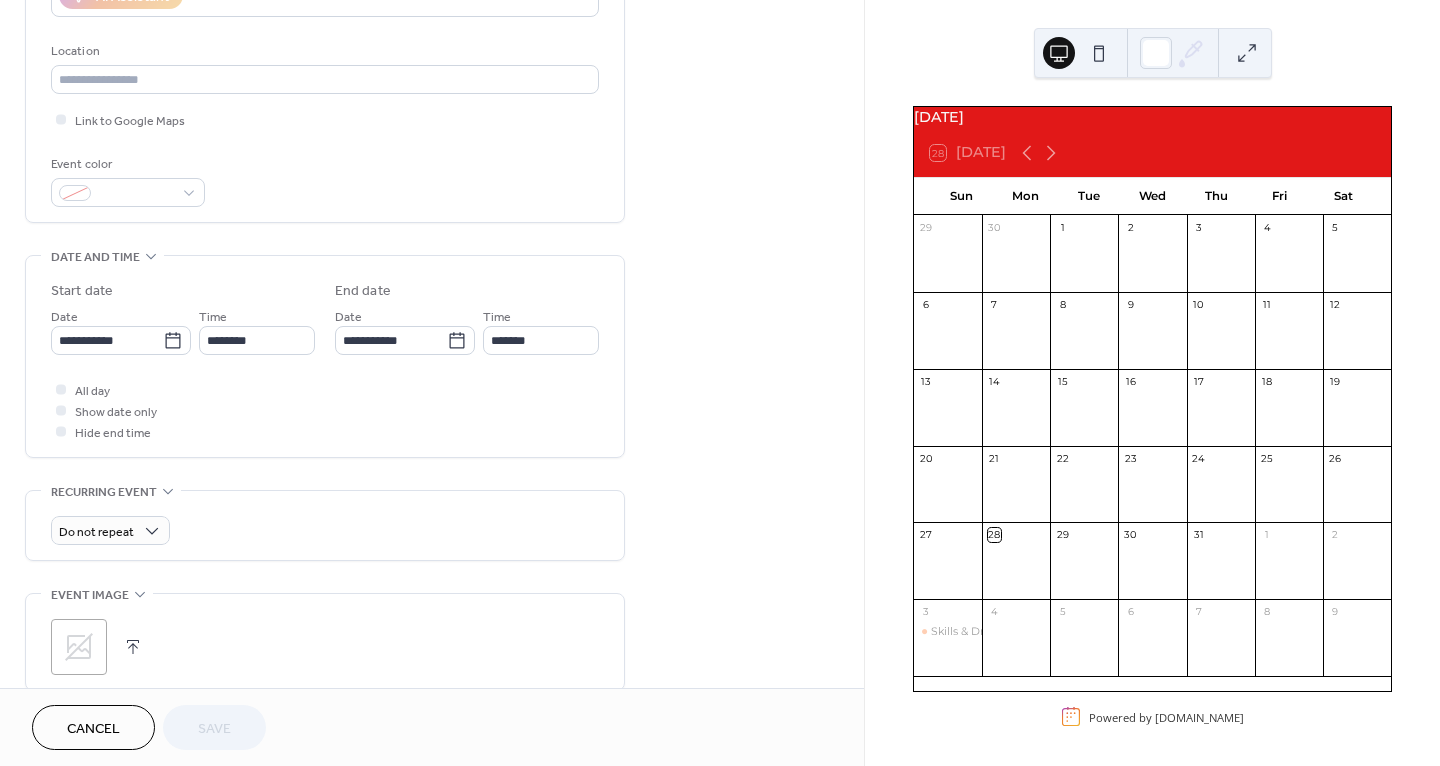 scroll, scrollTop: 440, scrollLeft: 0, axis: vertical 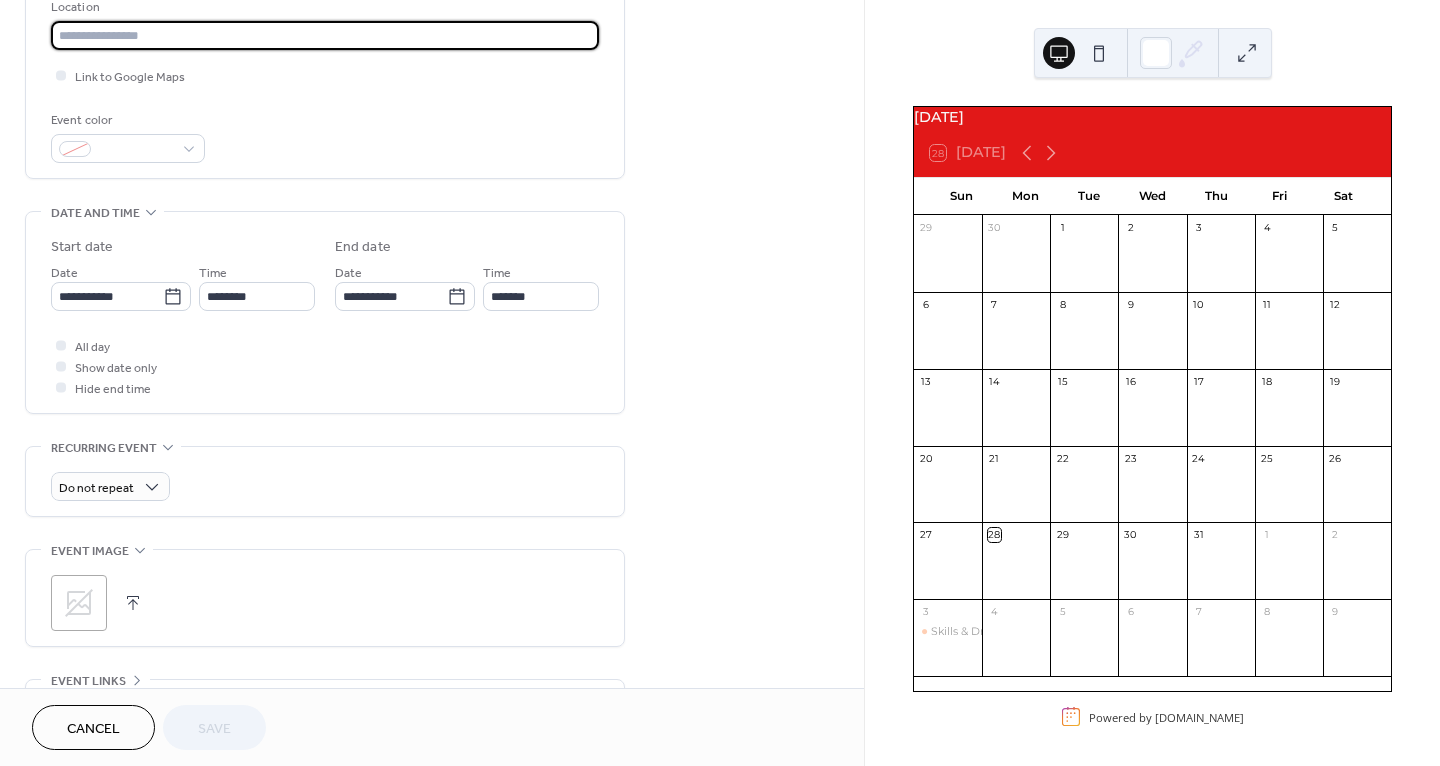 click at bounding box center (325, 35) 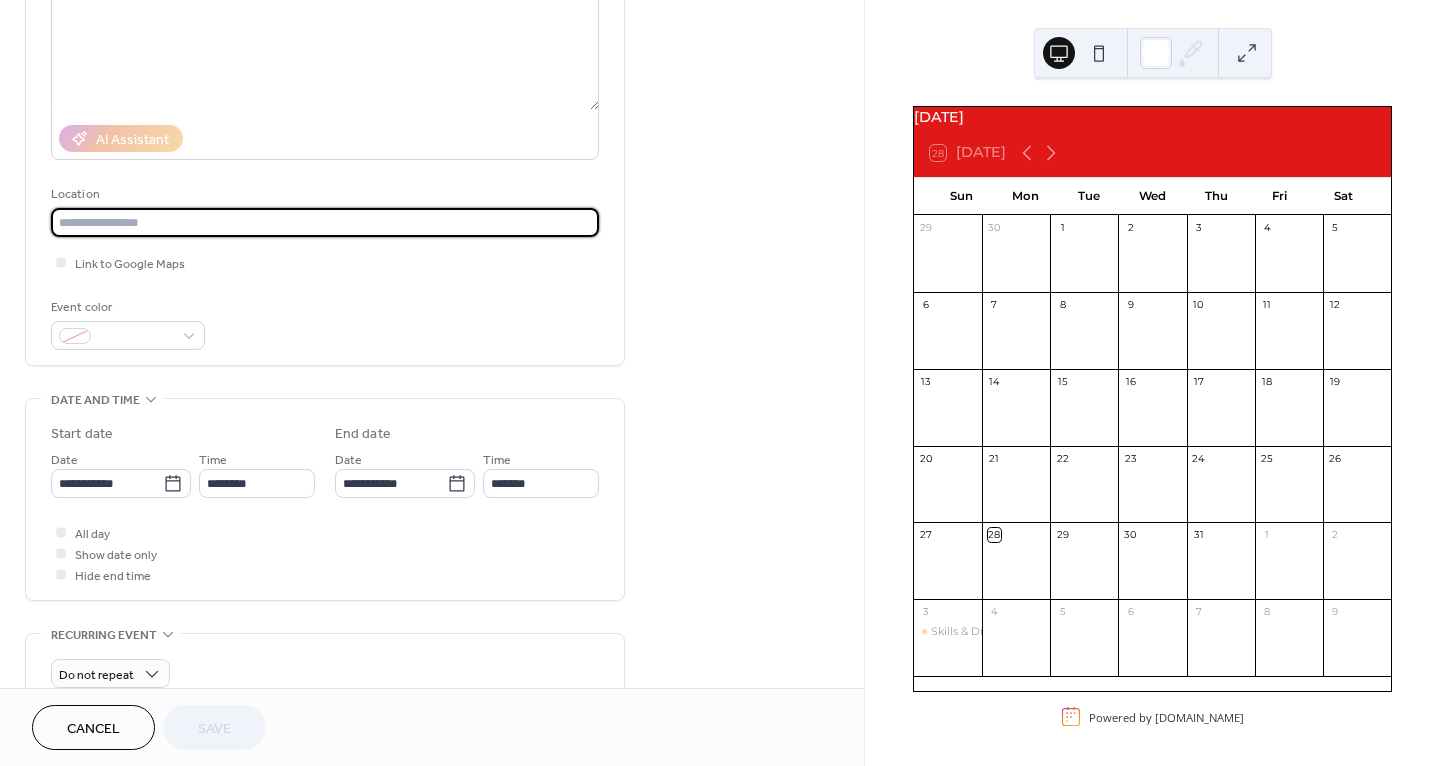 scroll, scrollTop: 0, scrollLeft: 0, axis: both 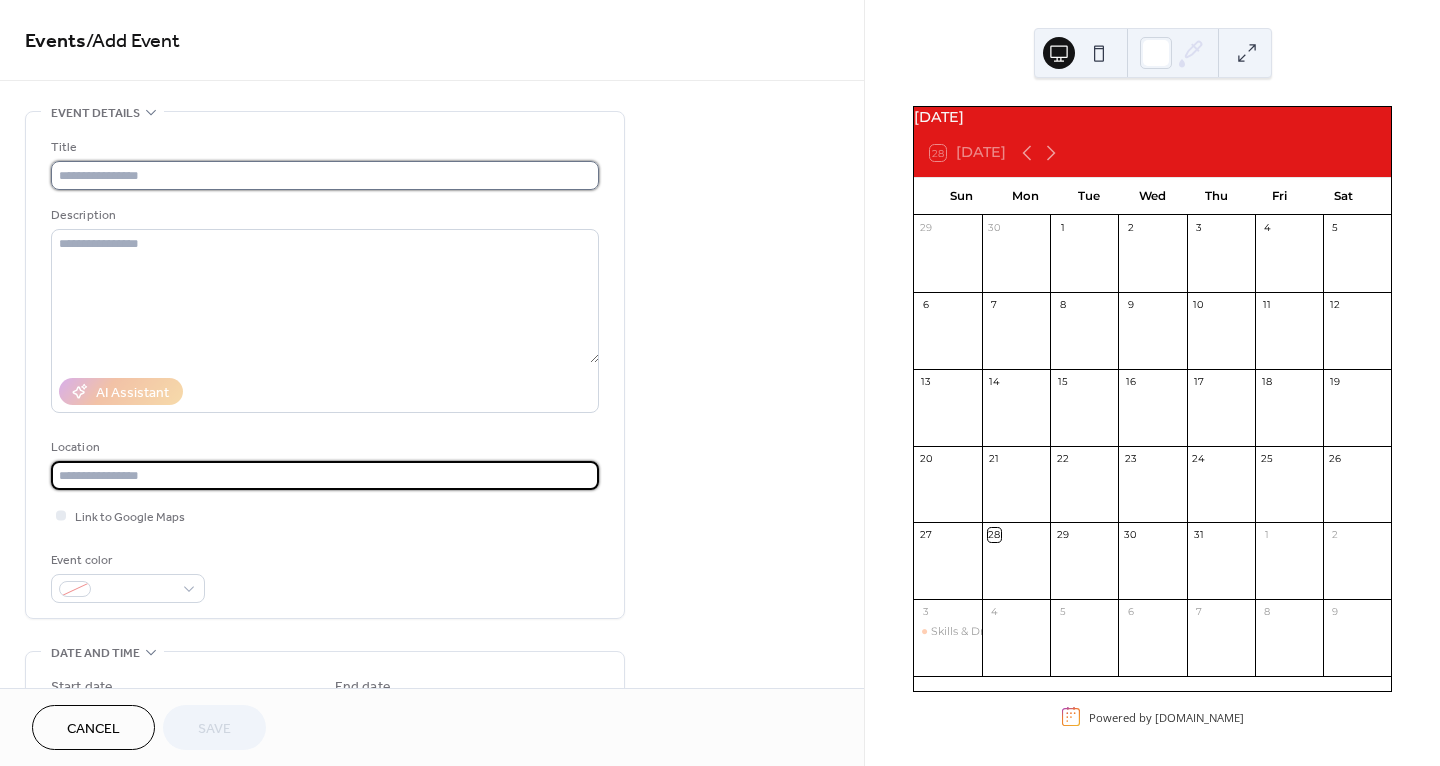 click at bounding box center [325, 175] 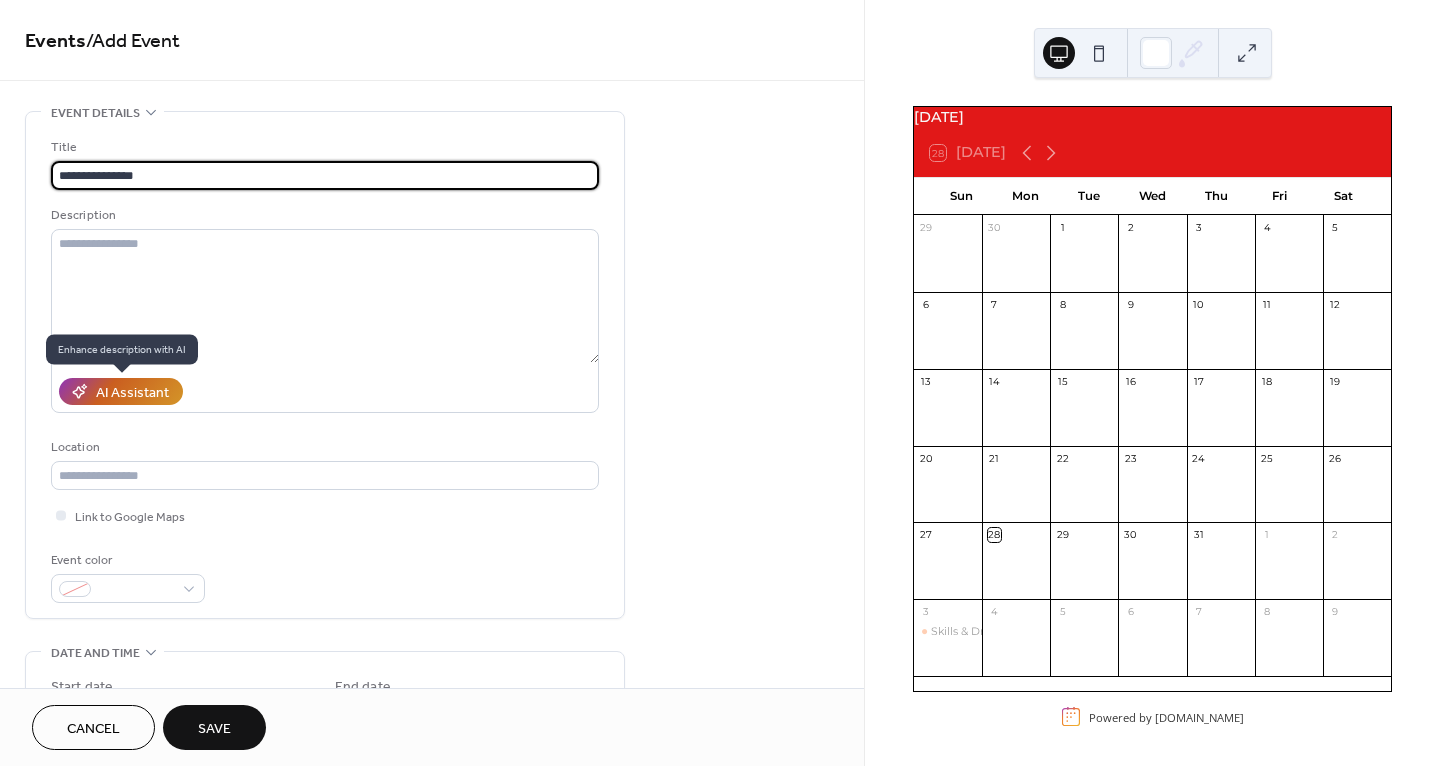 type on "**********" 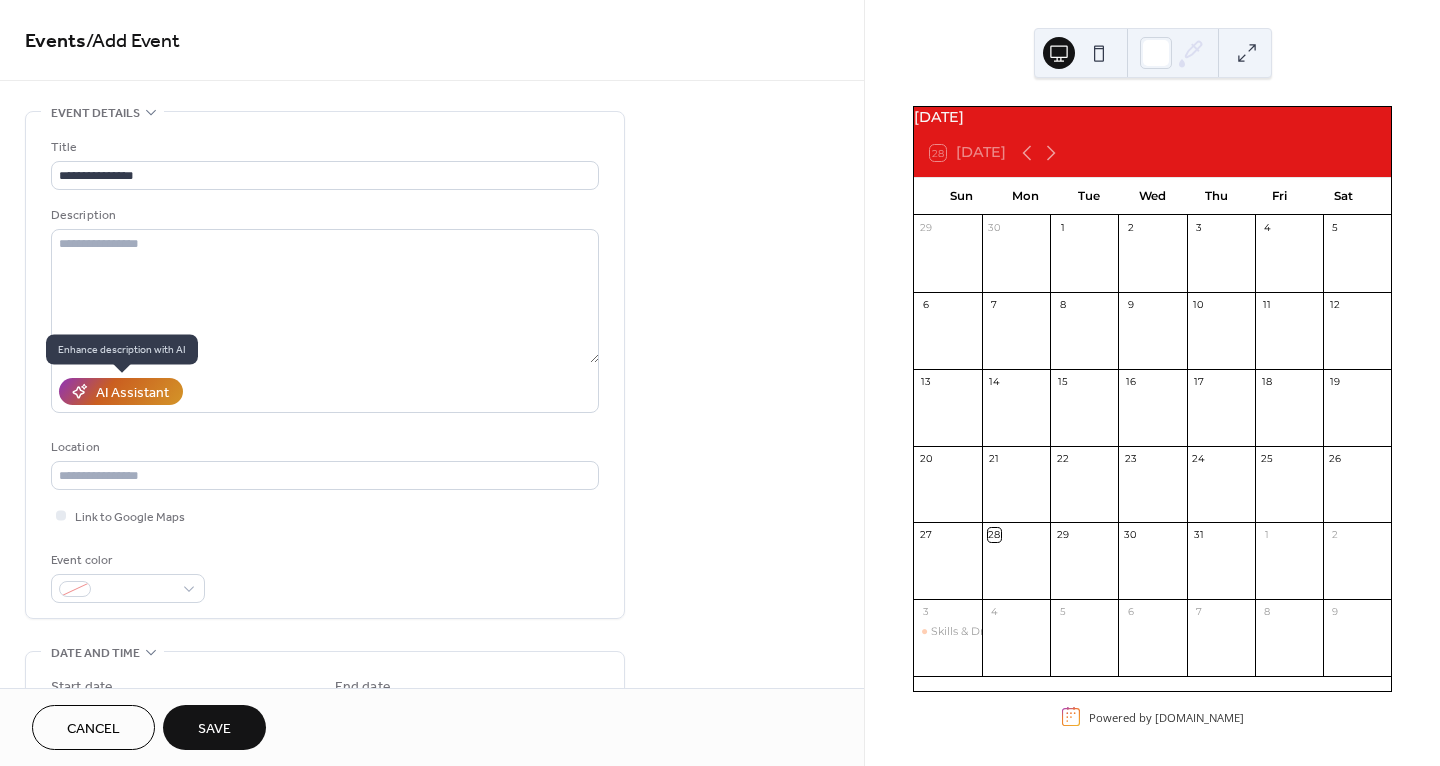 click on "AI Assistant" at bounding box center (132, 393) 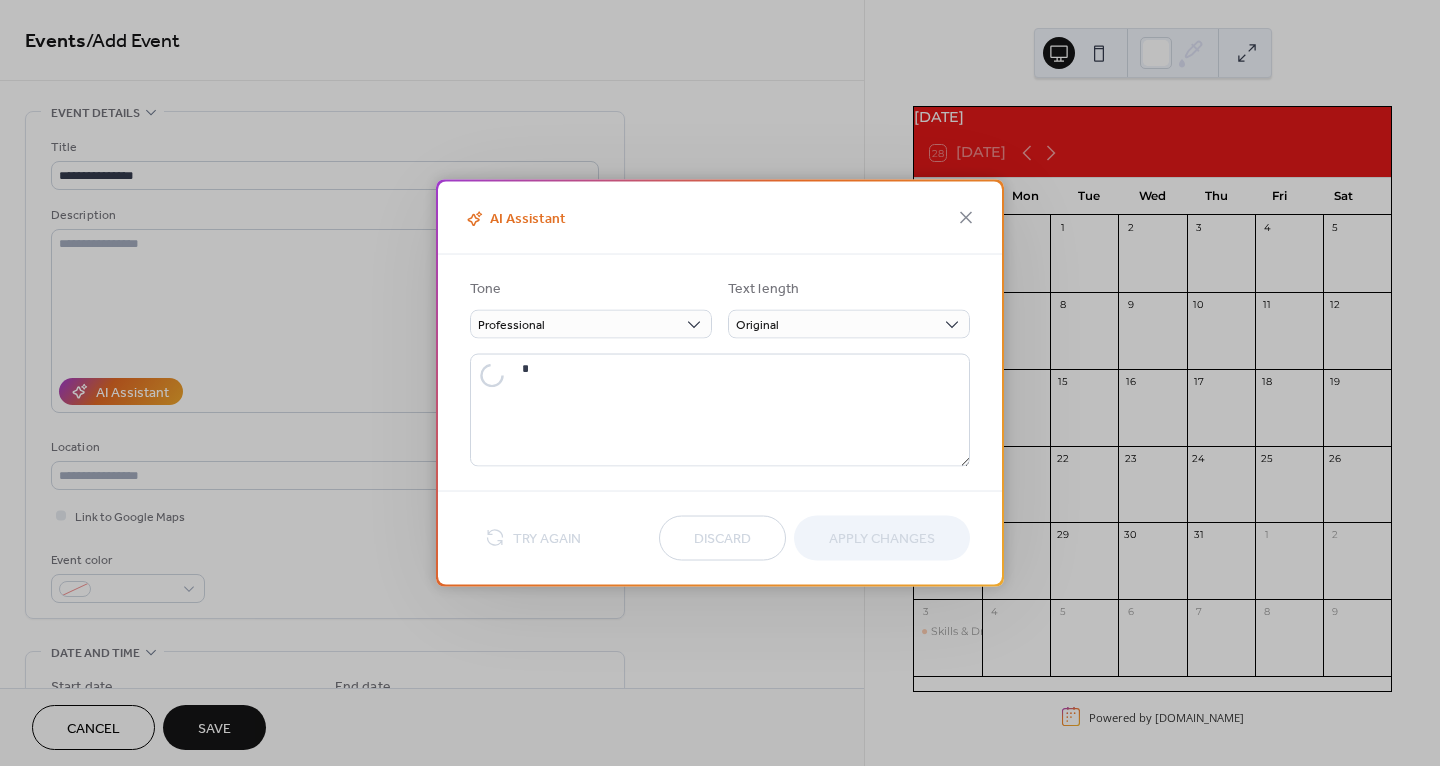type on "**********" 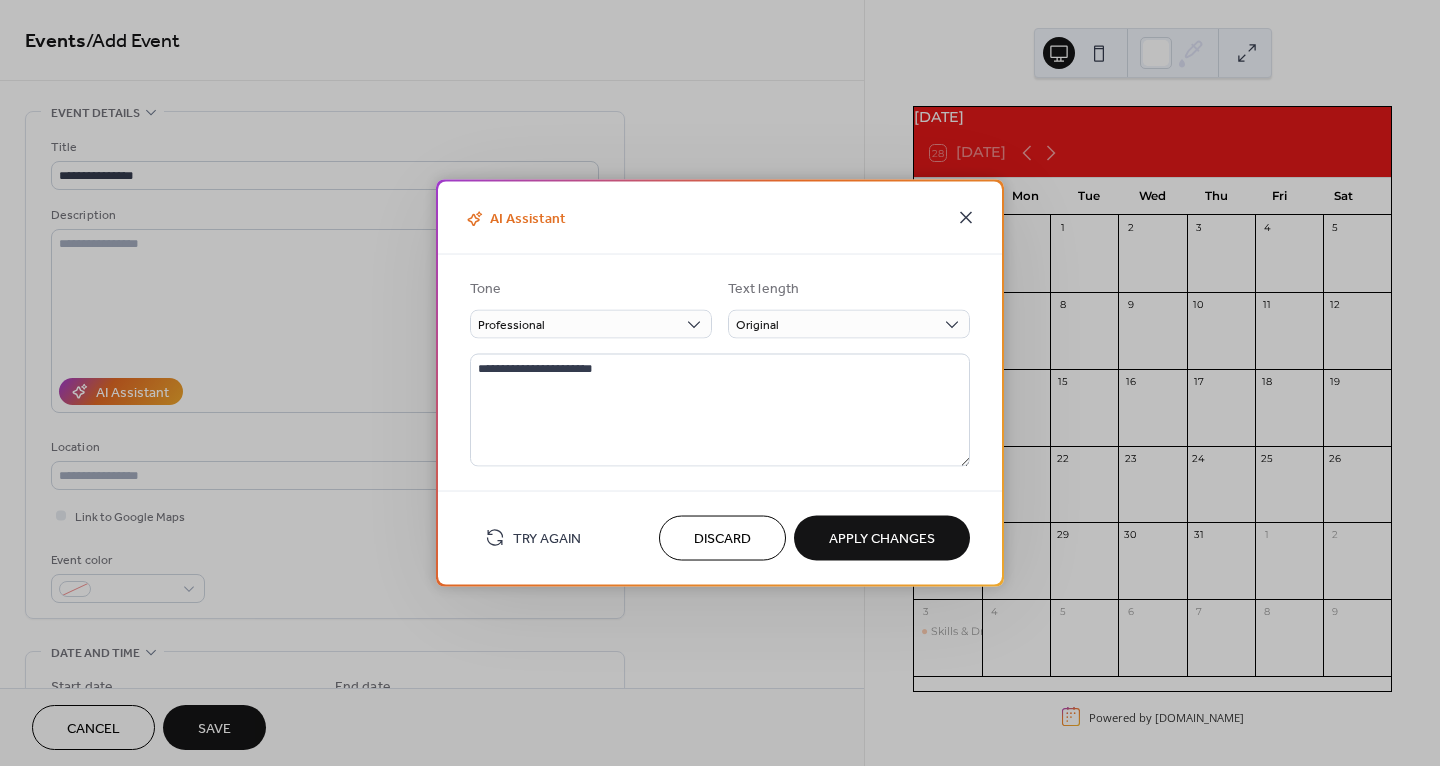 click 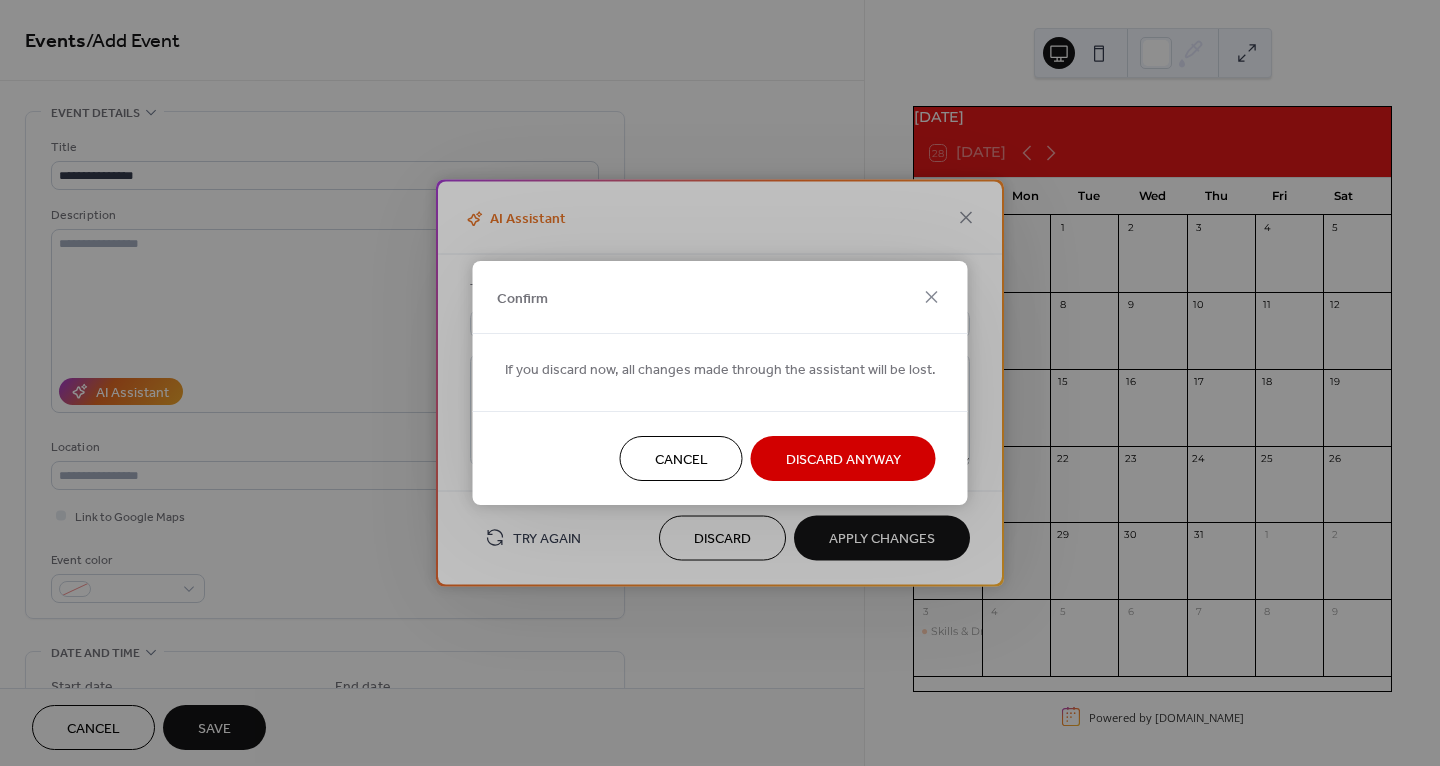 click on "Discard Anyway" at bounding box center [843, 458] 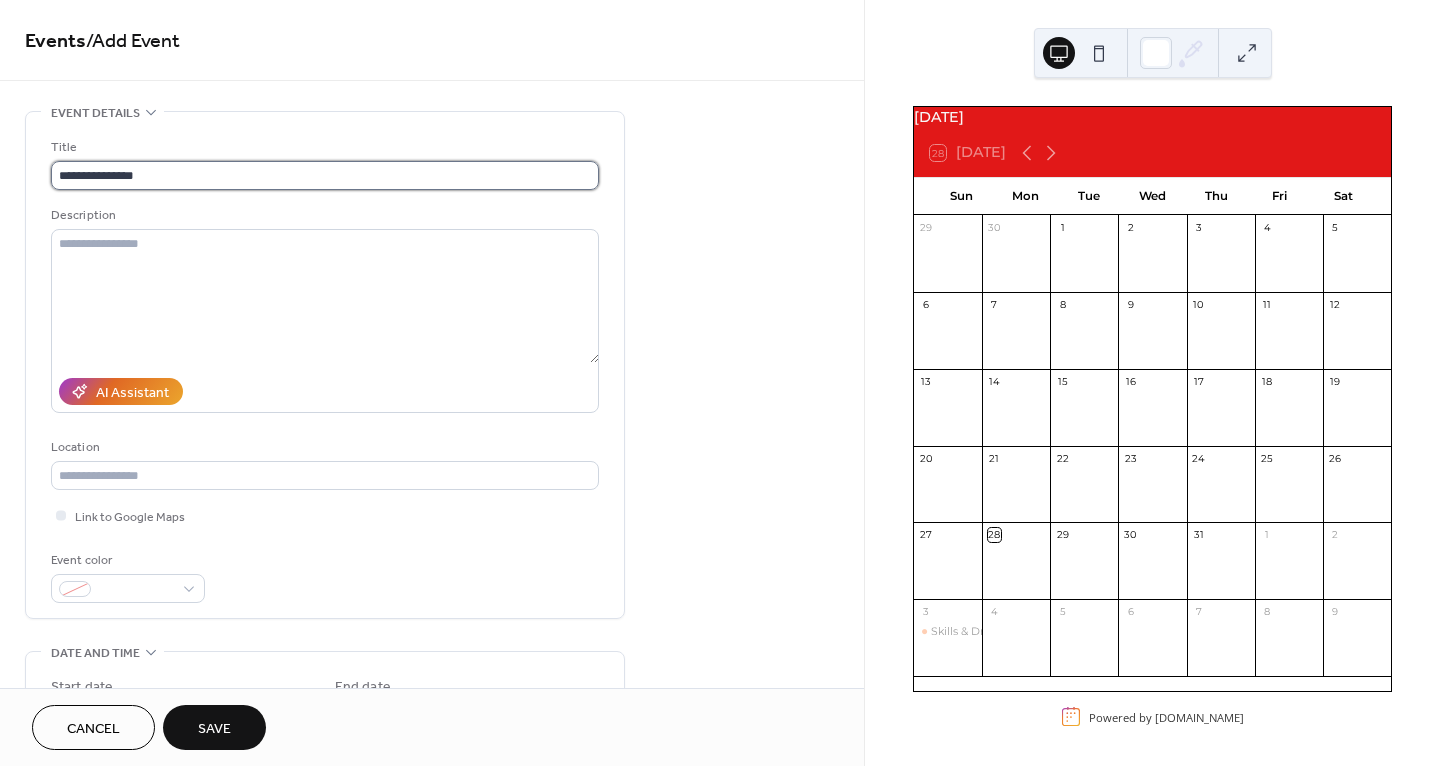 click on "**********" at bounding box center (325, 175) 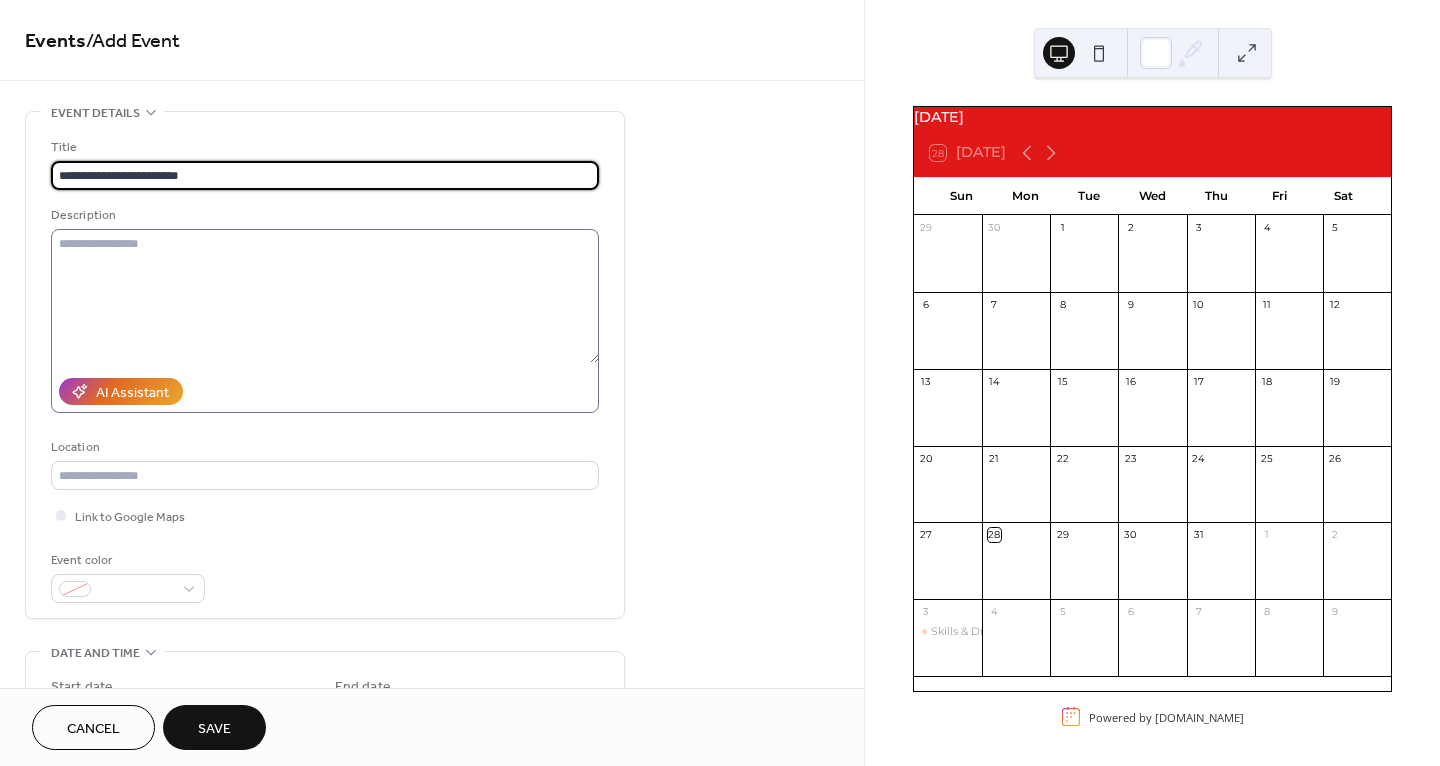 type on "**********" 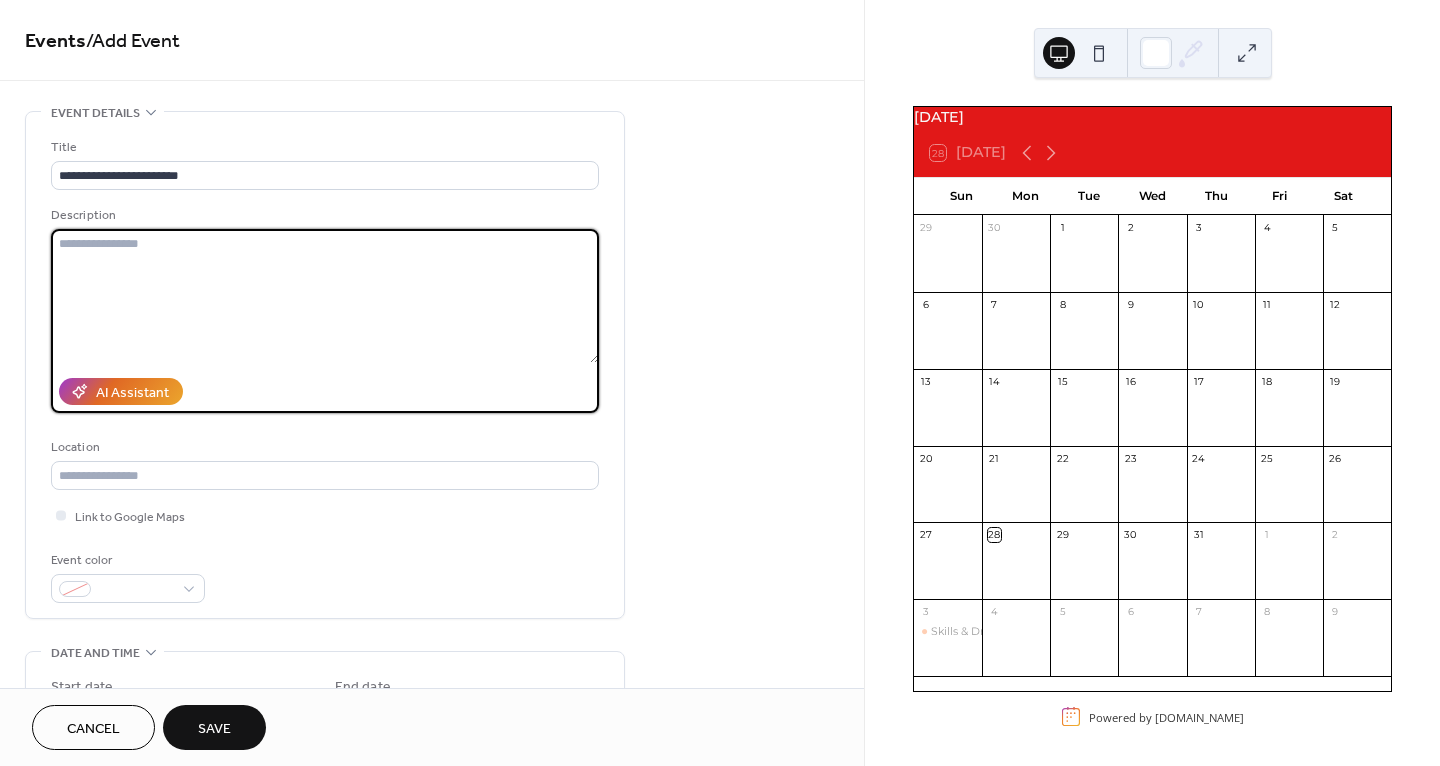 click at bounding box center [325, 296] 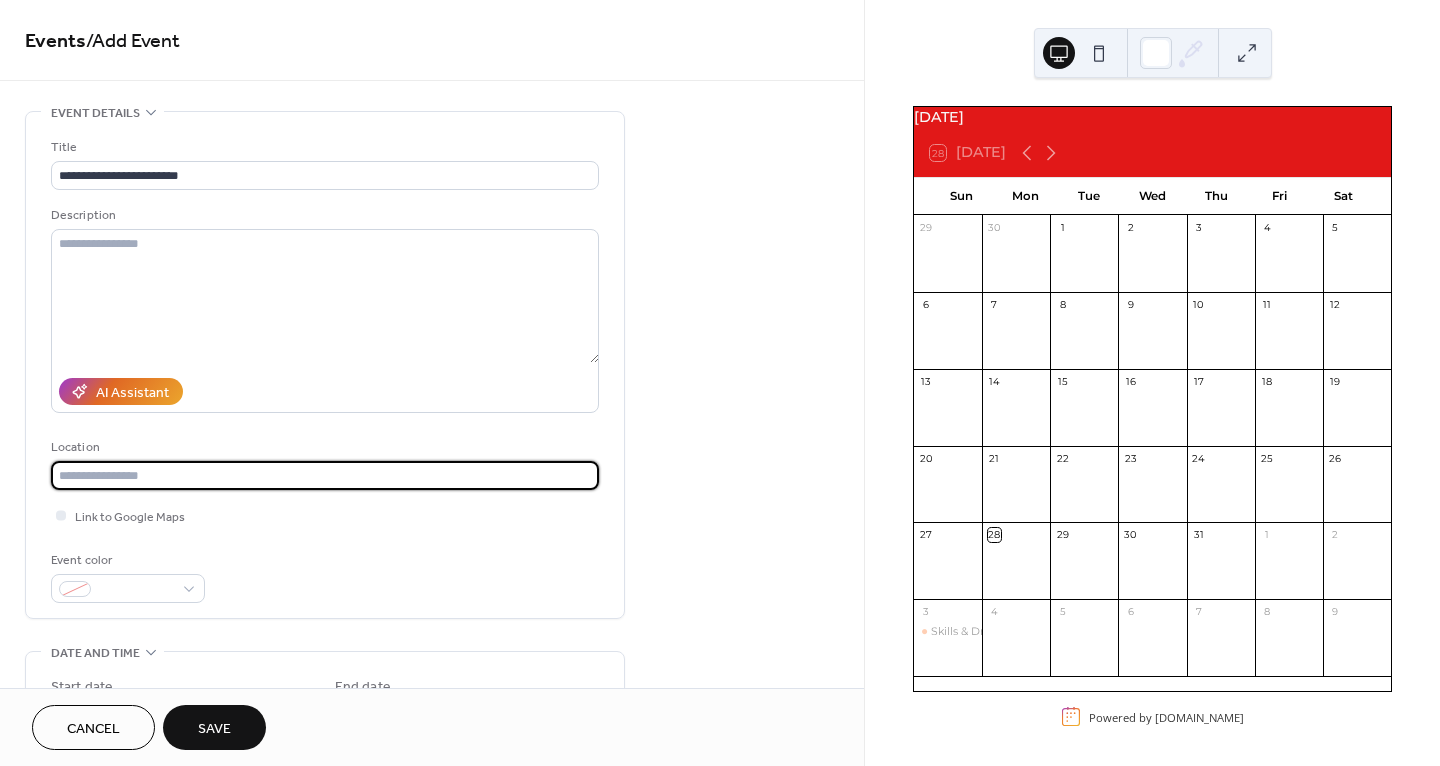 click at bounding box center [325, 475] 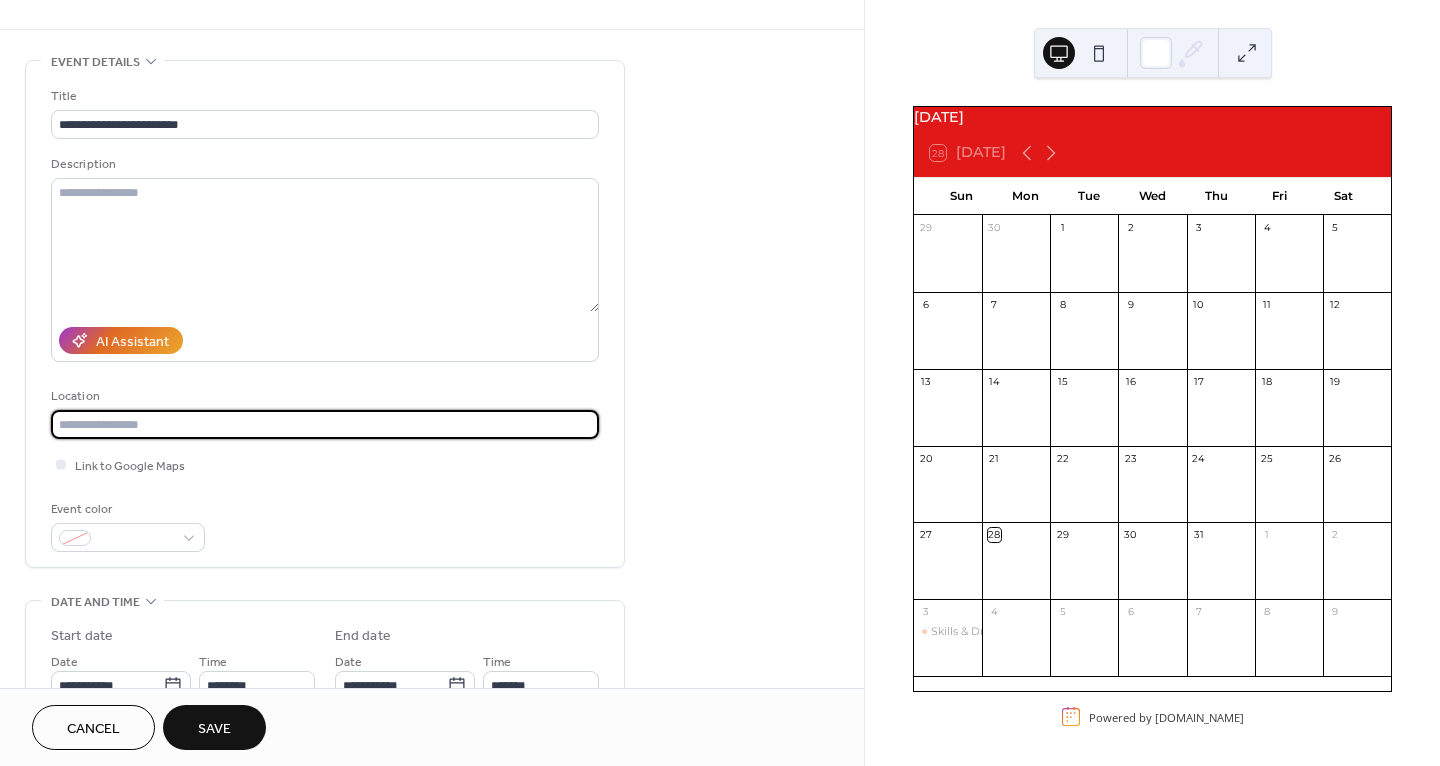 scroll, scrollTop: 52, scrollLeft: 0, axis: vertical 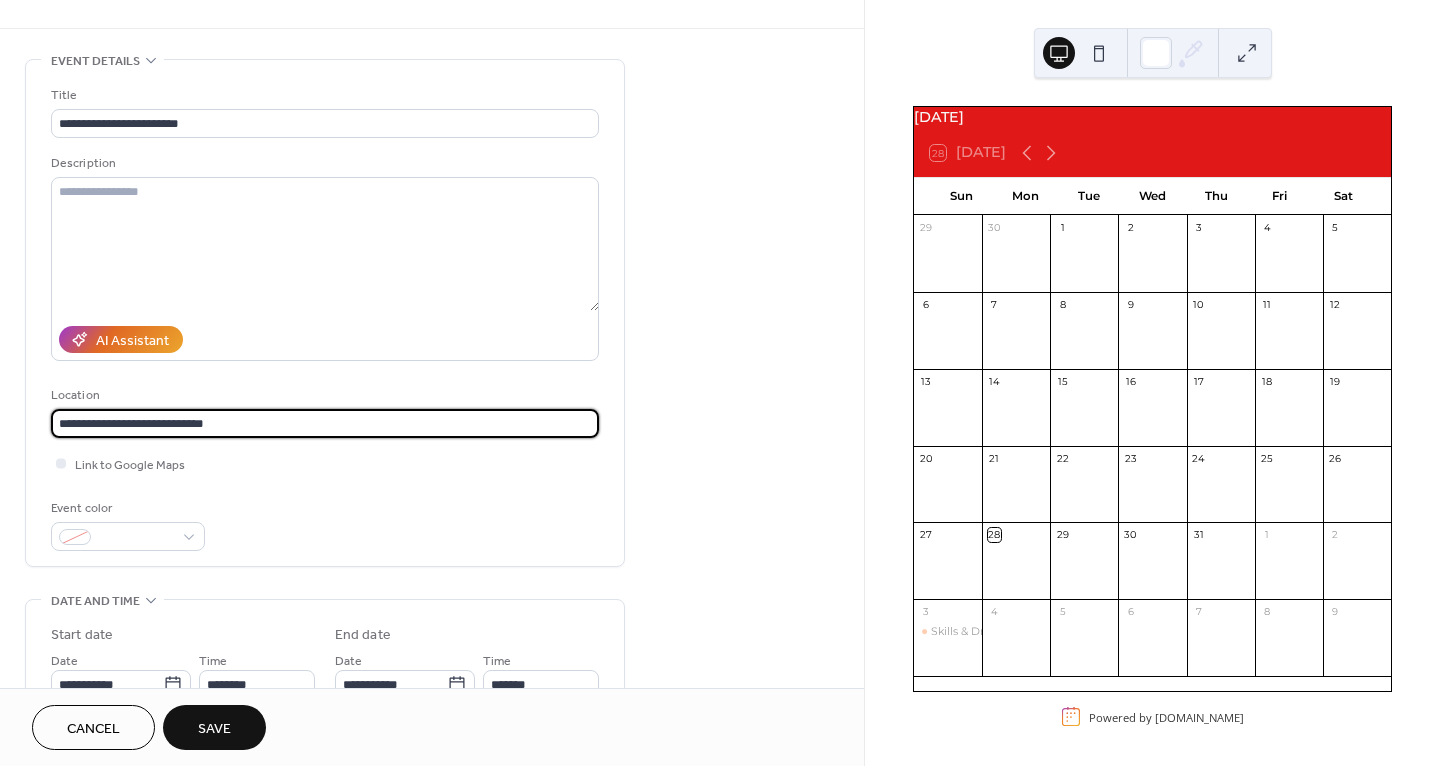 type on "**********" 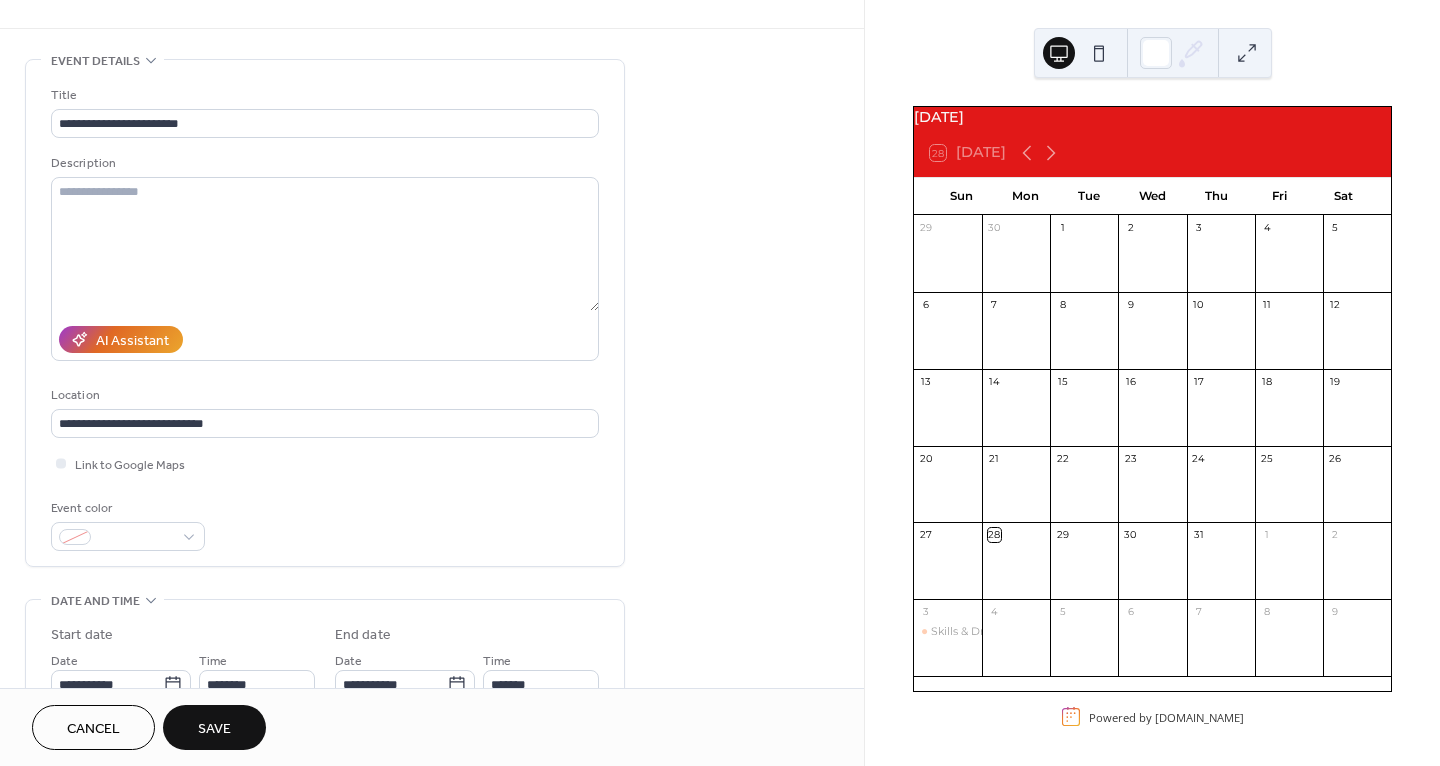 click on "Event color" at bounding box center [325, 524] 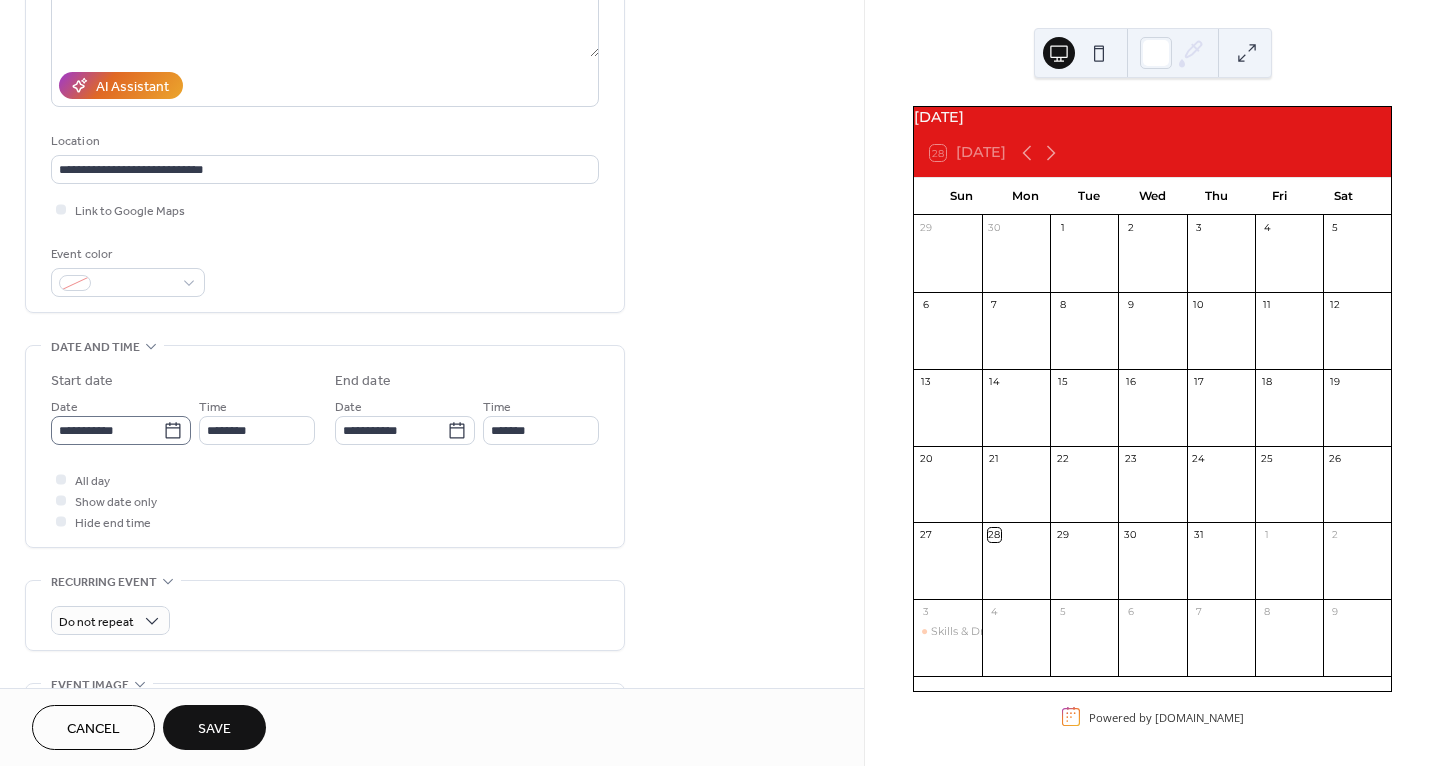 scroll, scrollTop: 320, scrollLeft: 0, axis: vertical 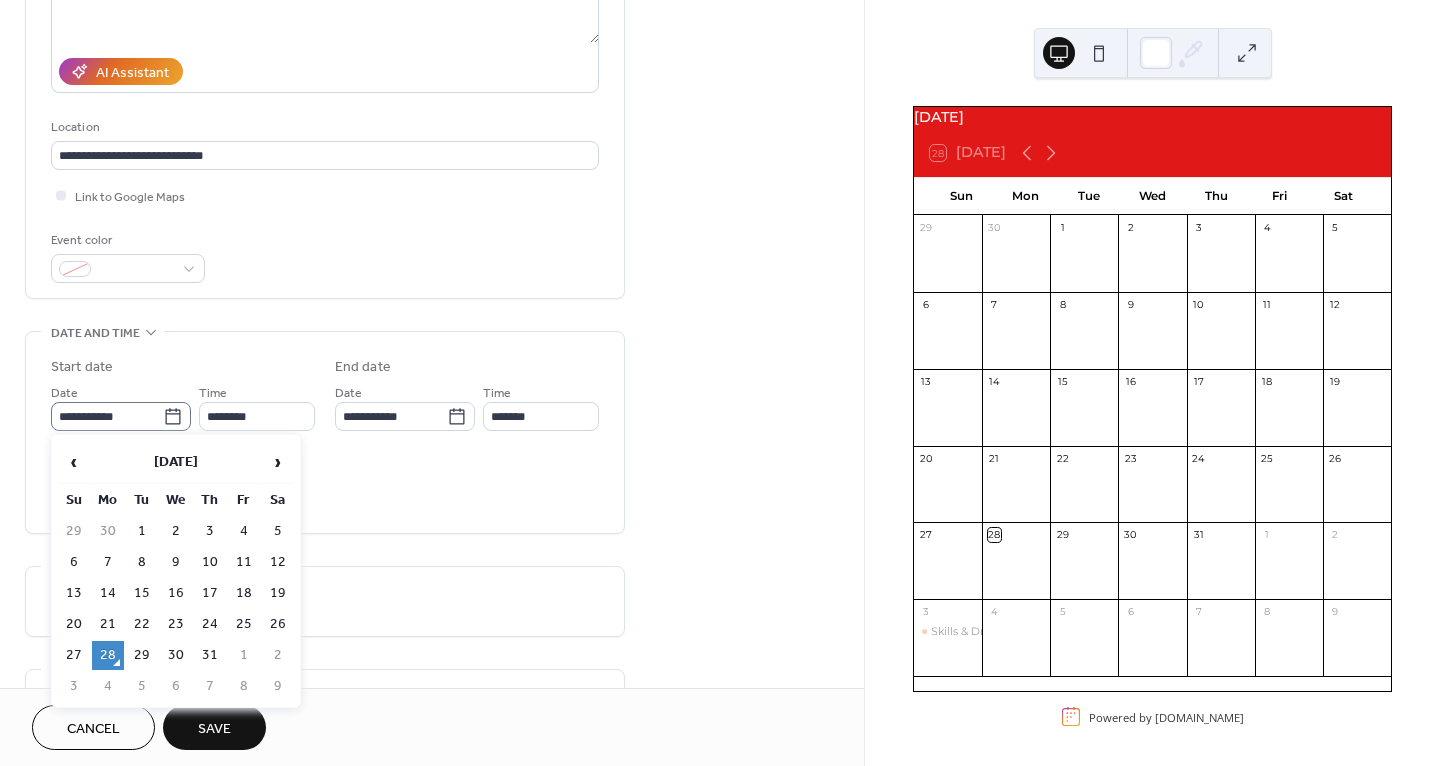 click 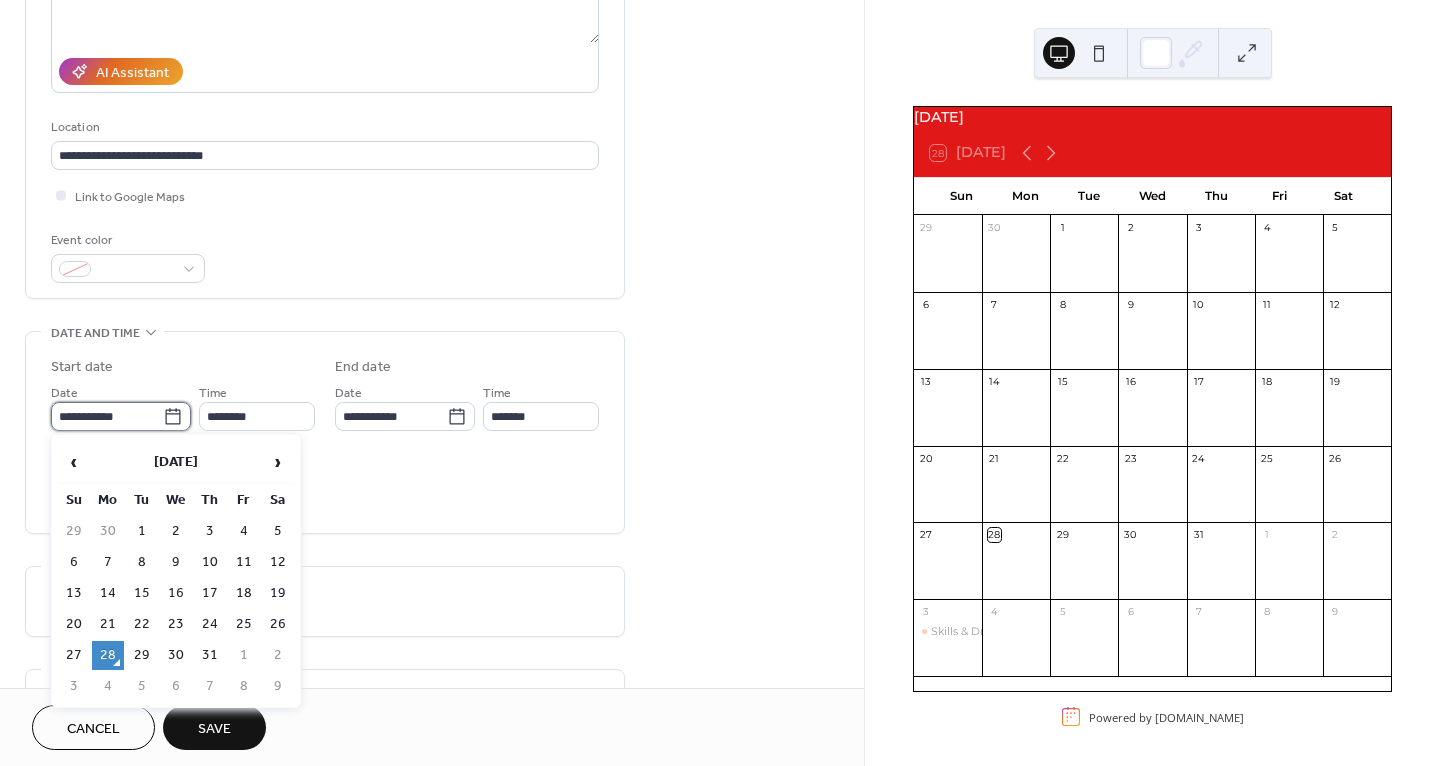 click on "**********" at bounding box center (107, 416) 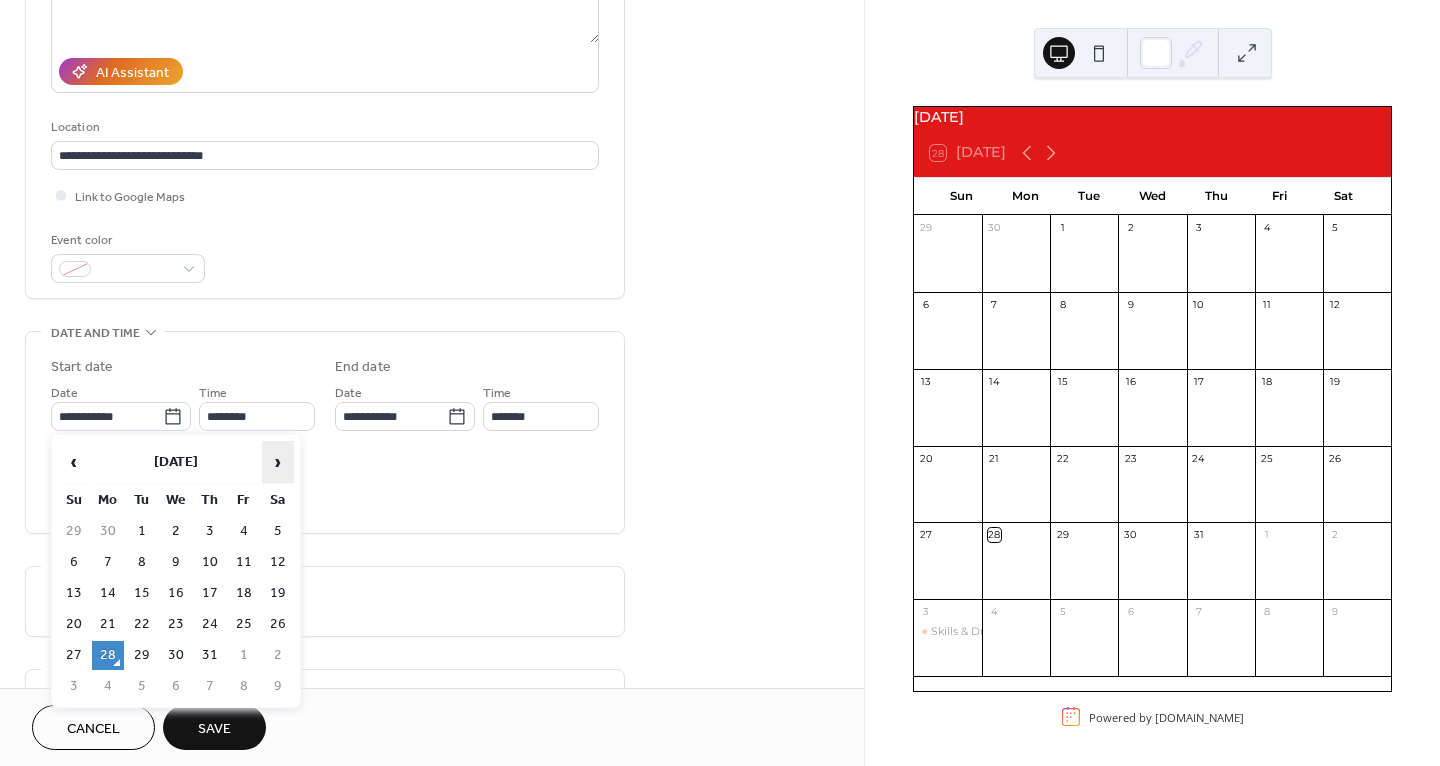 click on "›" at bounding box center (278, 462) 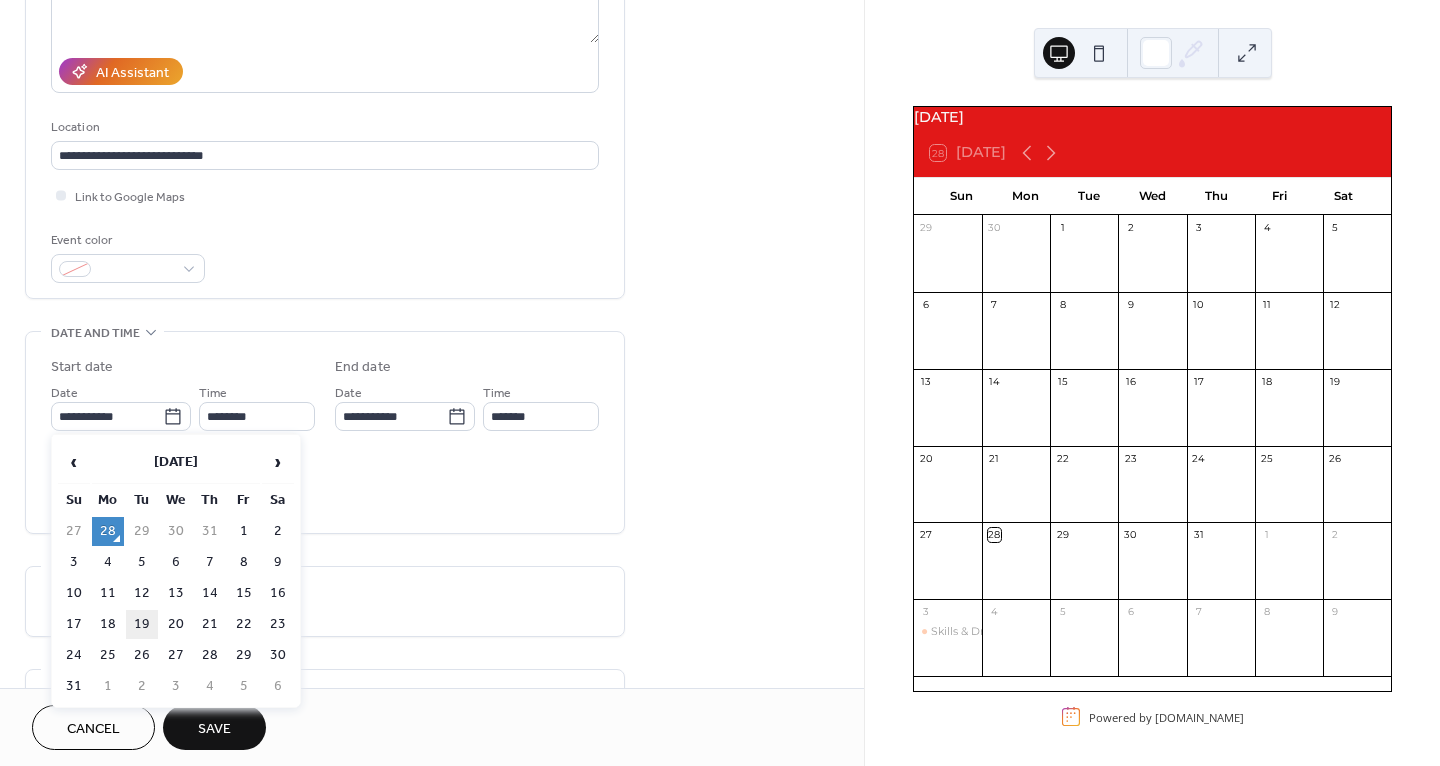 click on "19" at bounding box center [142, 624] 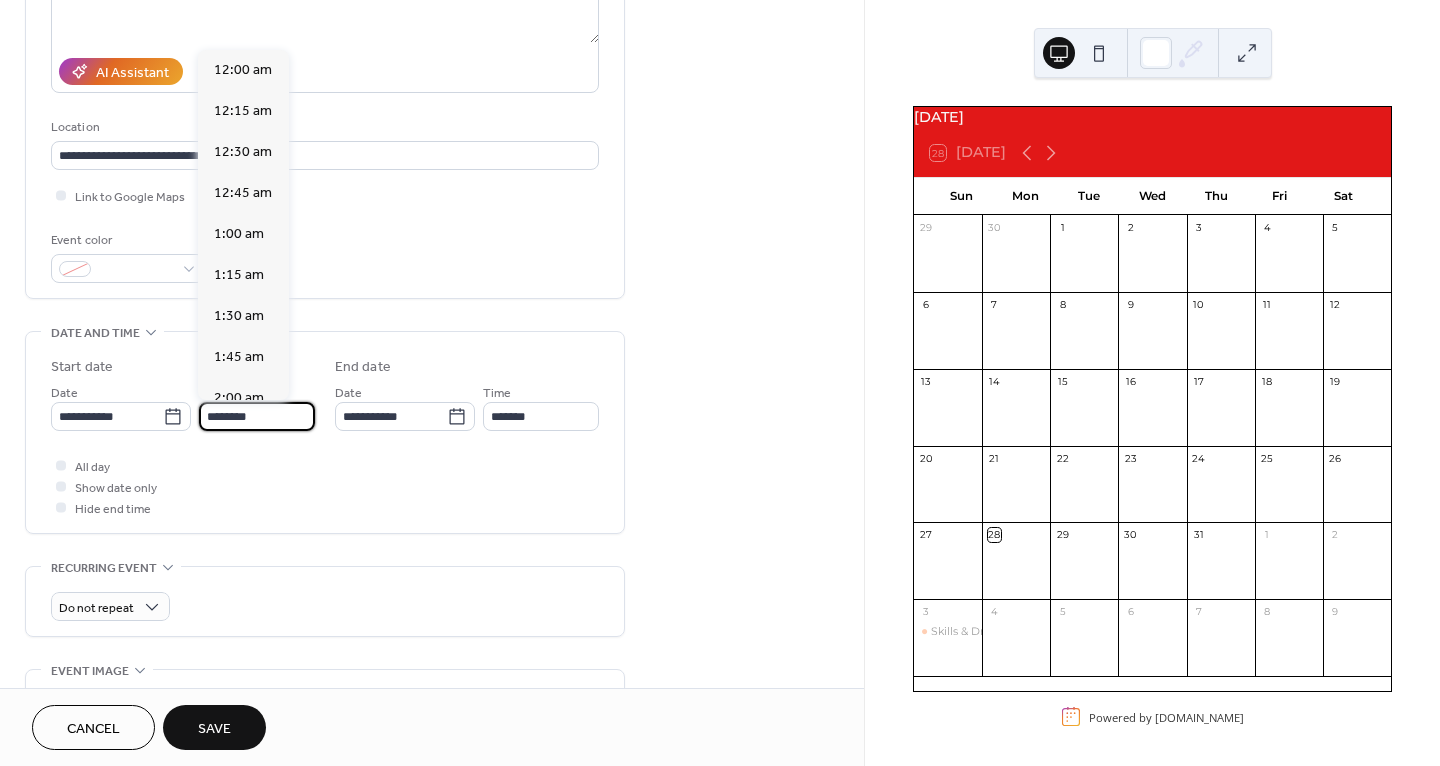 click on "********" at bounding box center [257, 416] 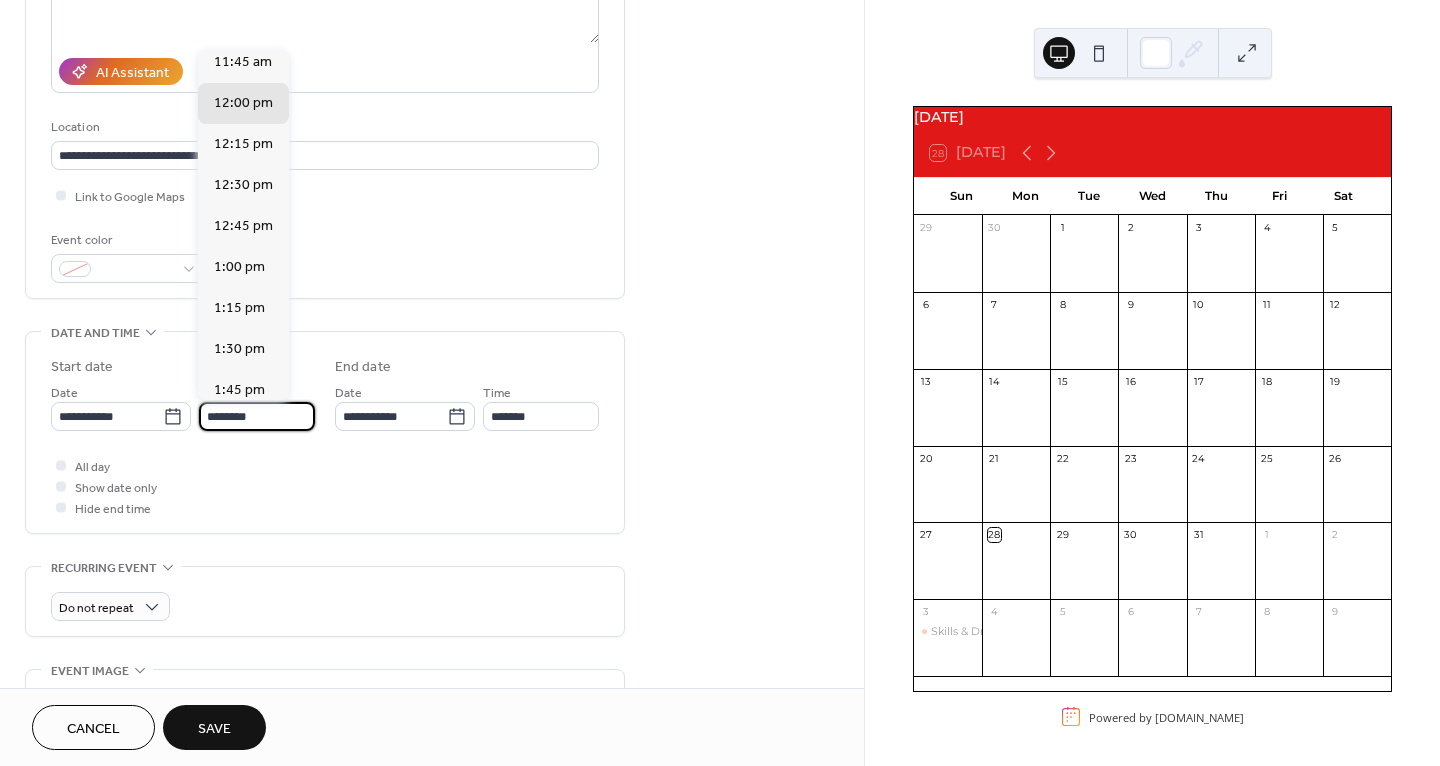 click on "********" at bounding box center (257, 416) 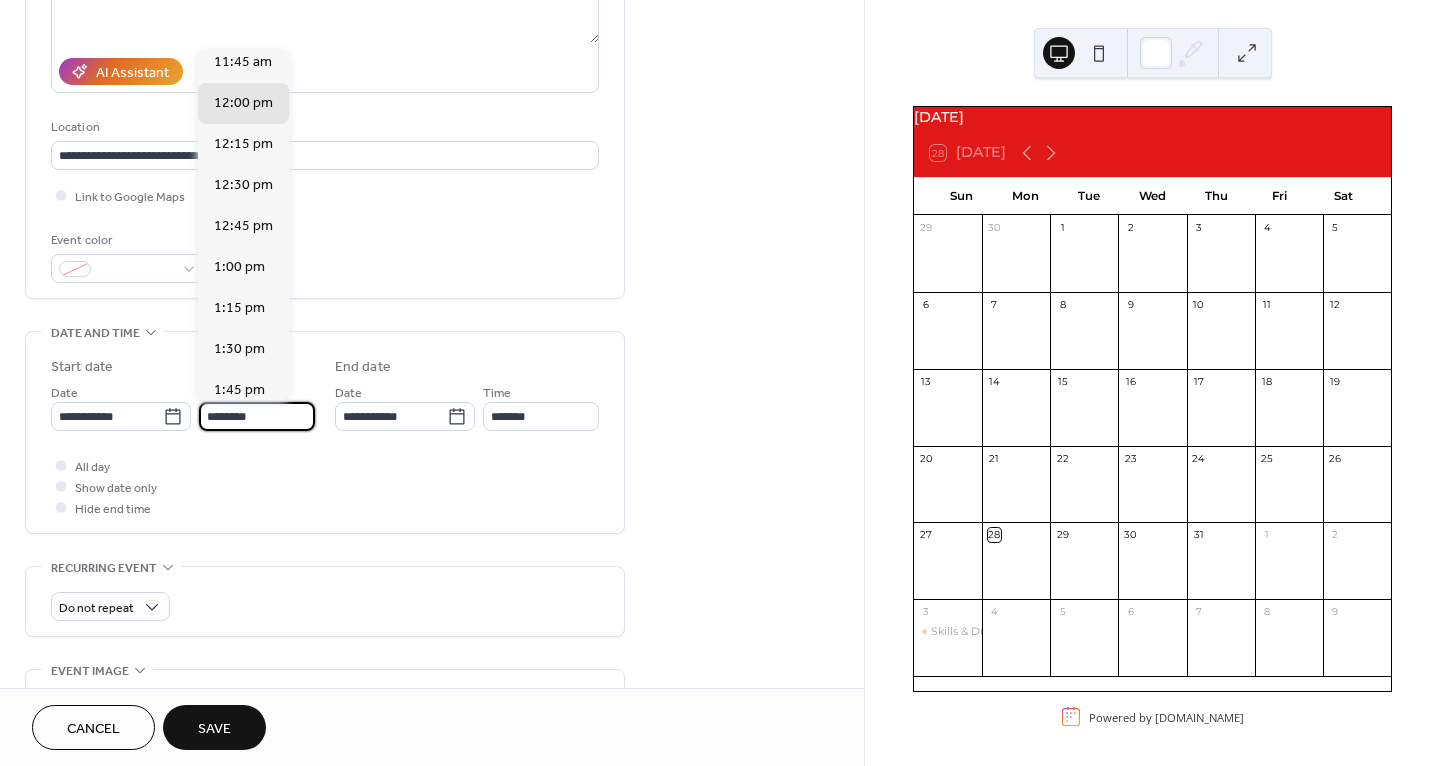 click on "********" at bounding box center [257, 416] 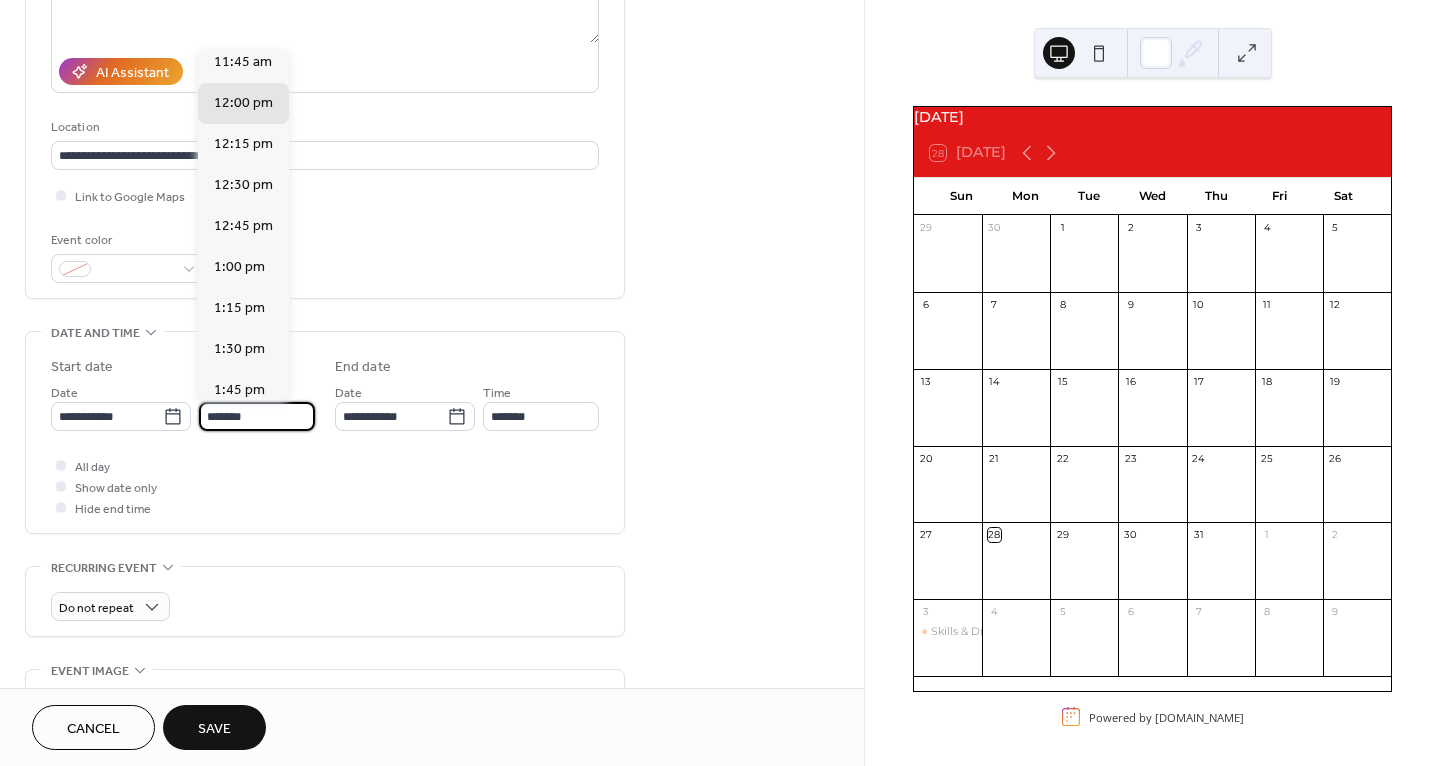 scroll, scrollTop: 2903, scrollLeft: 0, axis: vertical 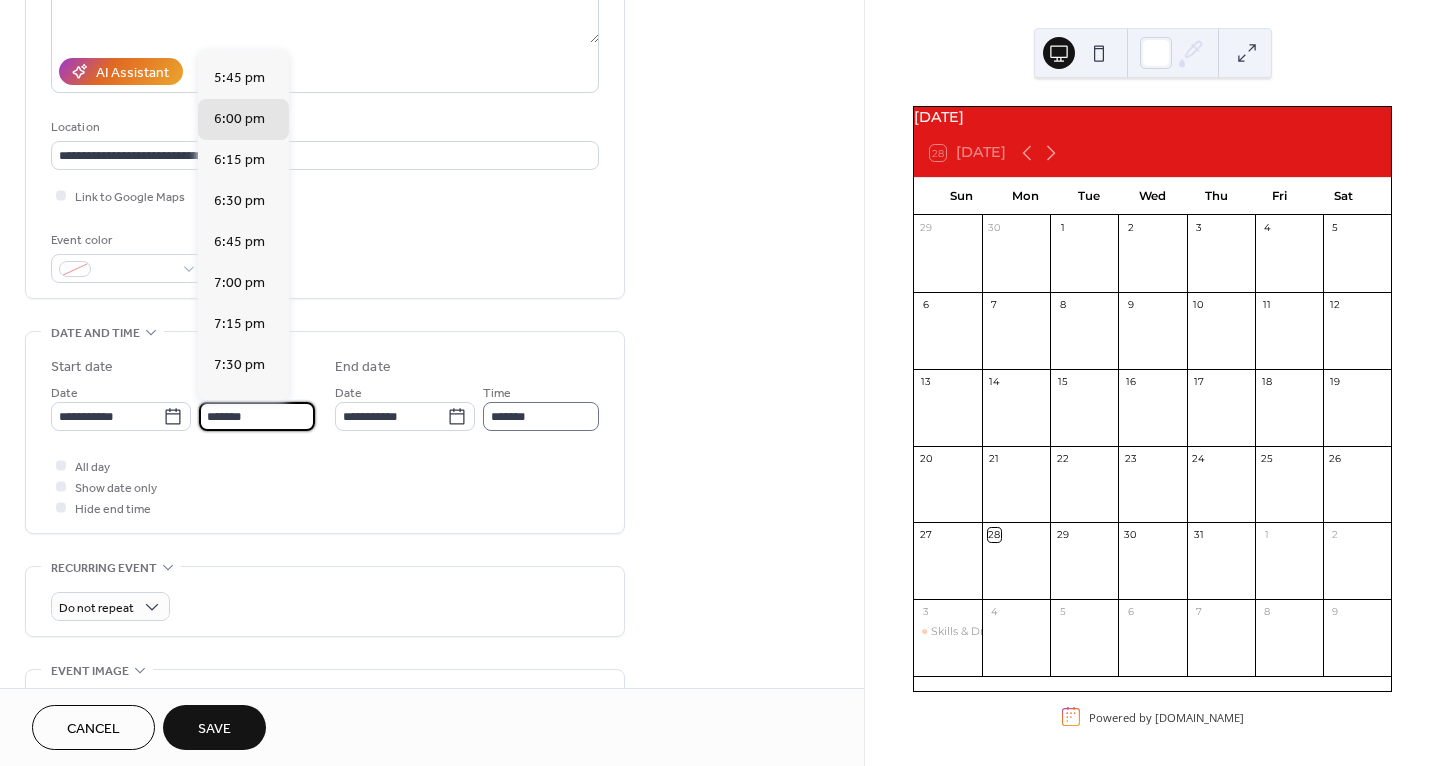 type on "*******" 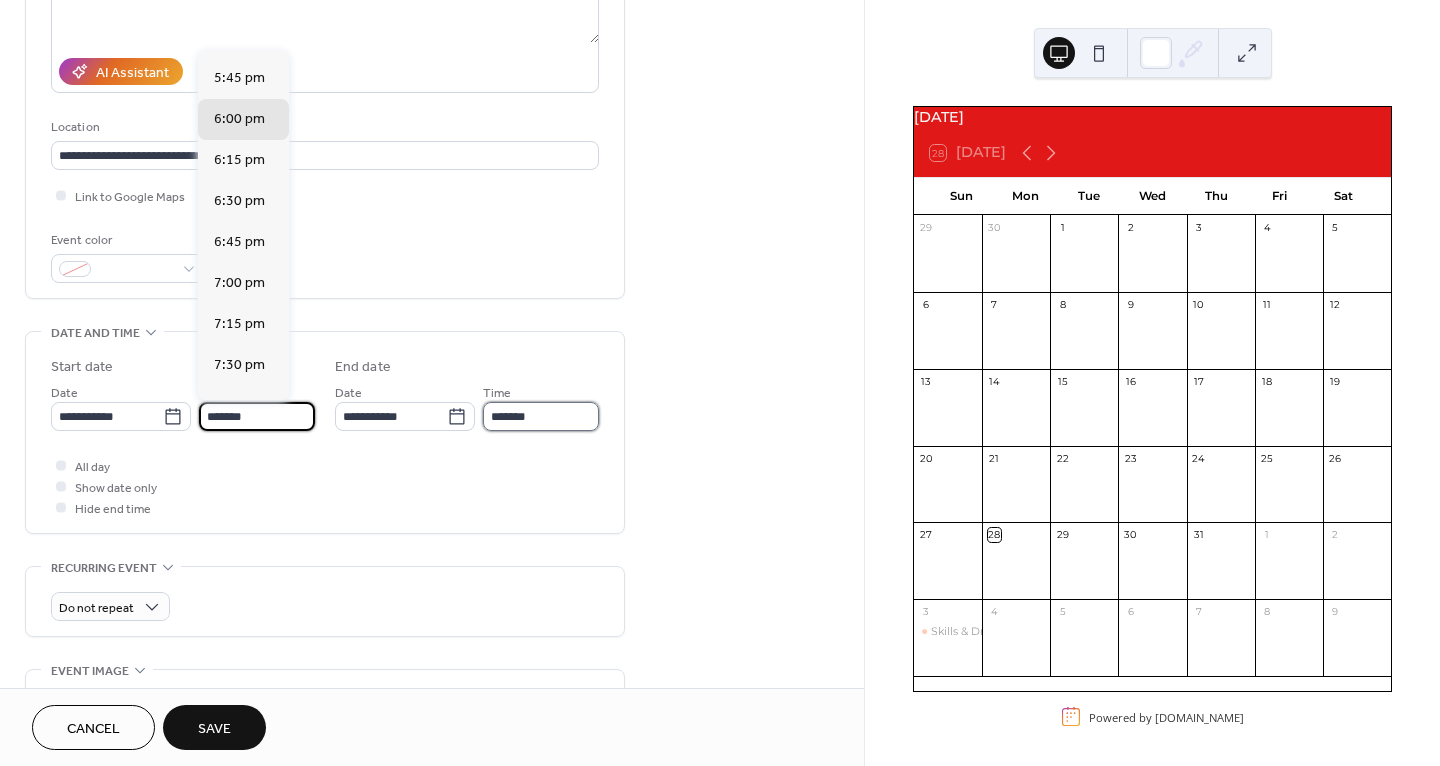 click on "*******" at bounding box center [541, 416] 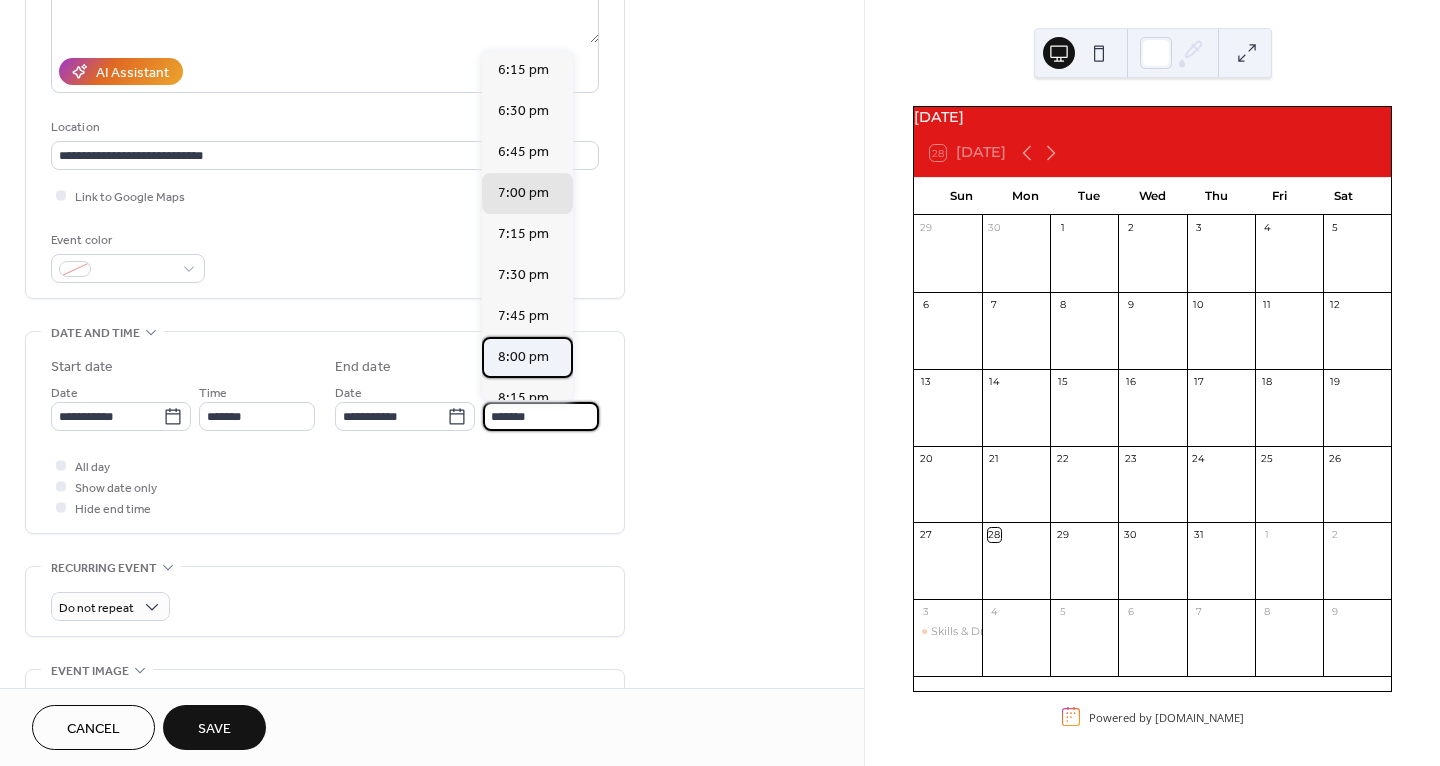 click on "8:00 pm" at bounding box center (523, 357) 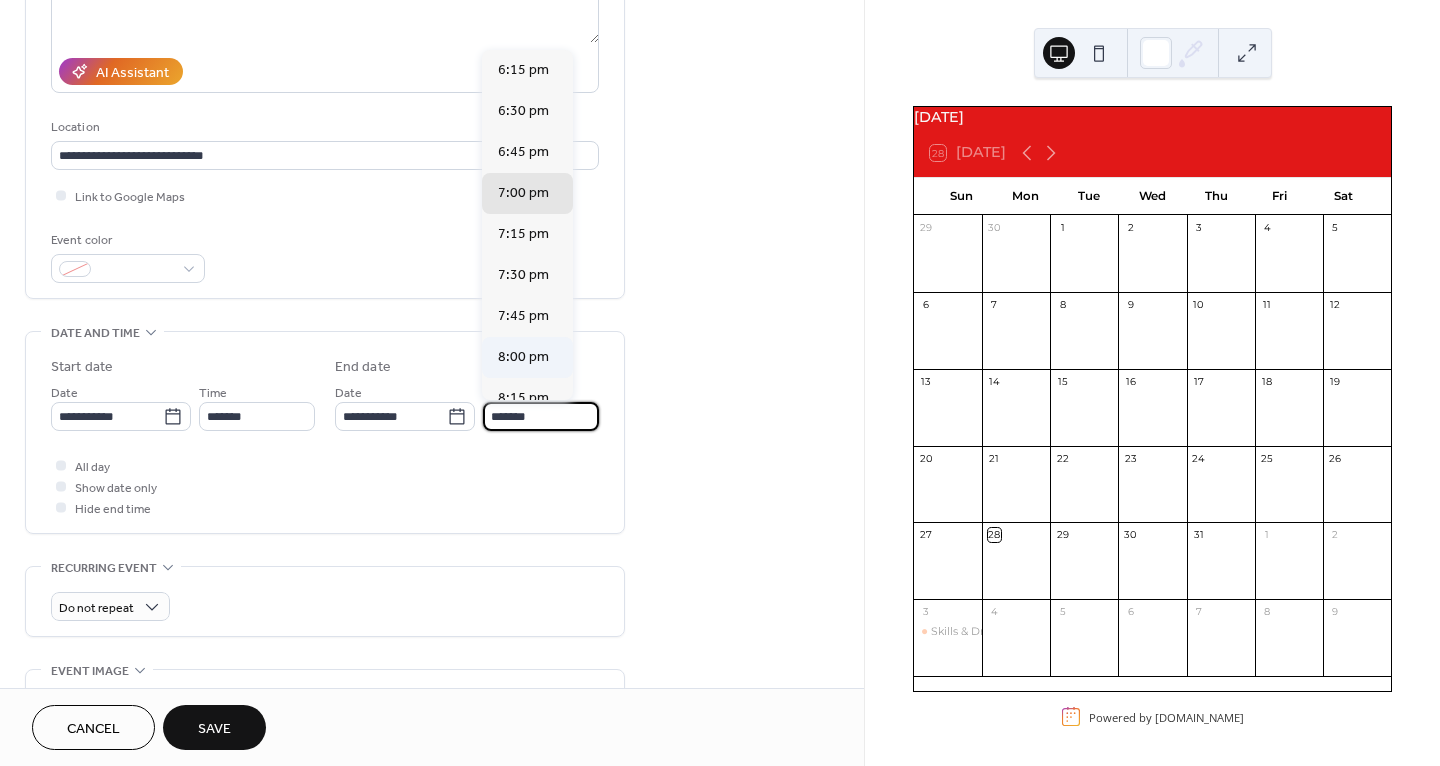 type on "*******" 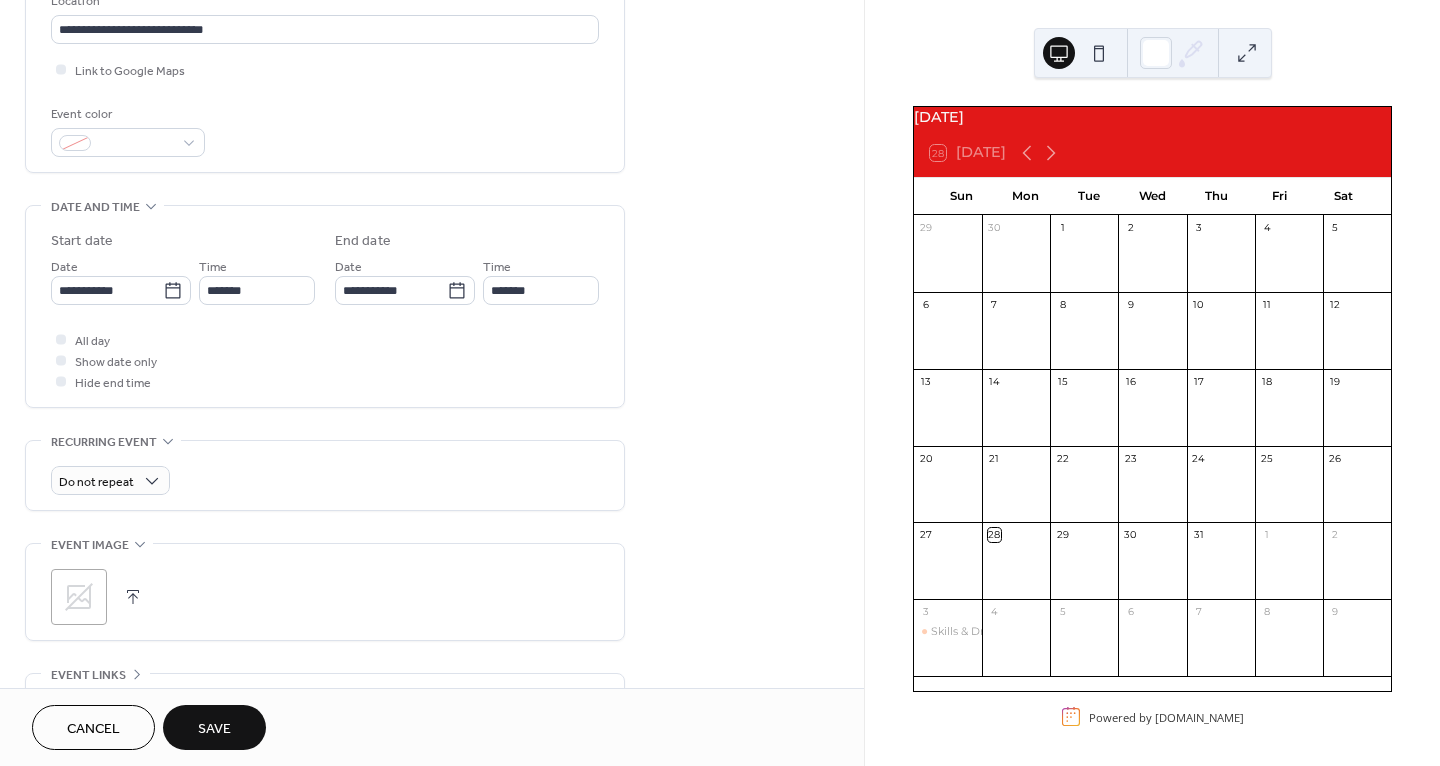 scroll, scrollTop: 468, scrollLeft: 0, axis: vertical 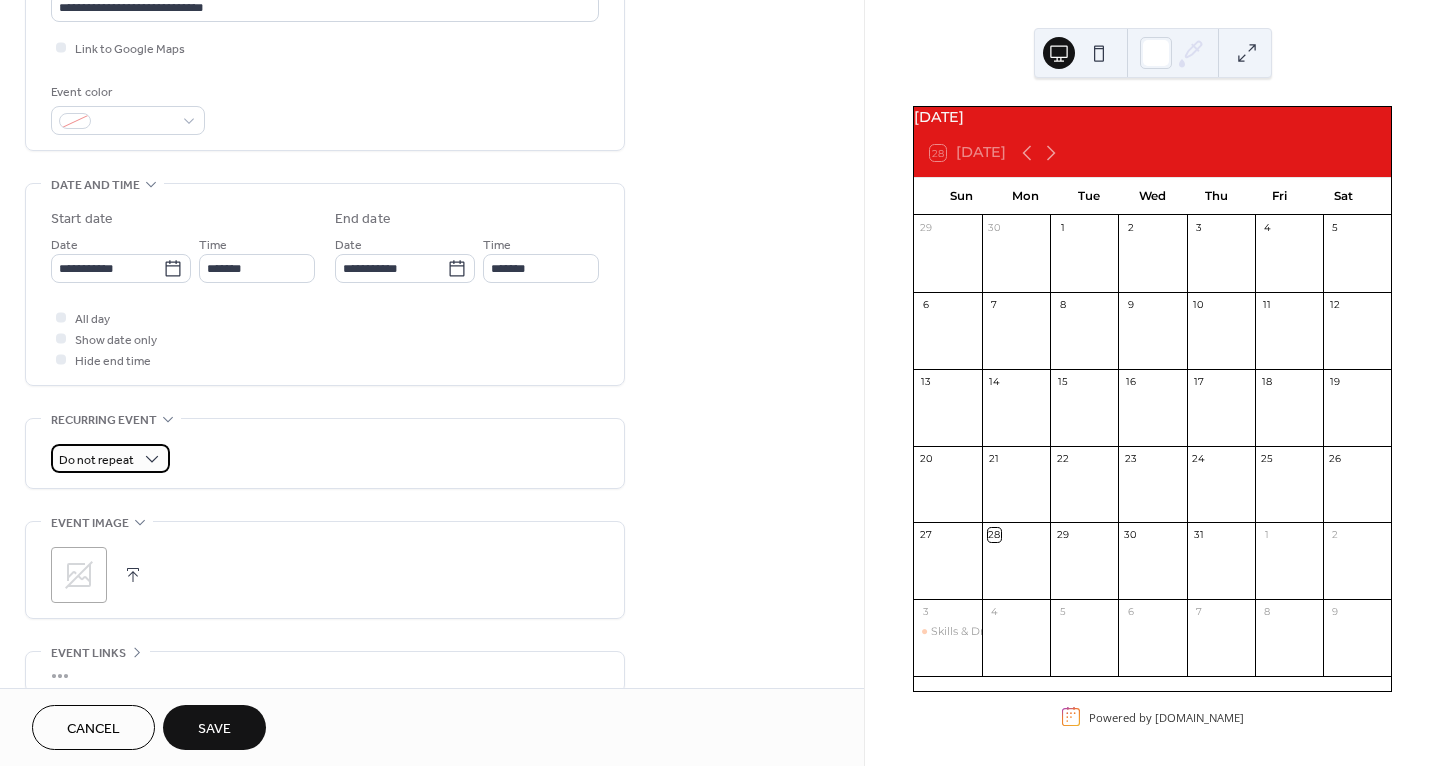 click on "Do not repeat" at bounding box center (110, 458) 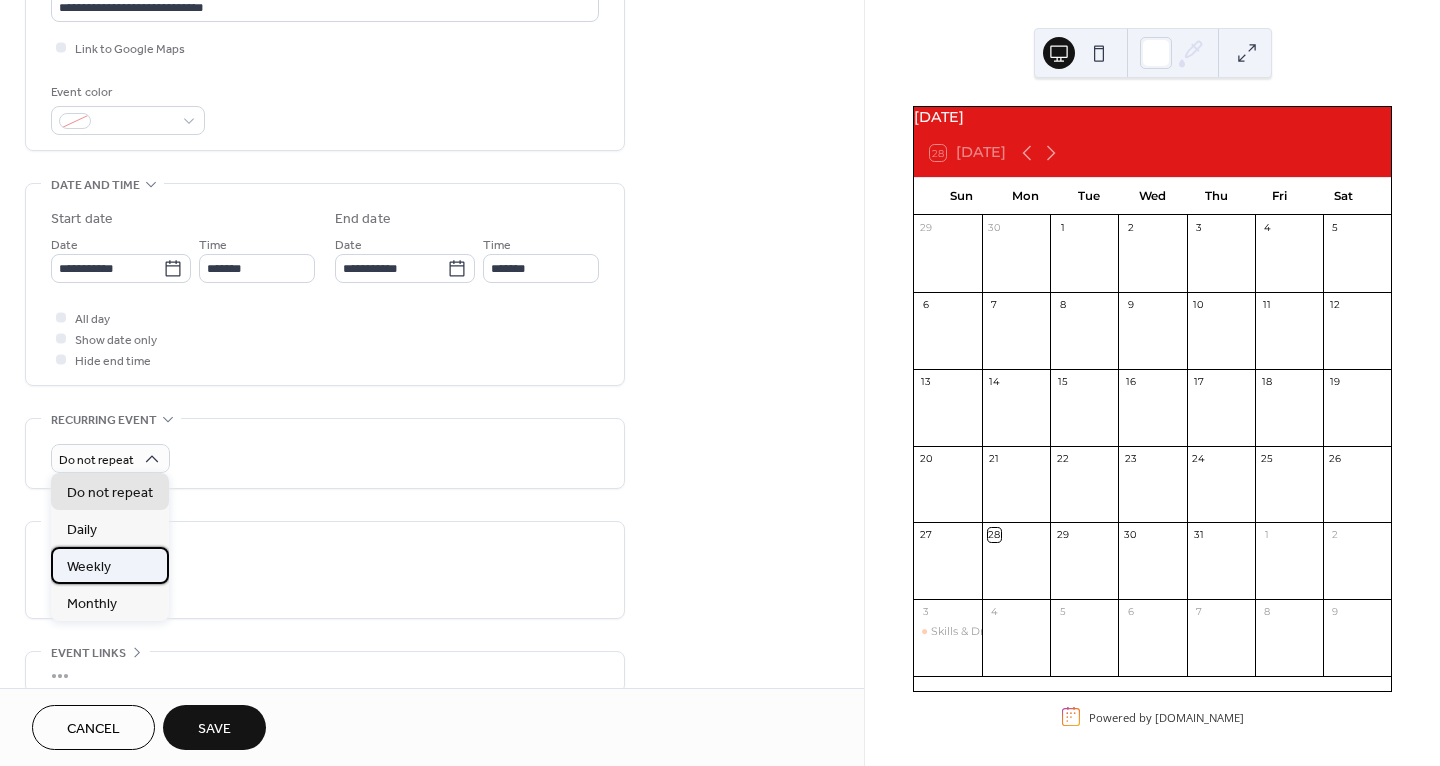 click on "Weekly" at bounding box center (89, 567) 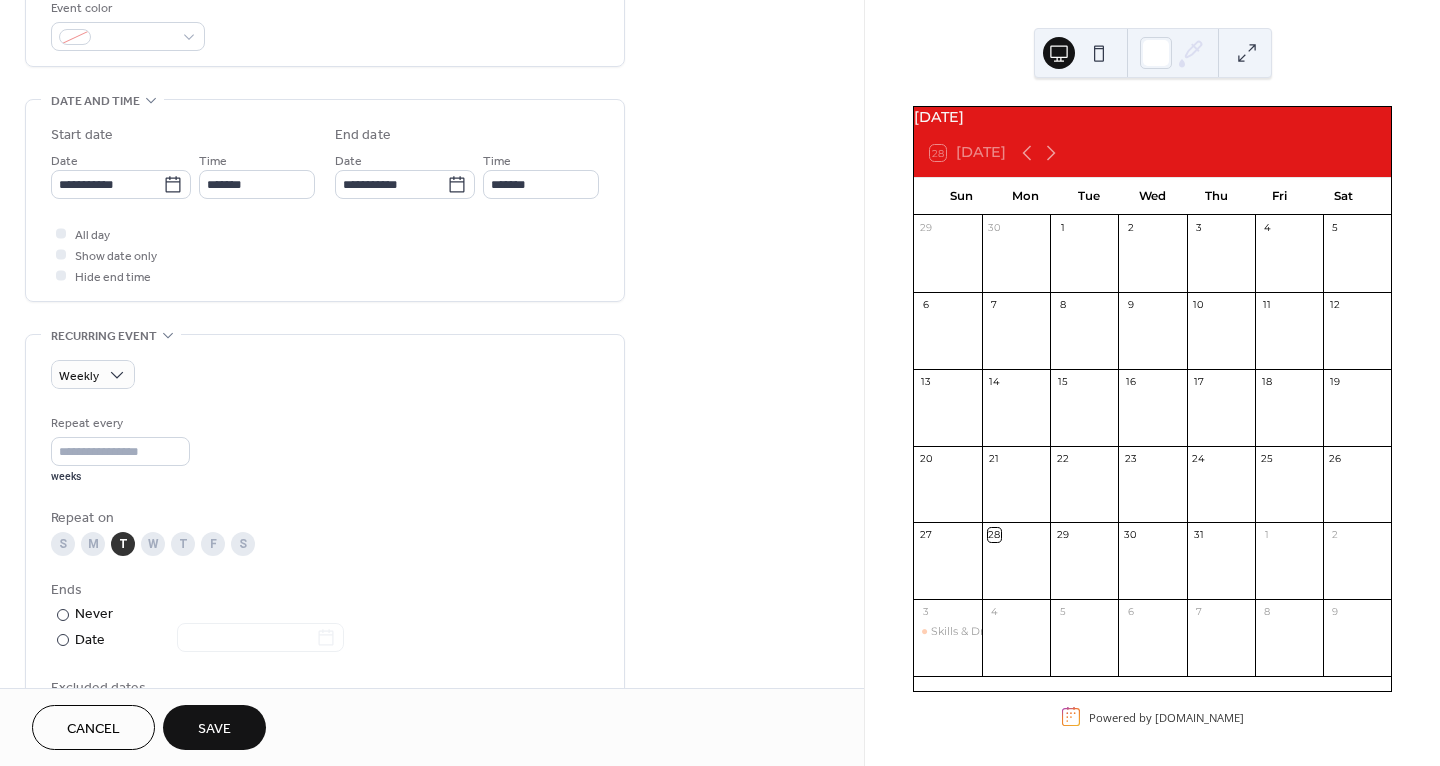 scroll, scrollTop: 555, scrollLeft: 0, axis: vertical 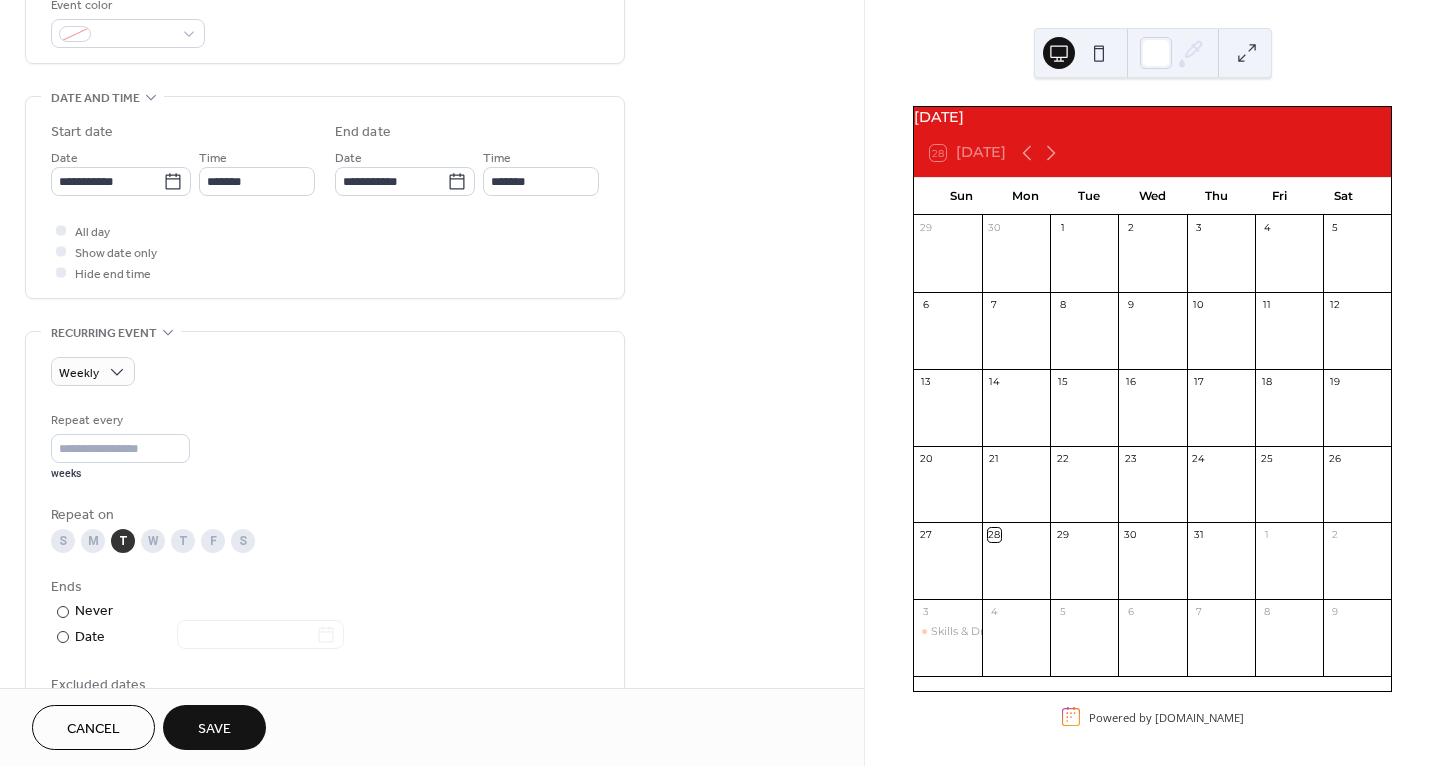 click on "T" at bounding box center [183, 541] 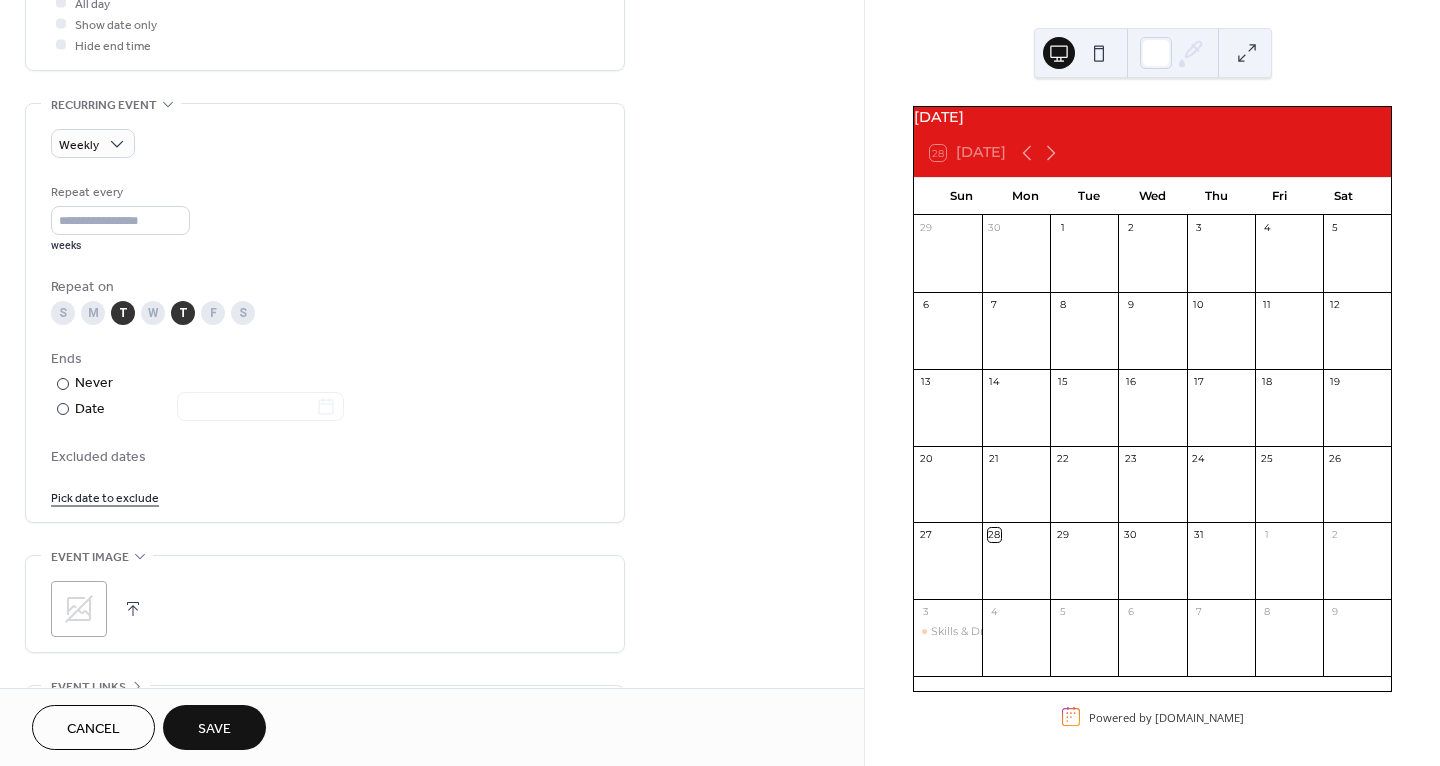 scroll, scrollTop: 796, scrollLeft: 0, axis: vertical 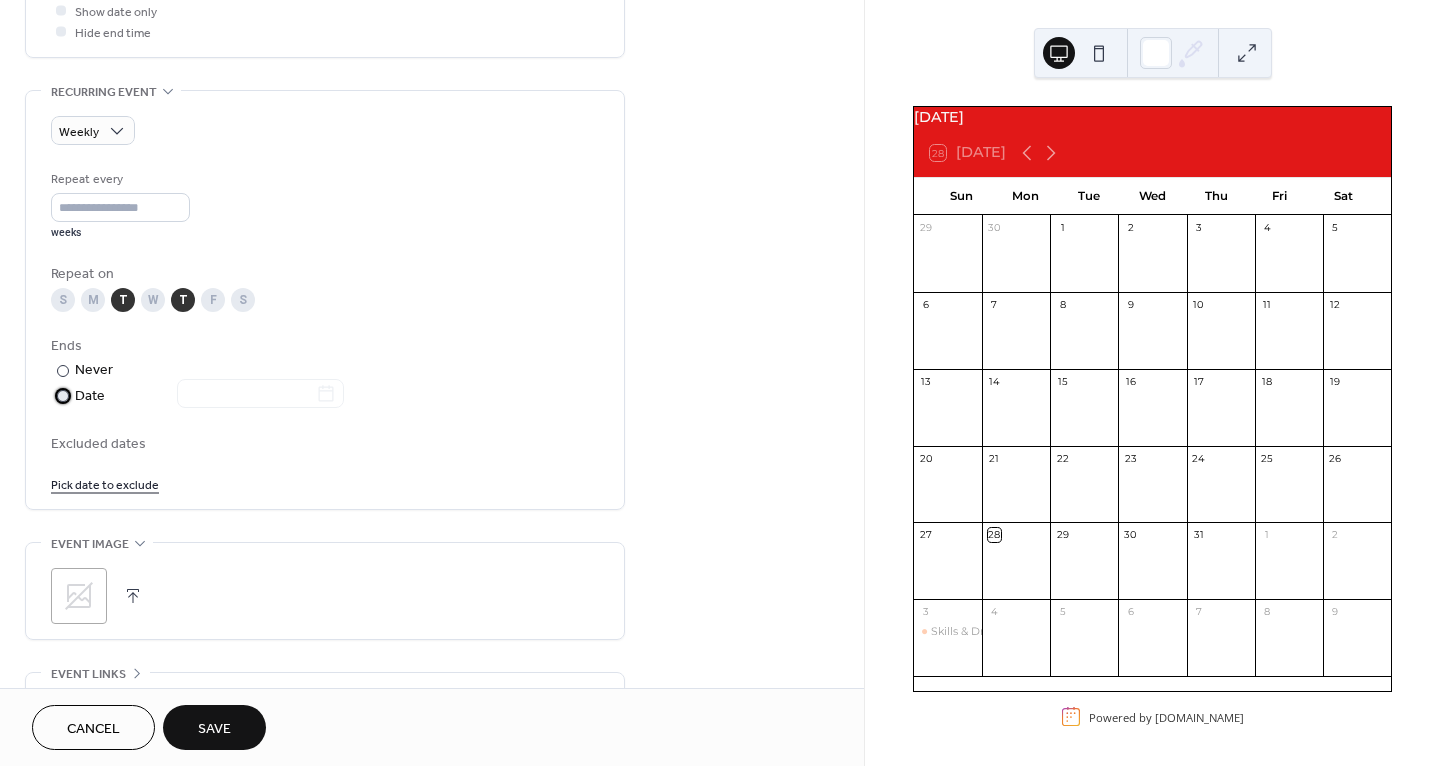 click on "Date" at bounding box center (209, 396) 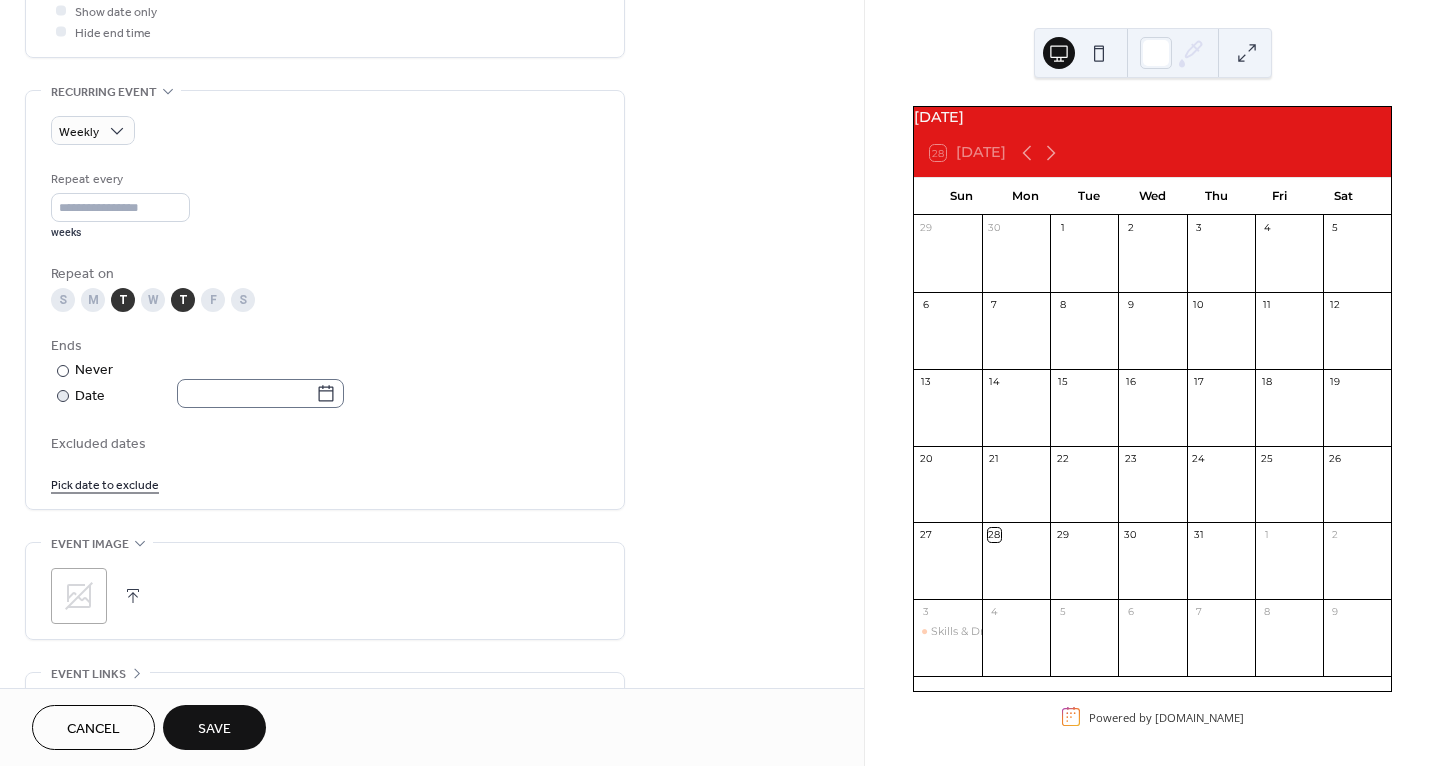 click 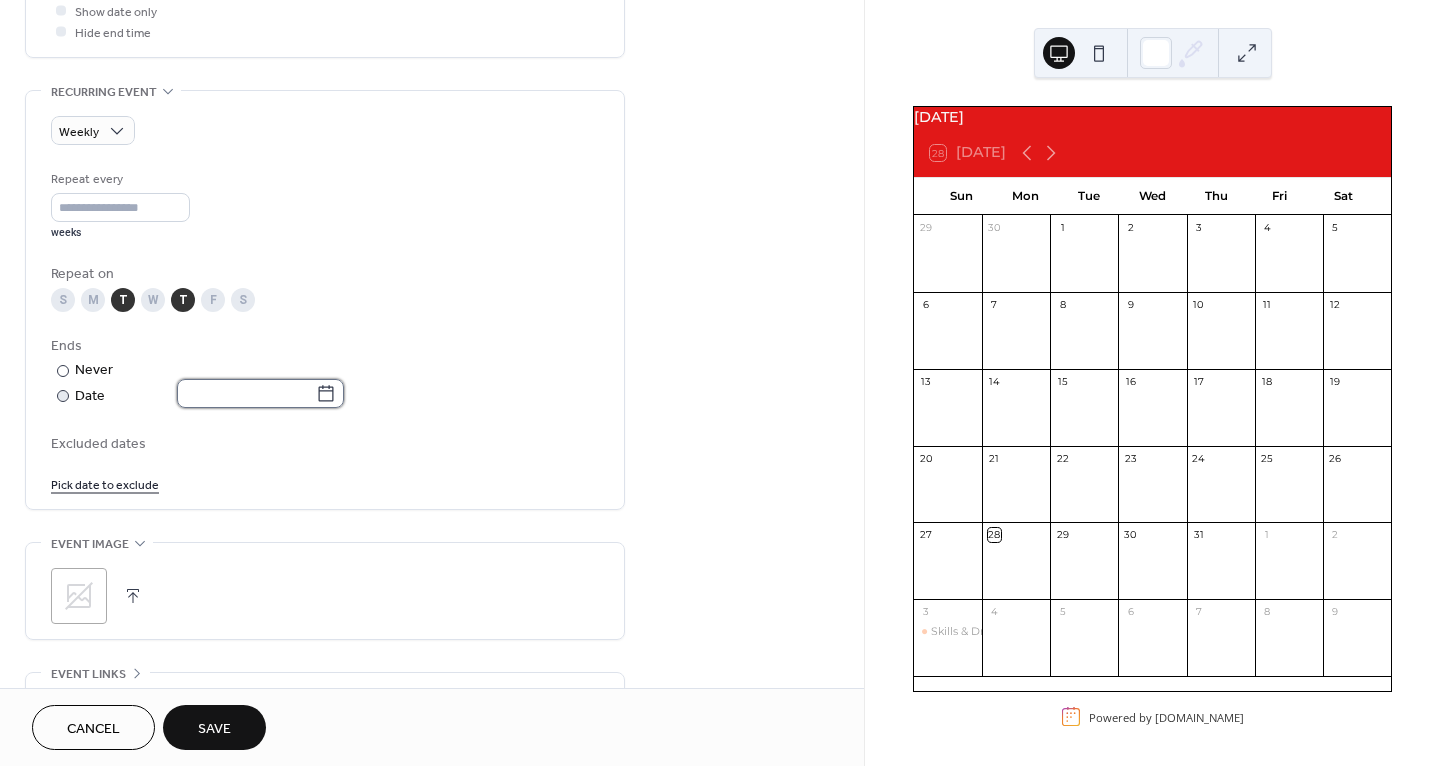 click at bounding box center (246, 393) 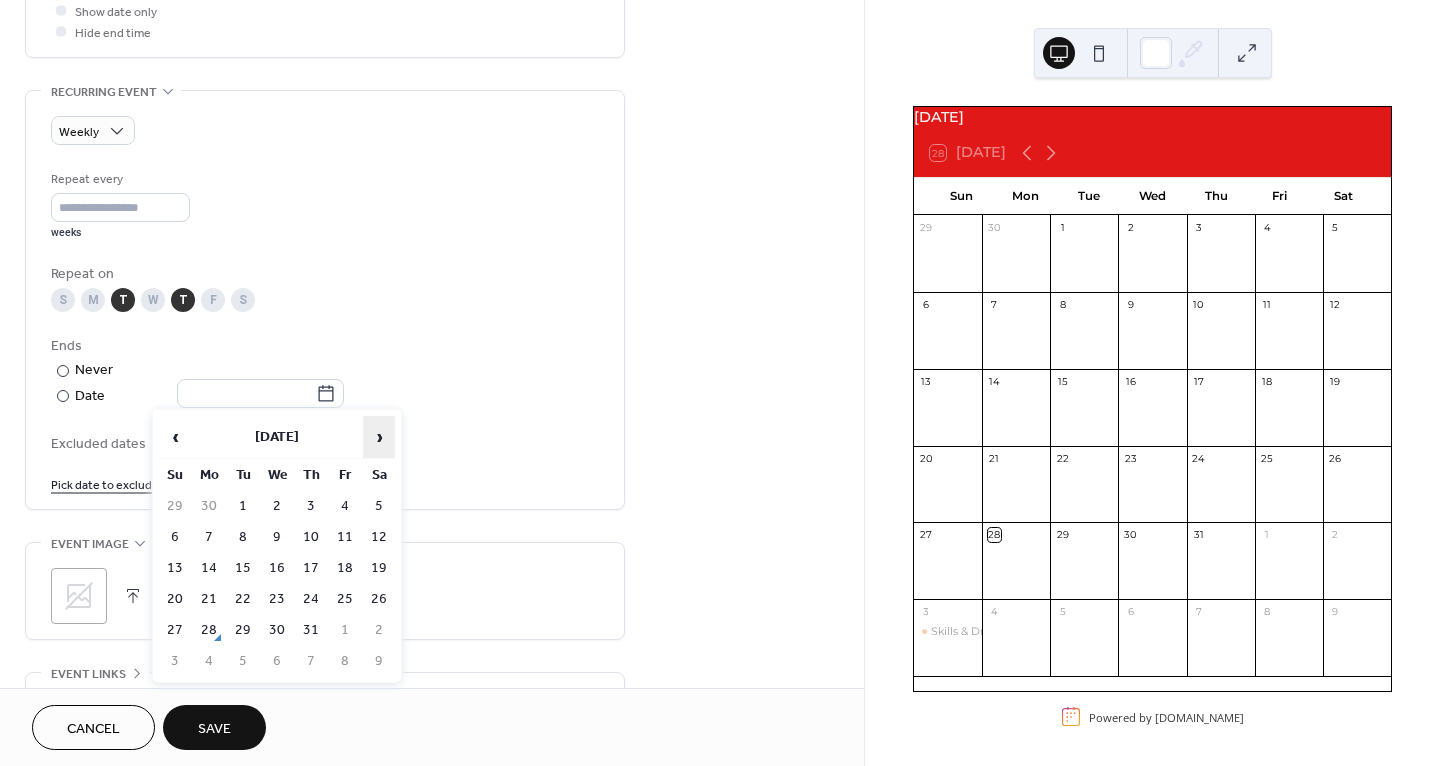 click on "›" at bounding box center (379, 437) 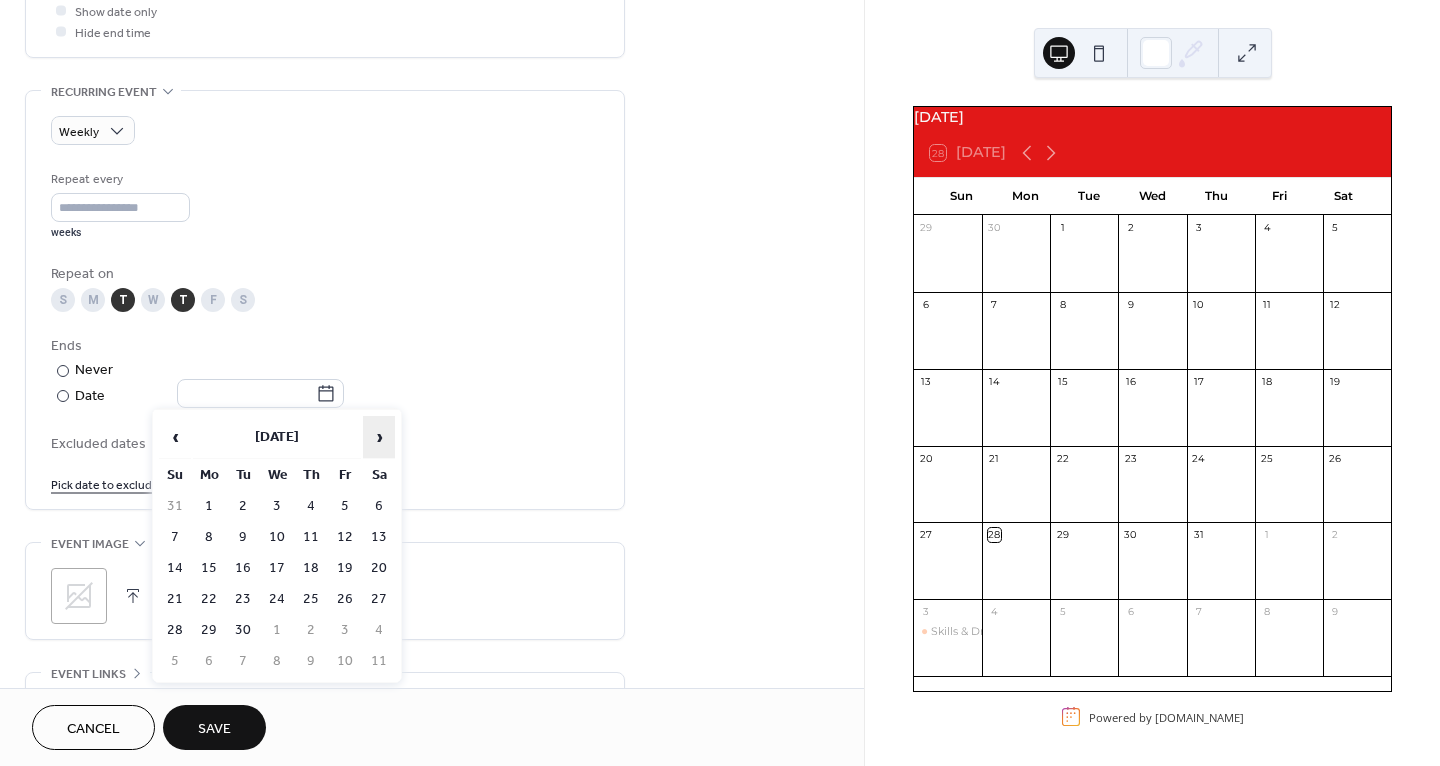 click on "›" at bounding box center (379, 437) 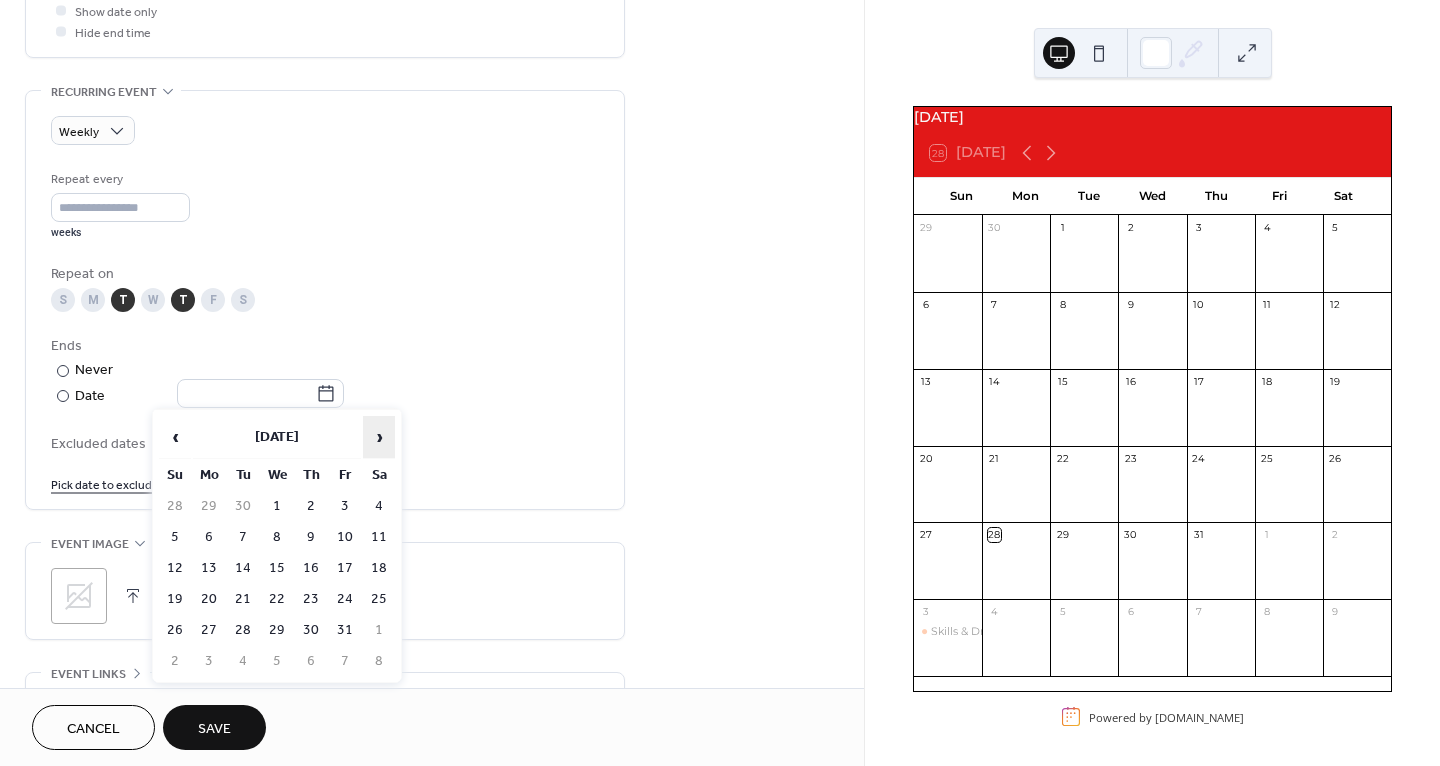 click on "›" at bounding box center [379, 437] 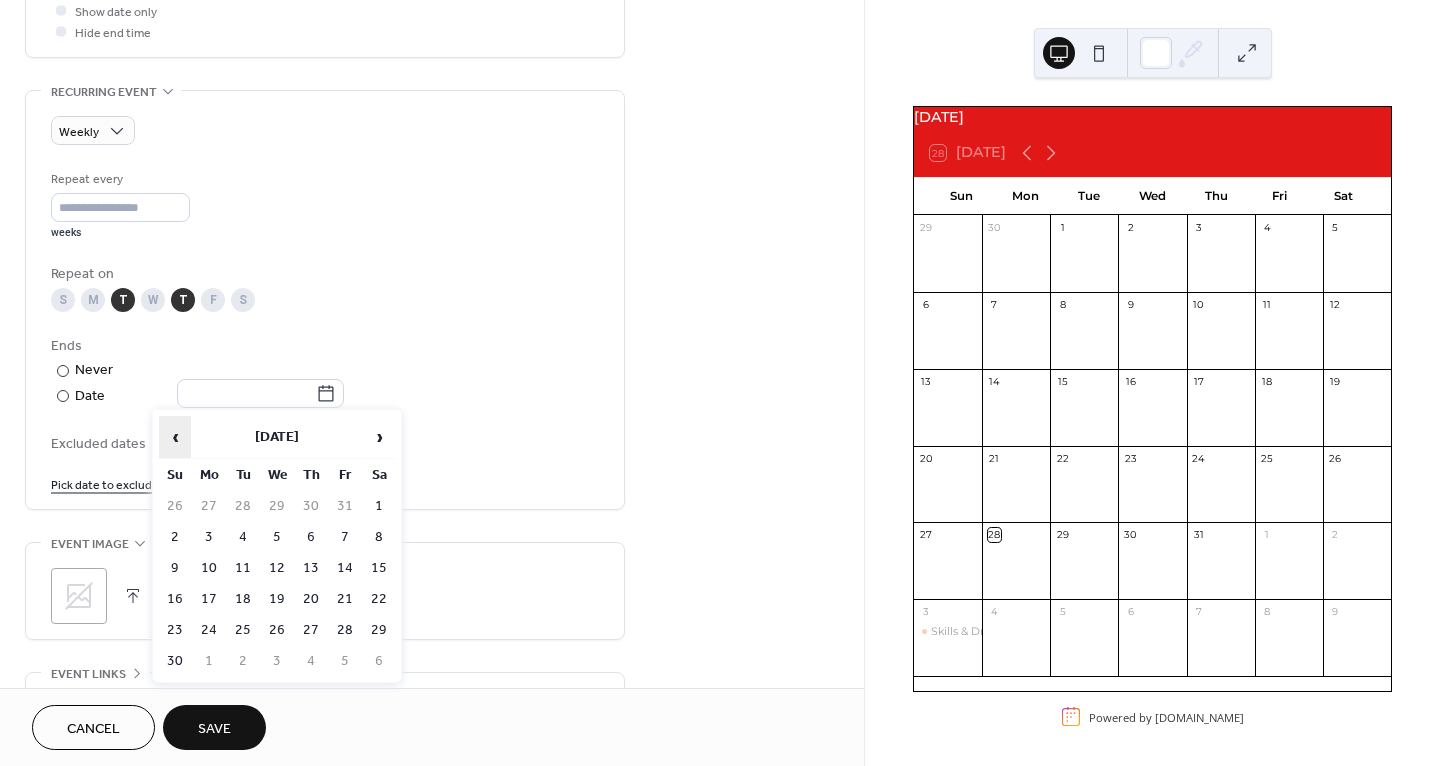 click on "‹" at bounding box center [175, 437] 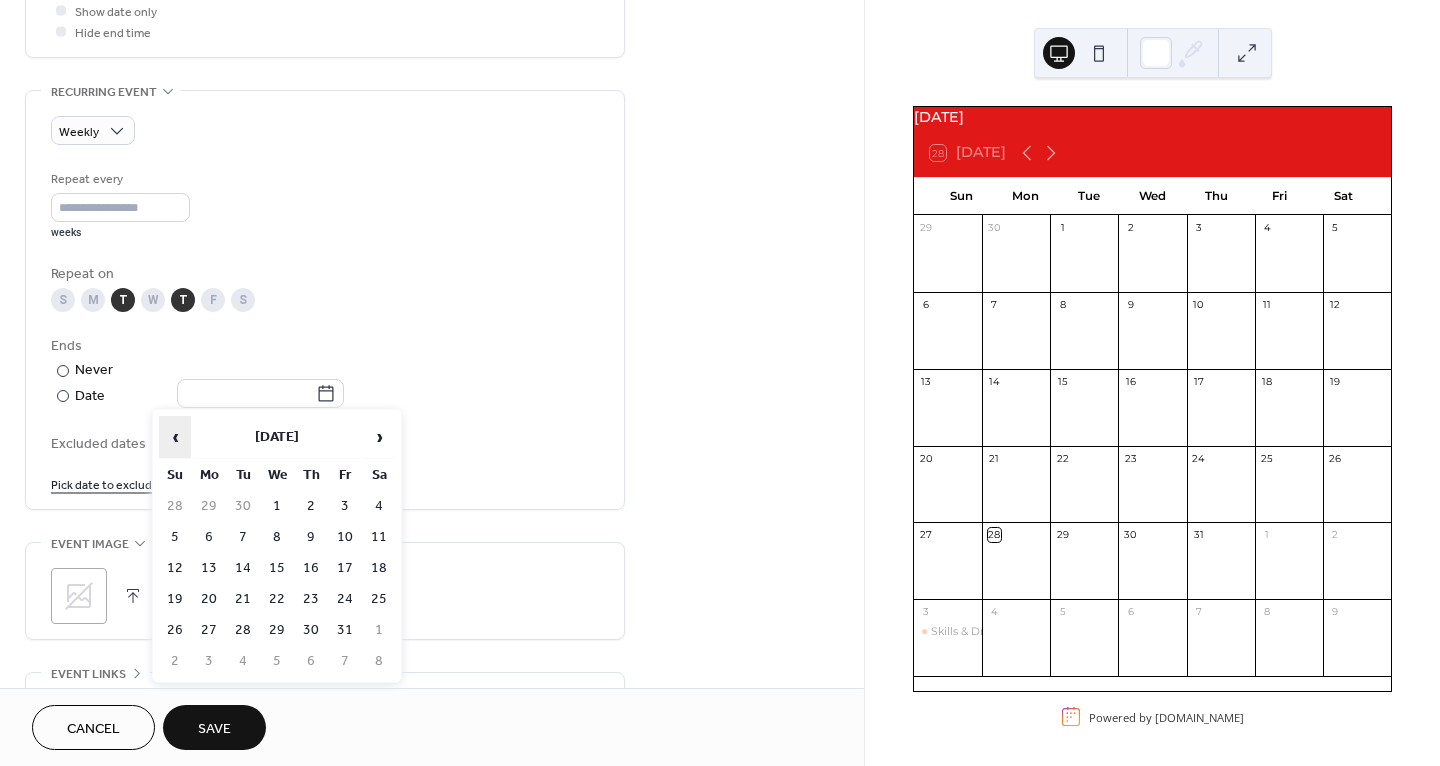 click on "‹" at bounding box center (175, 437) 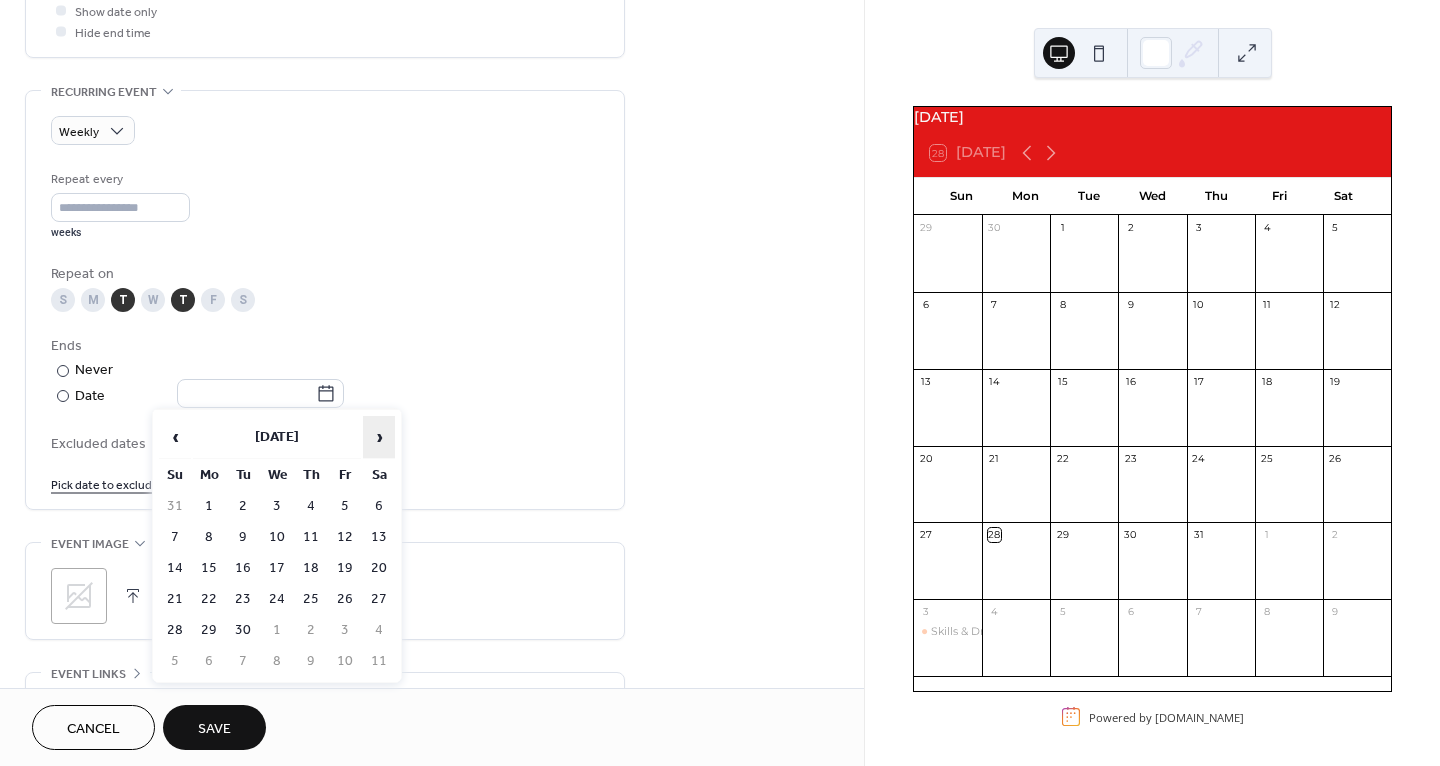 click on "›" at bounding box center [379, 437] 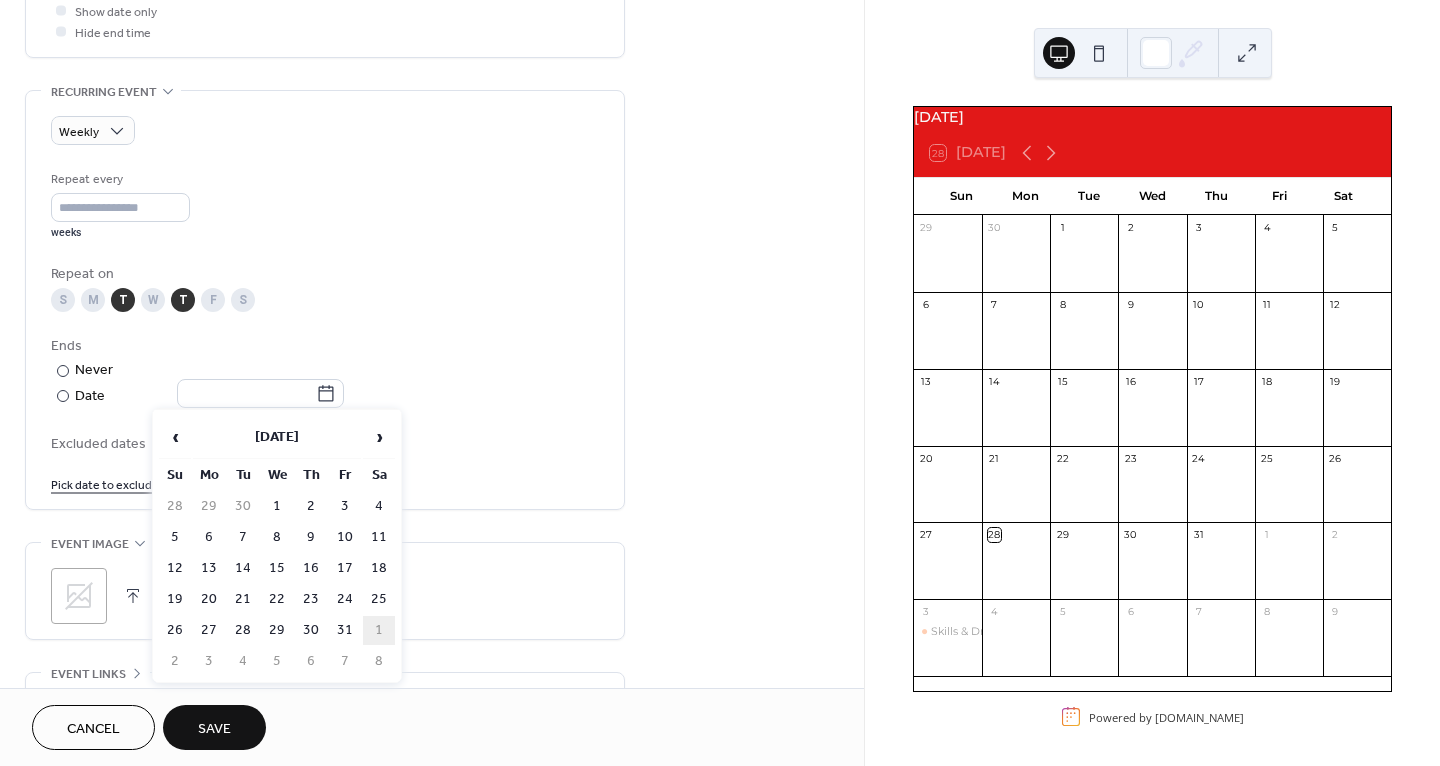 click on "1" at bounding box center [379, 630] 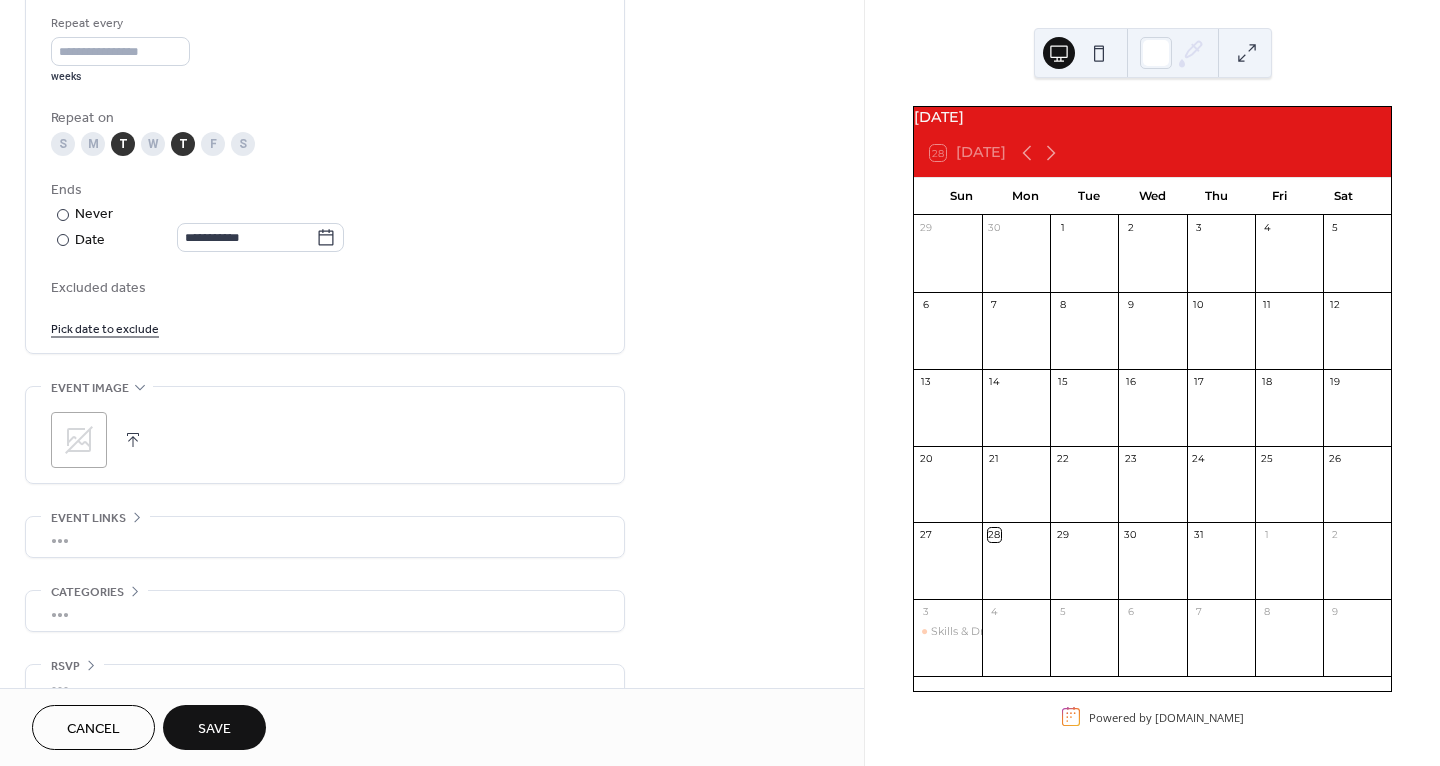 scroll, scrollTop: 983, scrollLeft: 0, axis: vertical 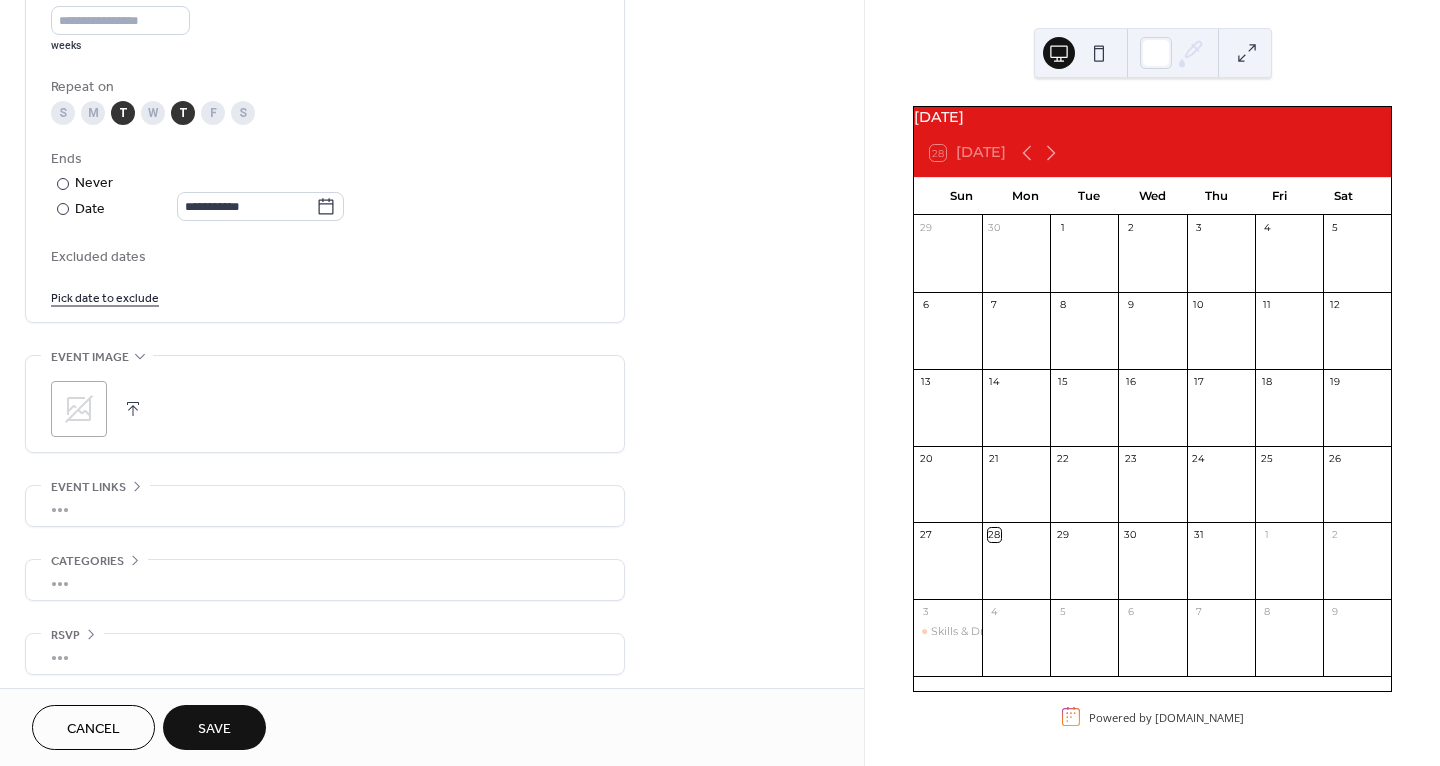 click on "•••" at bounding box center [325, 580] 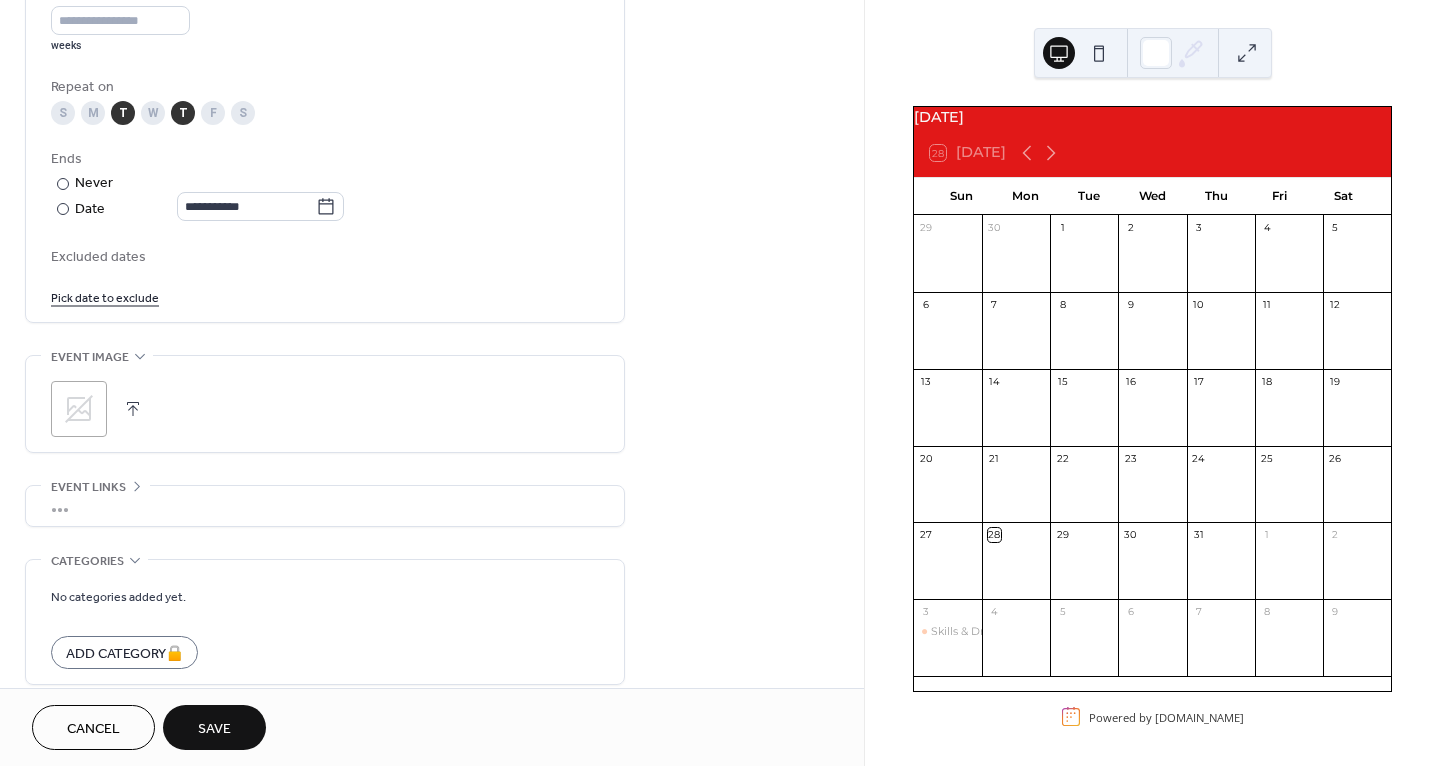 scroll, scrollTop: 983, scrollLeft: 0, axis: vertical 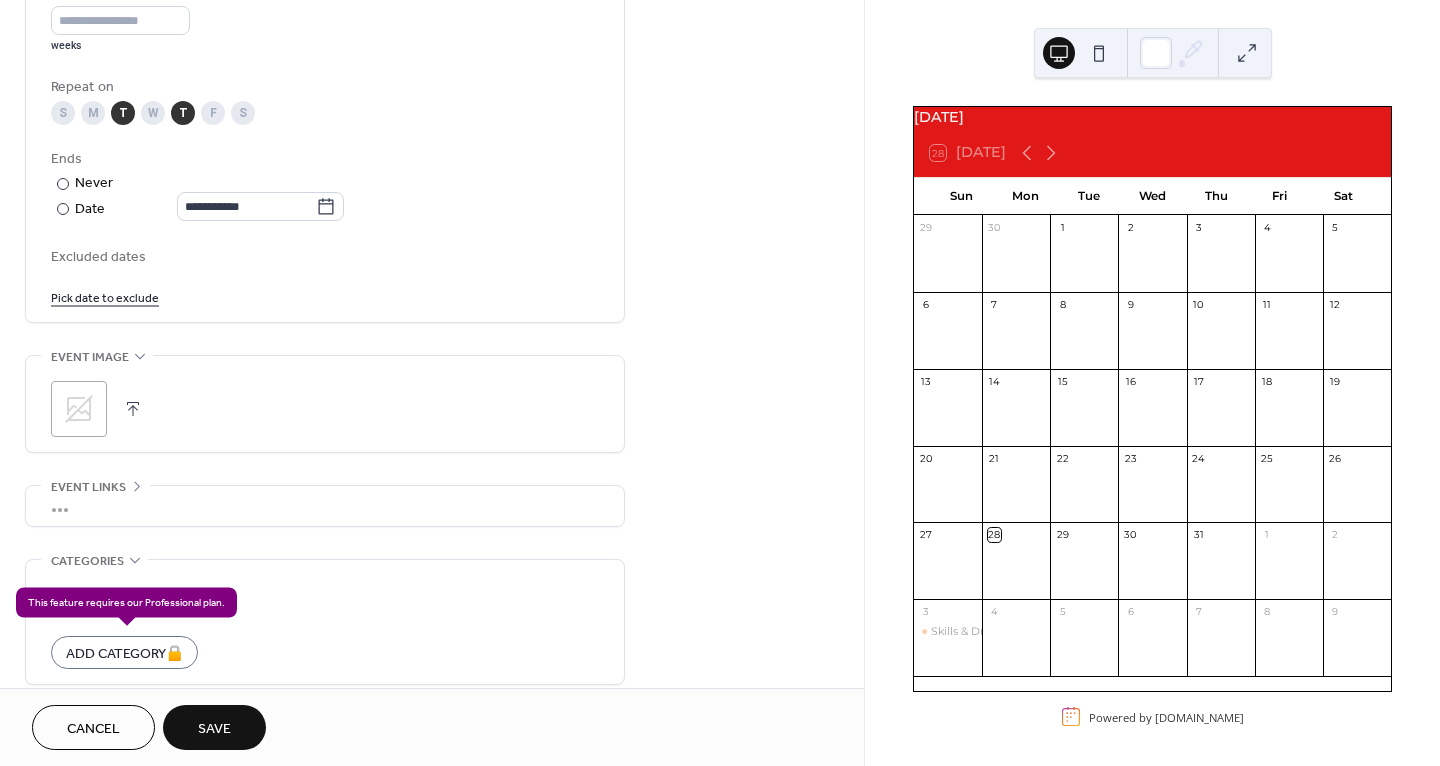 click on "Add Category  🔒" at bounding box center [124, 652] 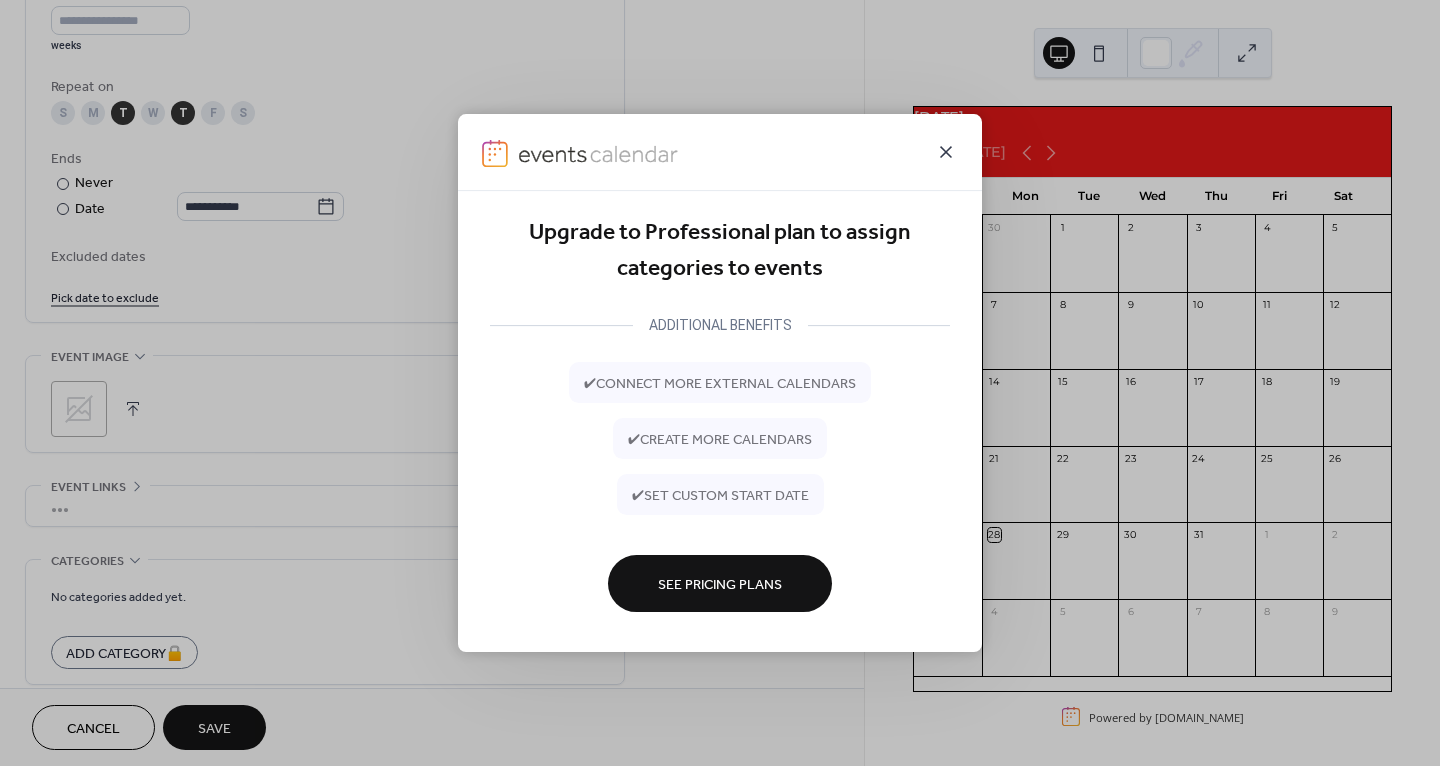click 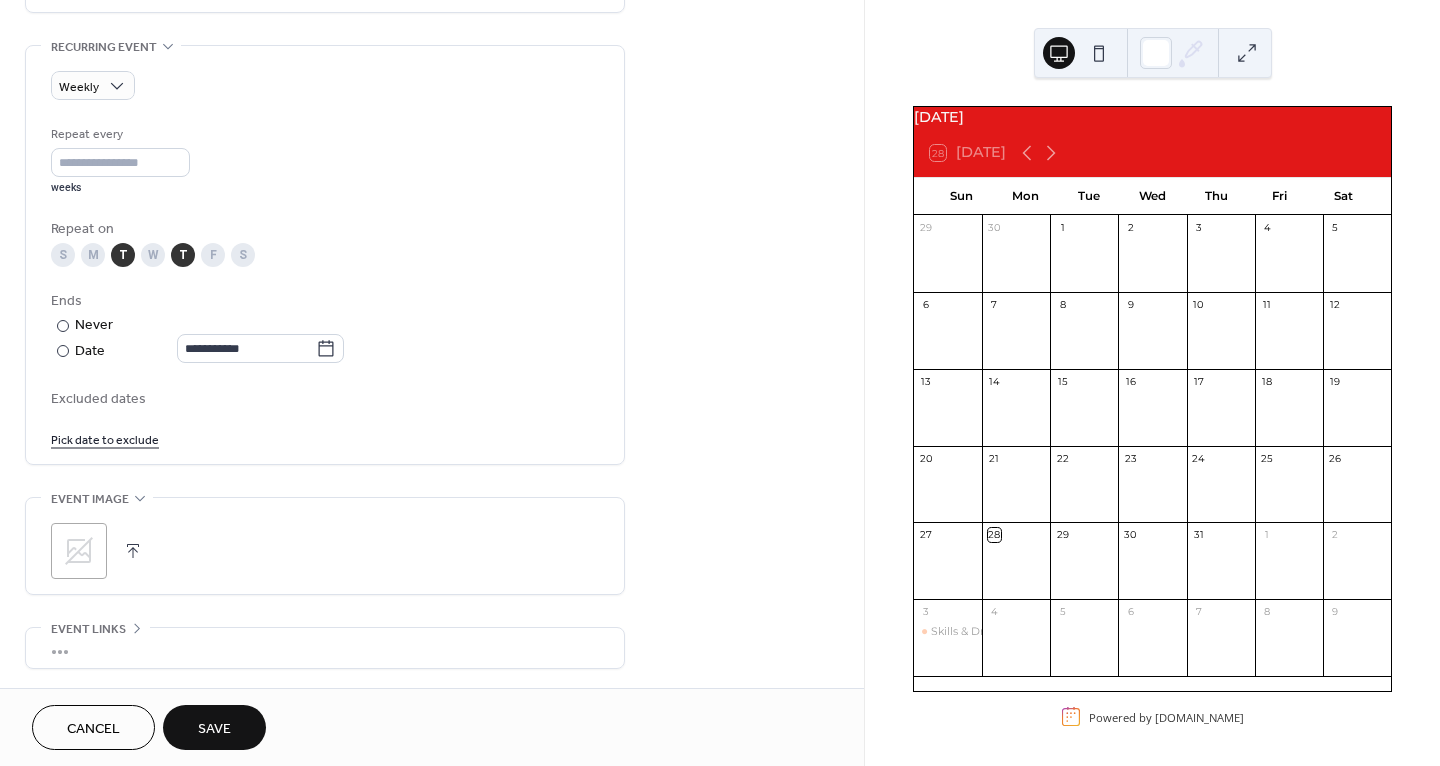 scroll, scrollTop: 839, scrollLeft: 0, axis: vertical 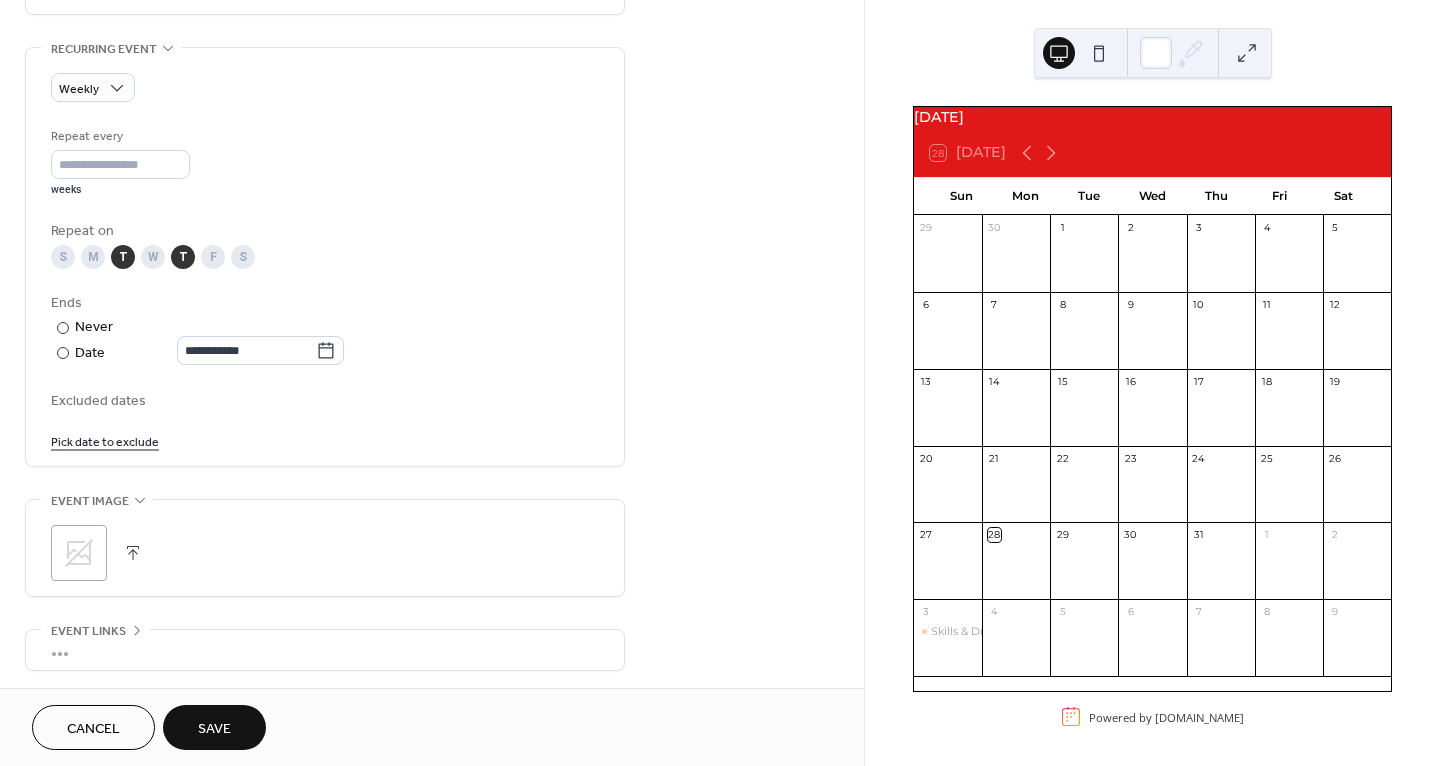 click on "Save" at bounding box center [214, 729] 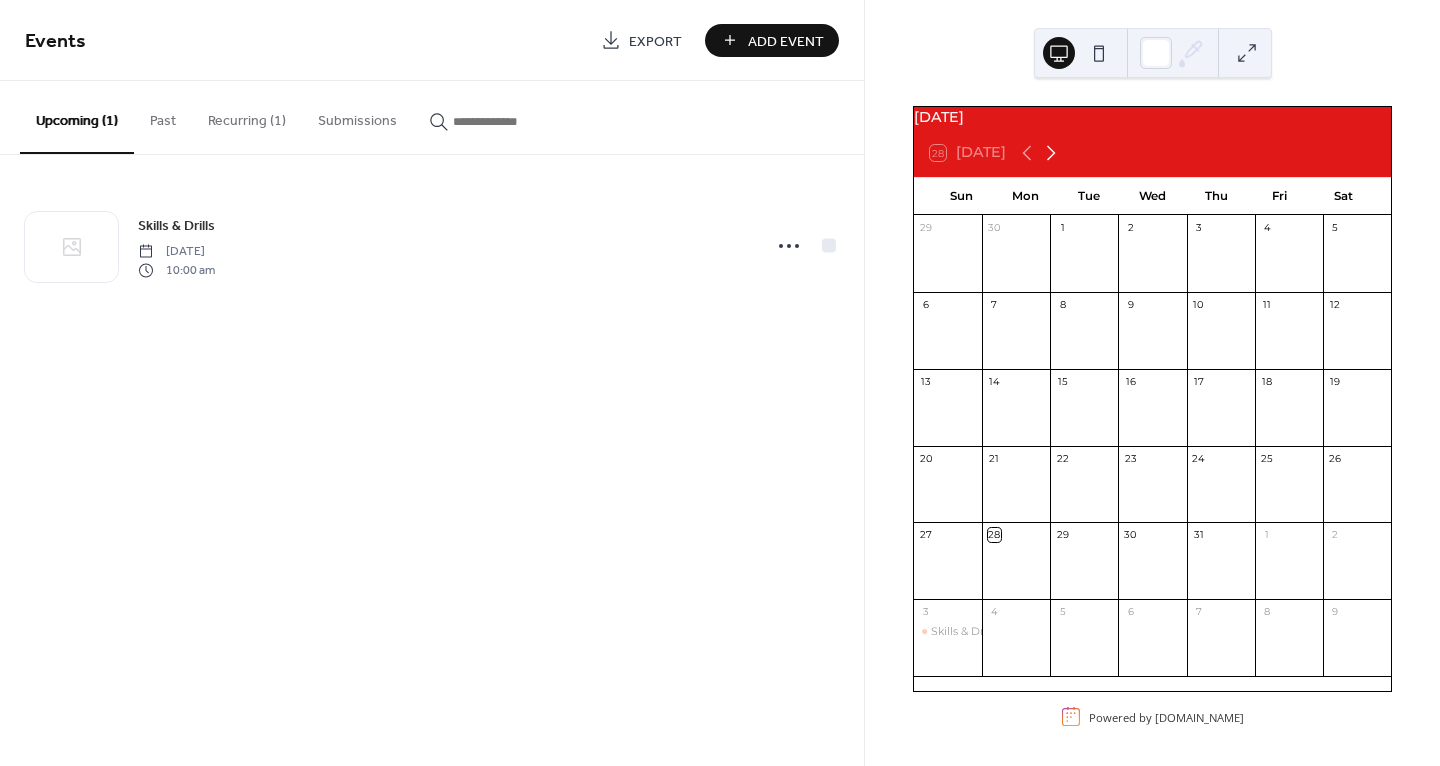 click 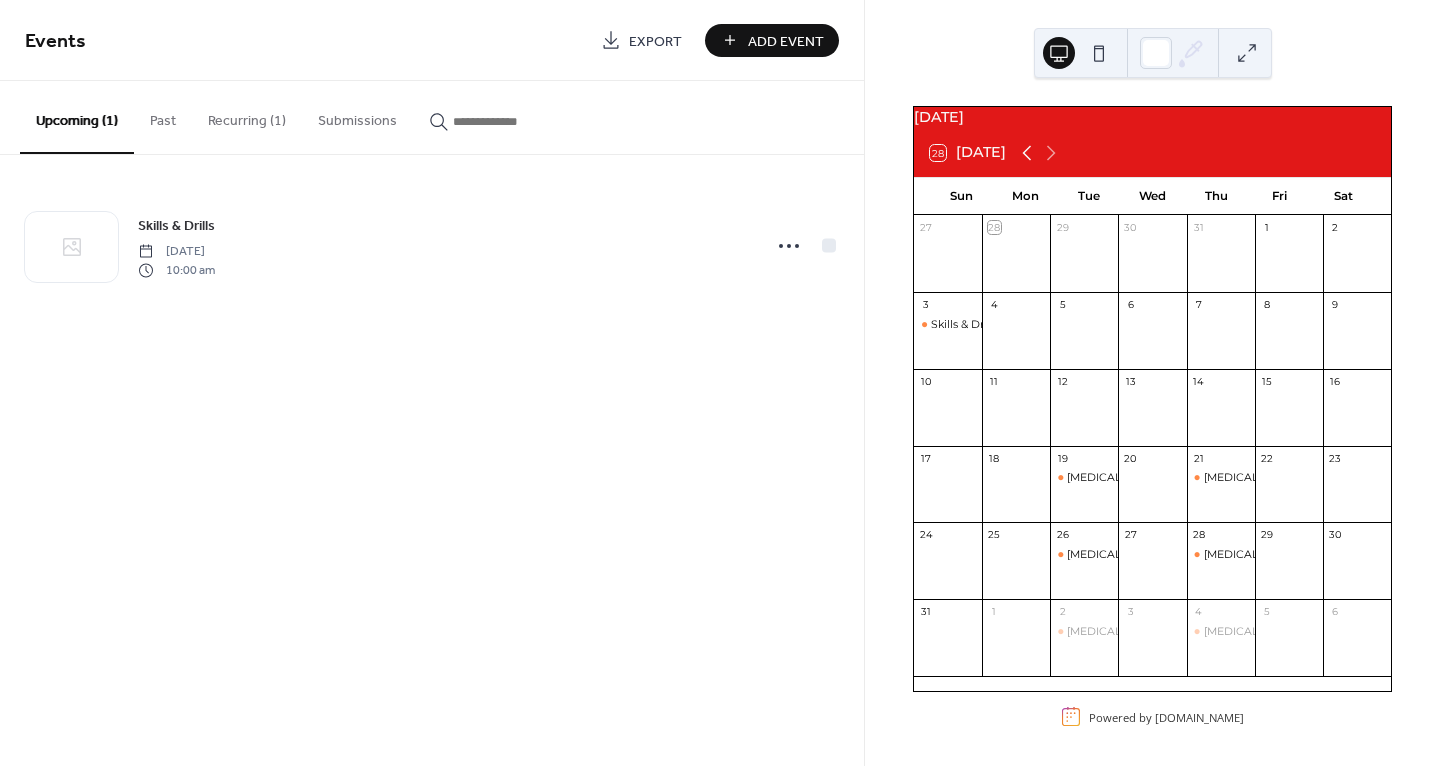 click 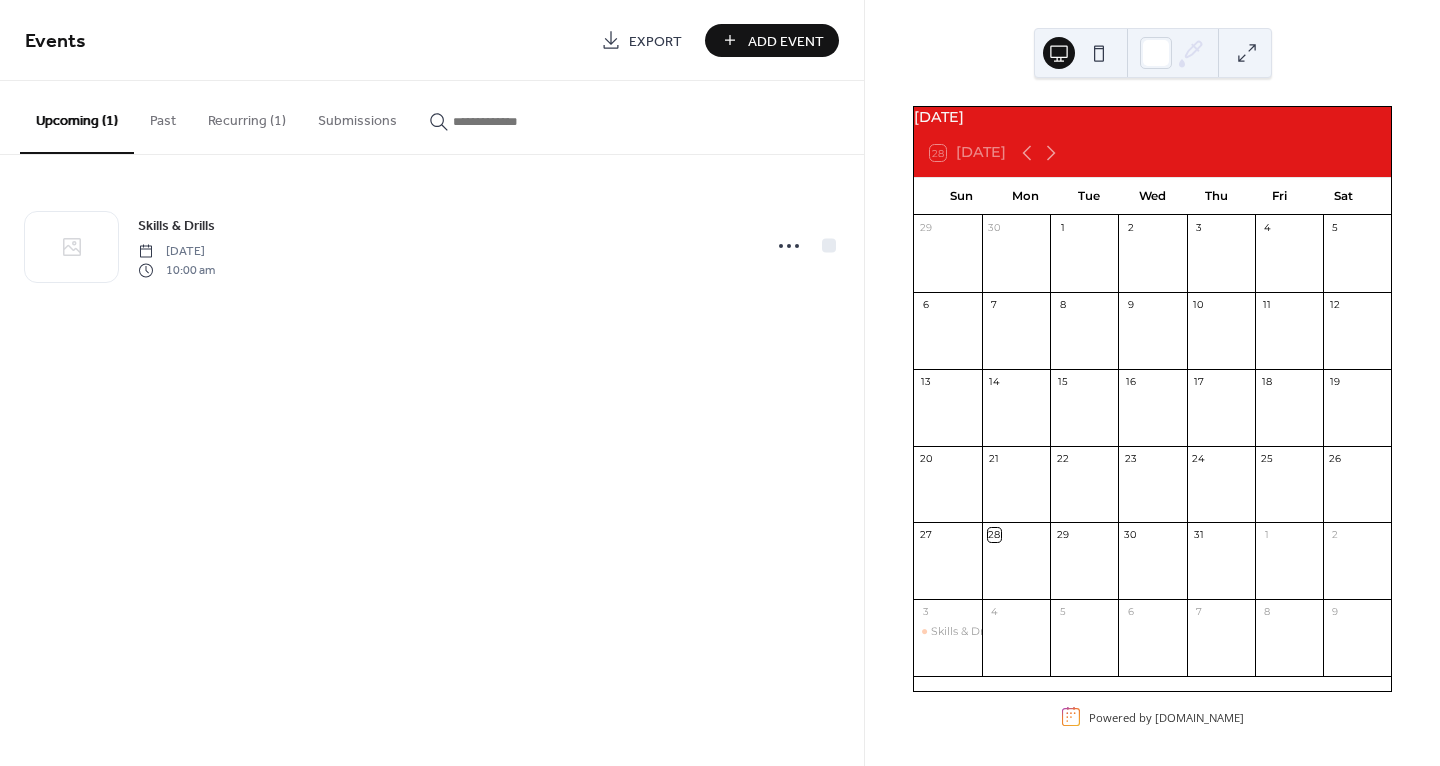 click on "Upcoming (1)" at bounding box center [77, 117] 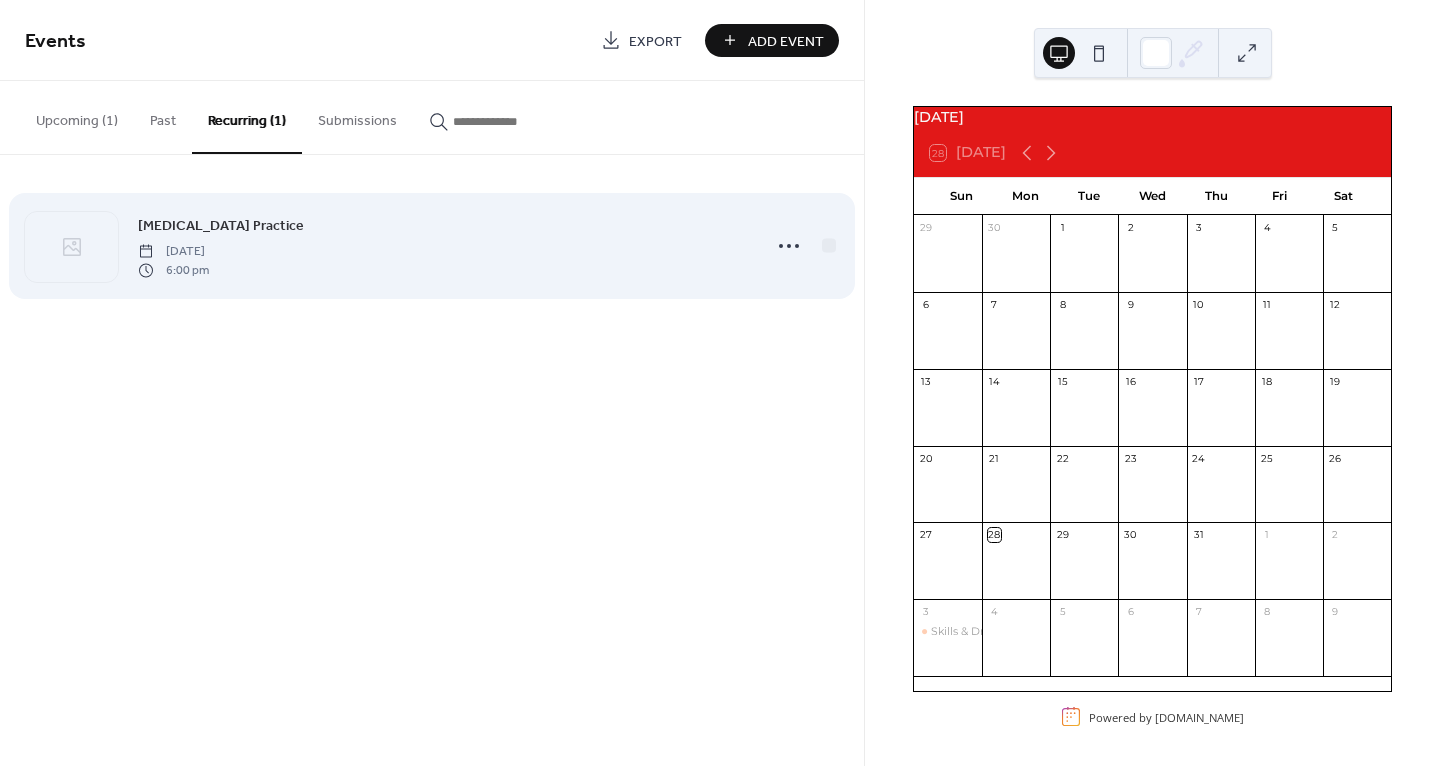 click on "TACKLE Football Practice" at bounding box center [221, 226] 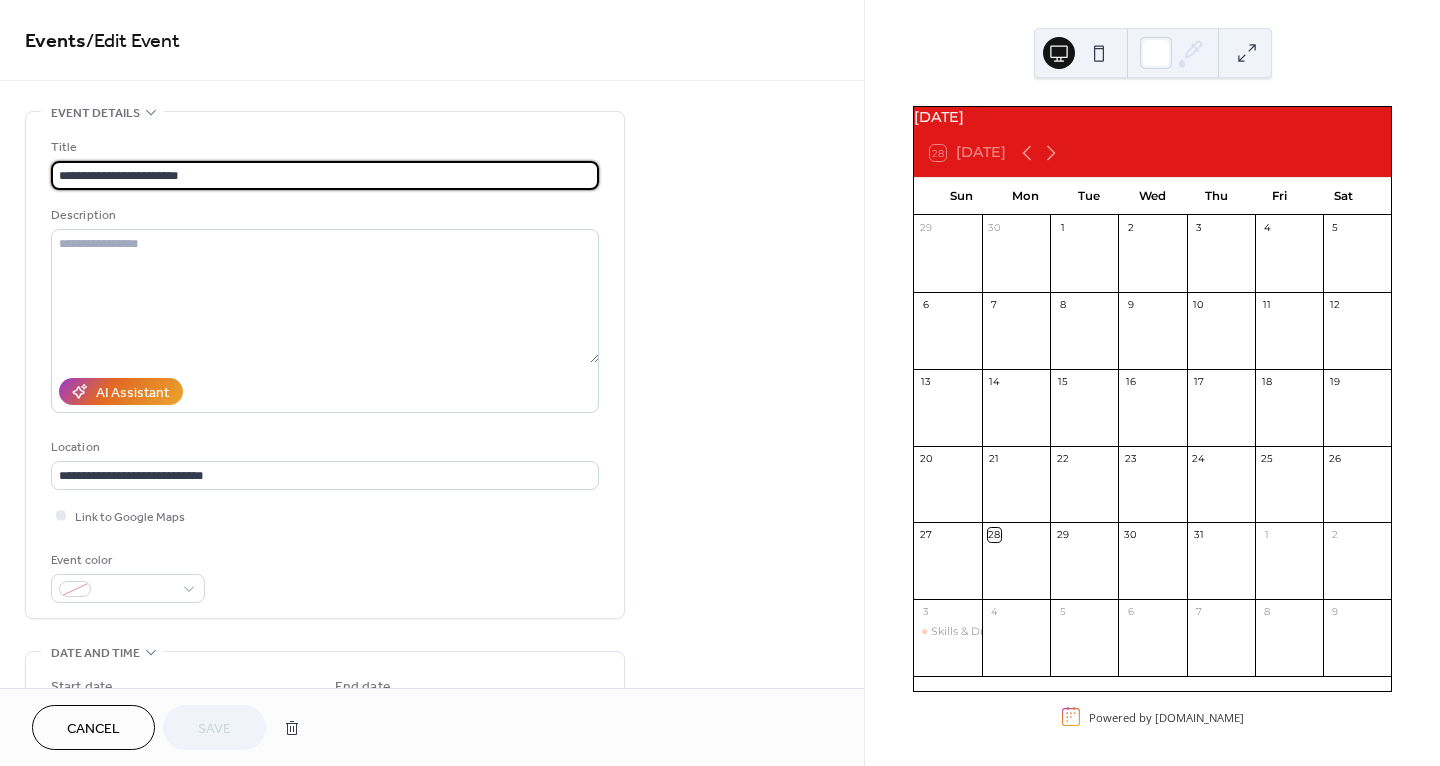 drag, startPoint x: 146, startPoint y: 173, endPoint x: 38, endPoint y: 168, distance: 108.11568 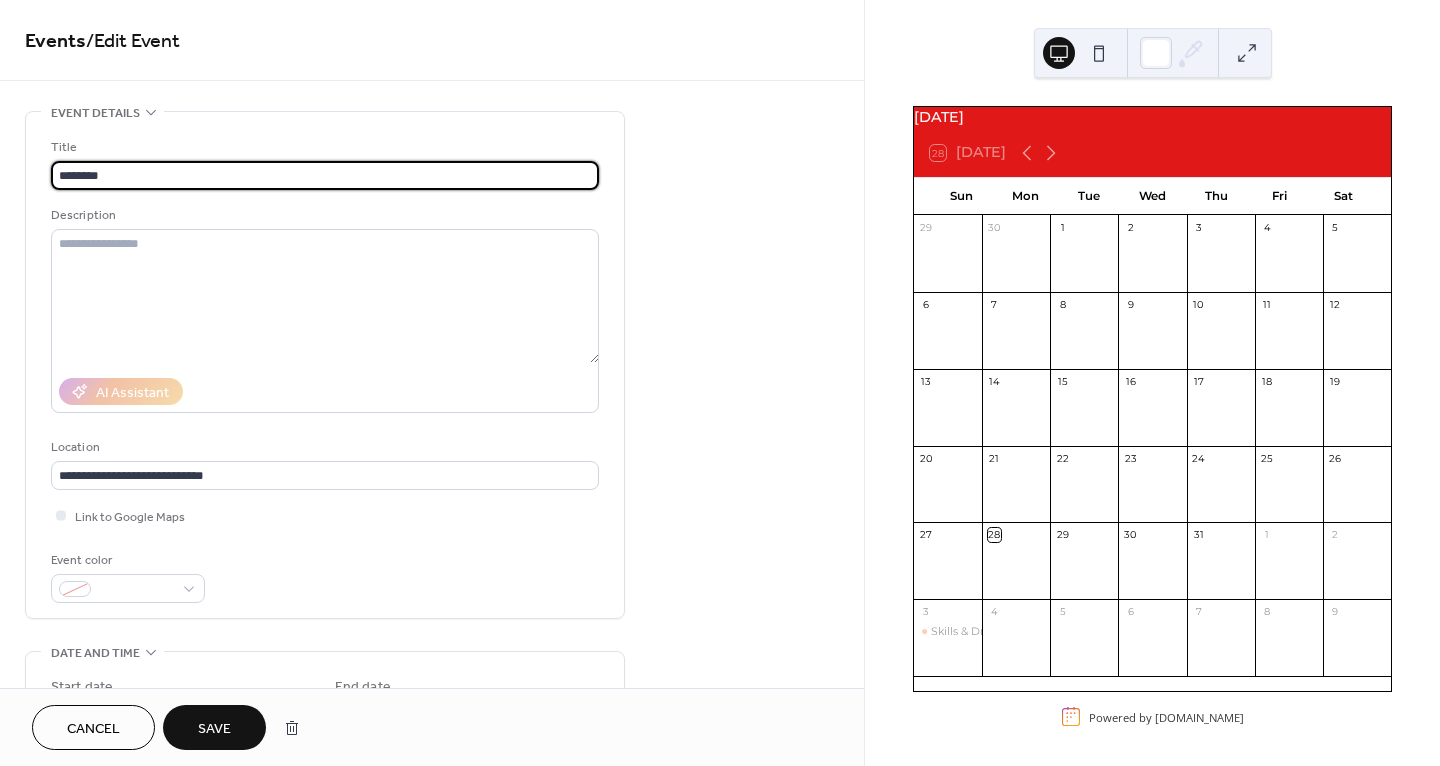 click on "********" at bounding box center (325, 175) 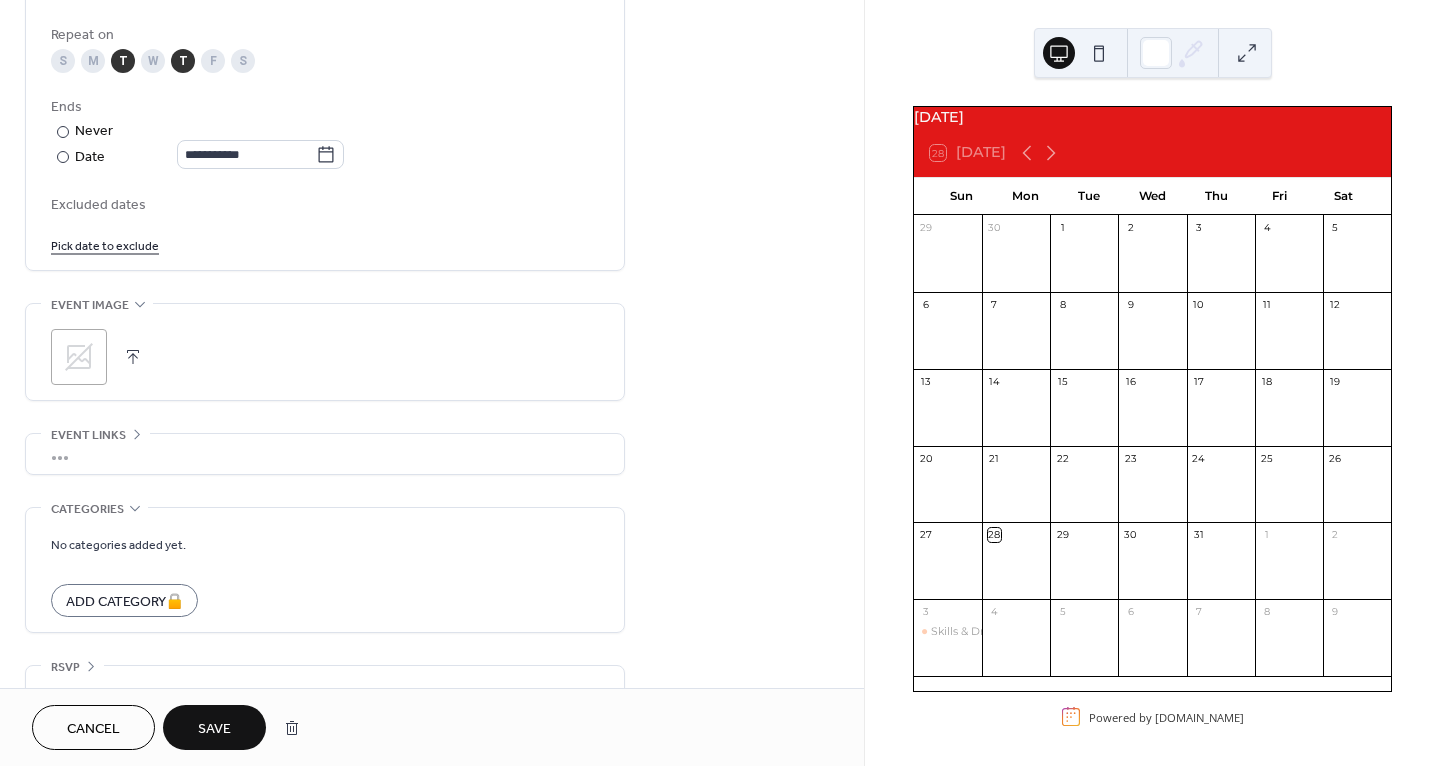 scroll, scrollTop: 1036, scrollLeft: 0, axis: vertical 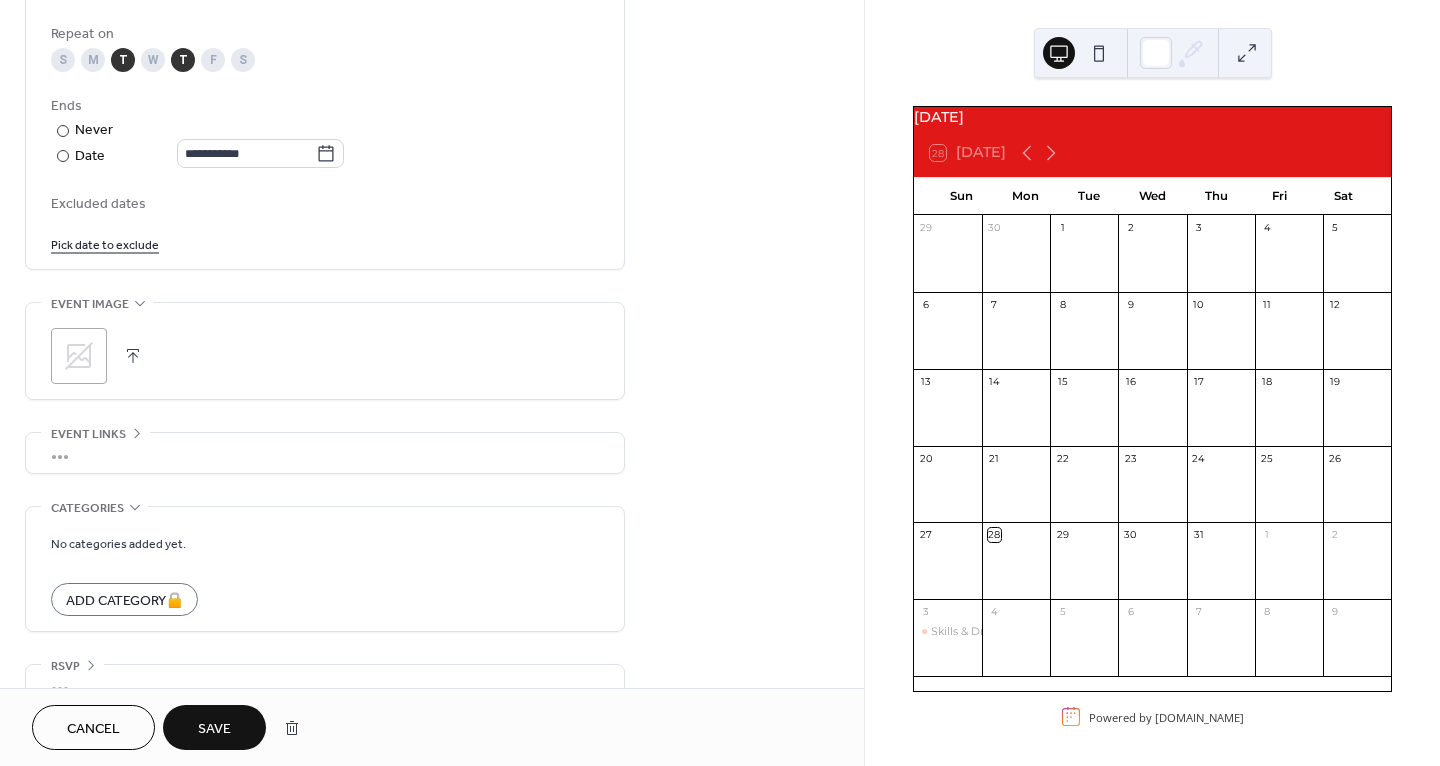 type on "**********" 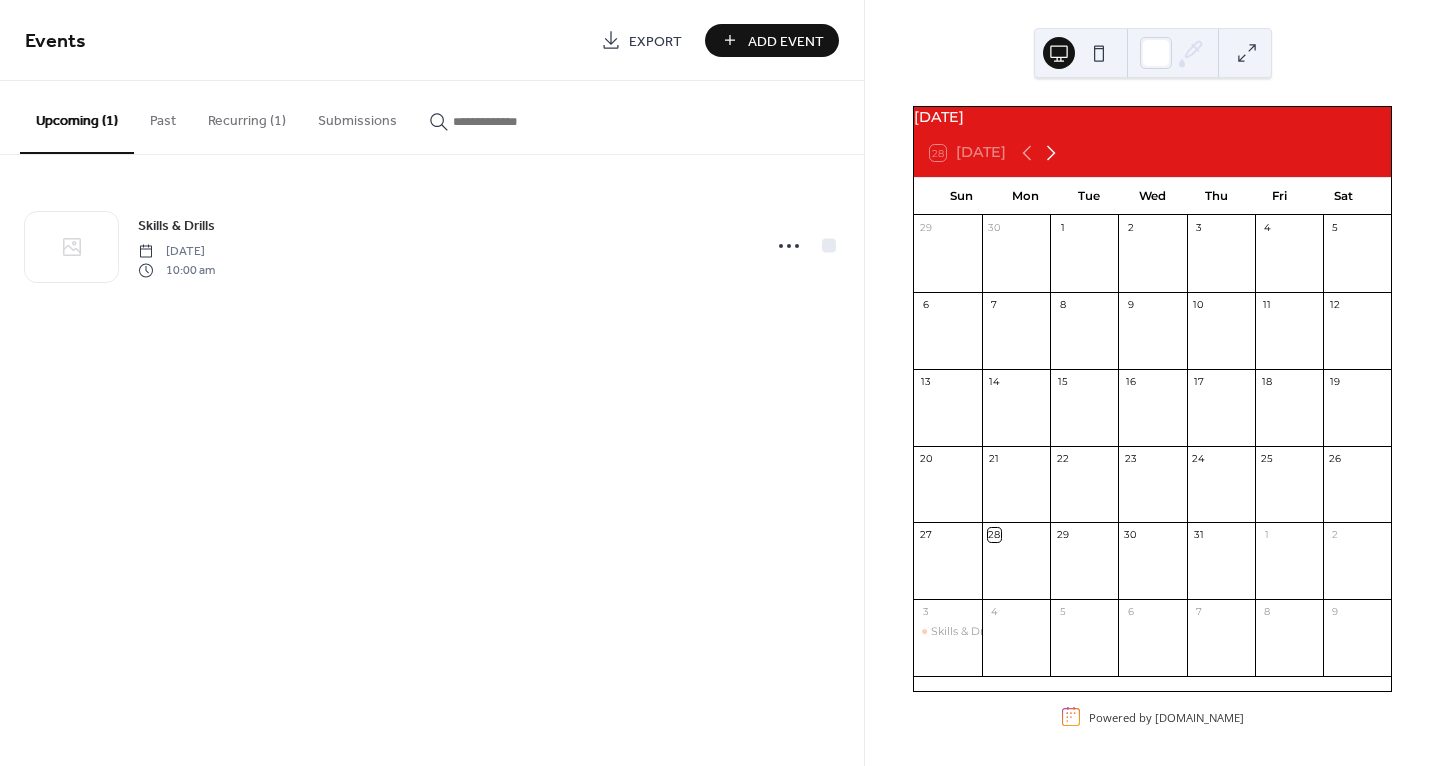 click 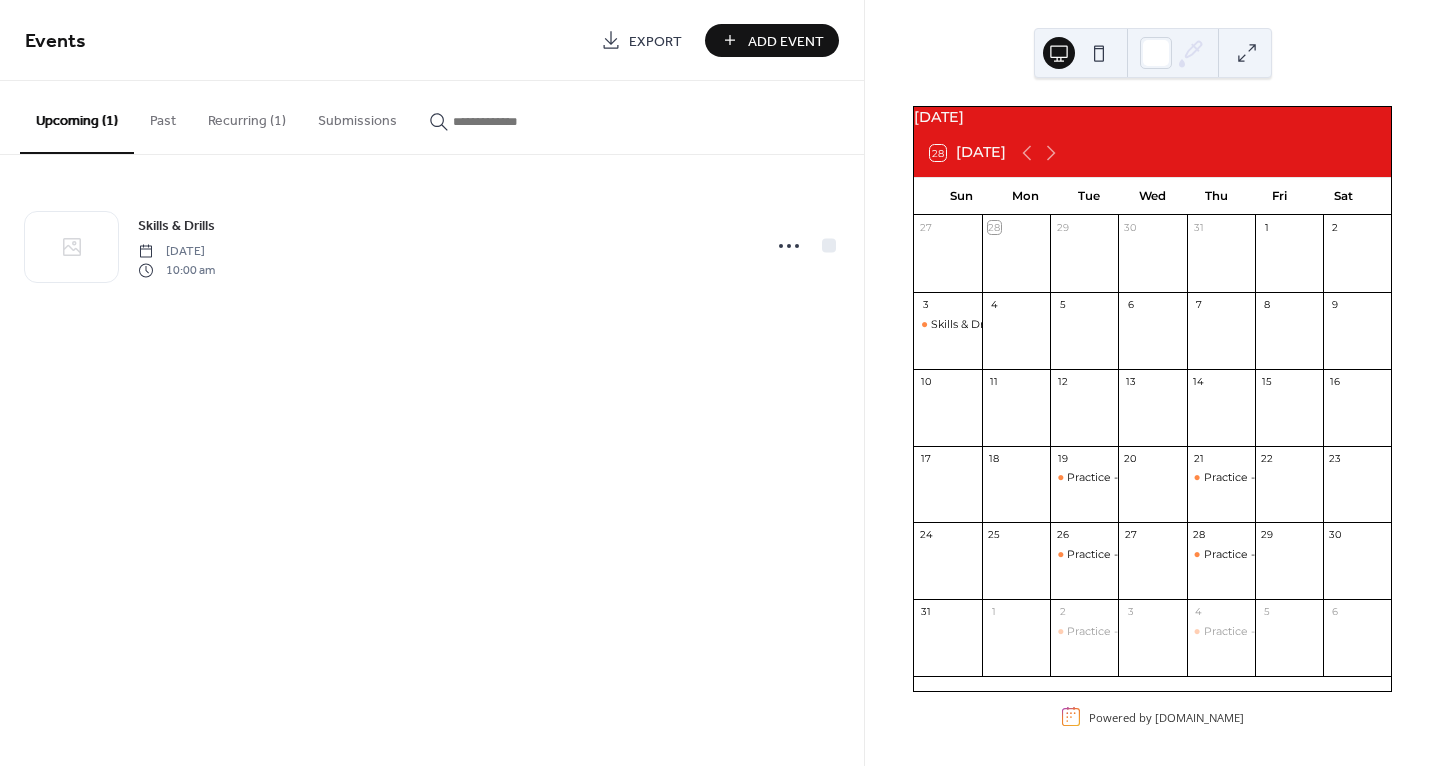 click on "Recurring (1)" at bounding box center [247, 116] 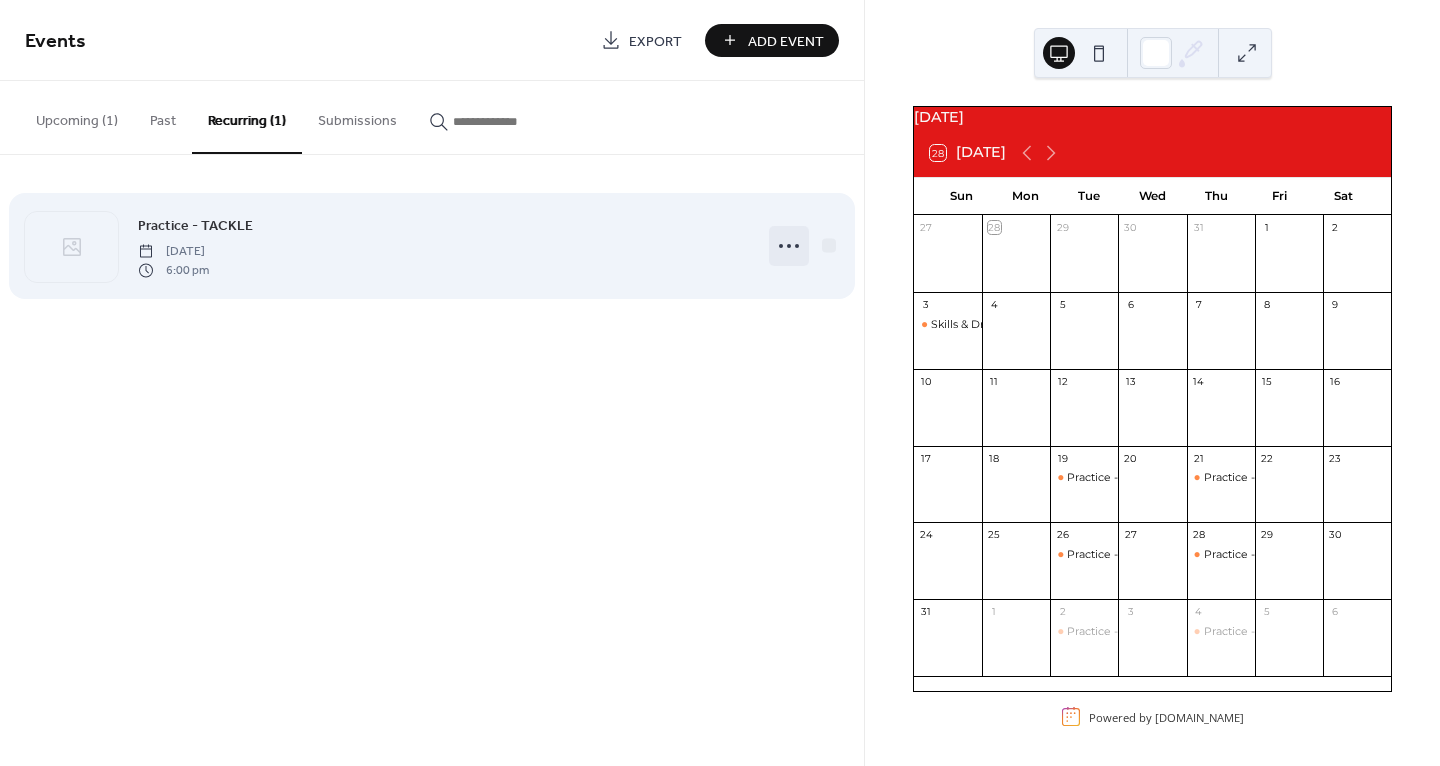 click 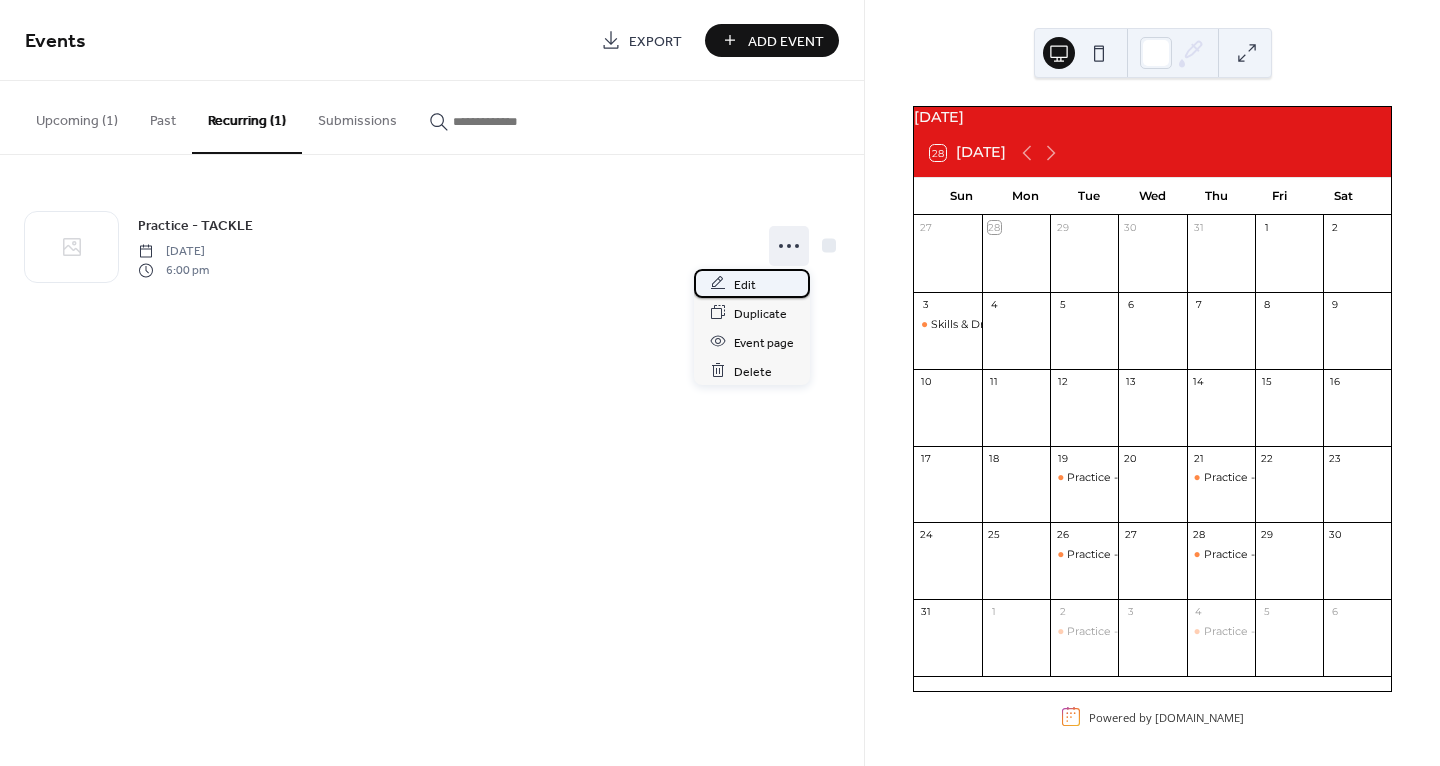 click on "Edit" at bounding box center [752, 283] 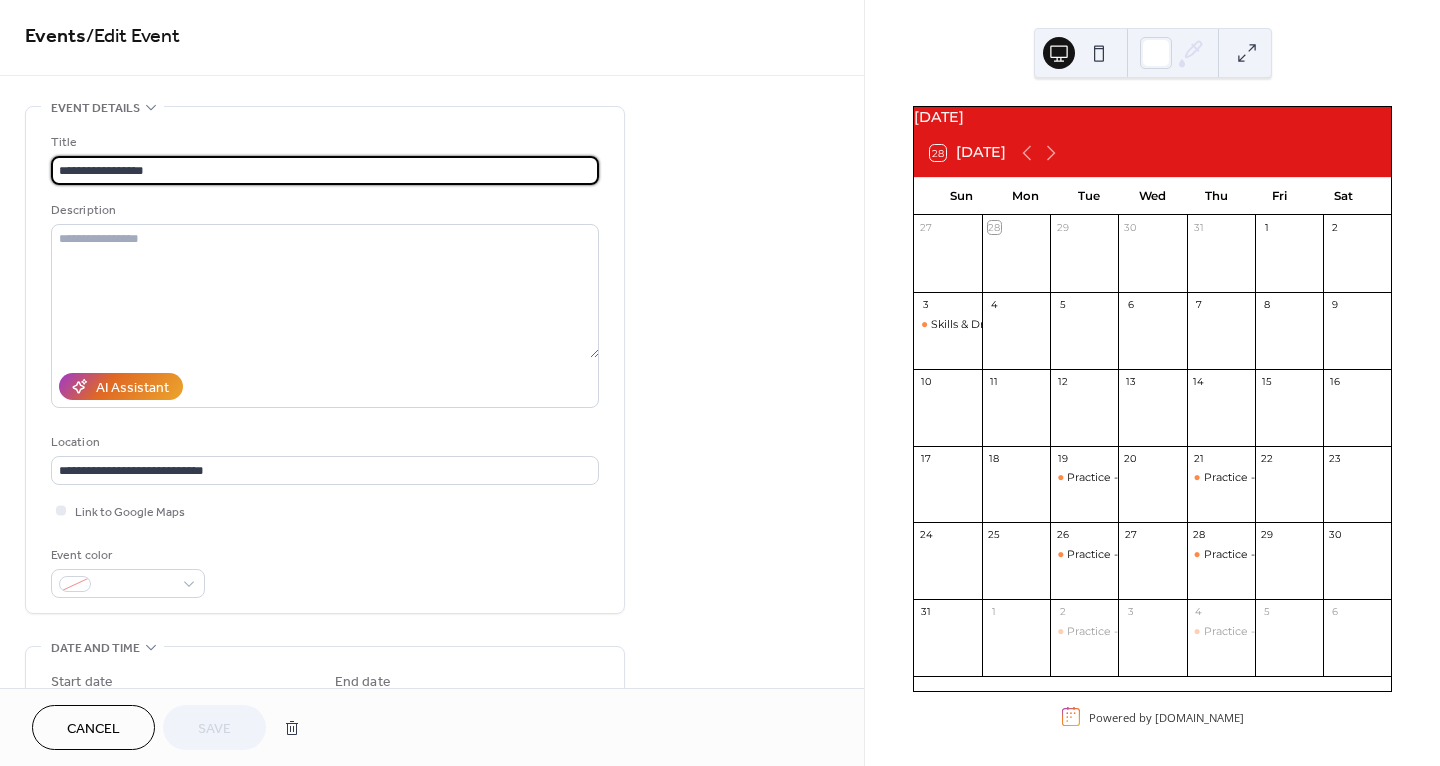 scroll, scrollTop: 3, scrollLeft: 0, axis: vertical 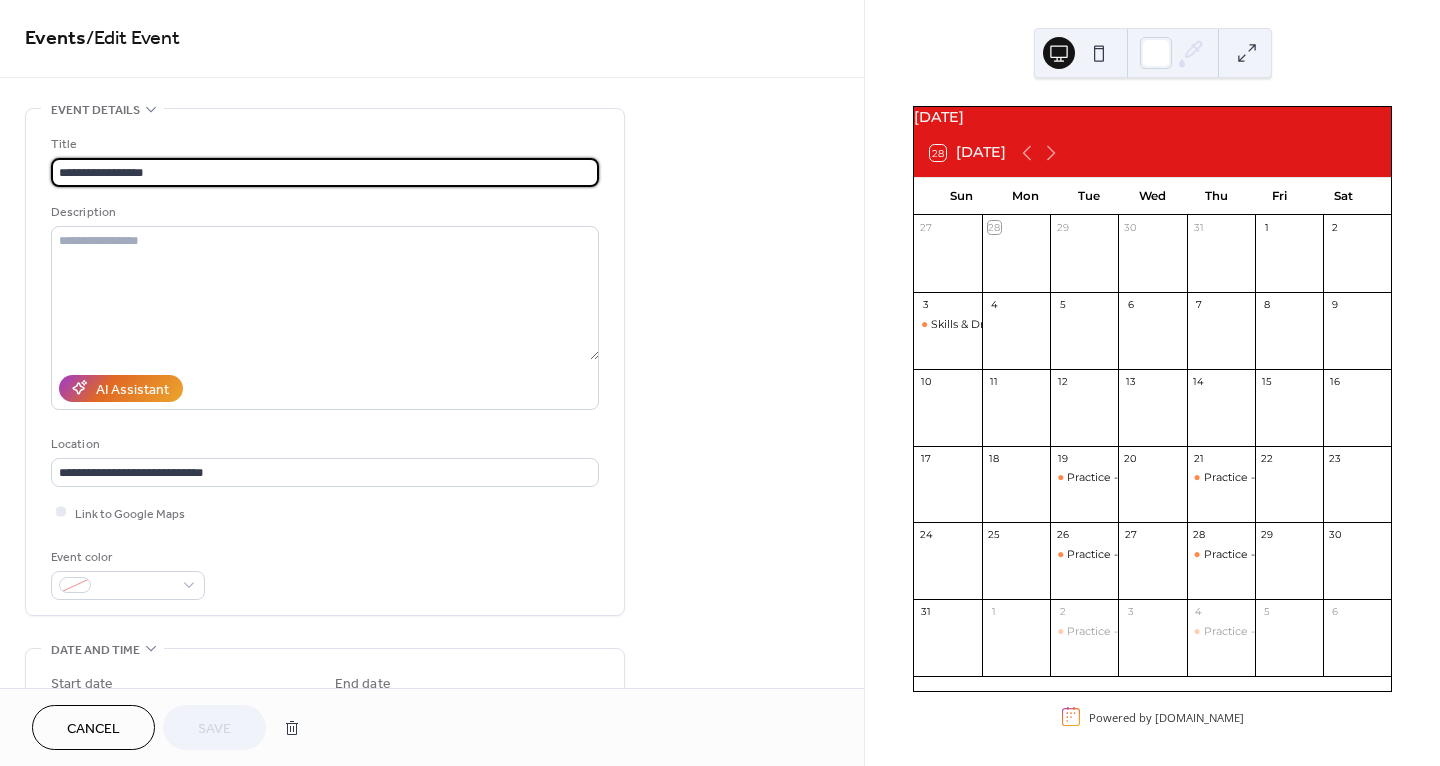 drag, startPoint x: 175, startPoint y: 169, endPoint x: 6, endPoint y: 173, distance: 169.04733 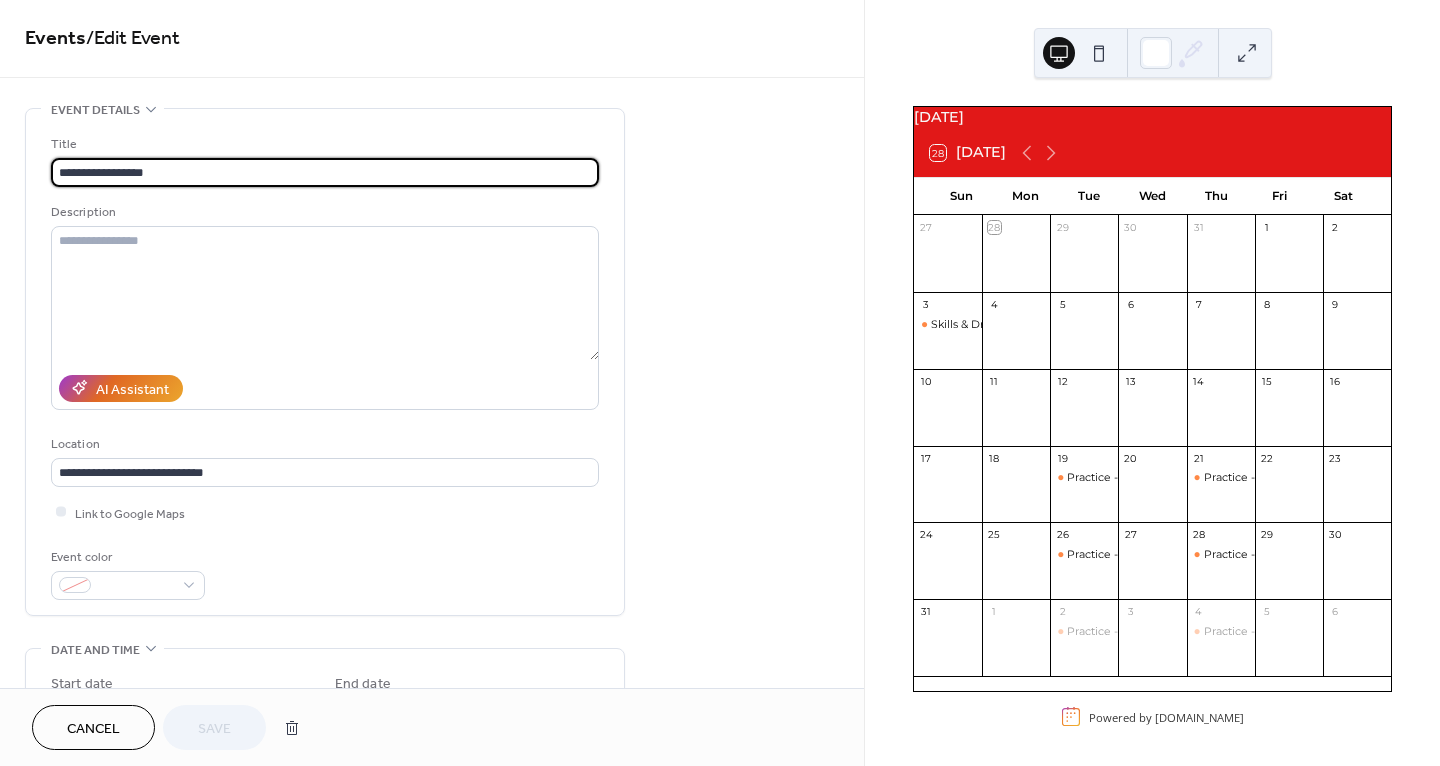 click on "**********" at bounding box center (432, 933) 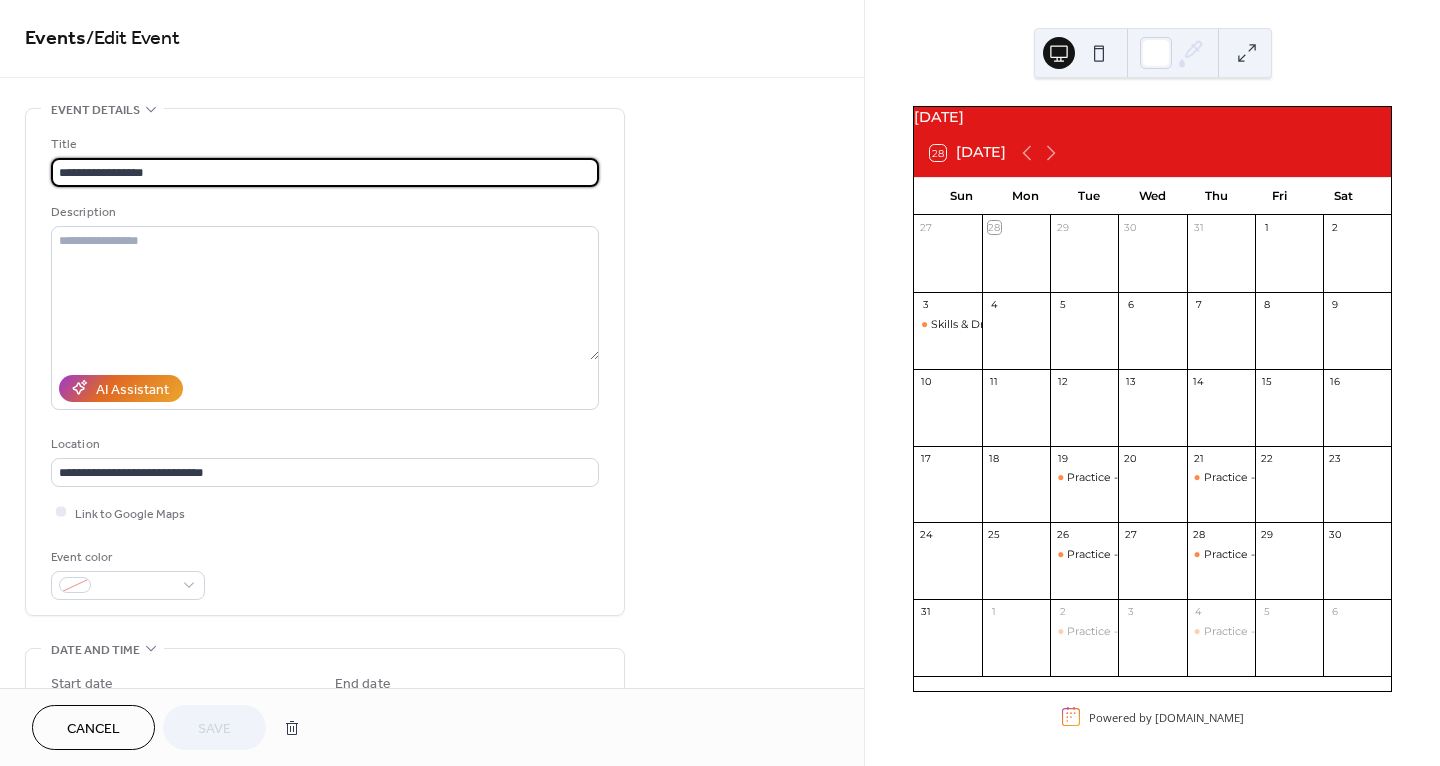 scroll, scrollTop: 0, scrollLeft: 0, axis: both 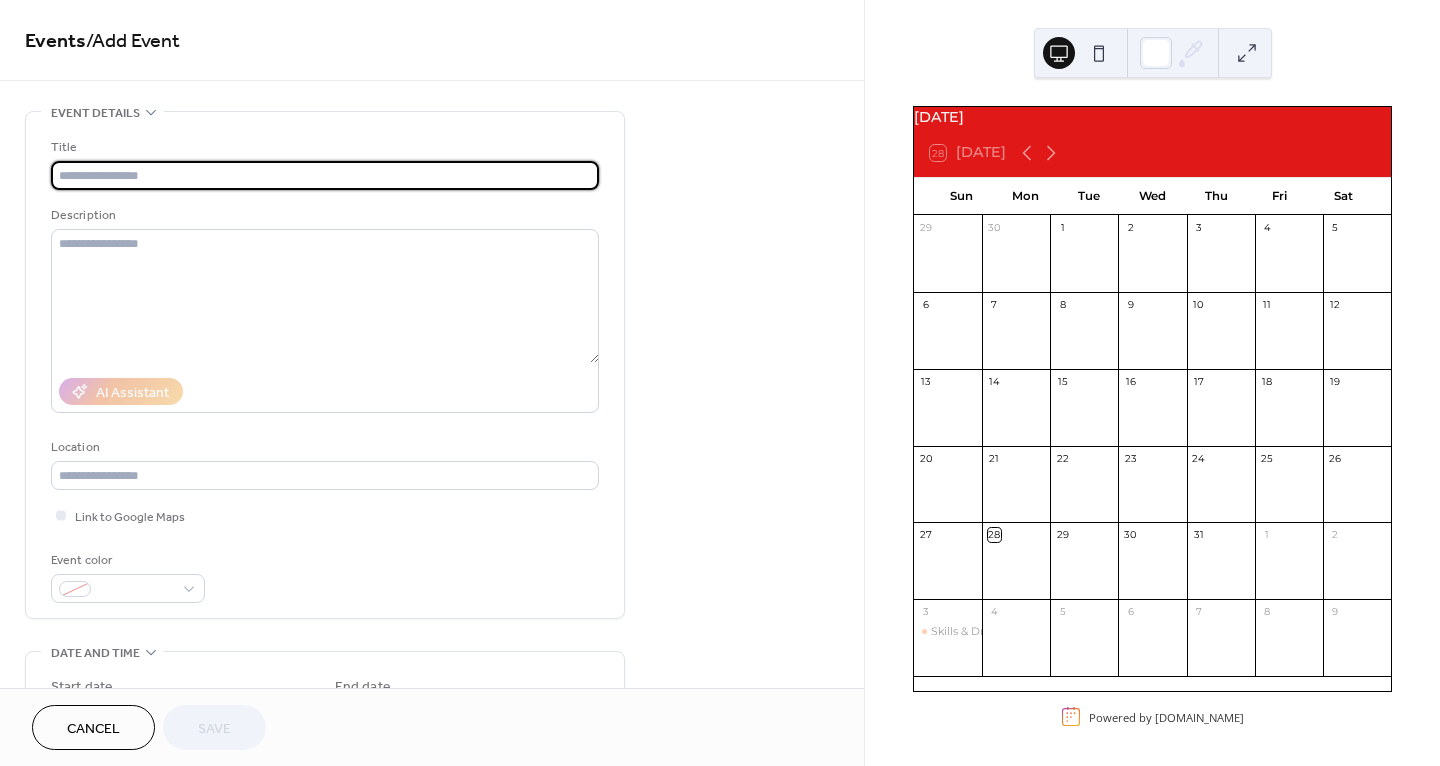 type on "*" 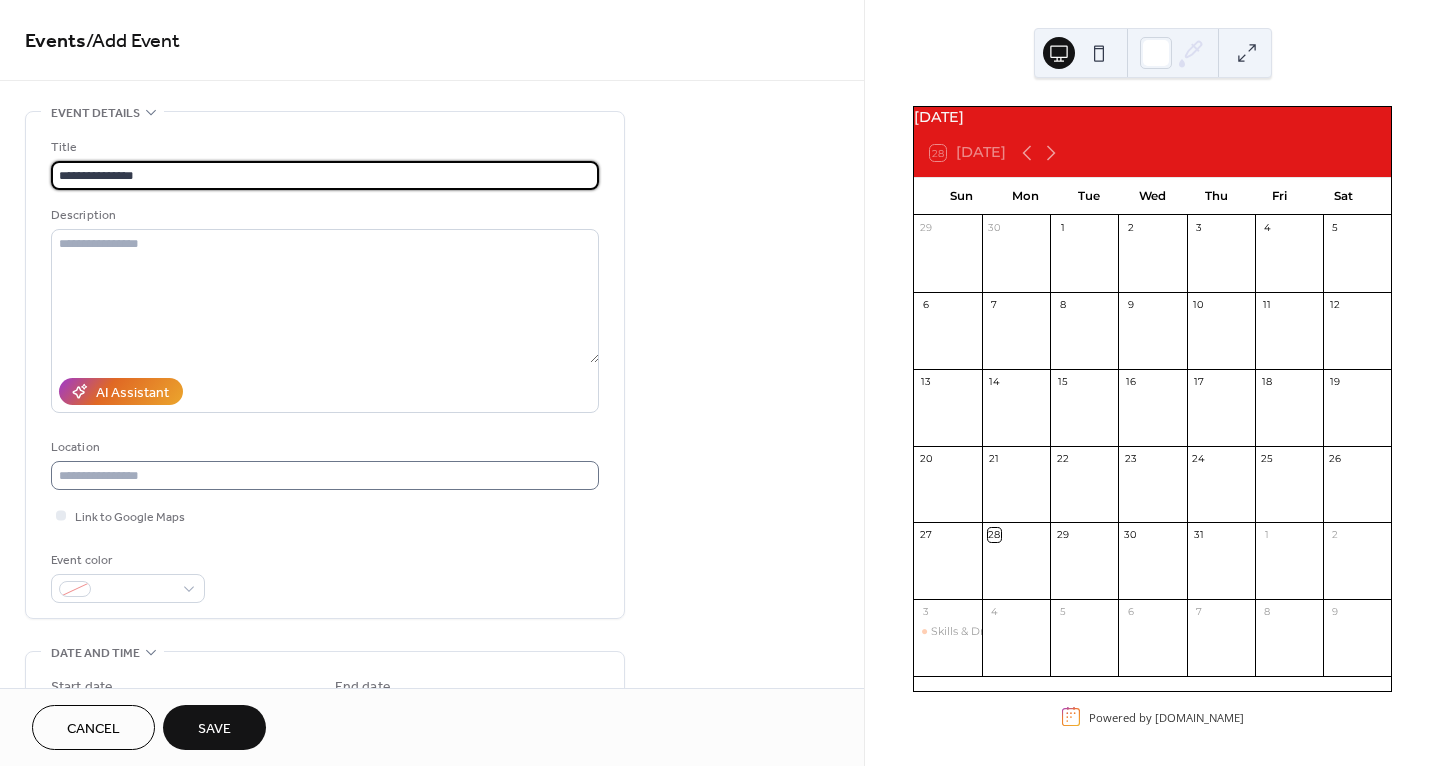 type on "**********" 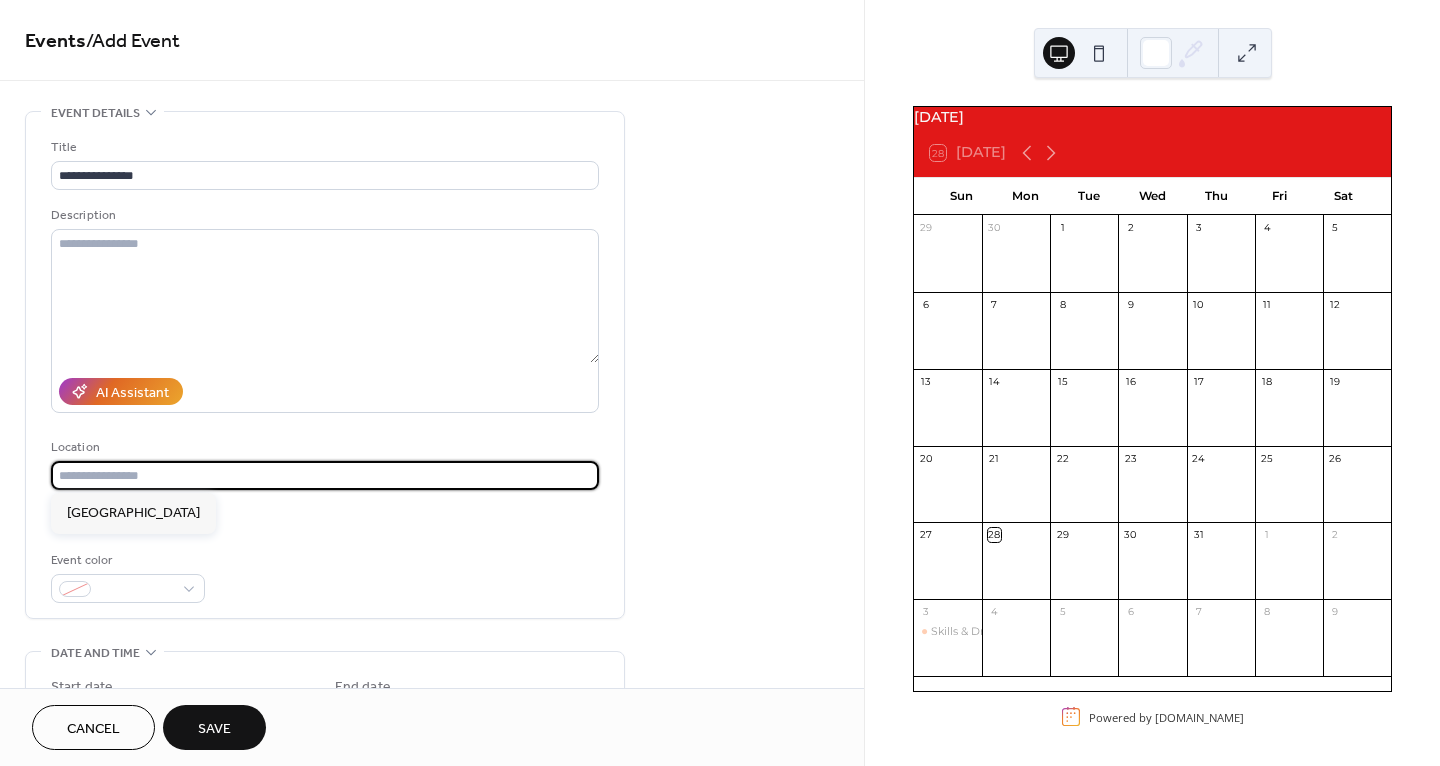 click at bounding box center (325, 475) 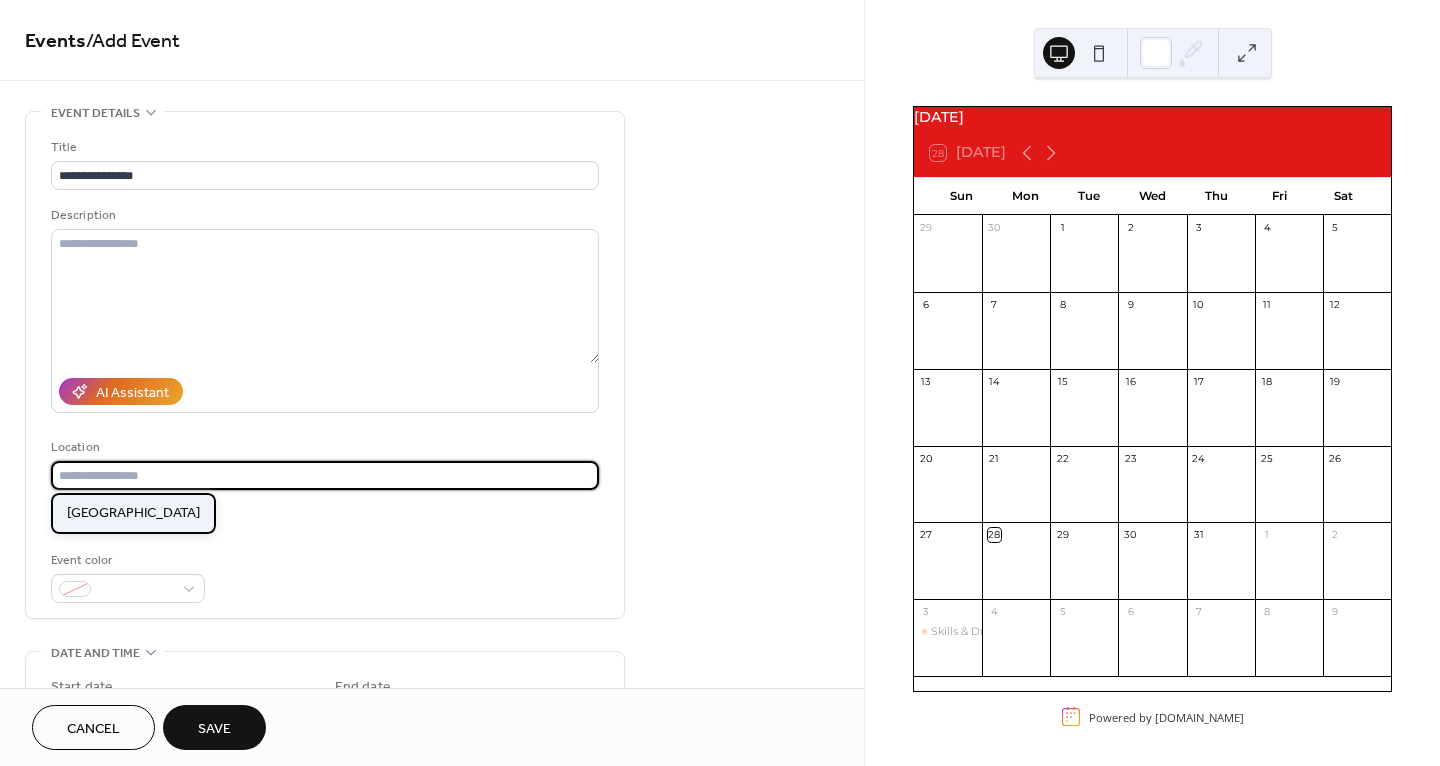 click on "[GEOGRAPHIC_DATA]" at bounding box center (133, 513) 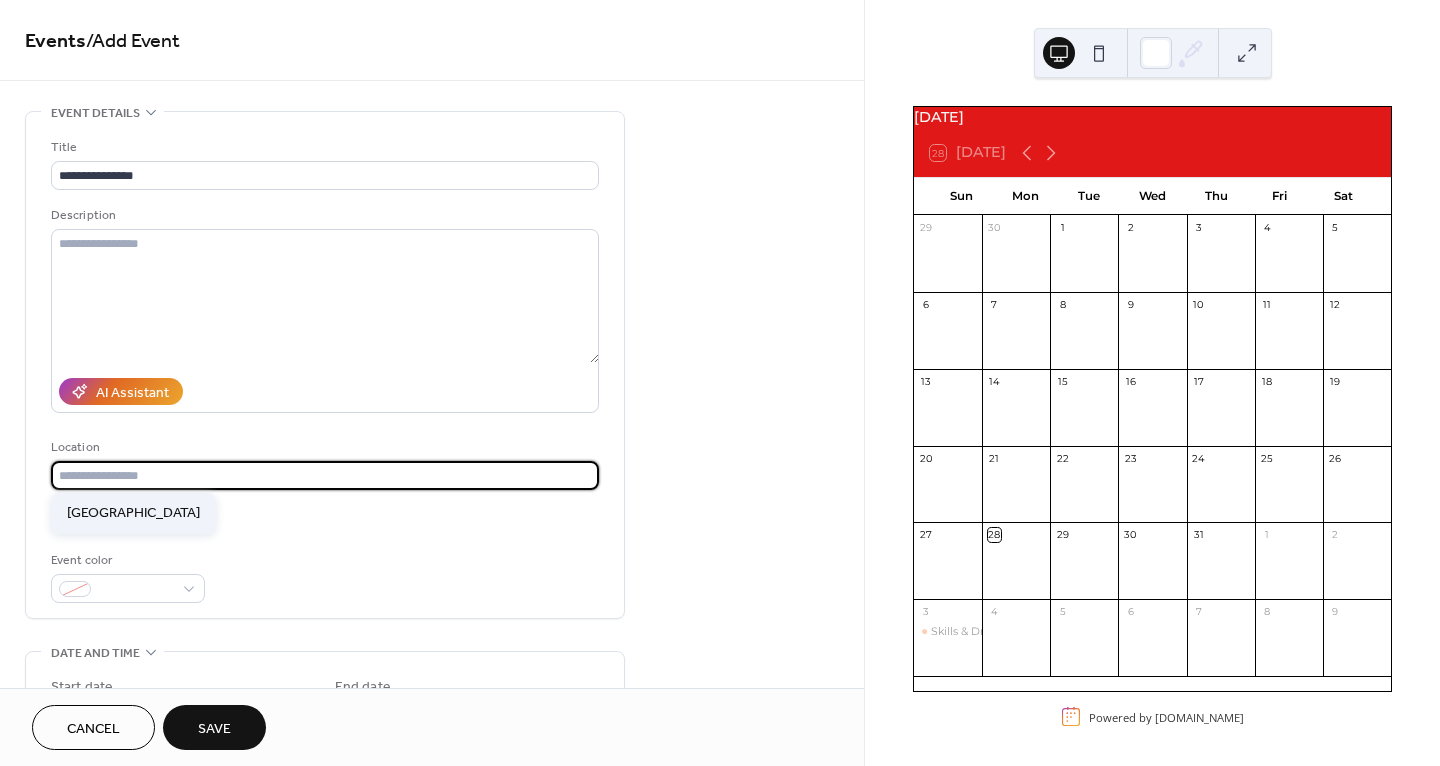 type on "**********" 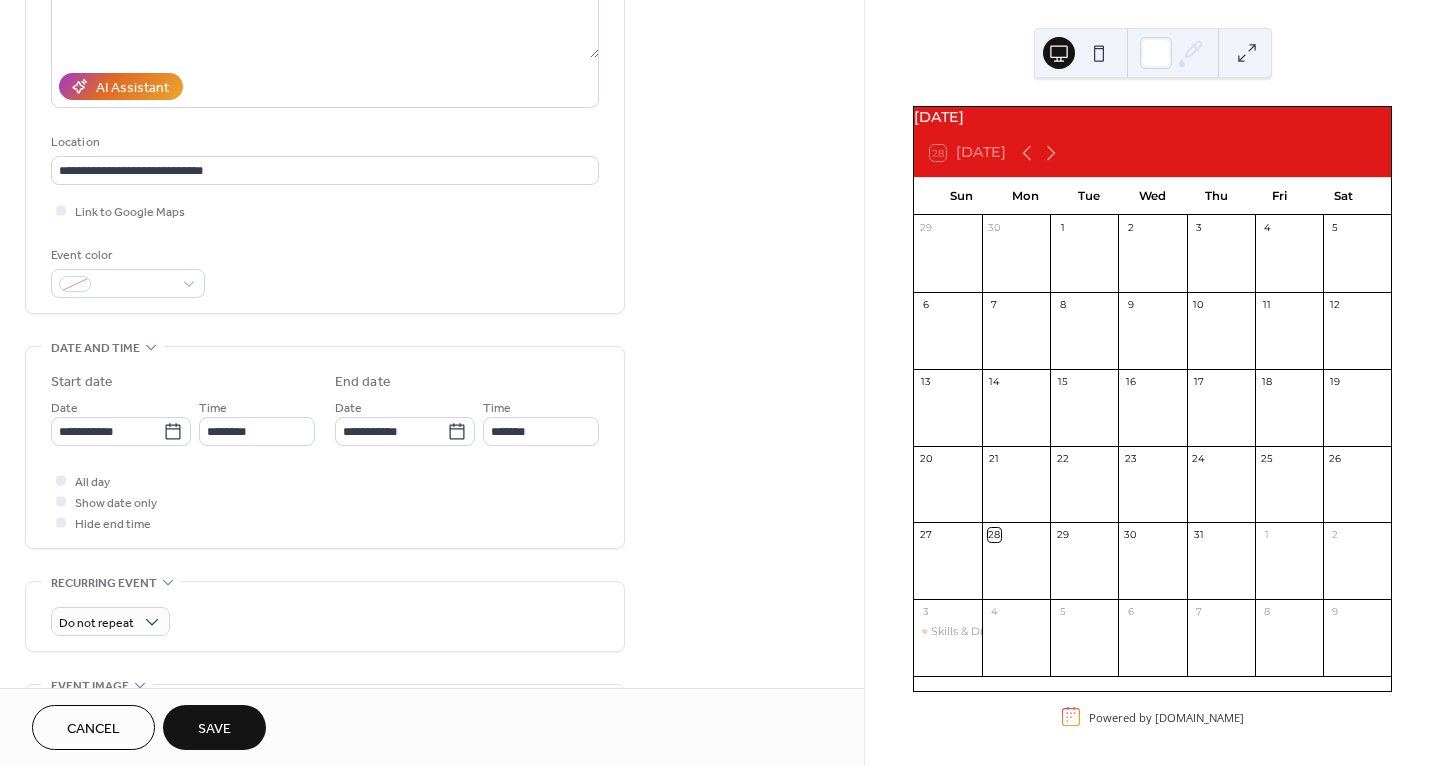 scroll, scrollTop: 318, scrollLeft: 0, axis: vertical 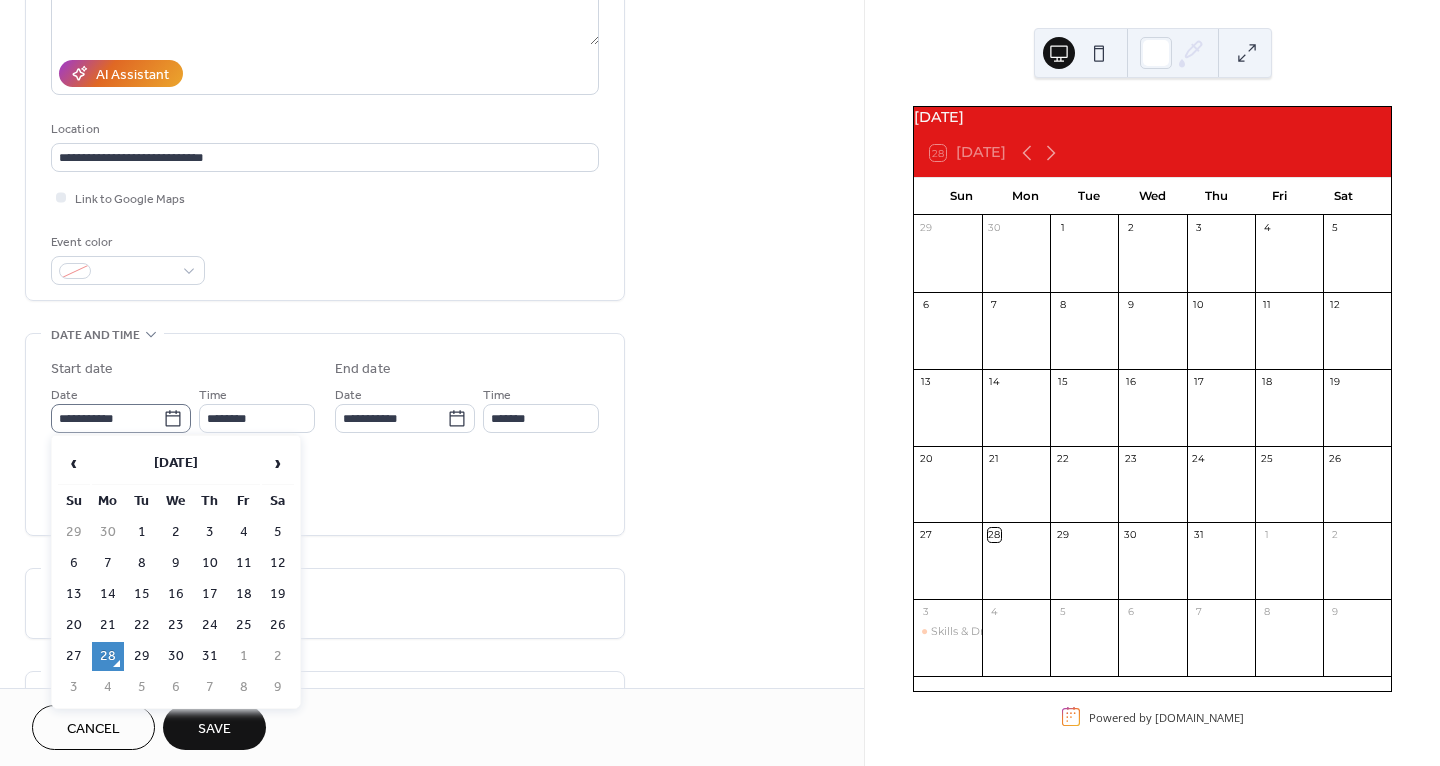click 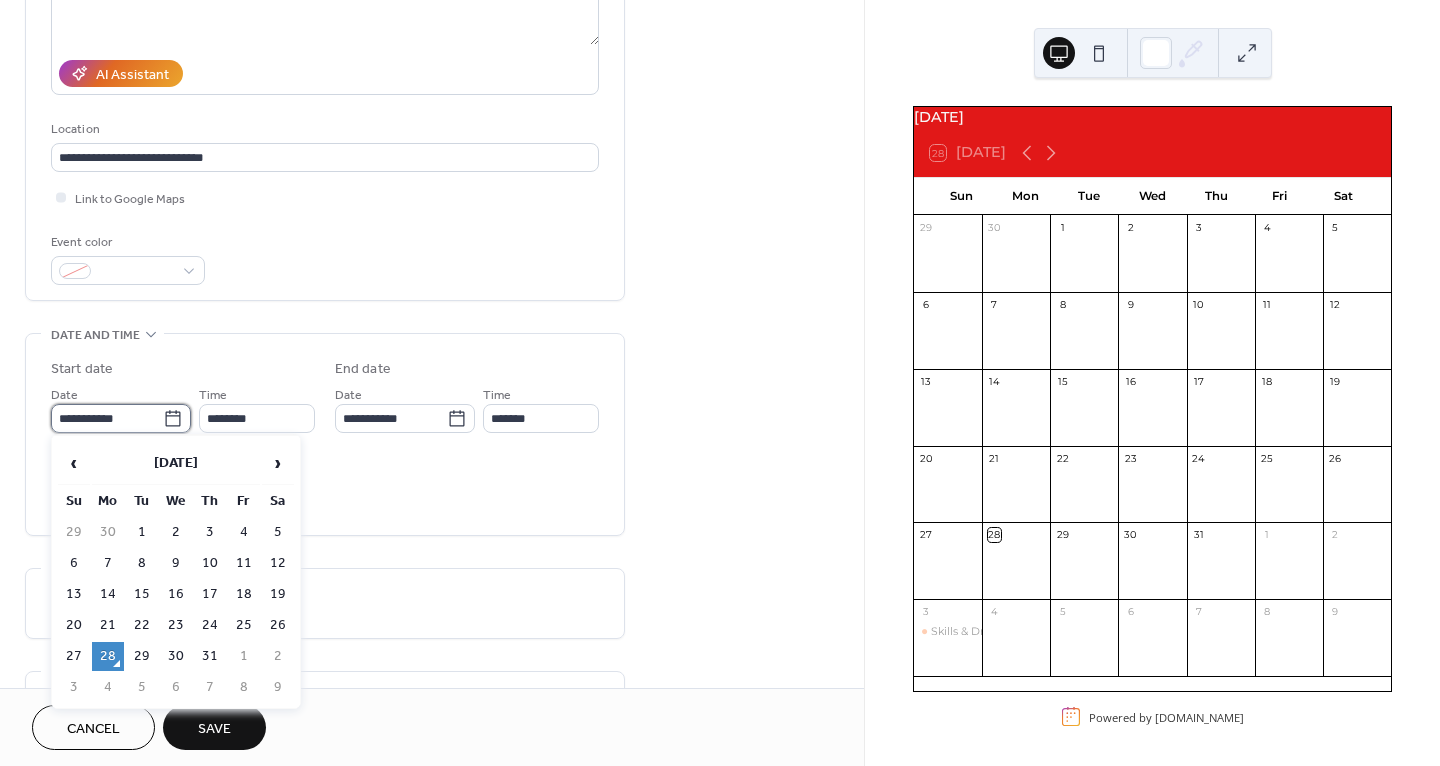 click on "**********" at bounding box center [107, 418] 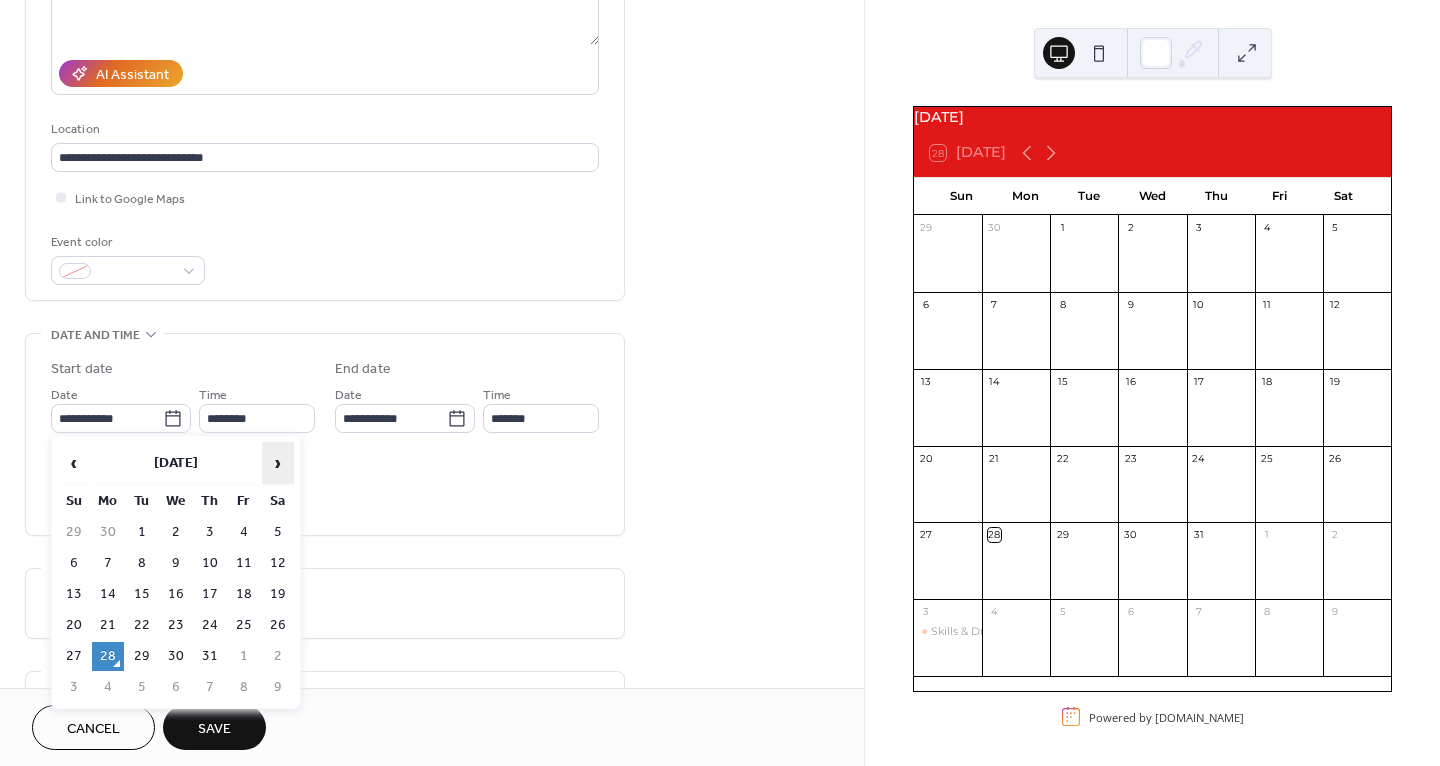 click on "›" at bounding box center (278, 463) 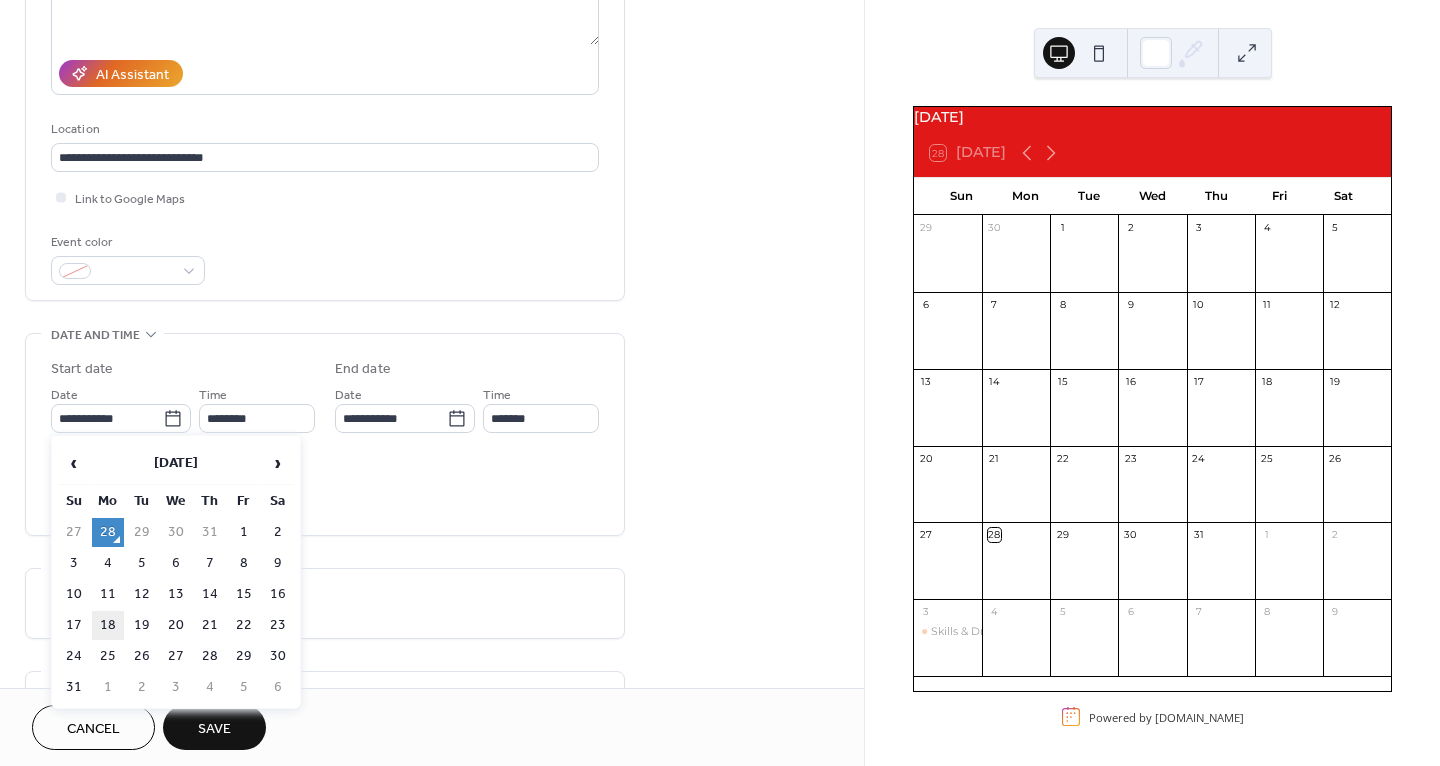 click on "18" at bounding box center (108, 625) 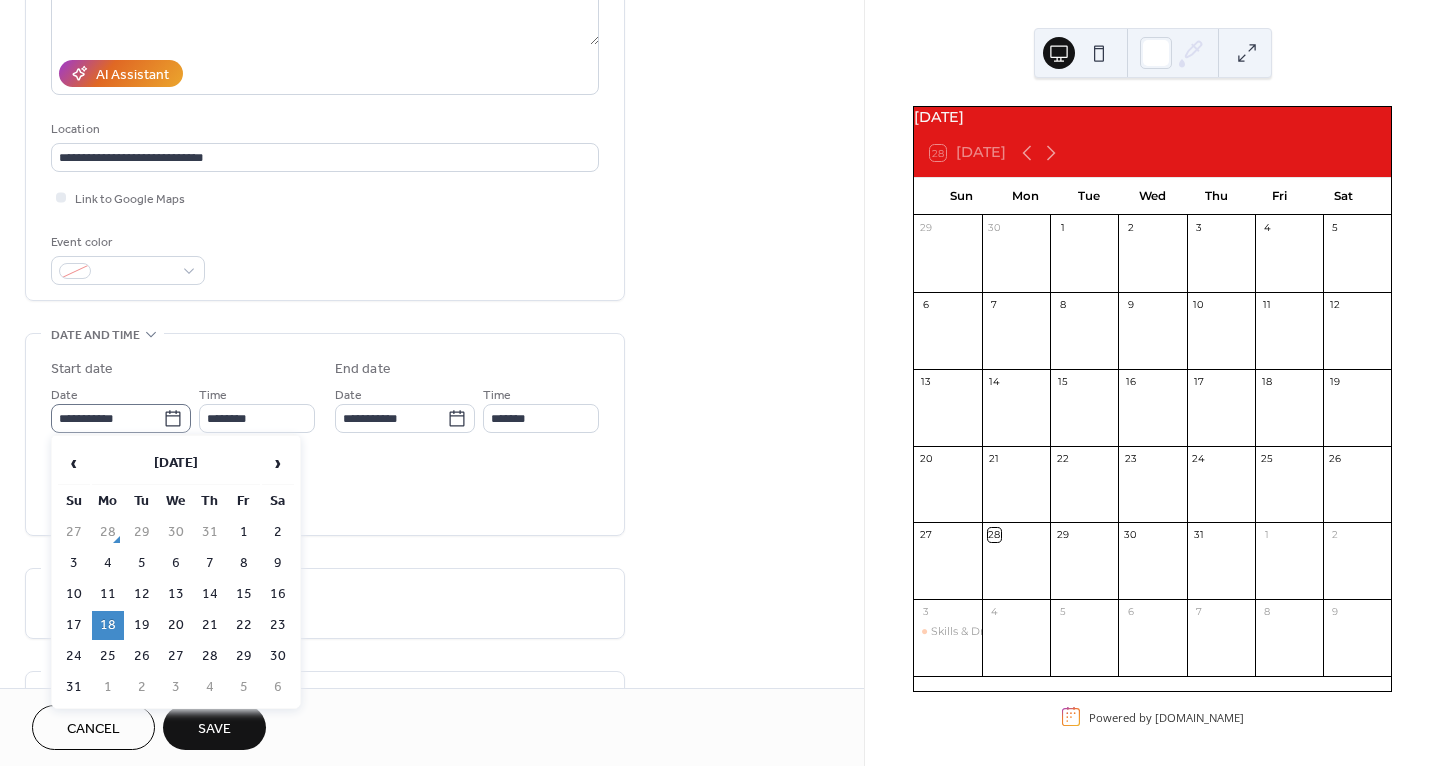 click 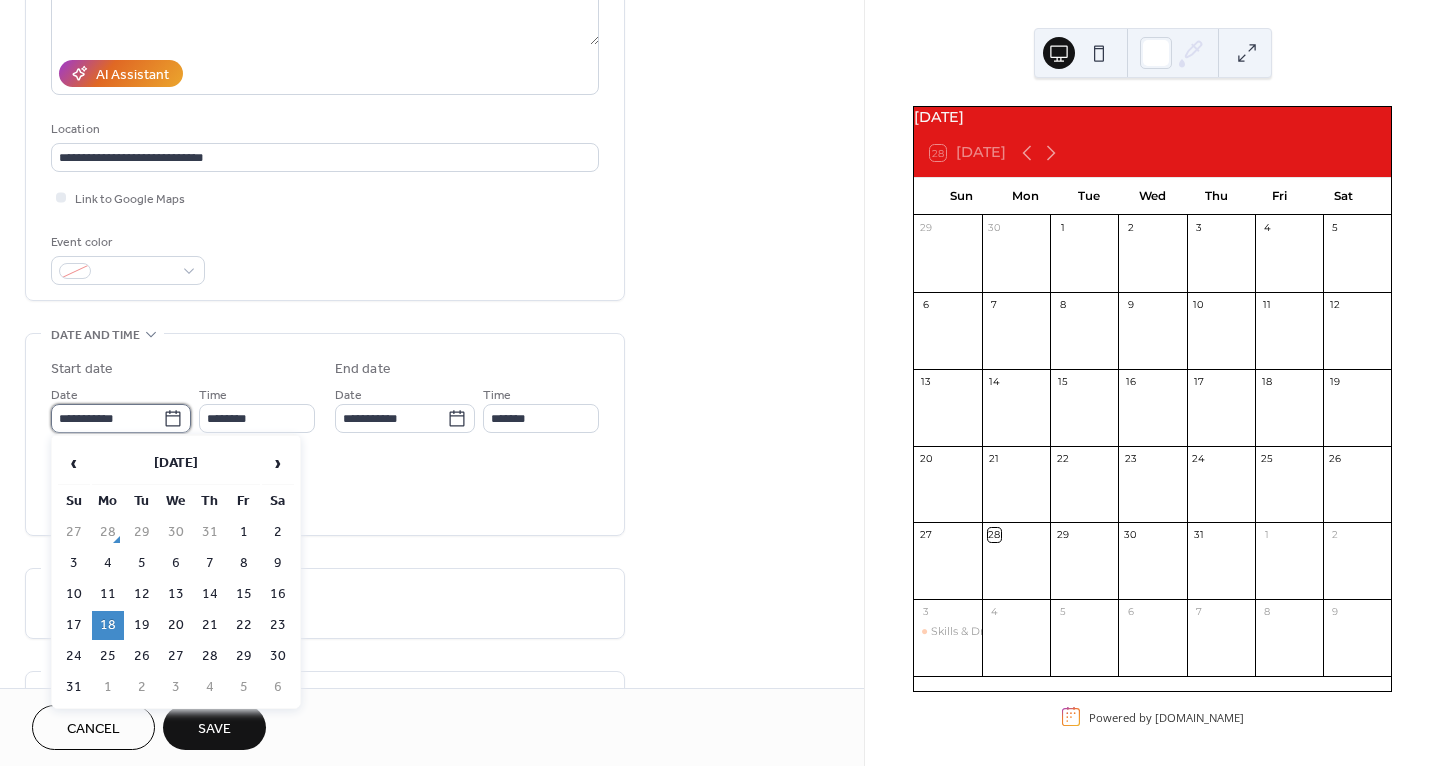 click on "**********" at bounding box center [107, 418] 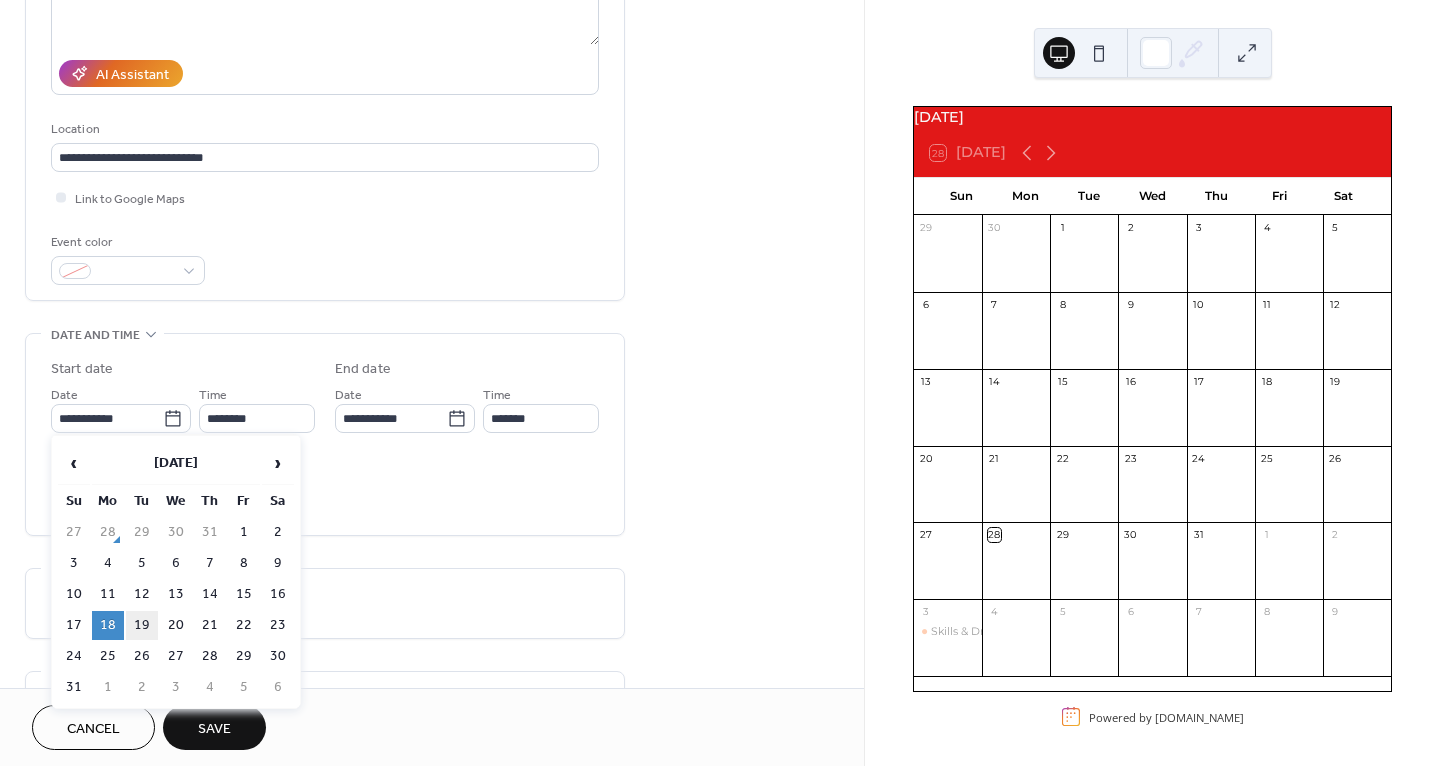 click on "19" at bounding box center [142, 625] 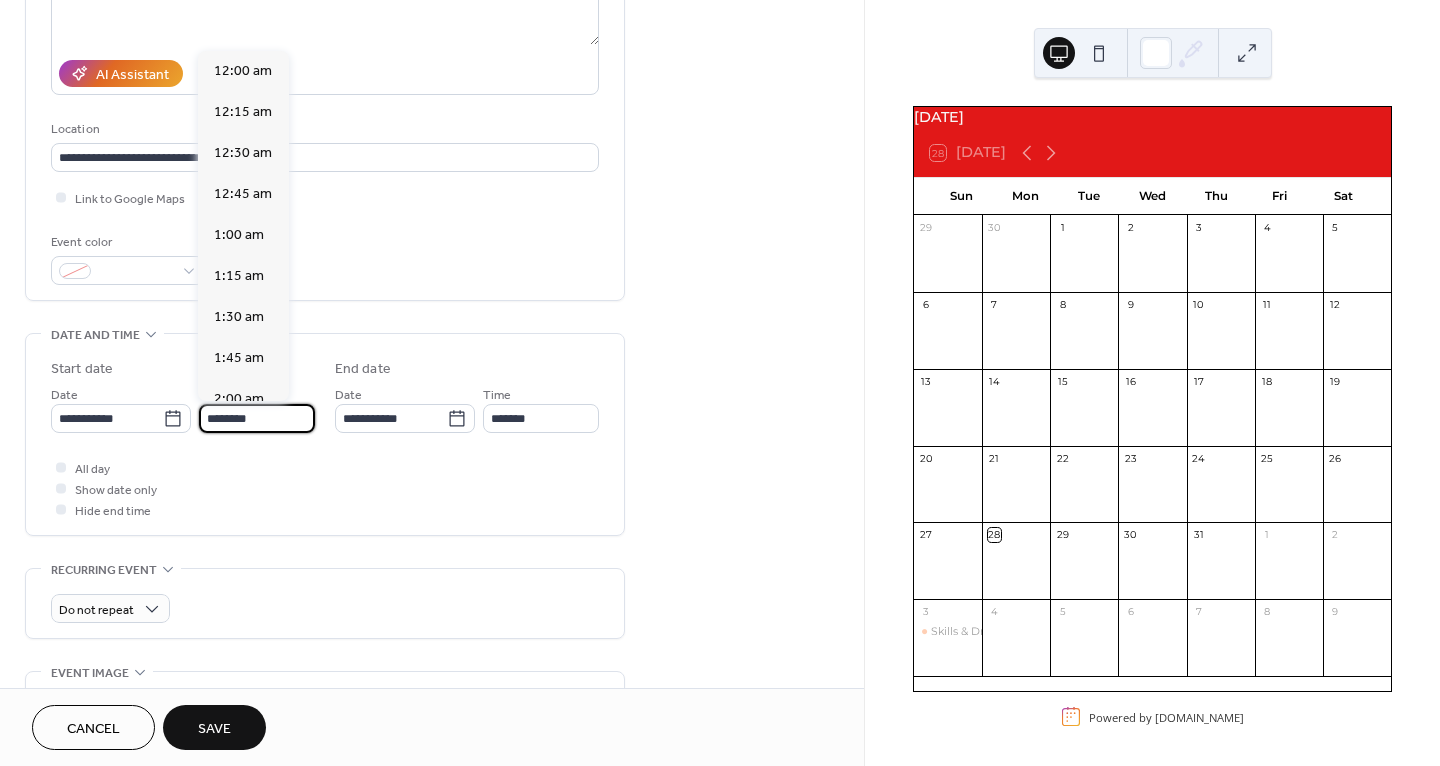 click on "********" at bounding box center [257, 418] 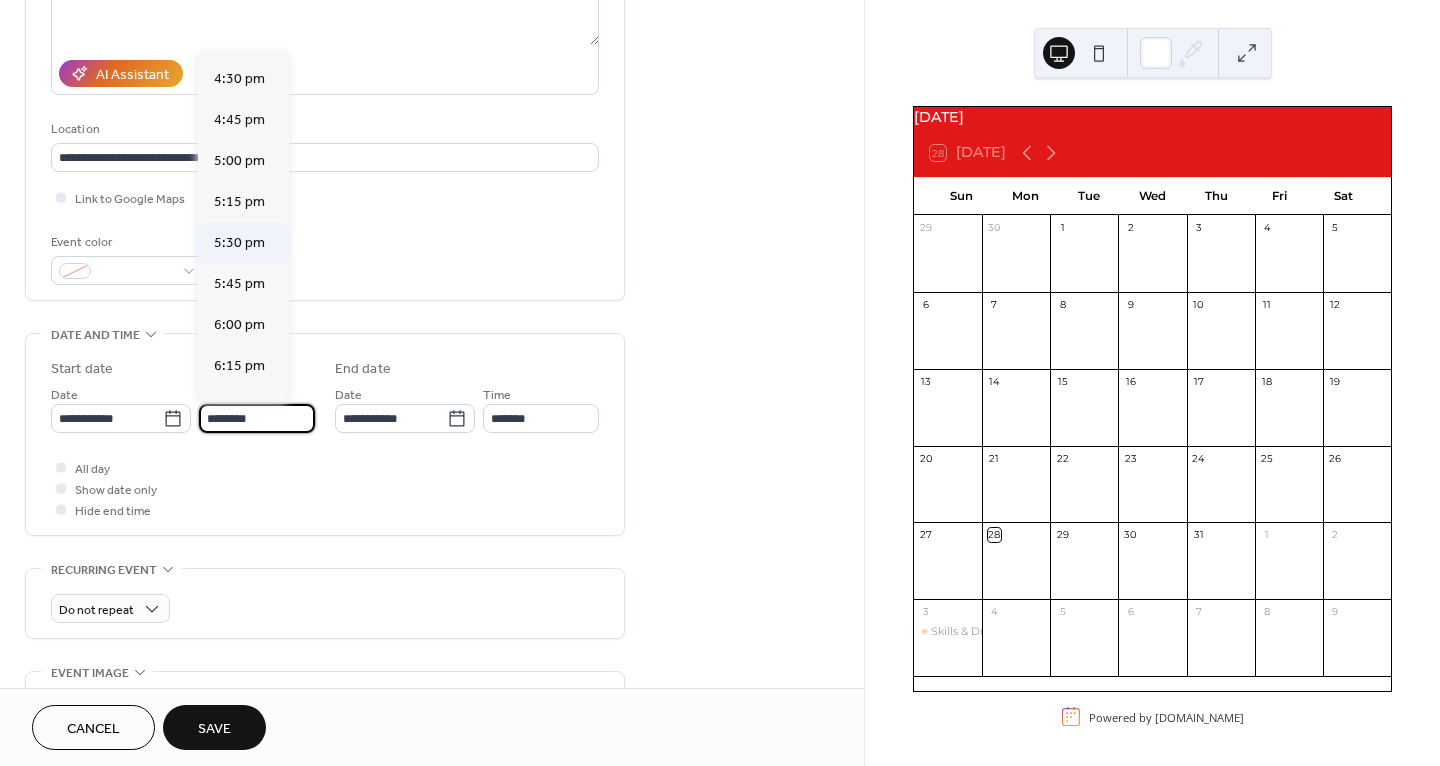 scroll, scrollTop: 2706, scrollLeft: 0, axis: vertical 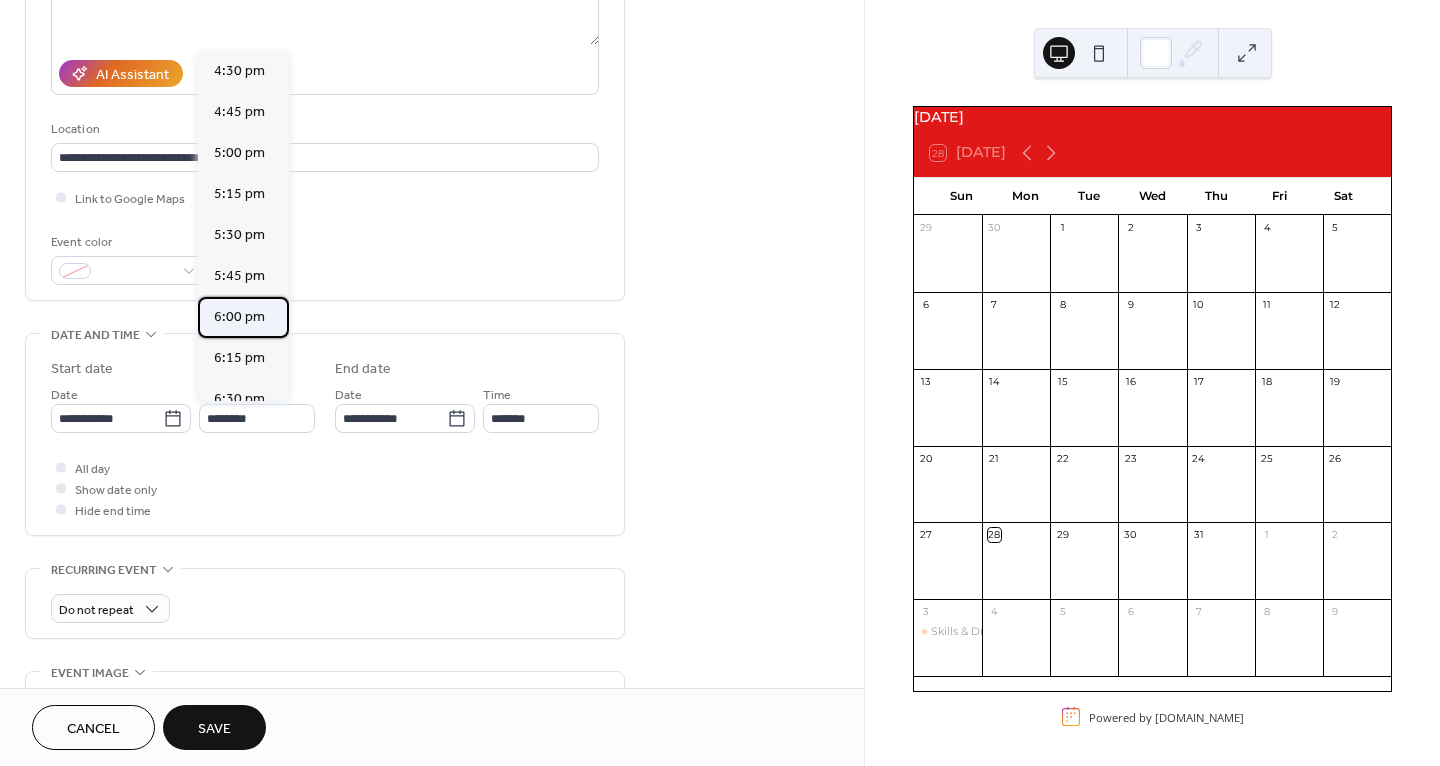 click on "6:00 pm" at bounding box center [239, 317] 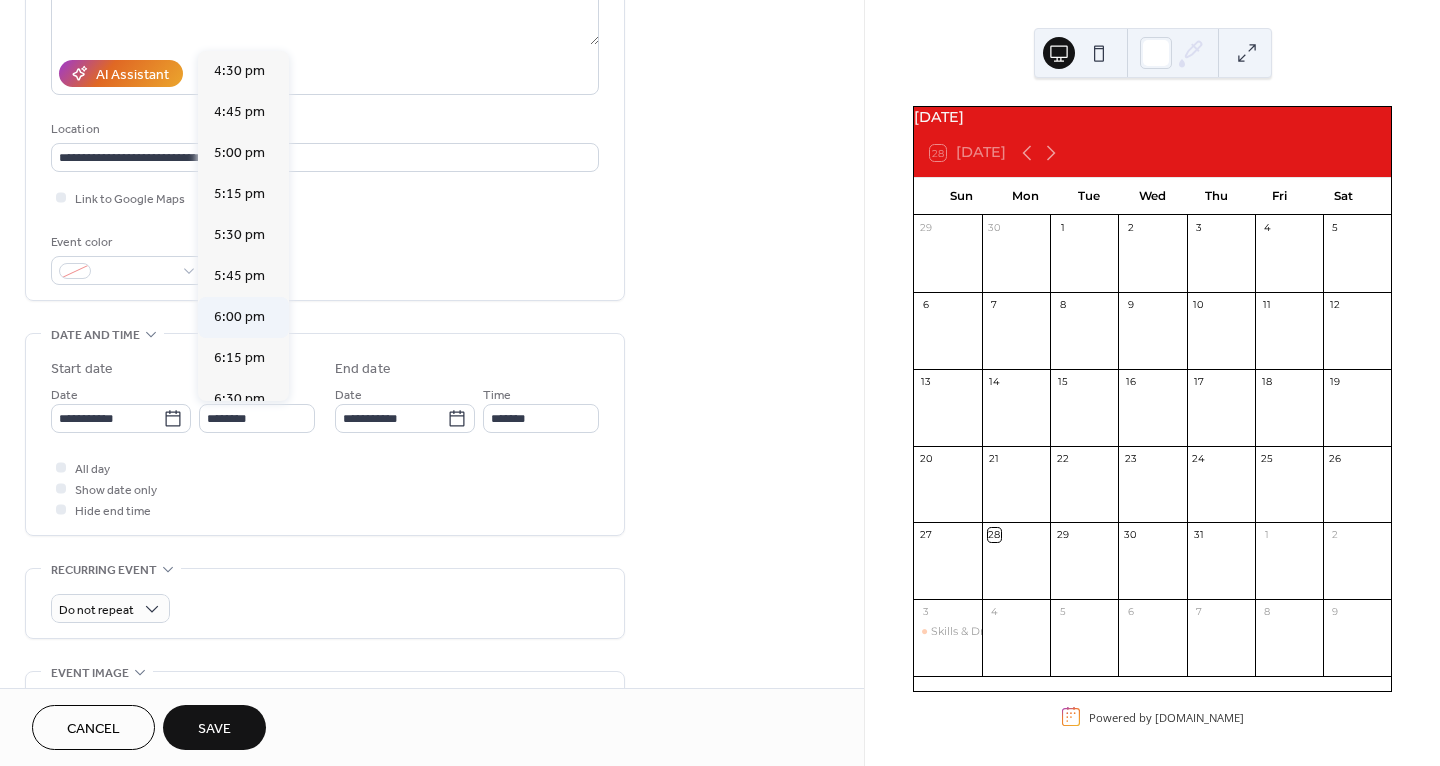 type on "*******" 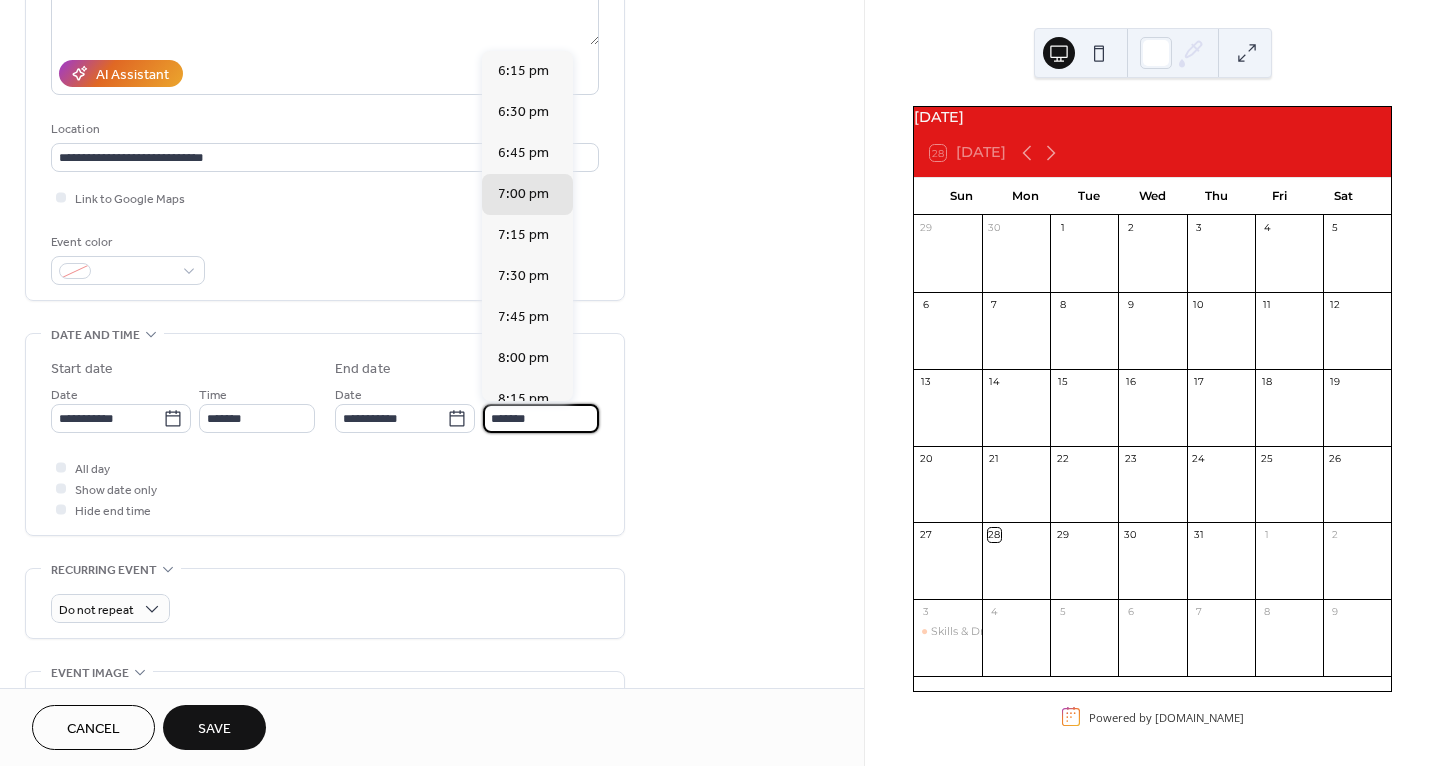 click on "*******" at bounding box center (541, 418) 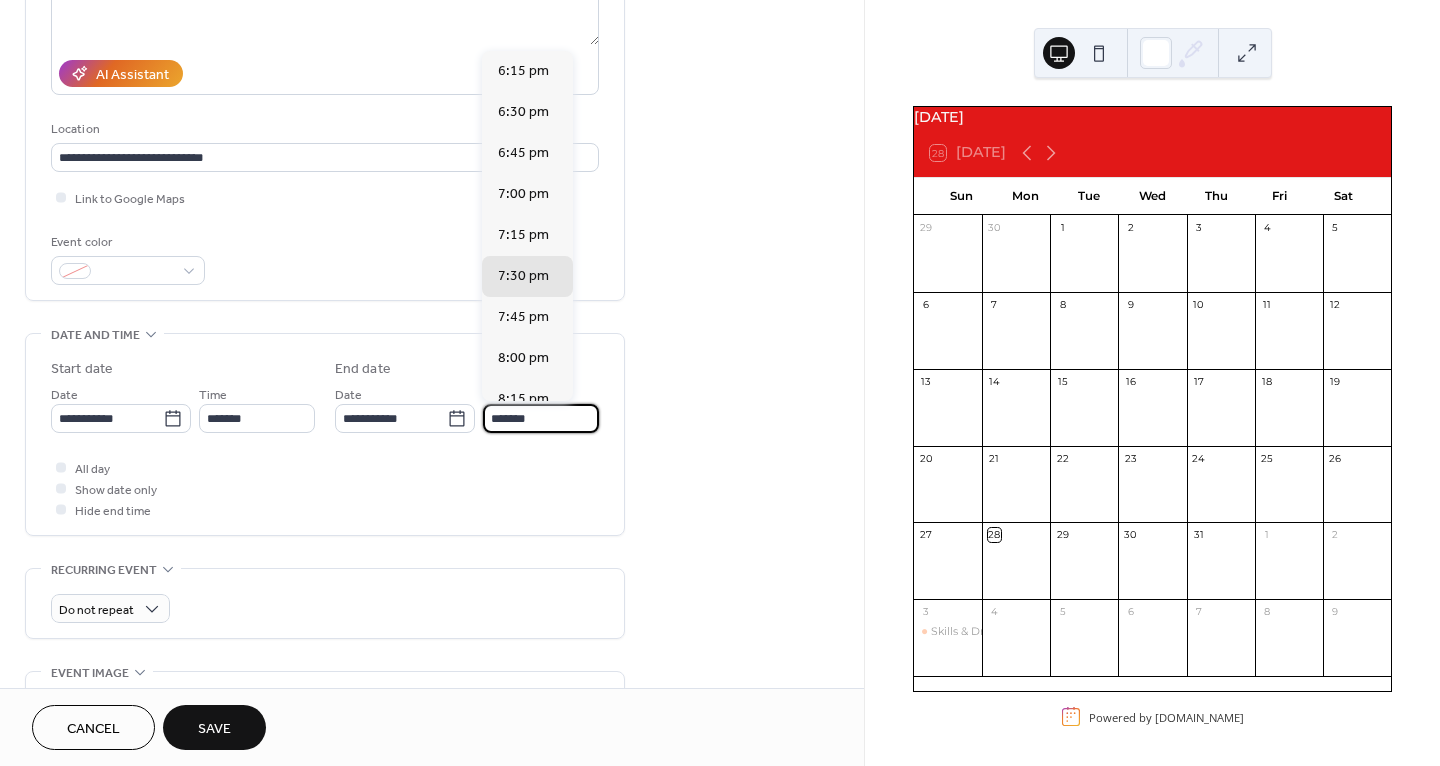 type on "*******" 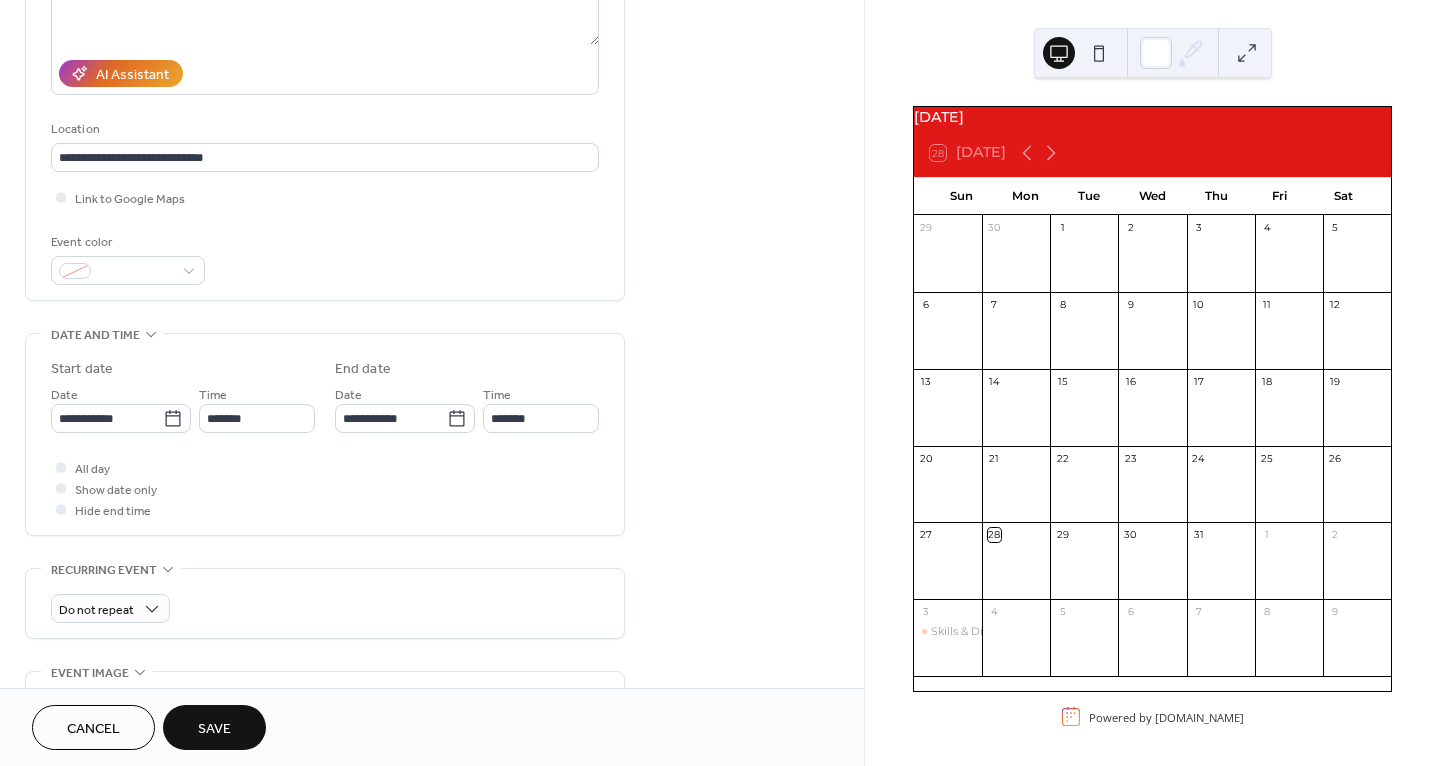 click on "All day Show date only Hide end time" at bounding box center (325, 488) 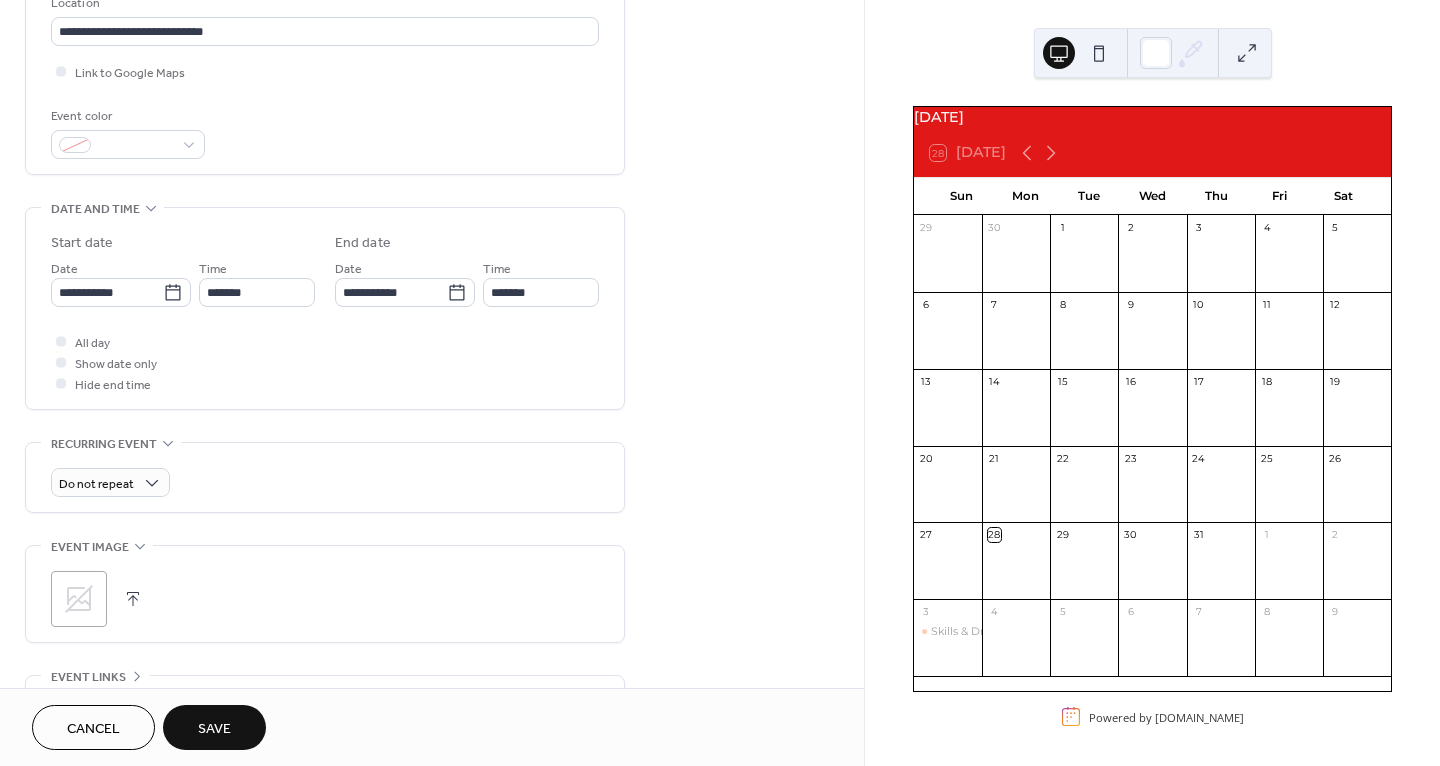 scroll, scrollTop: 484, scrollLeft: 0, axis: vertical 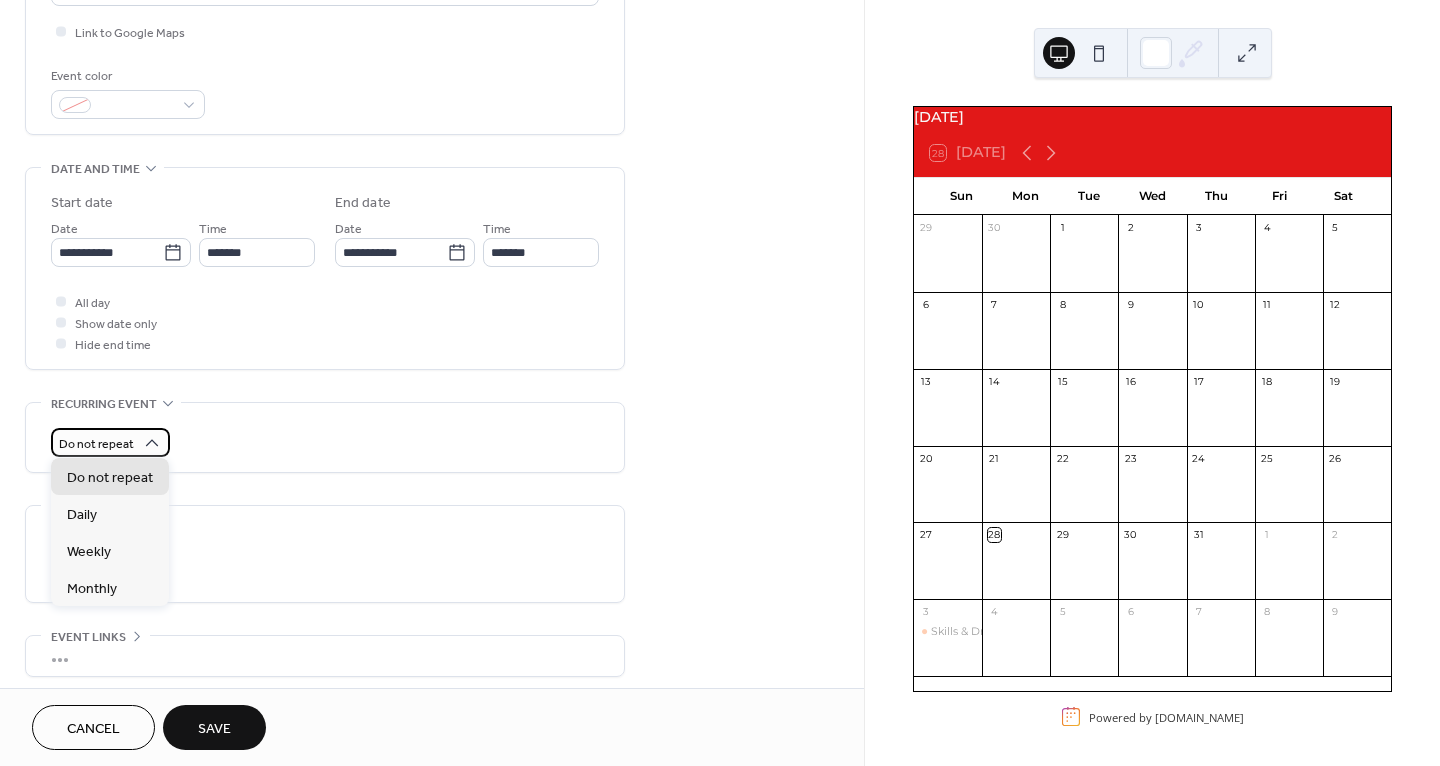 click on "Do not repeat" at bounding box center (96, 444) 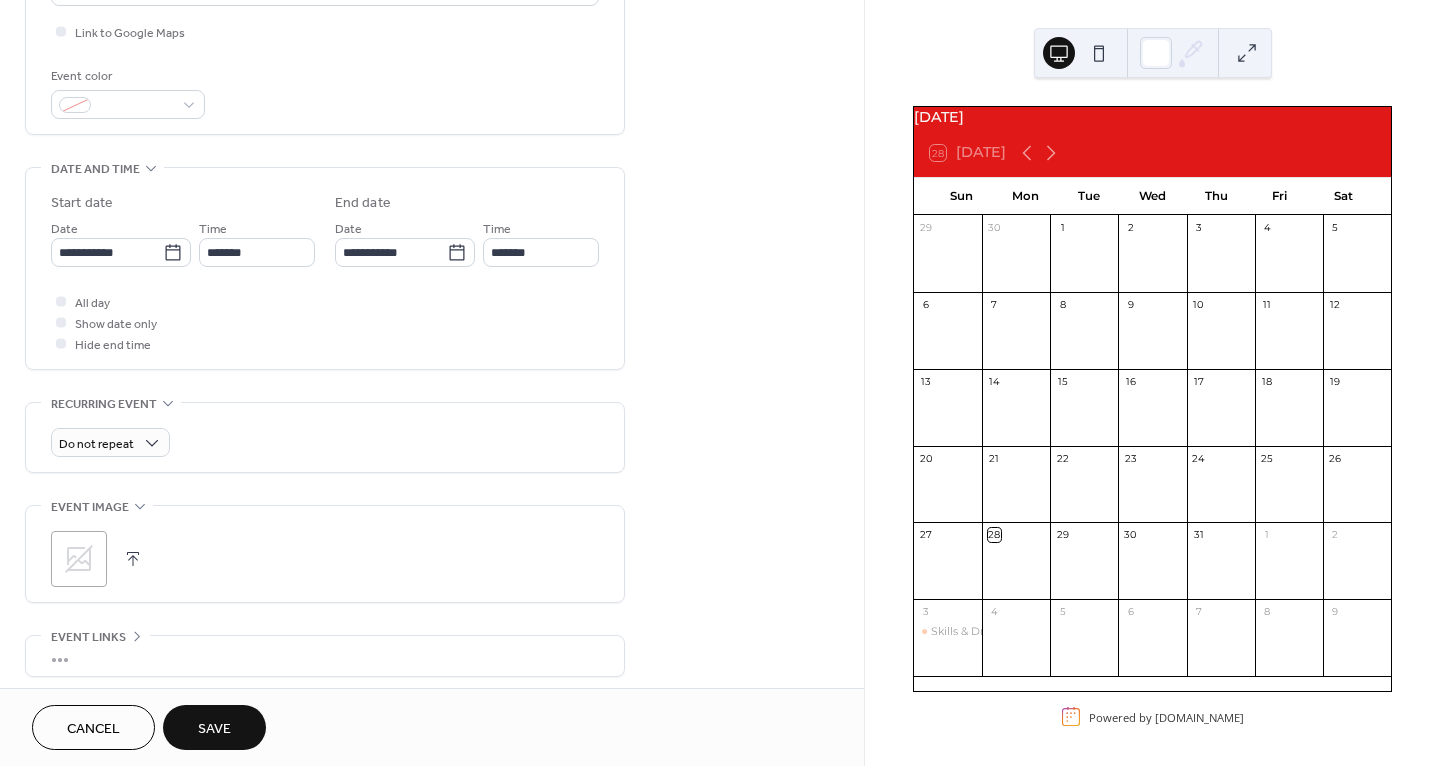click on "Do not repeat" at bounding box center [325, 437] 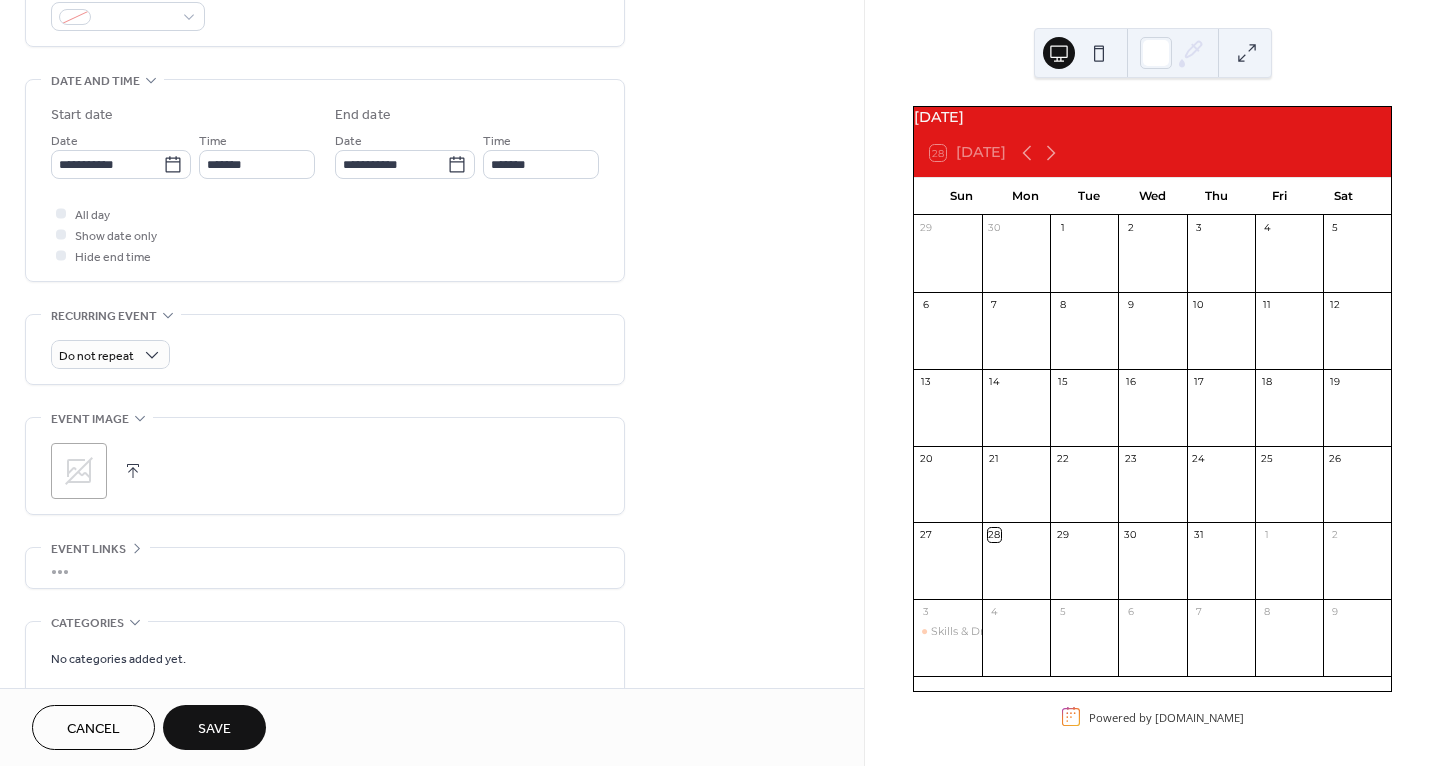 scroll, scrollTop: 570, scrollLeft: 0, axis: vertical 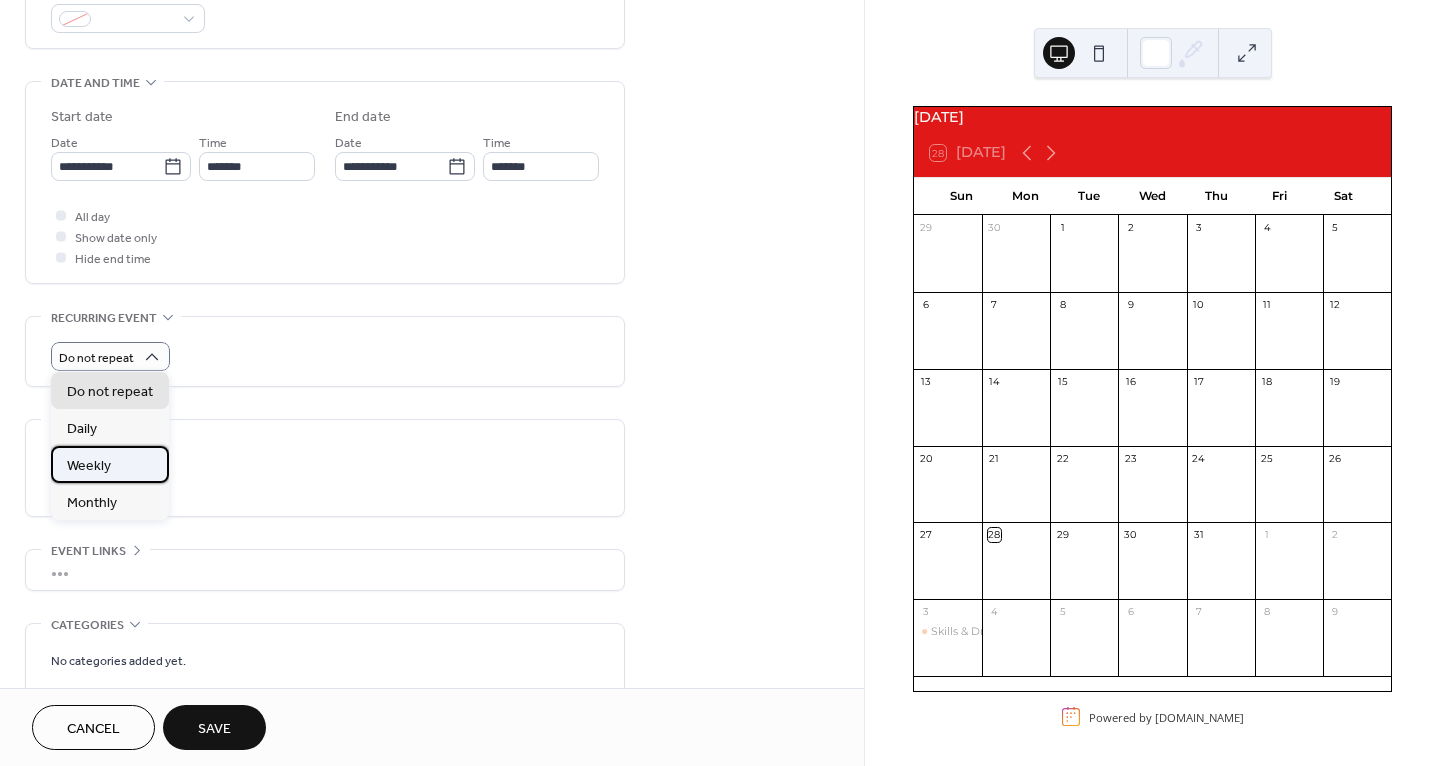 click on "Weekly" at bounding box center (110, 464) 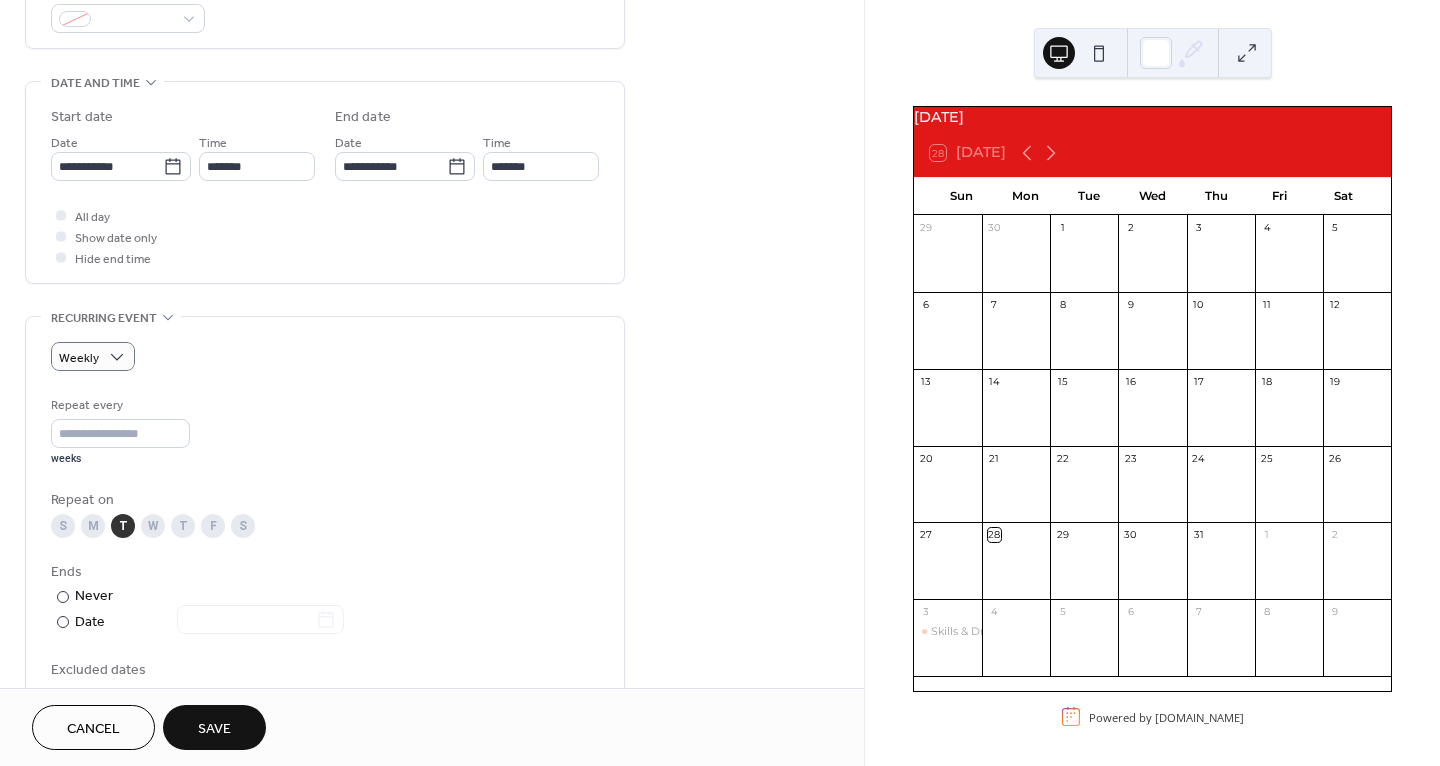 click on "T" at bounding box center (183, 526) 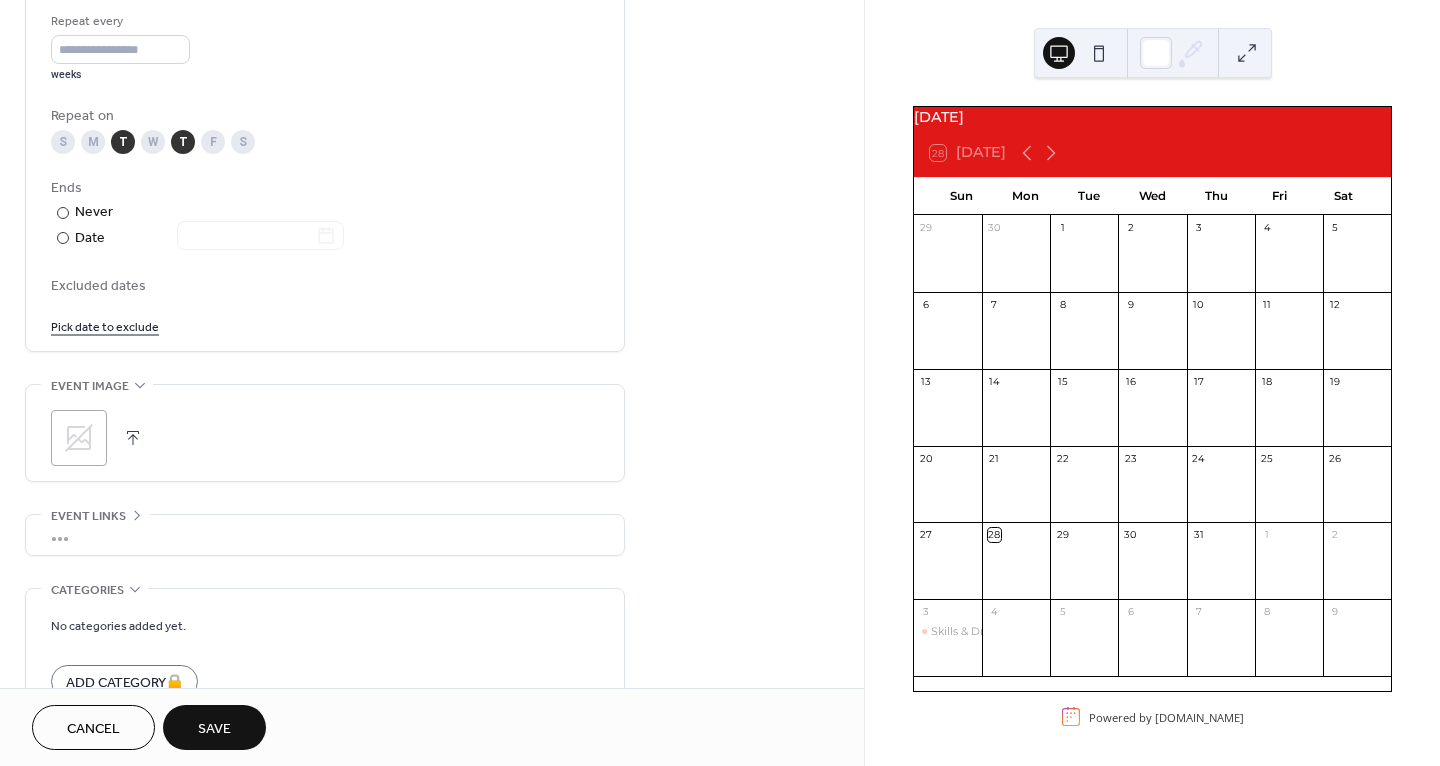 scroll, scrollTop: 953, scrollLeft: 0, axis: vertical 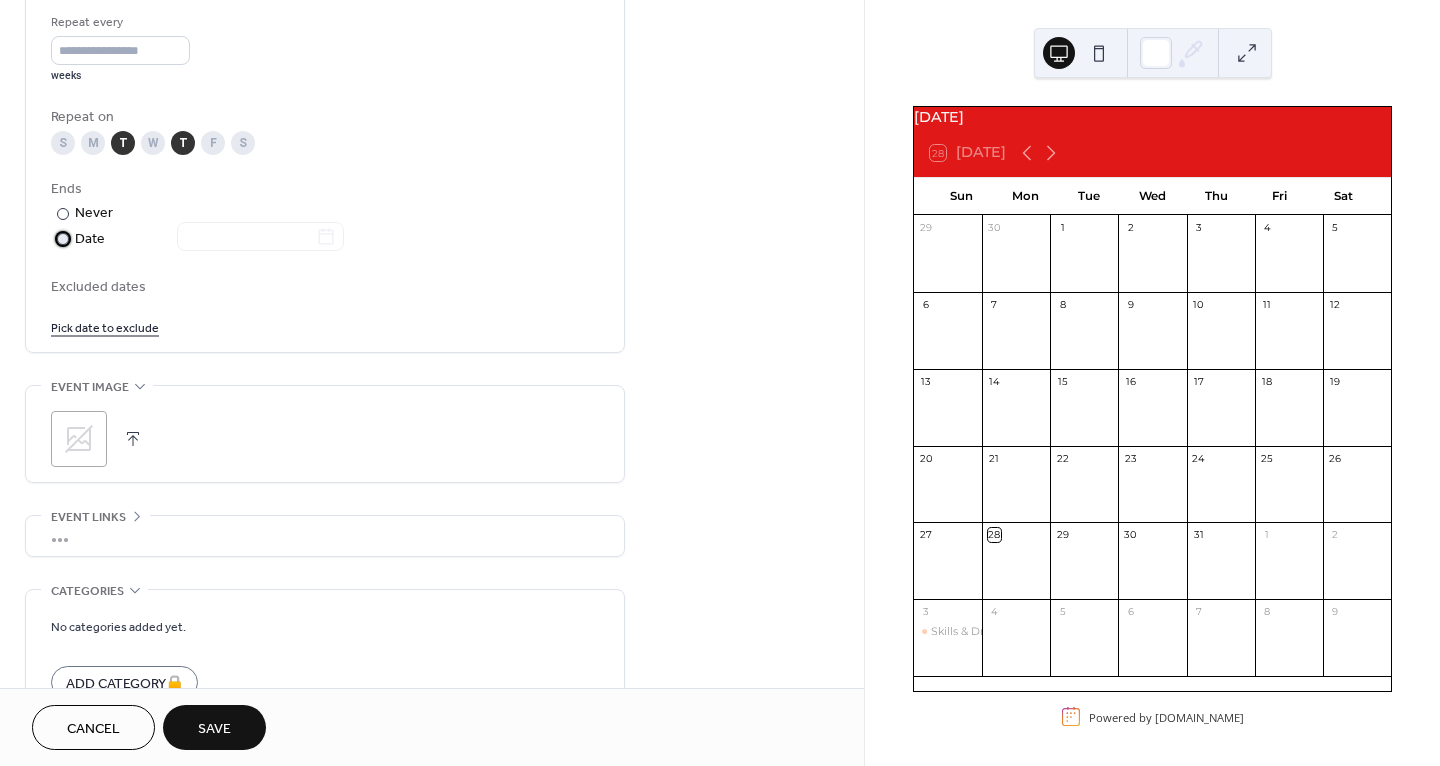 click on "Date" at bounding box center (209, 239) 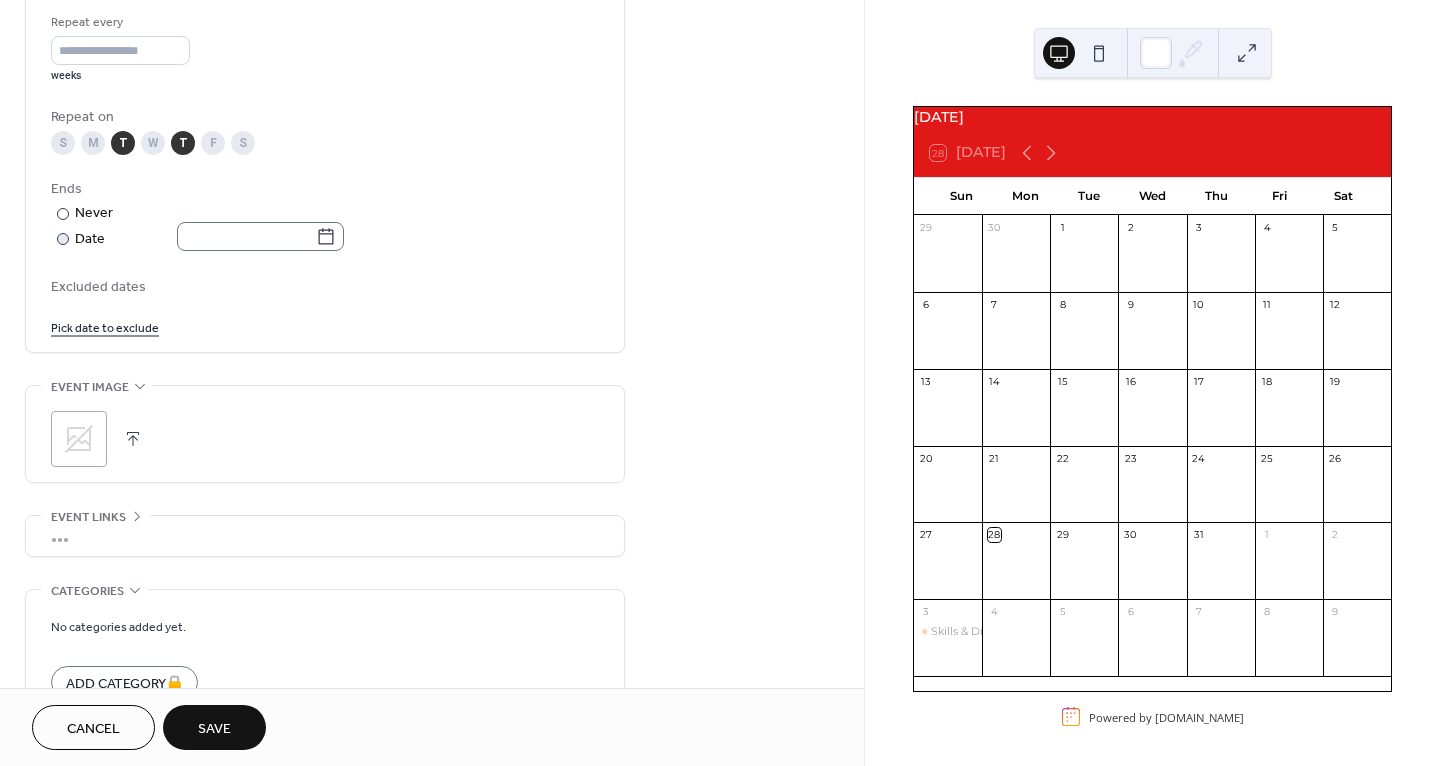 click 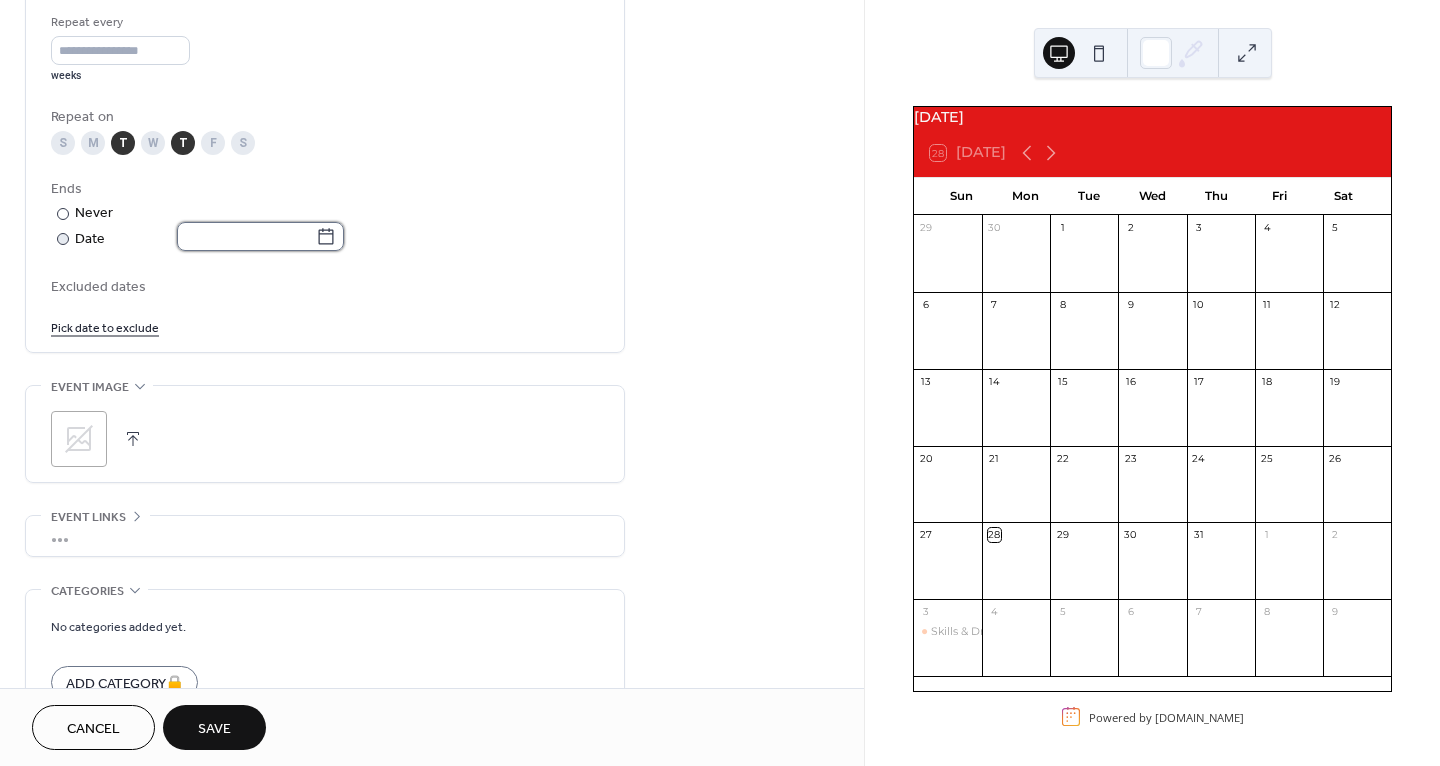 click at bounding box center (246, 236) 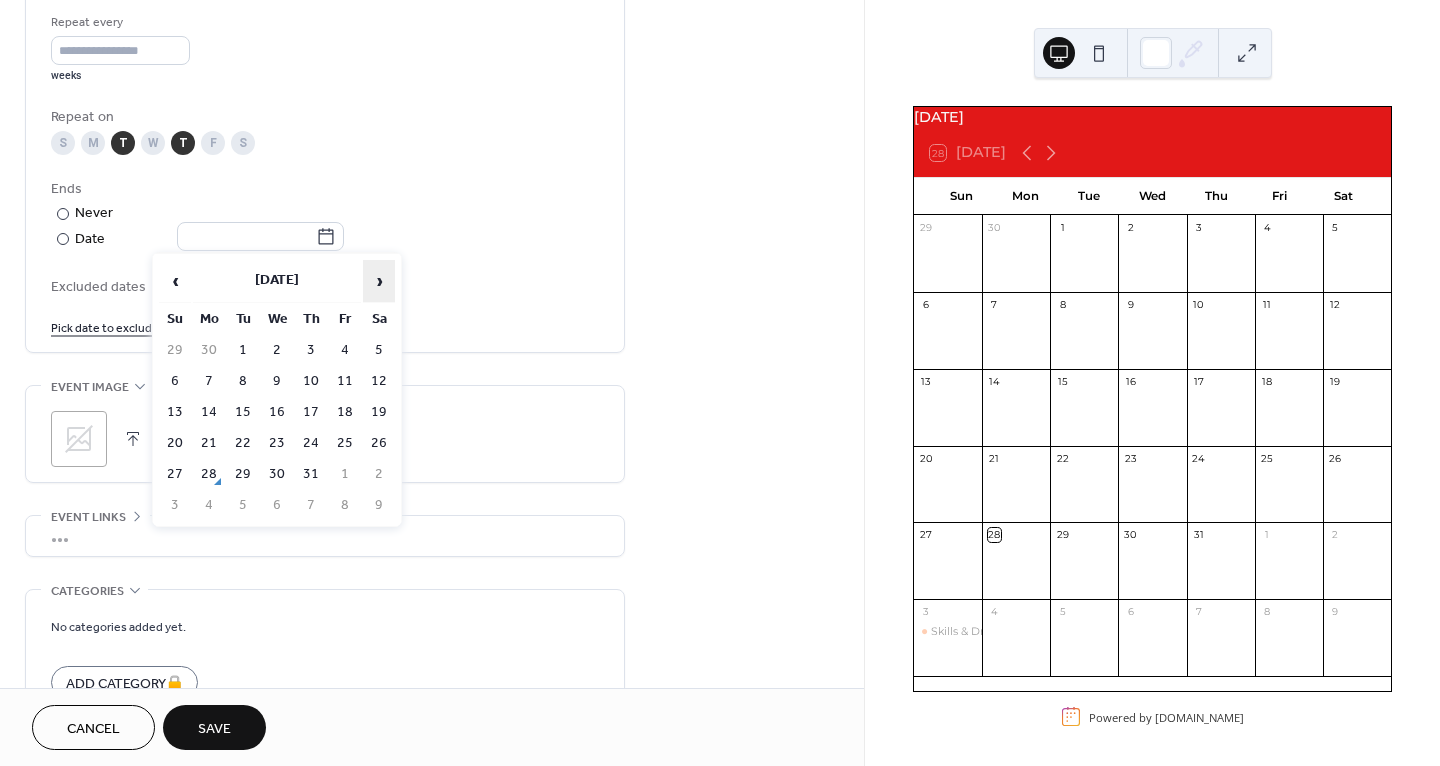click on "›" at bounding box center (379, 281) 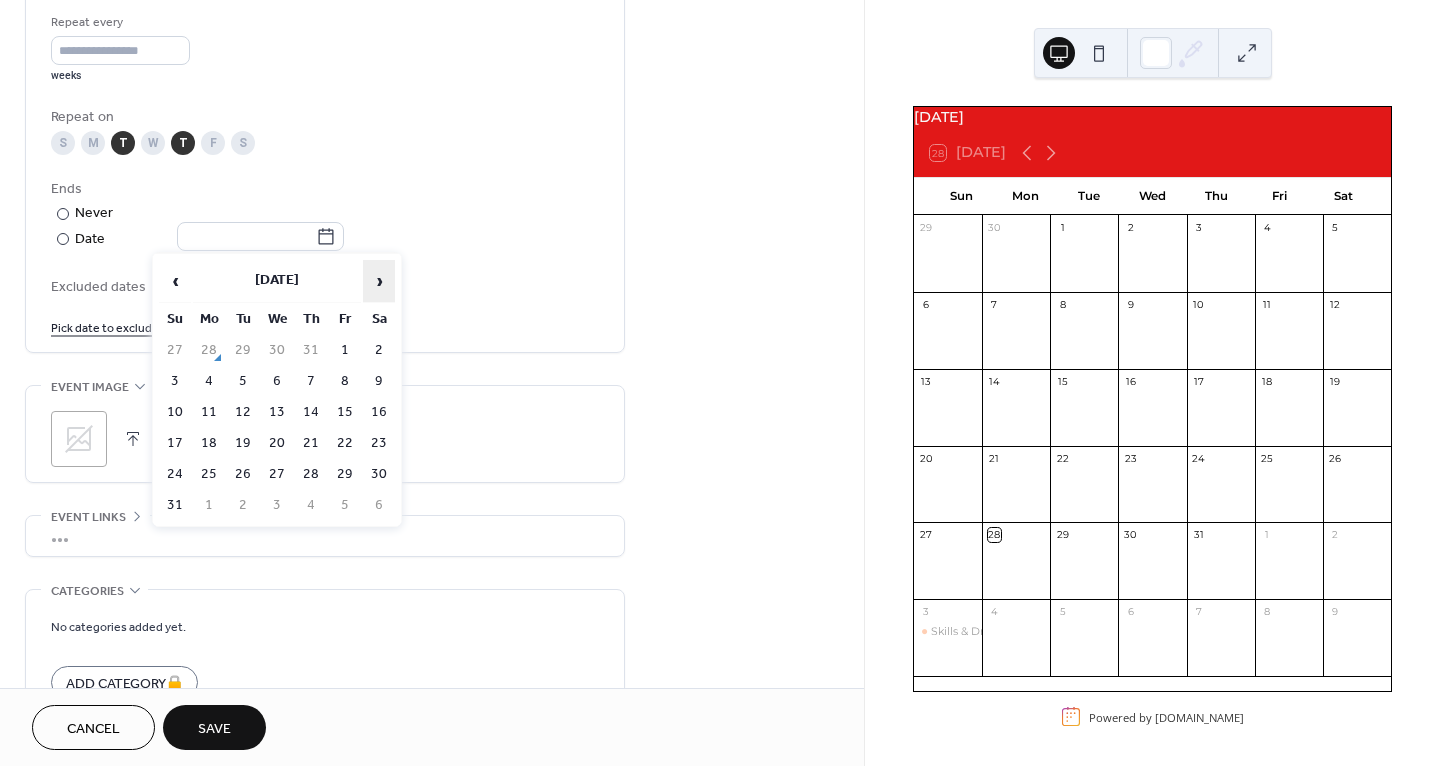 click on "›" at bounding box center (379, 281) 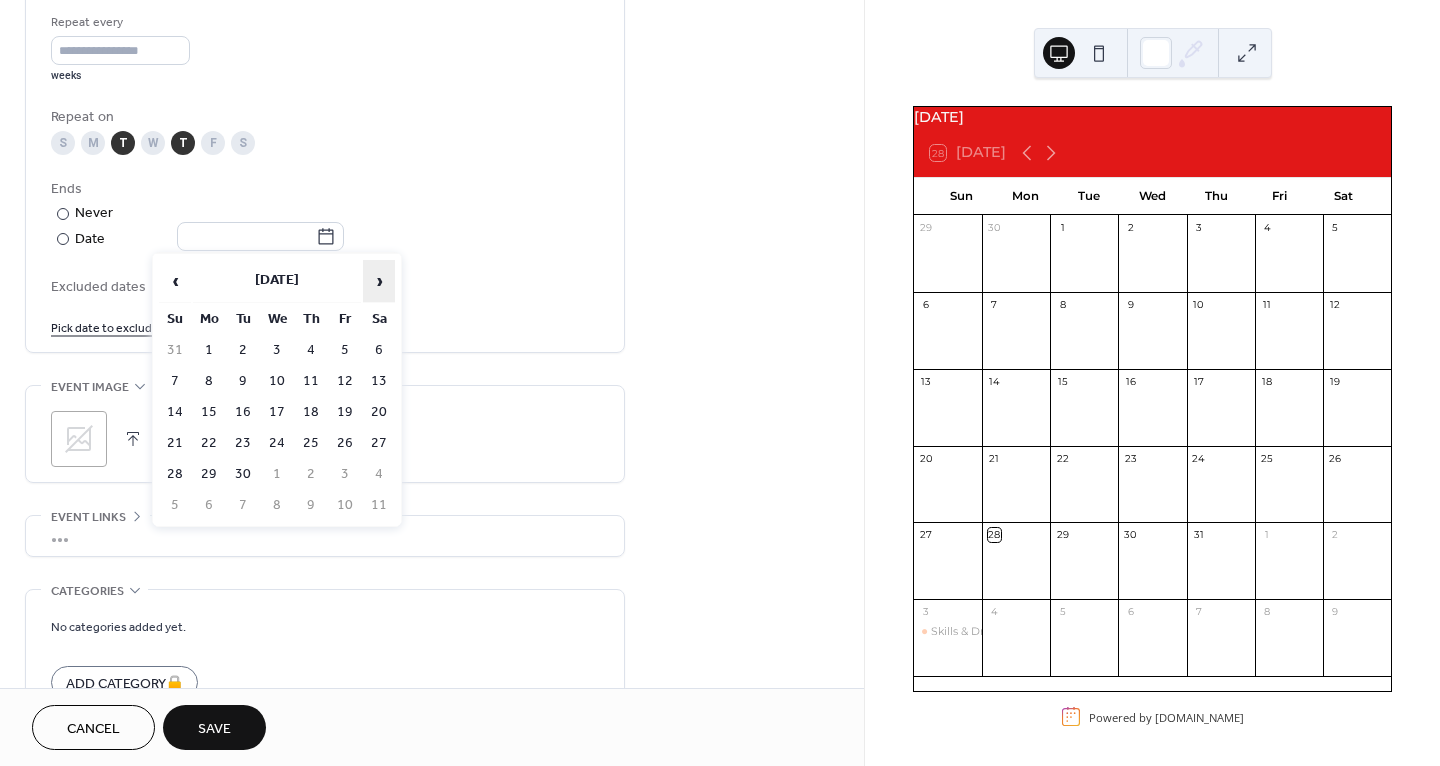 click on "›" at bounding box center [379, 281] 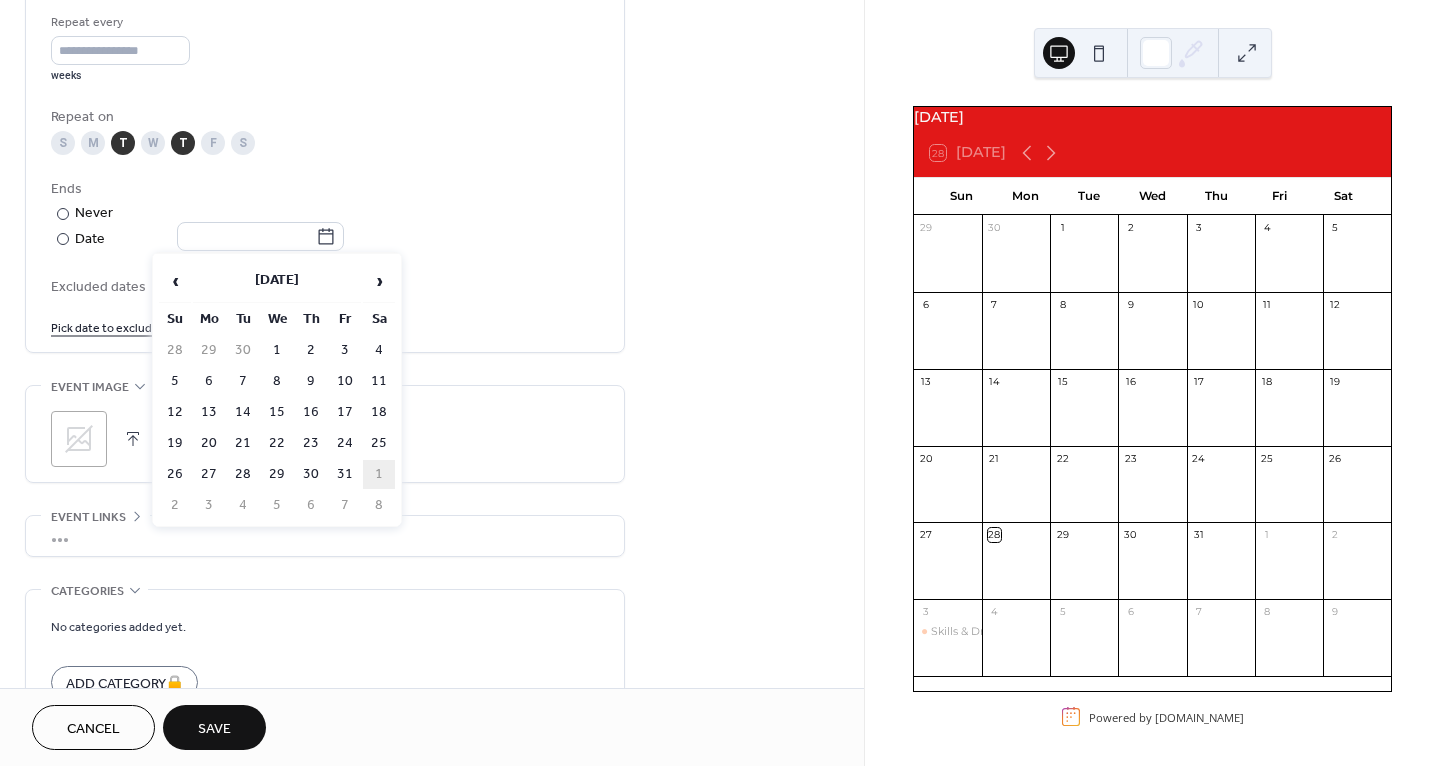 click on "1" at bounding box center (379, 474) 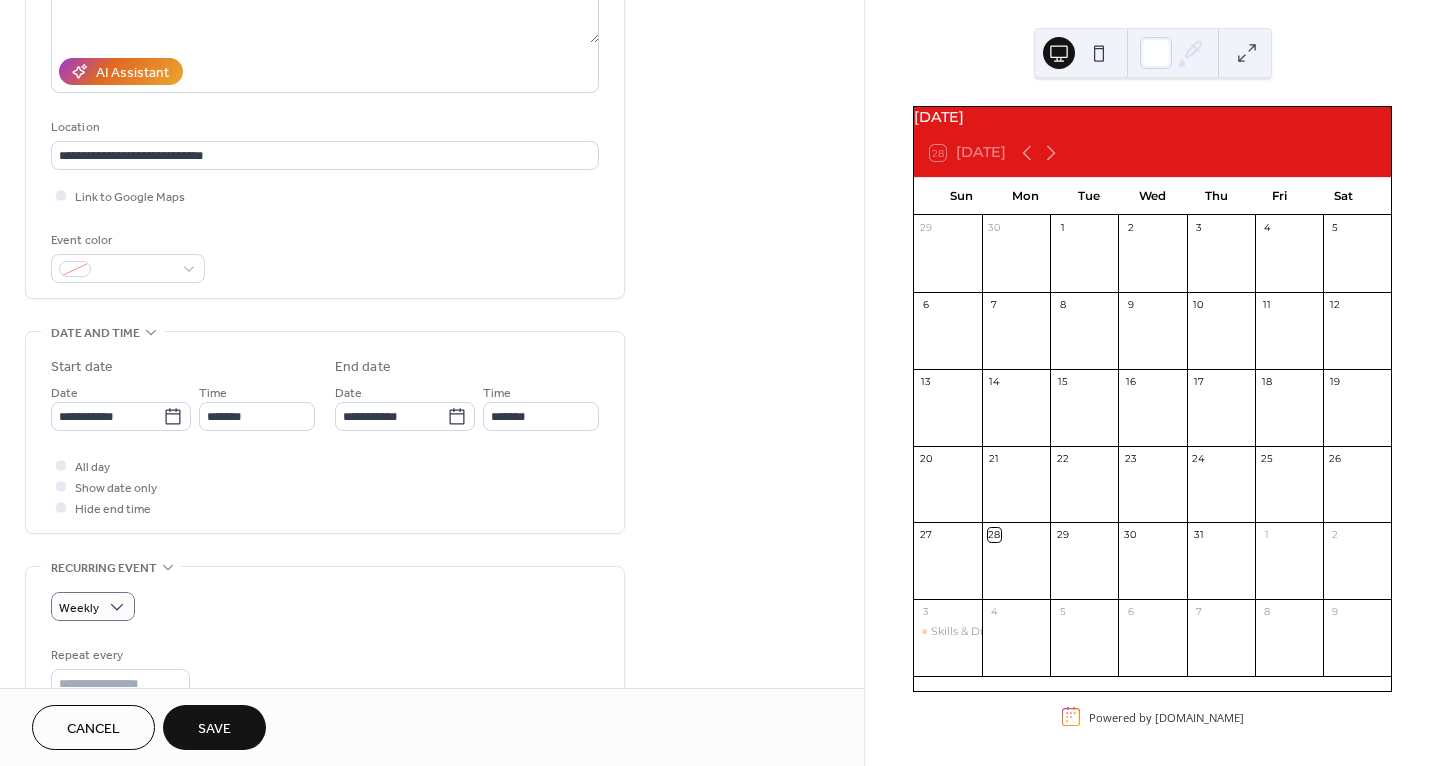 scroll, scrollTop: 295, scrollLeft: 0, axis: vertical 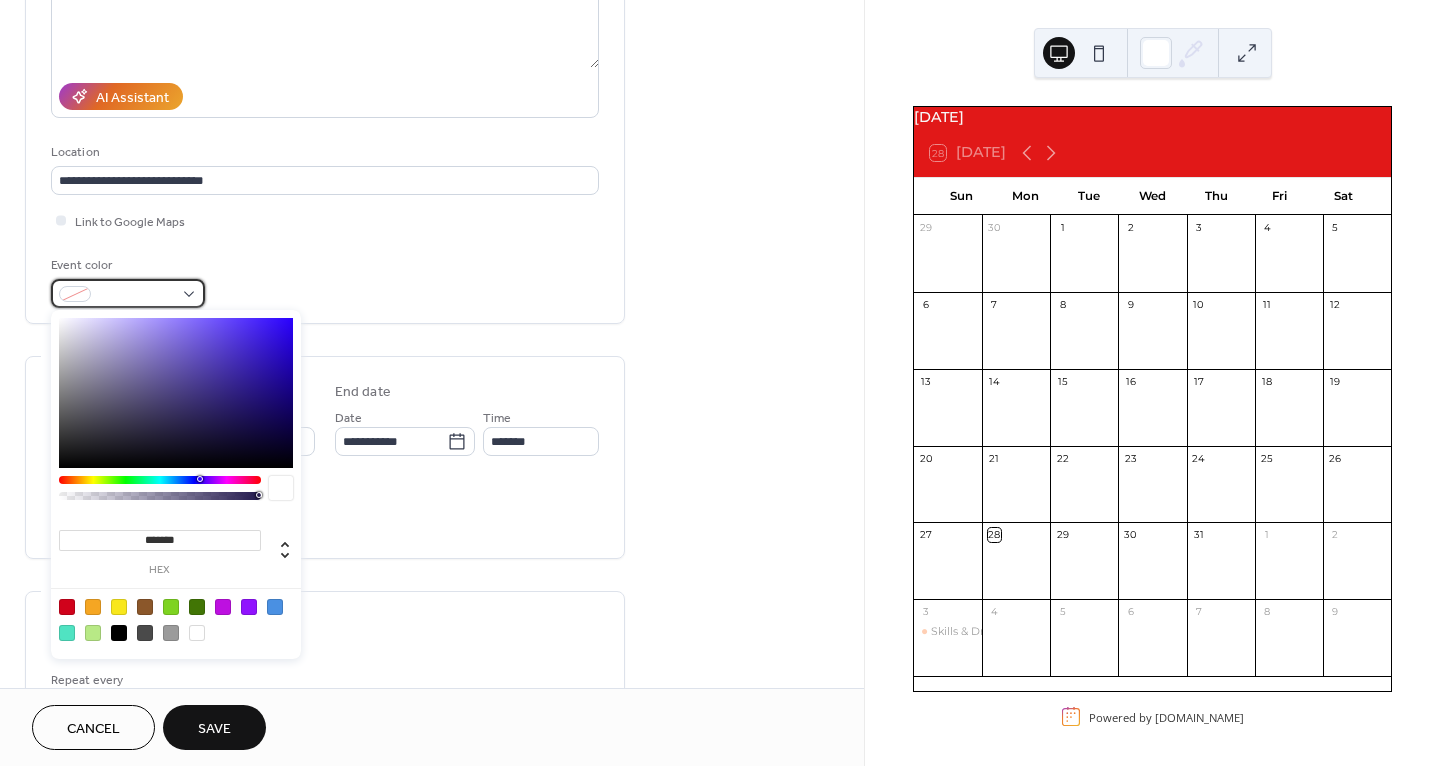 click at bounding box center (128, 293) 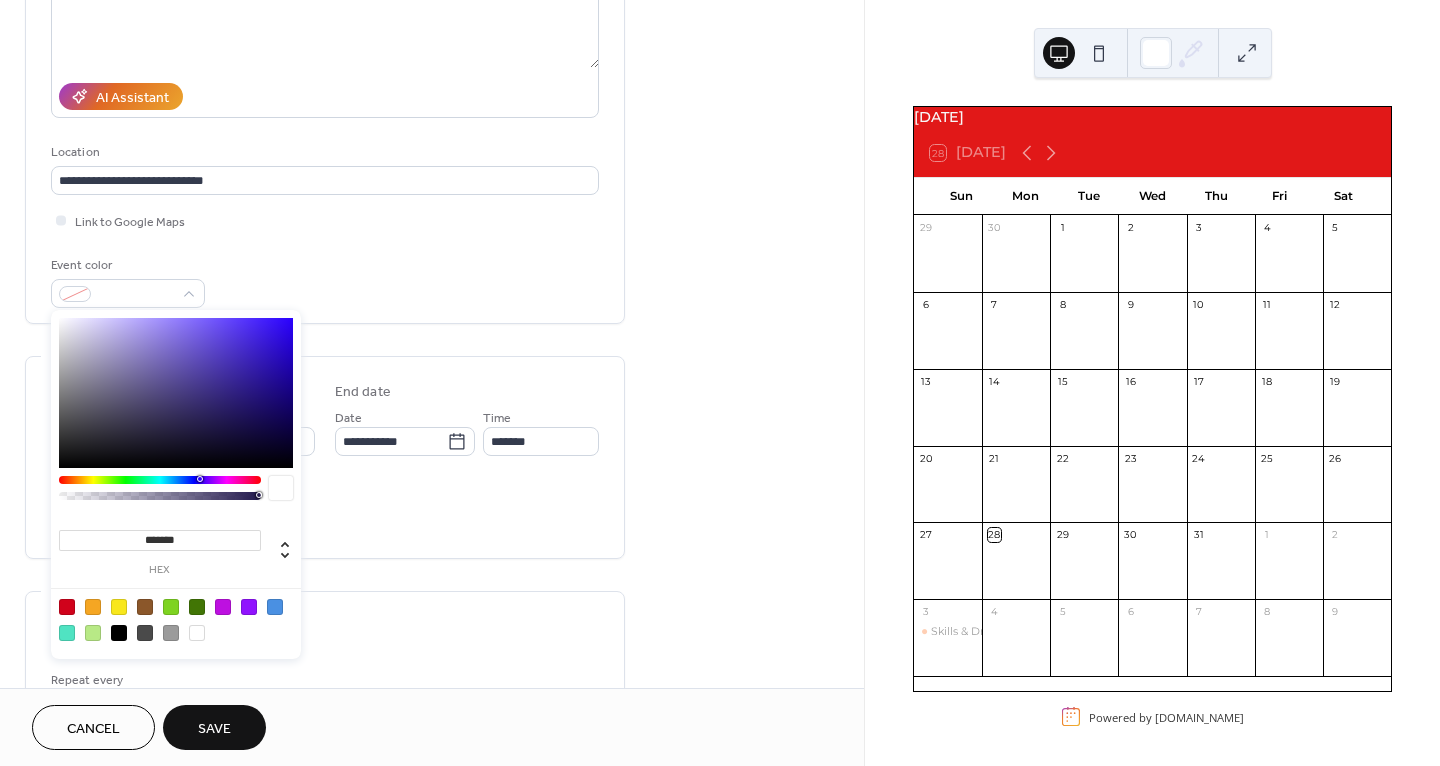 click at bounding box center (67, 607) 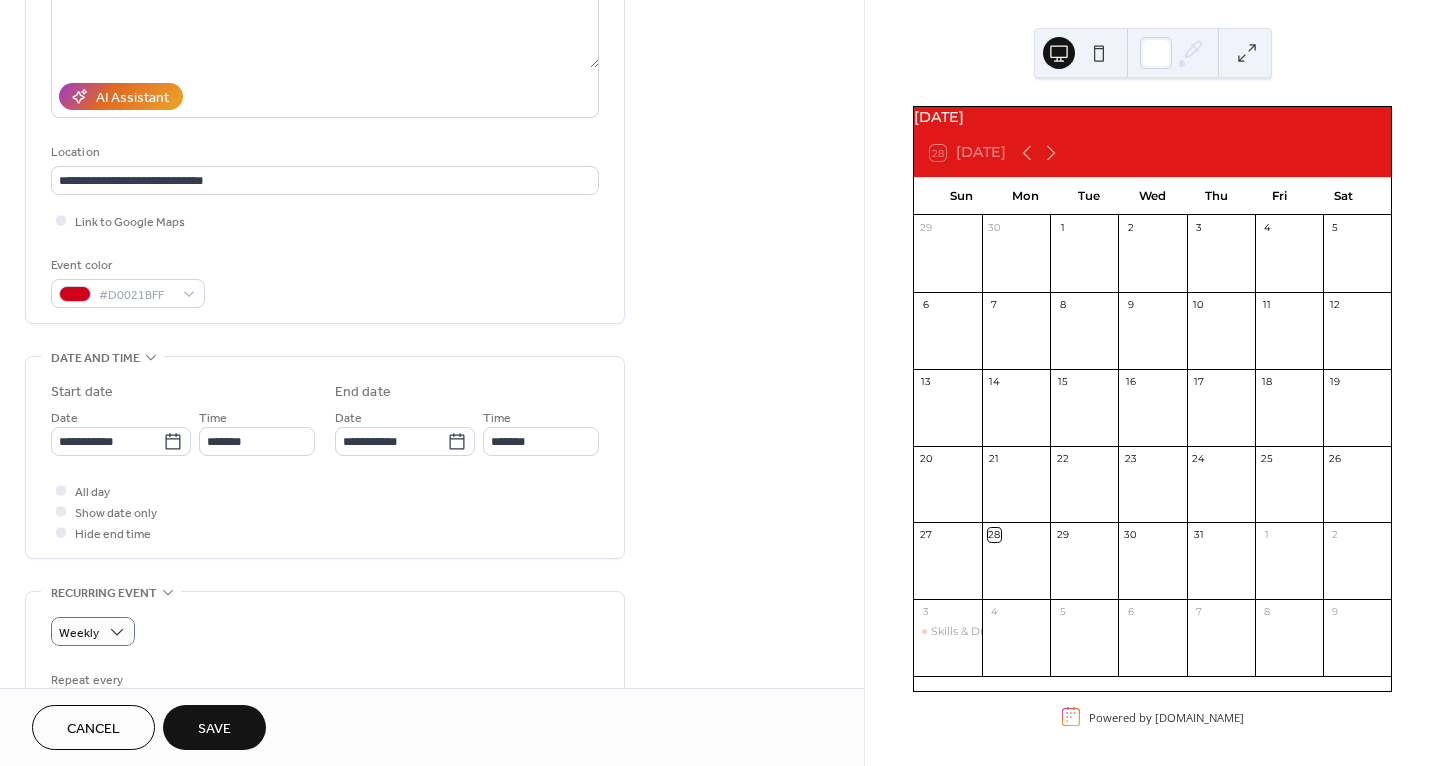 click on "Save" at bounding box center (214, 729) 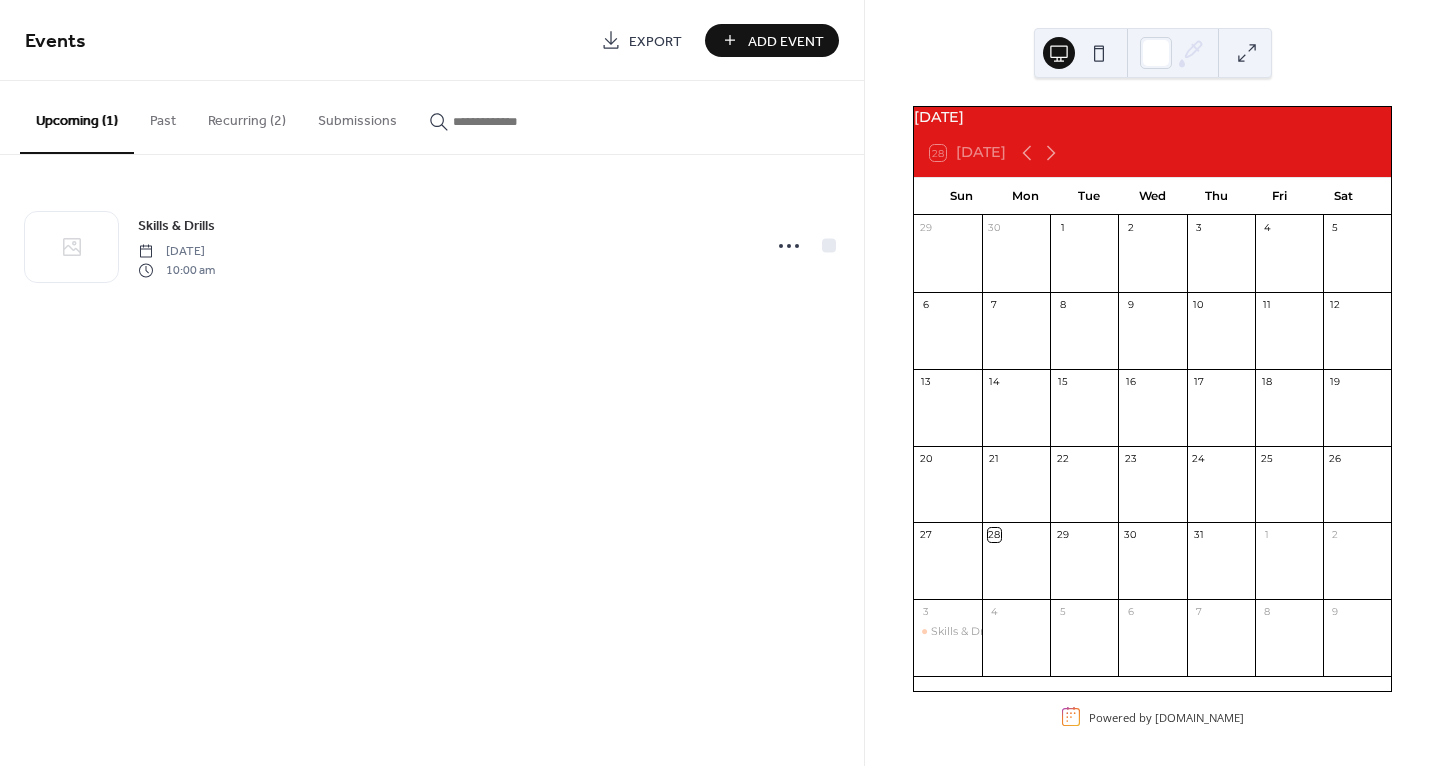 click on "Recurring (2)" at bounding box center (247, 116) 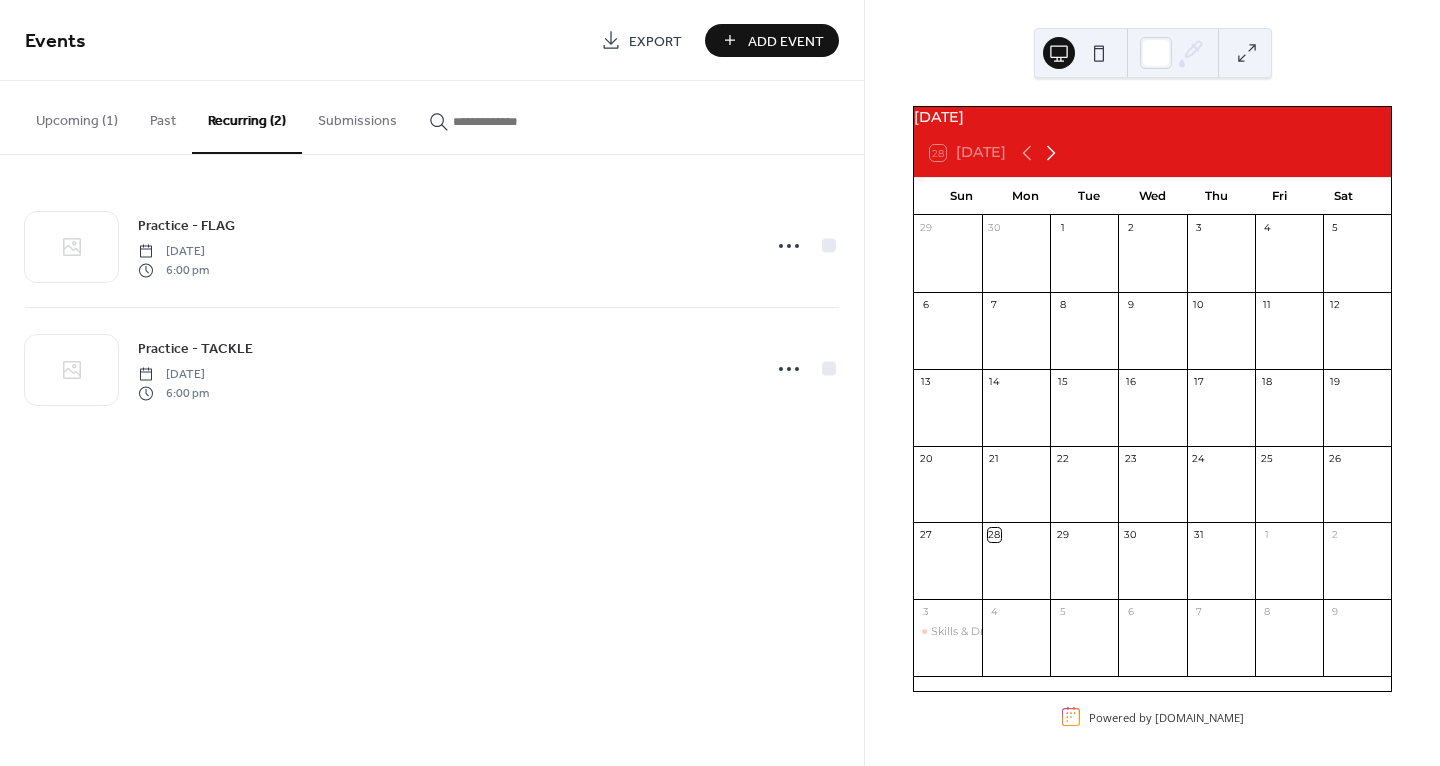 click 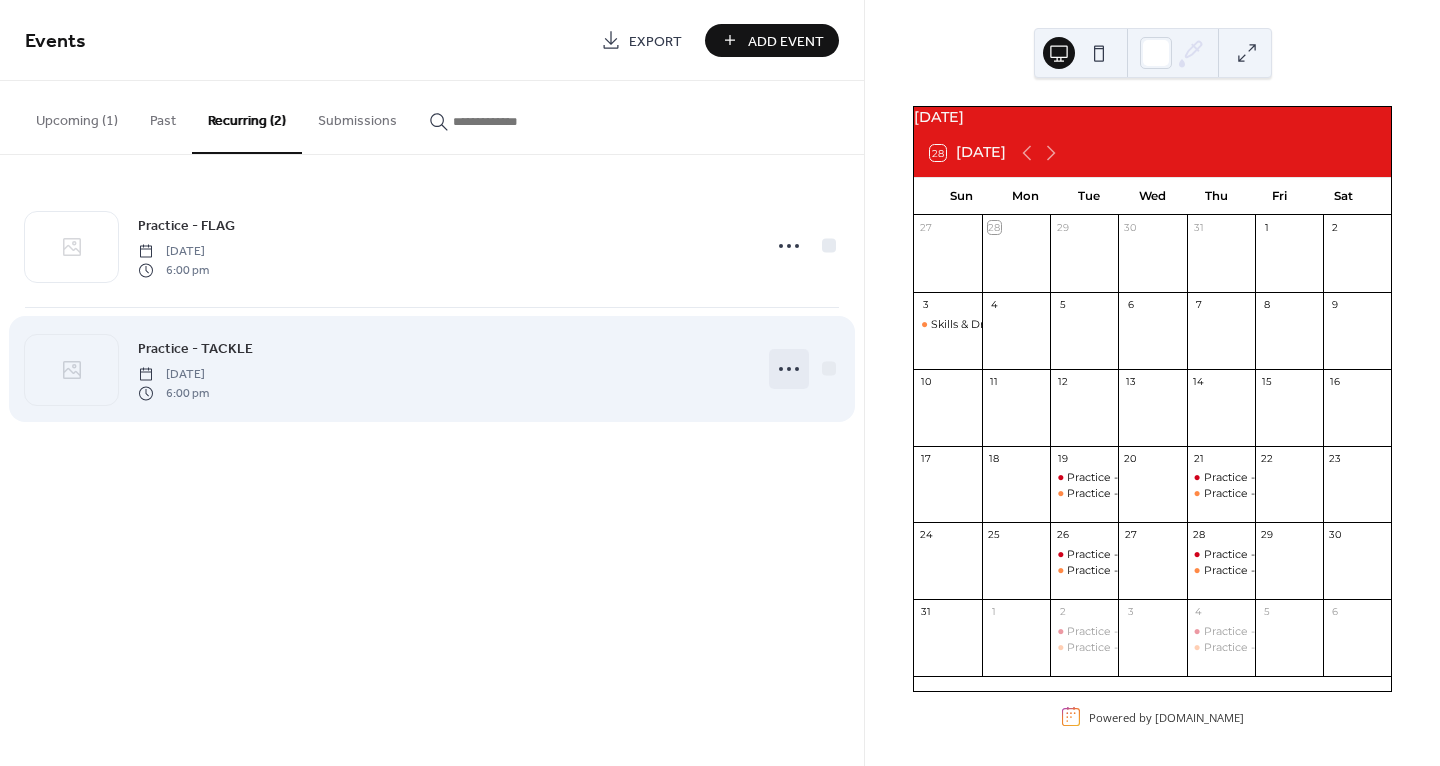 click 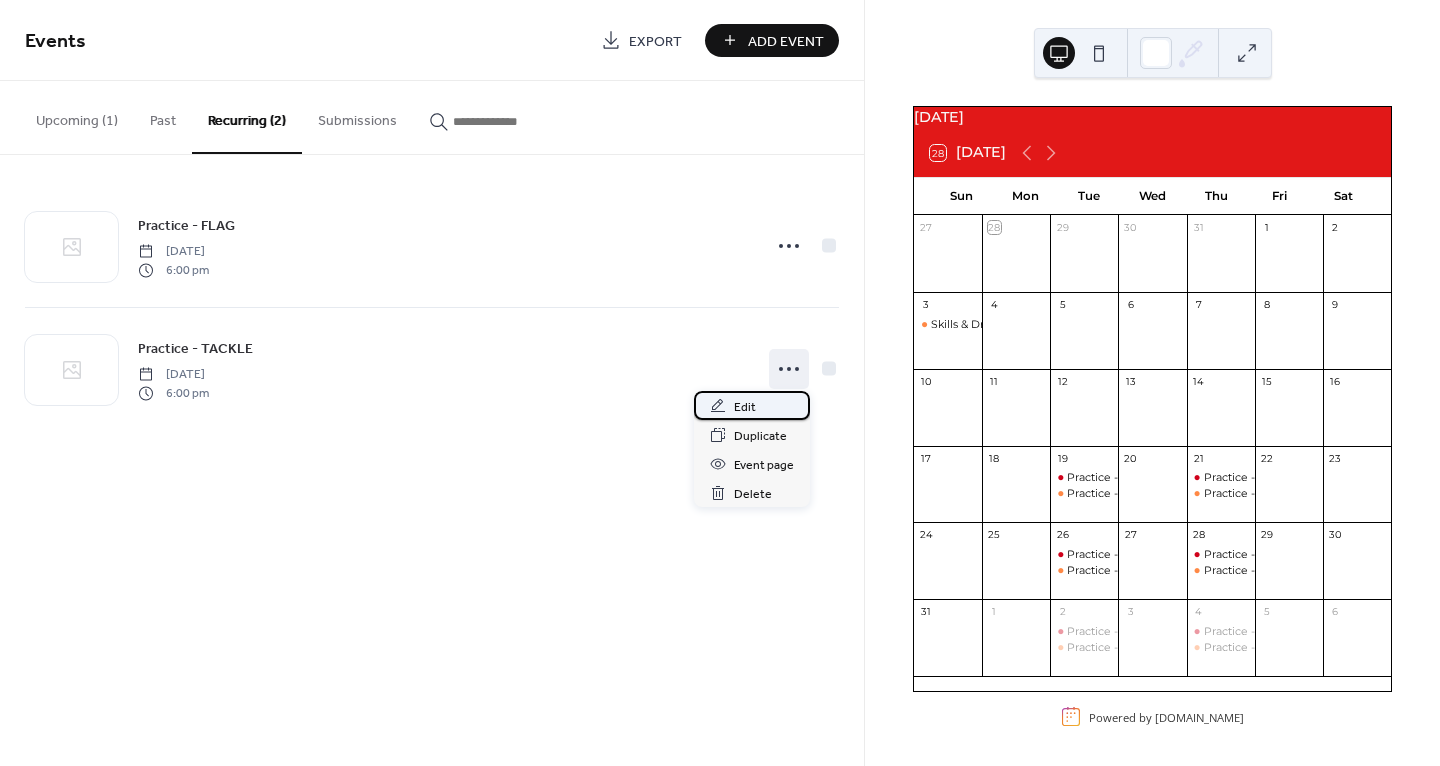 click on "Edit" at bounding box center (745, 407) 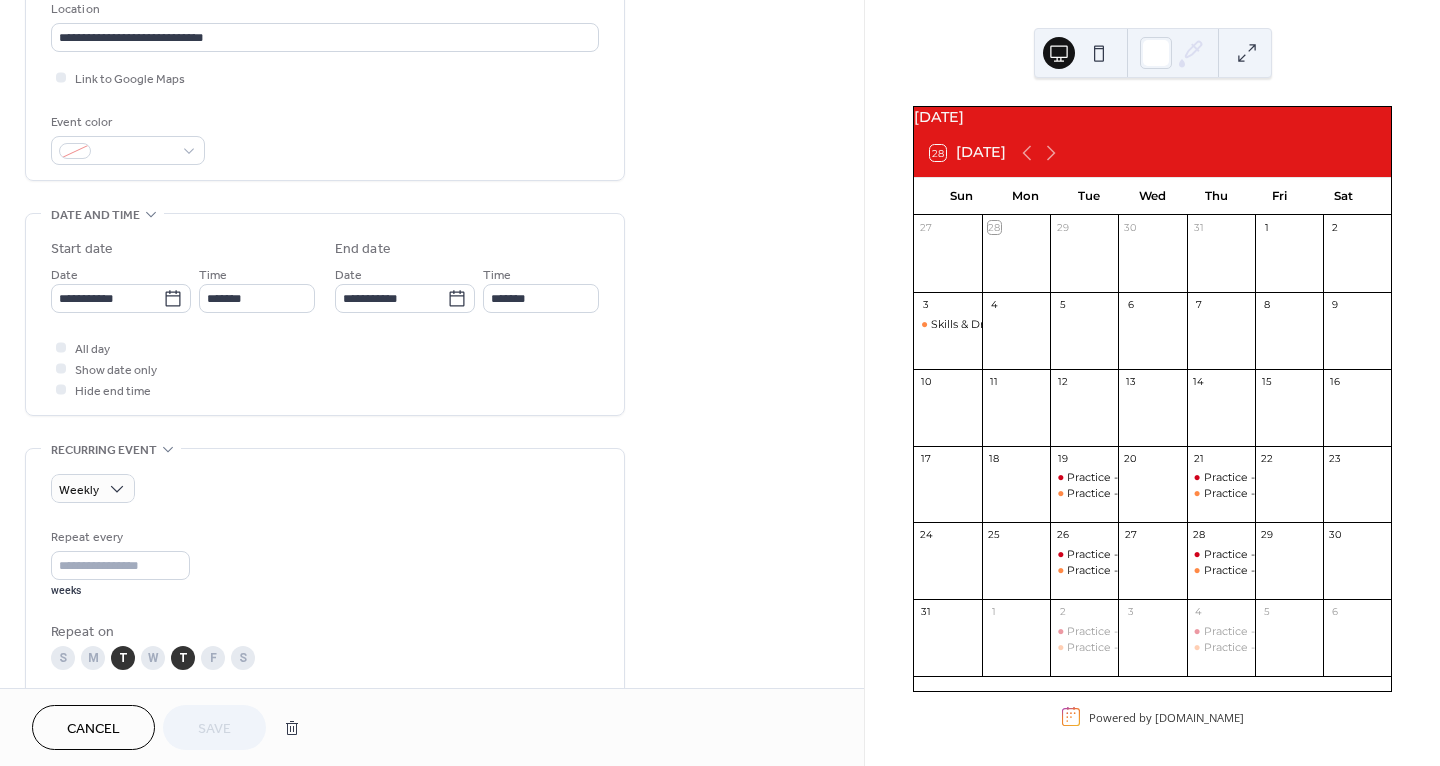scroll, scrollTop: 425, scrollLeft: 0, axis: vertical 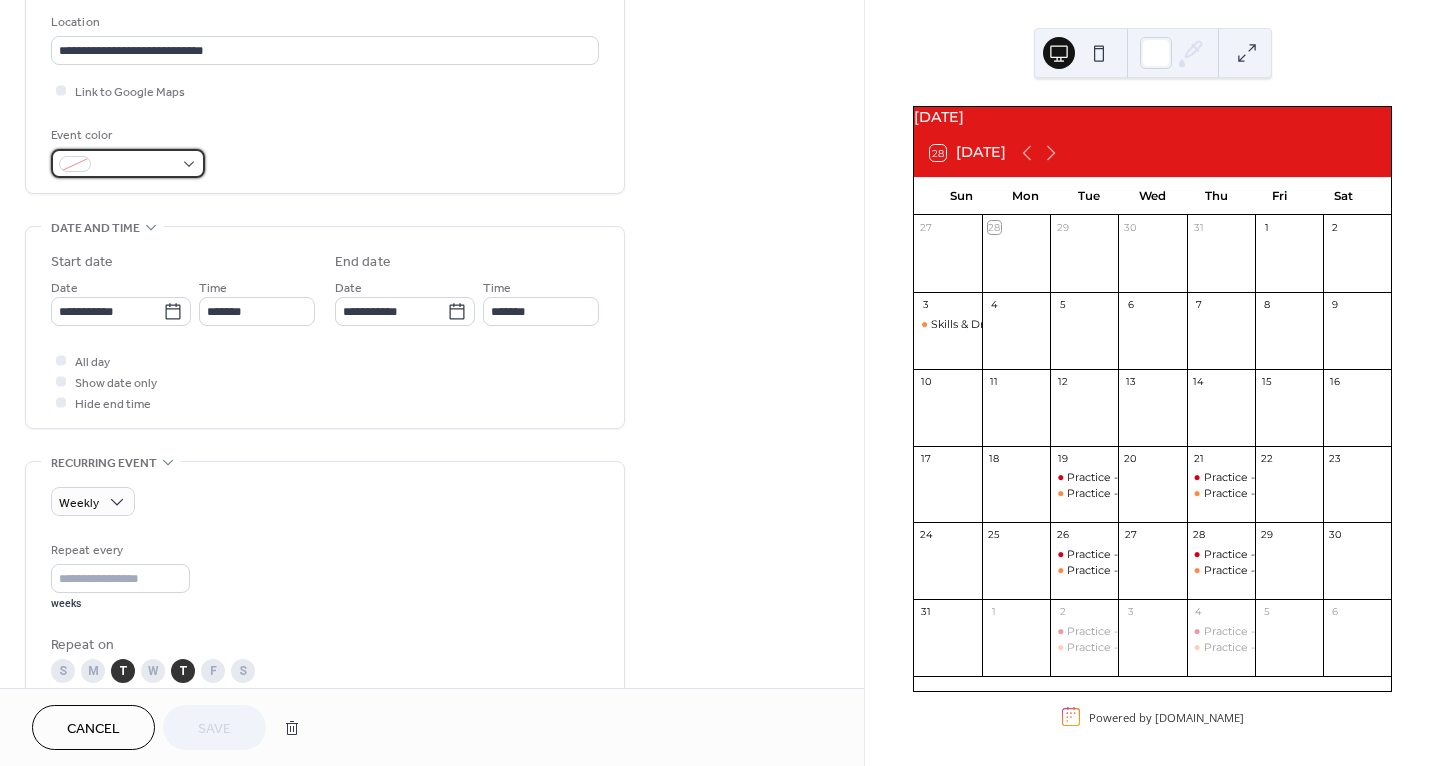 click at bounding box center [128, 163] 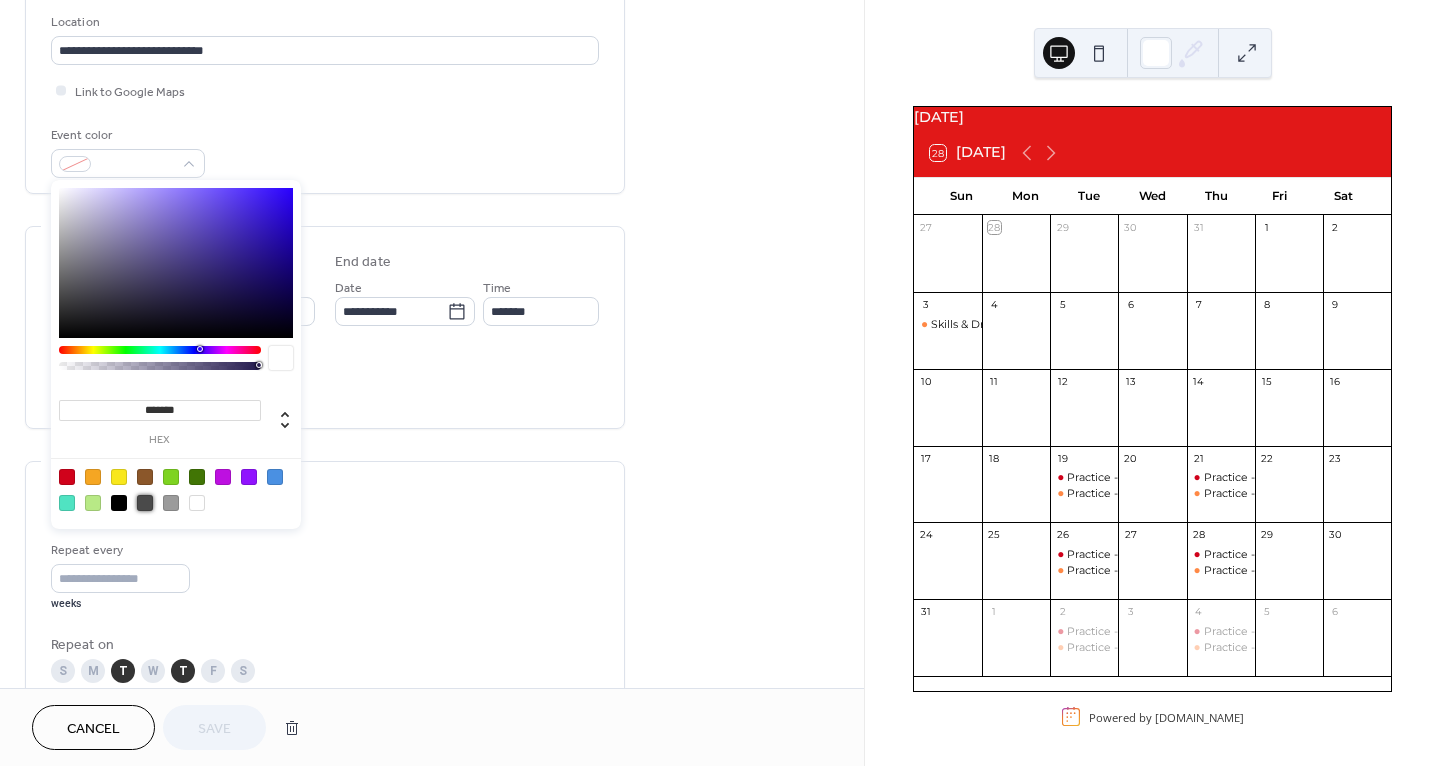 click at bounding box center [145, 503] 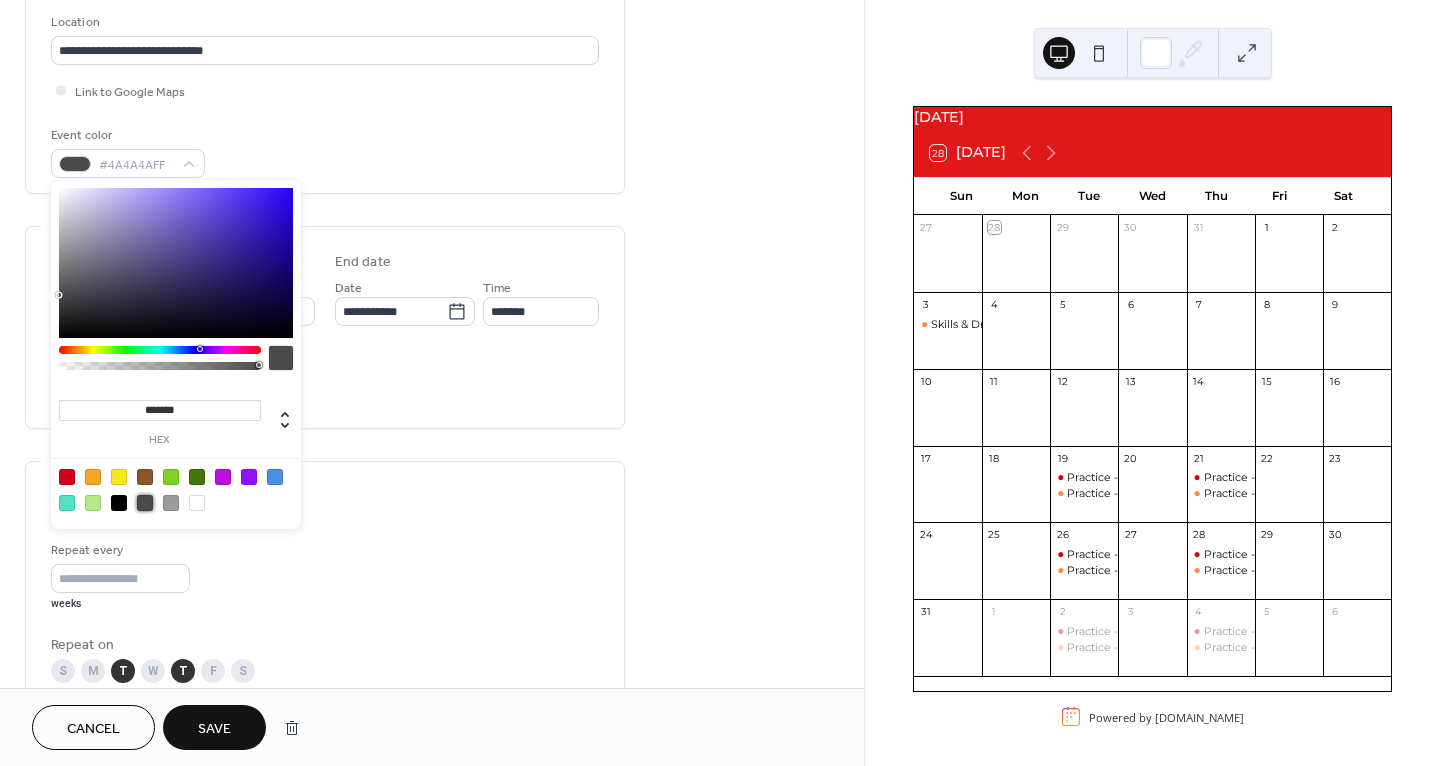 click on "Save" at bounding box center [214, 729] 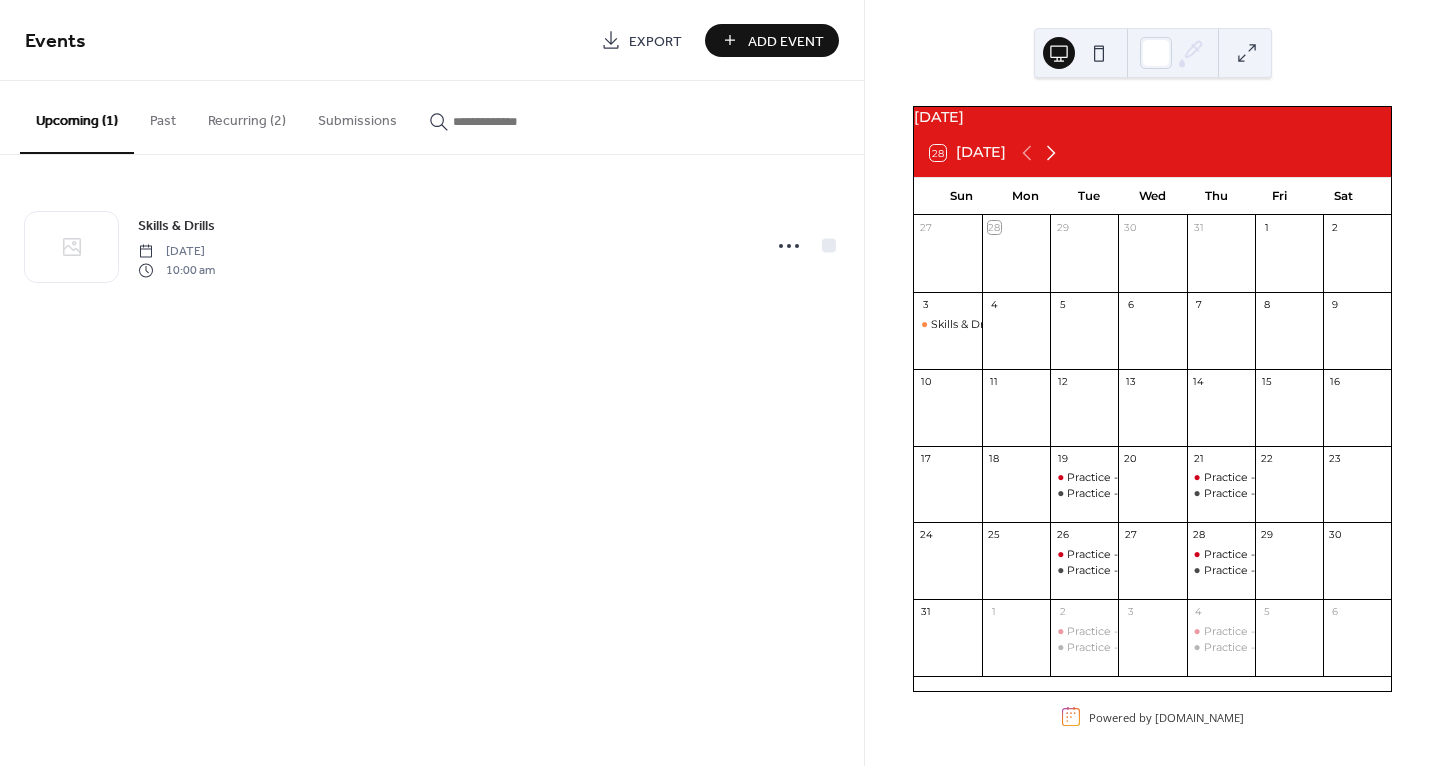click 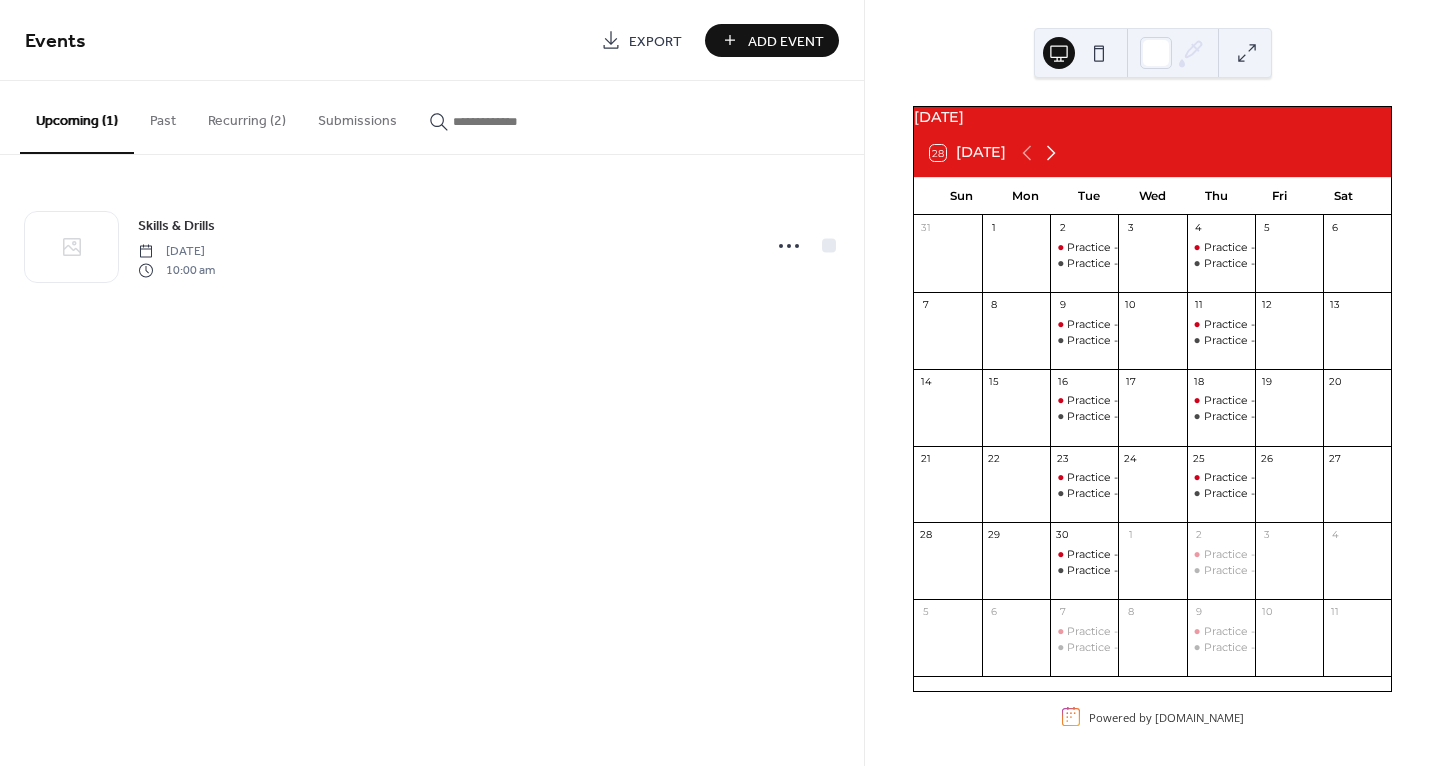 click 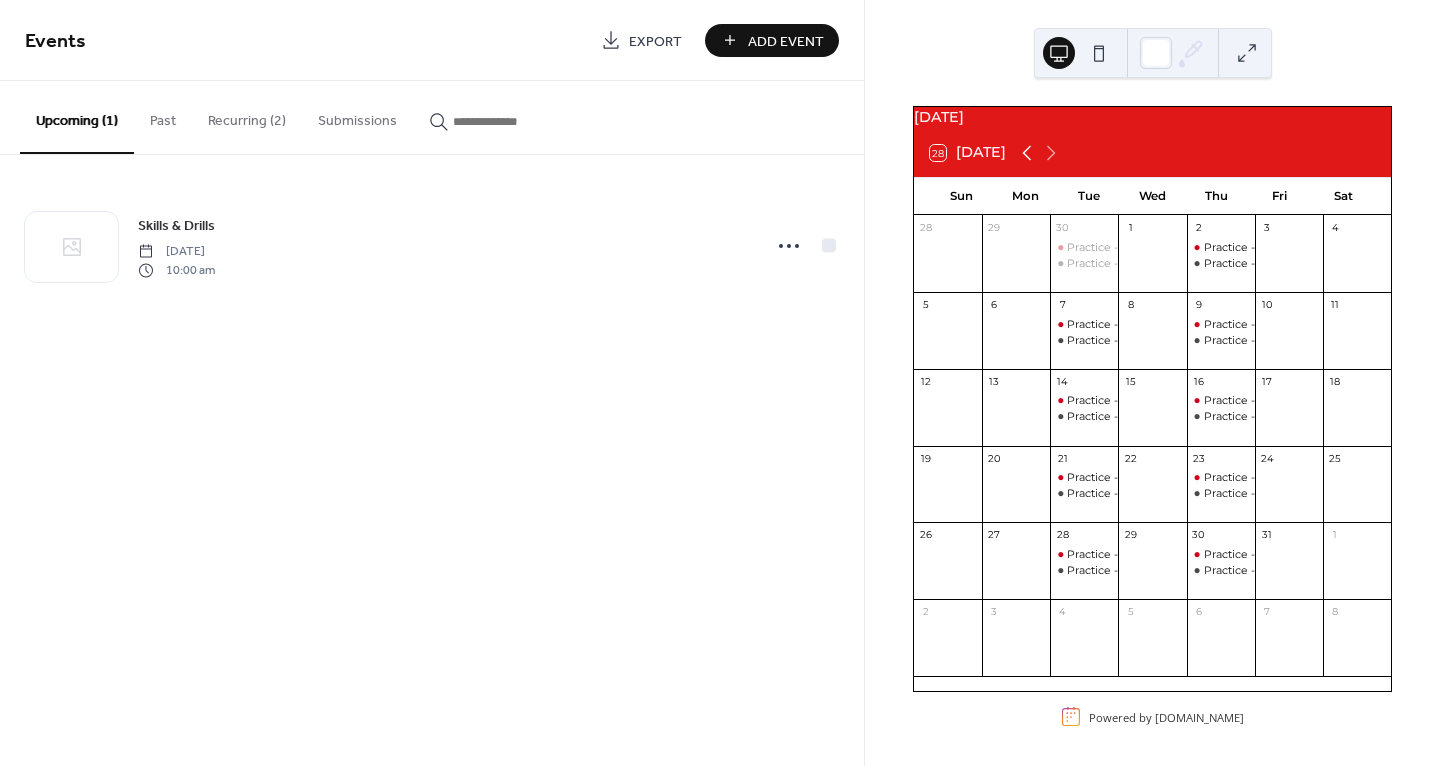 click 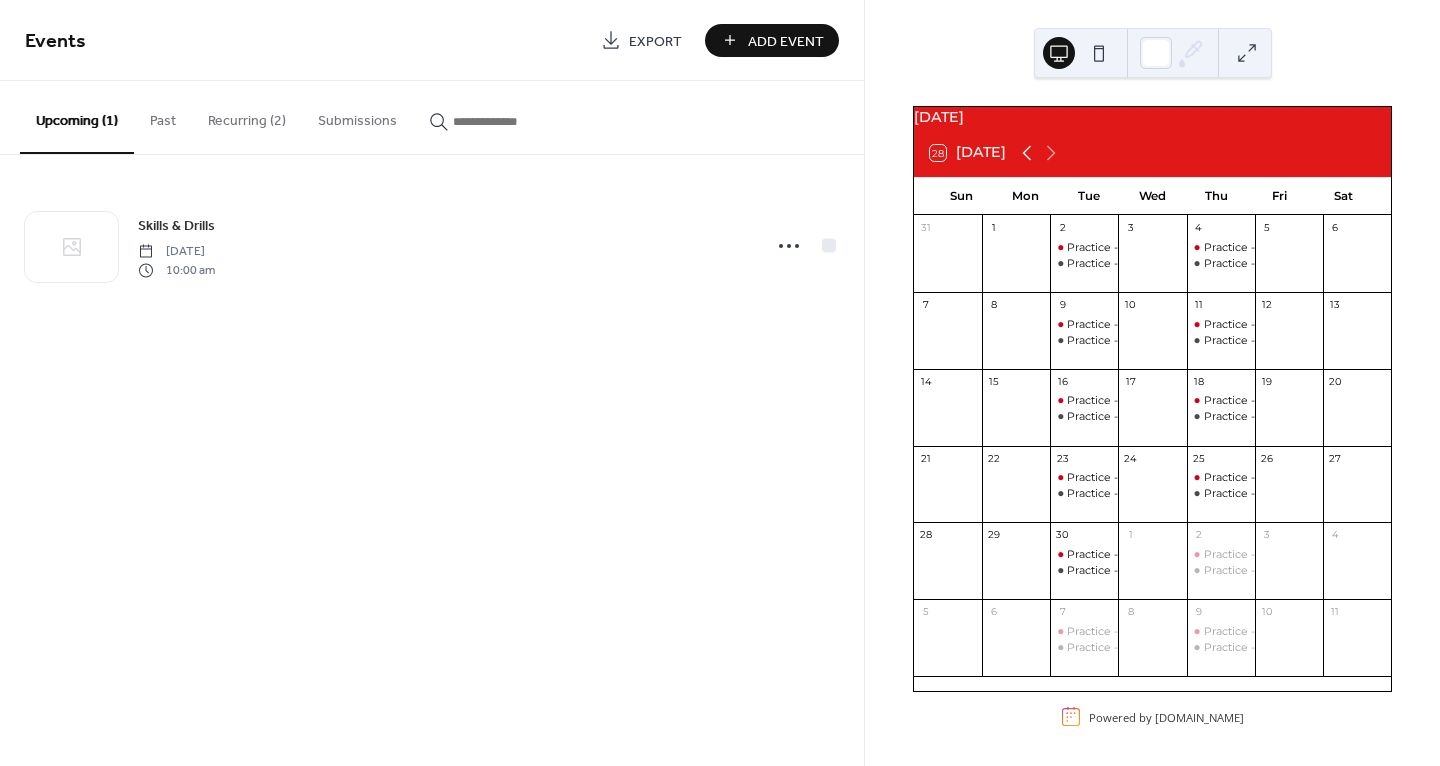 click 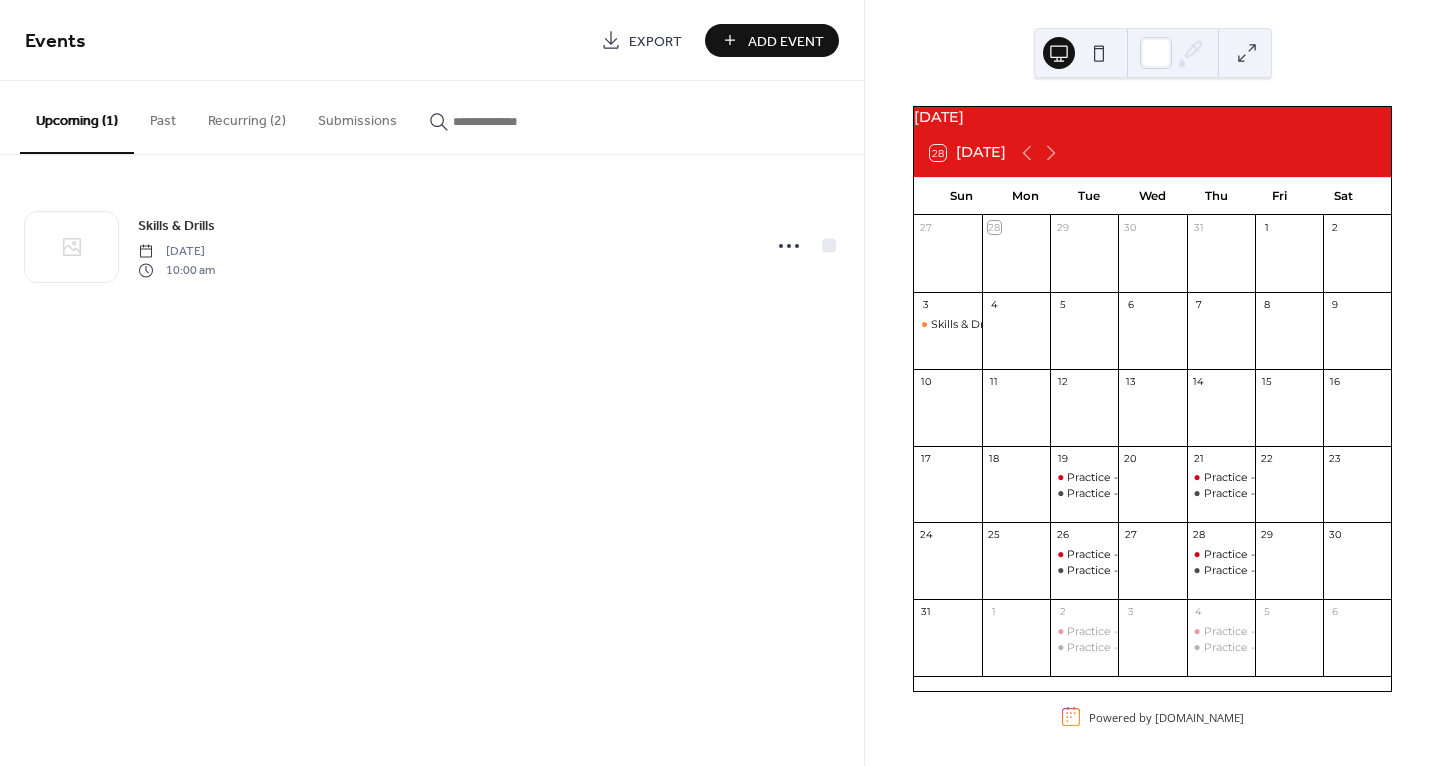 click on "Add Event" at bounding box center [786, 41] 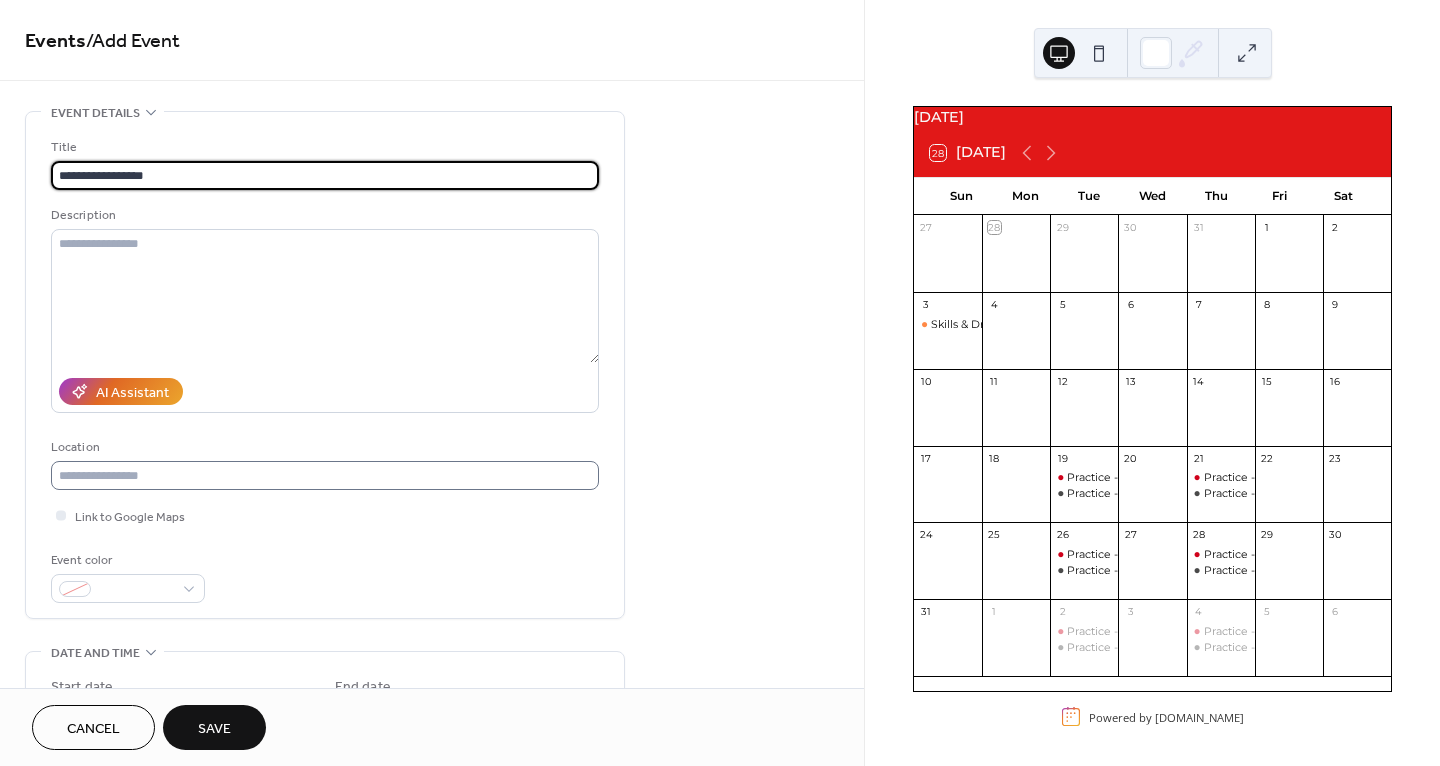 type on "**********" 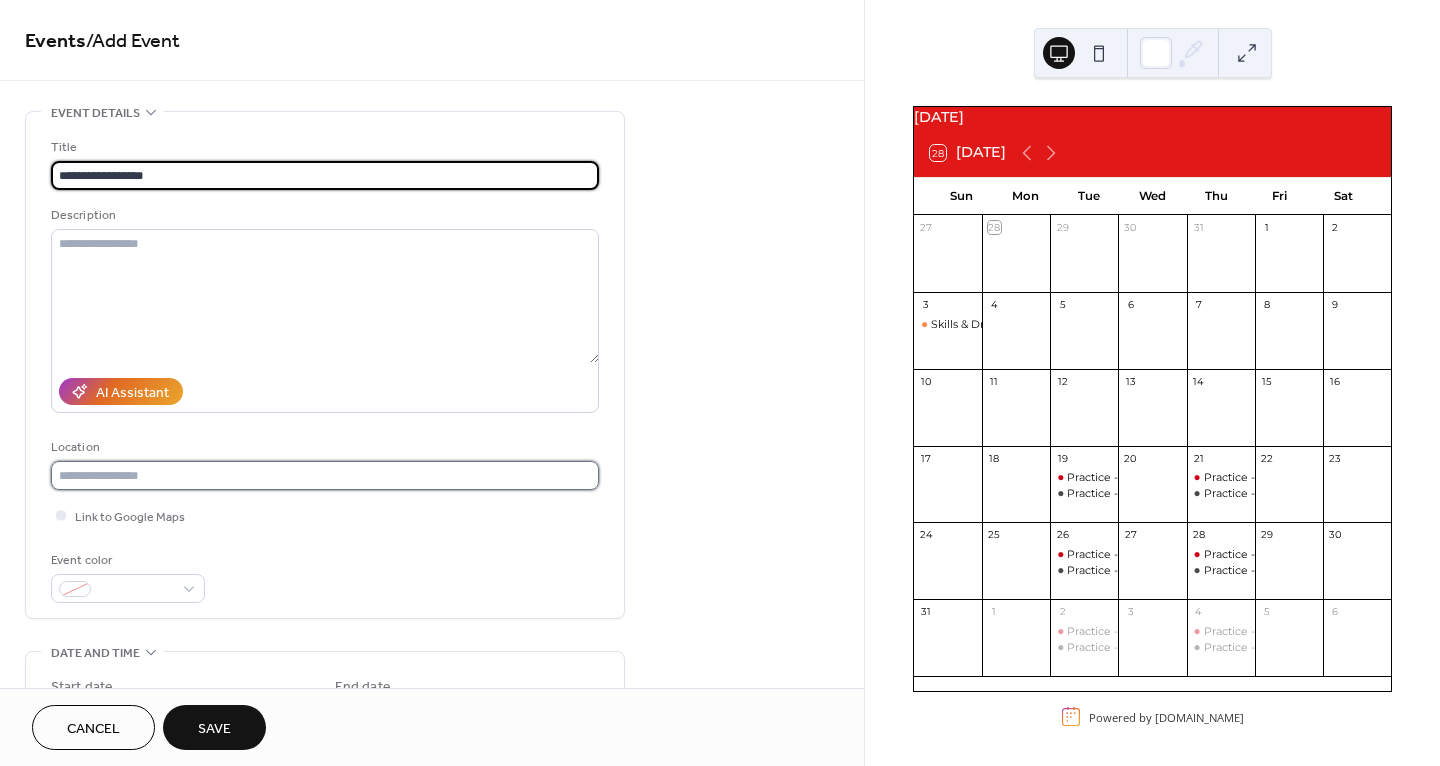 click at bounding box center (325, 475) 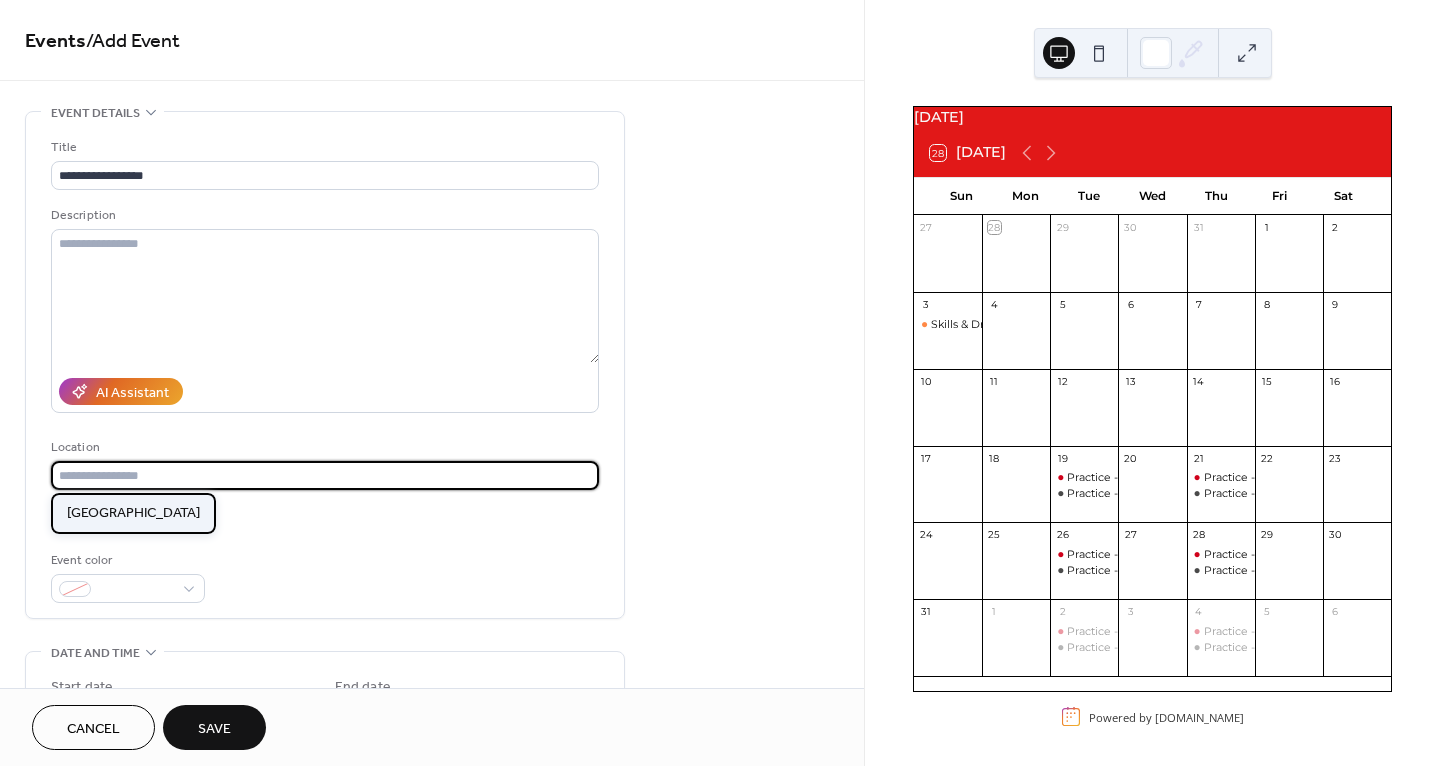 click on "[GEOGRAPHIC_DATA]" at bounding box center (133, 513) 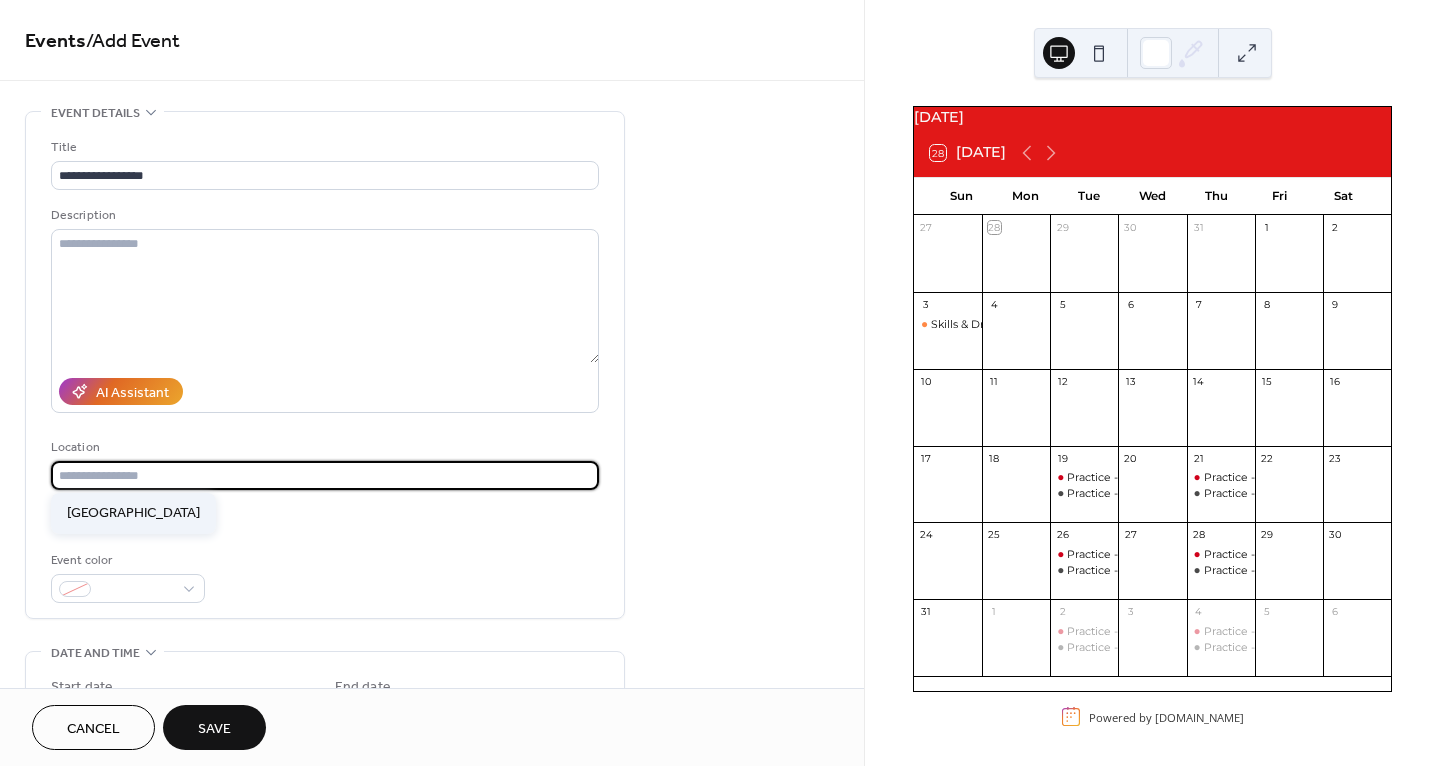 type on "**********" 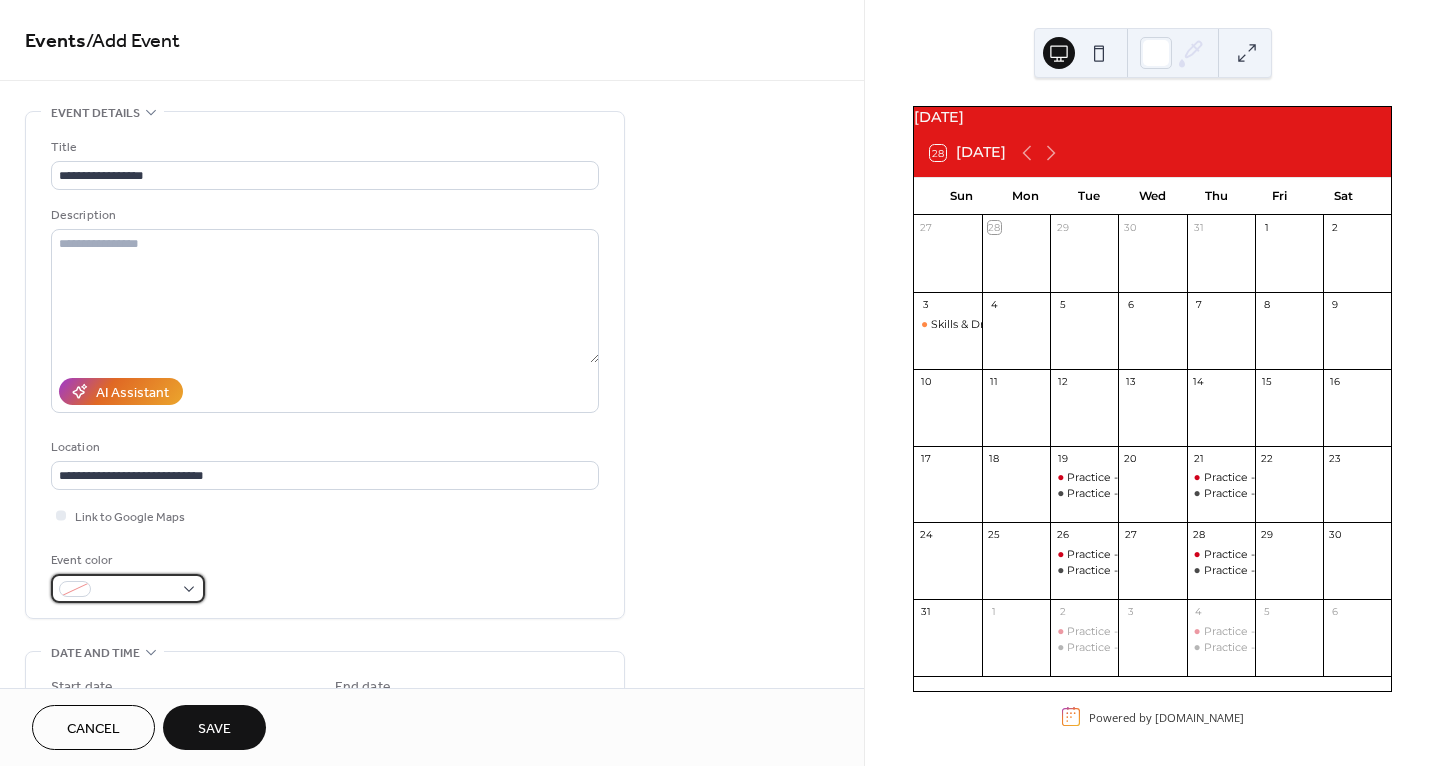 click at bounding box center (136, 590) 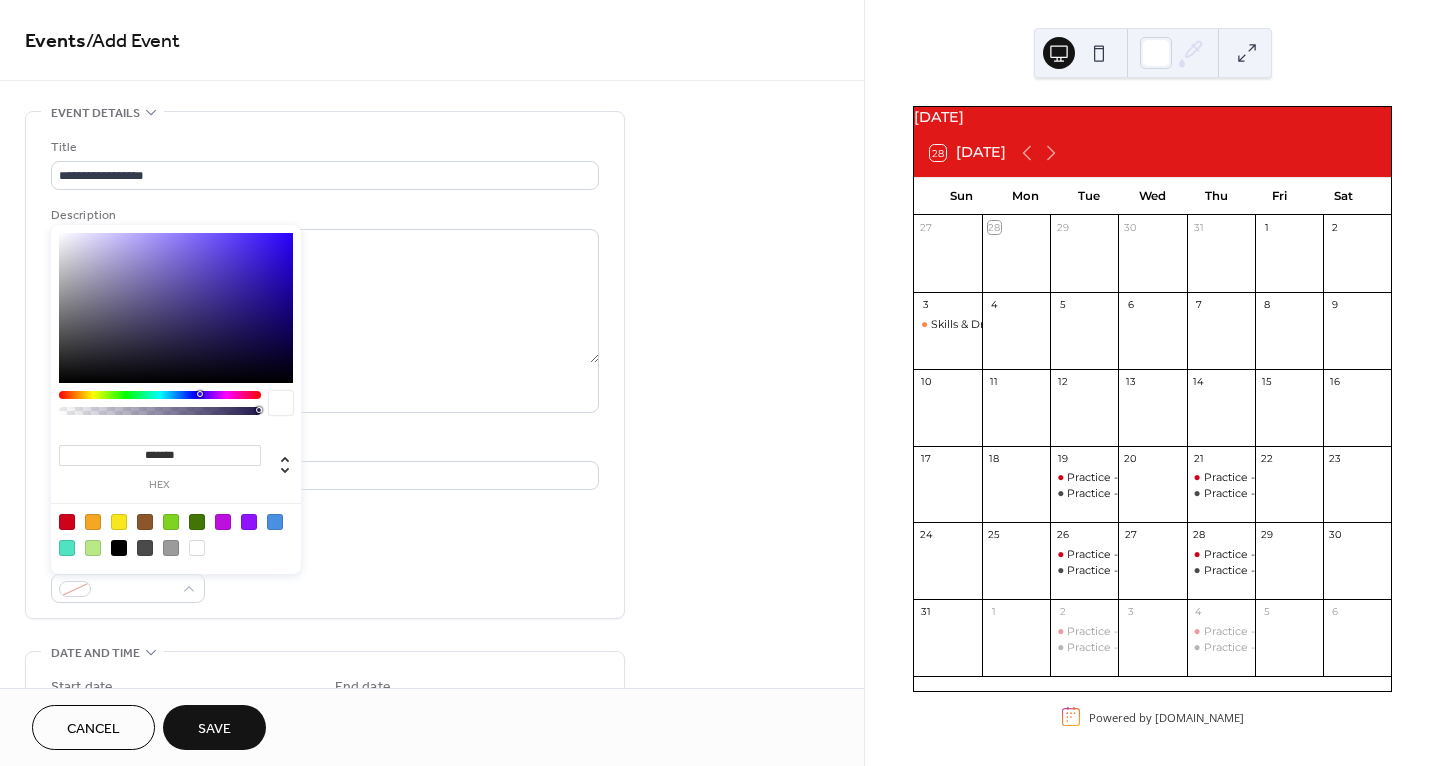 click at bounding box center [145, 548] 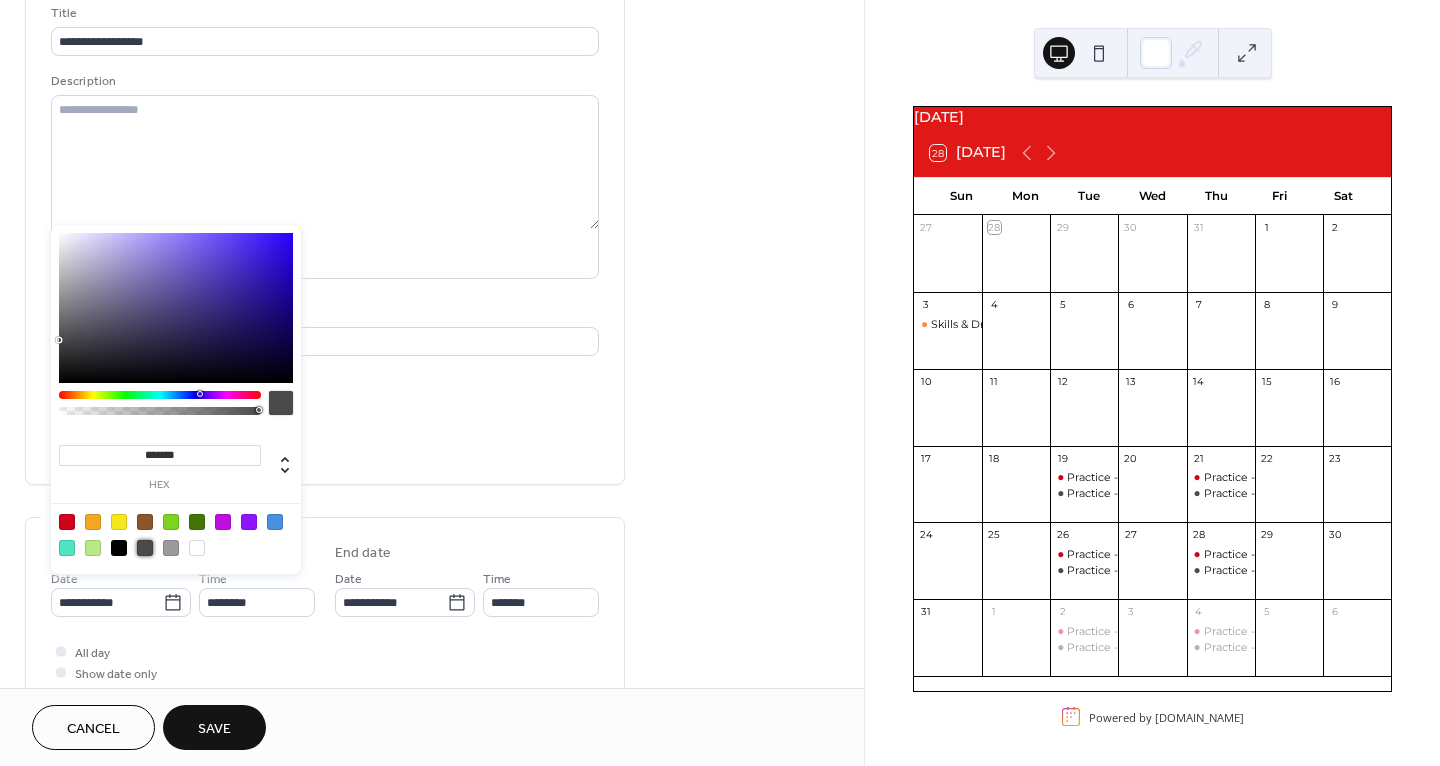 scroll, scrollTop: 137, scrollLeft: 0, axis: vertical 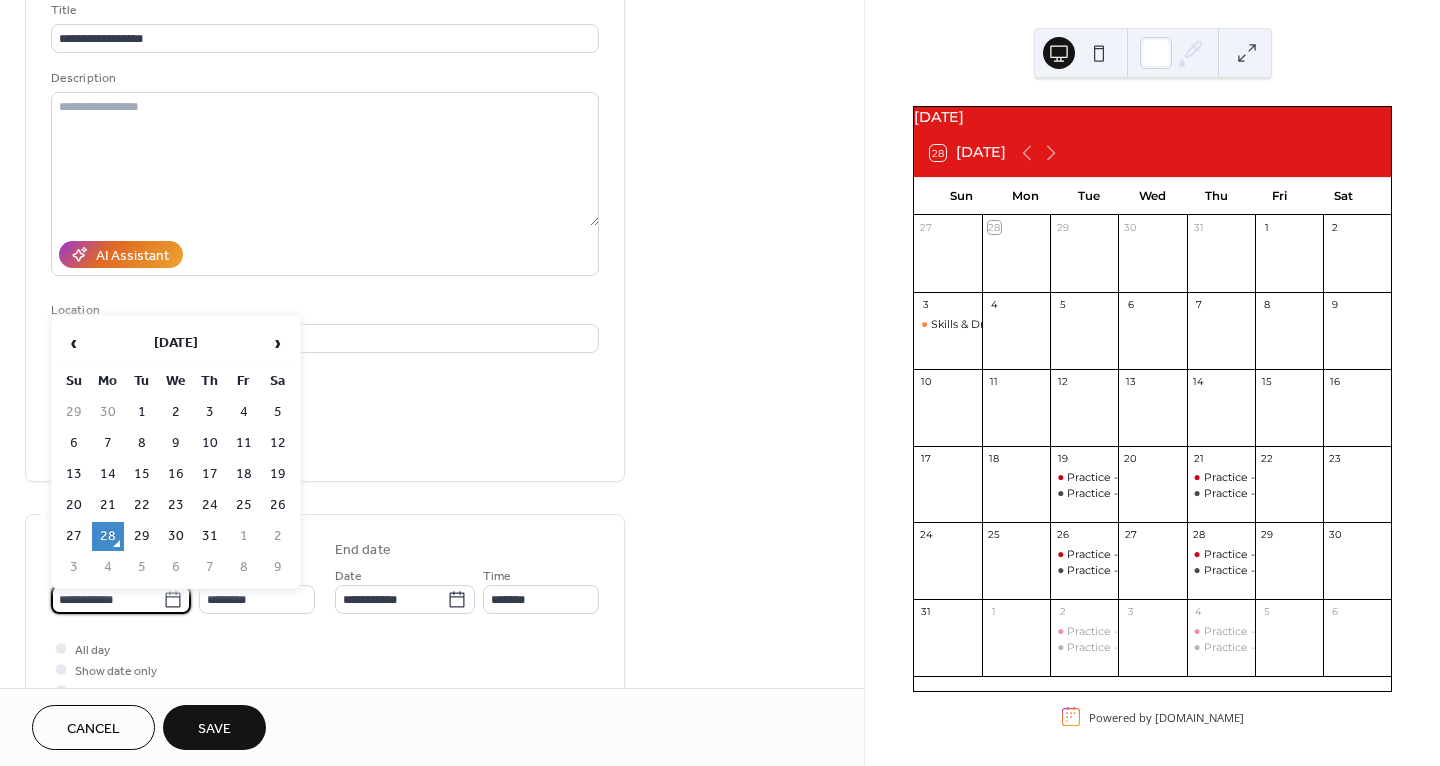 click on "**********" at bounding box center [107, 599] 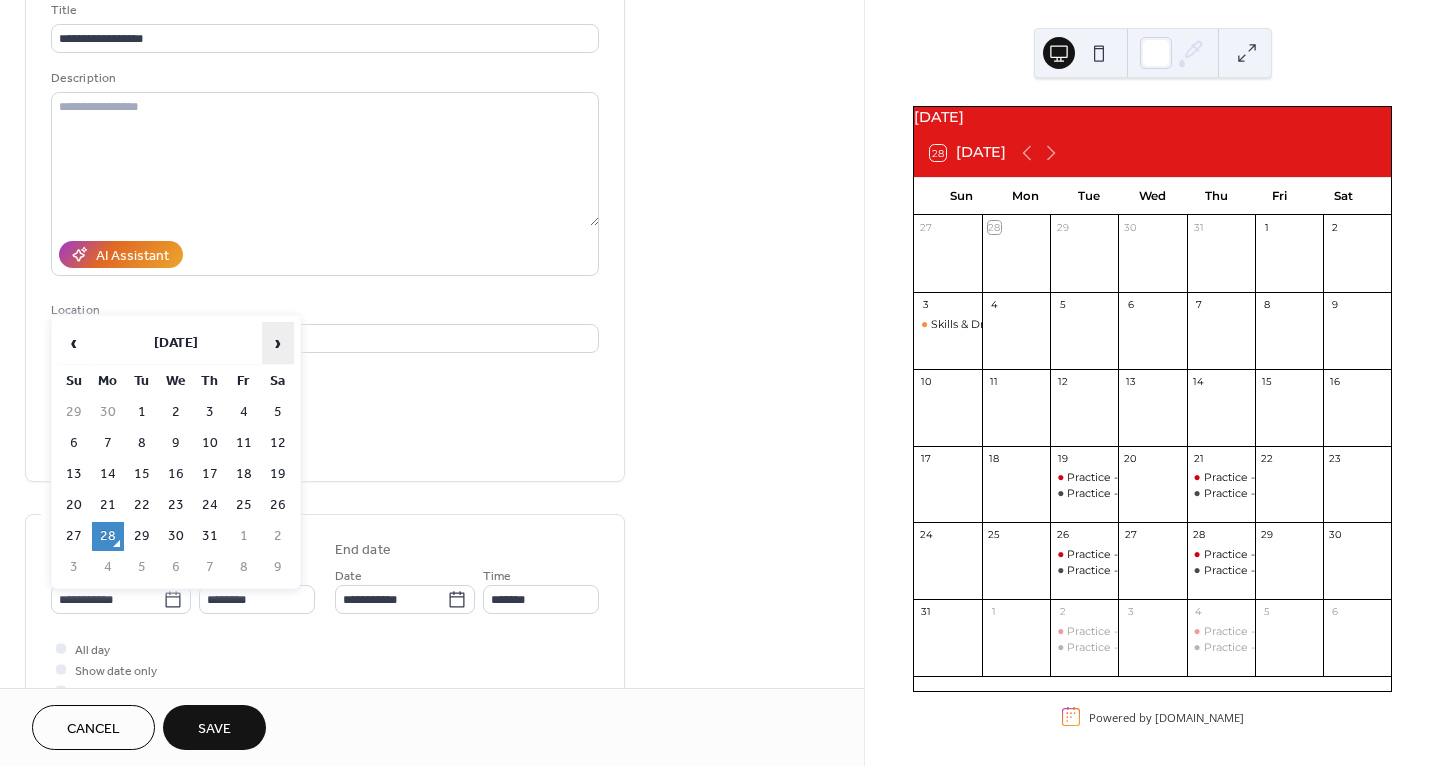click on "›" at bounding box center [278, 343] 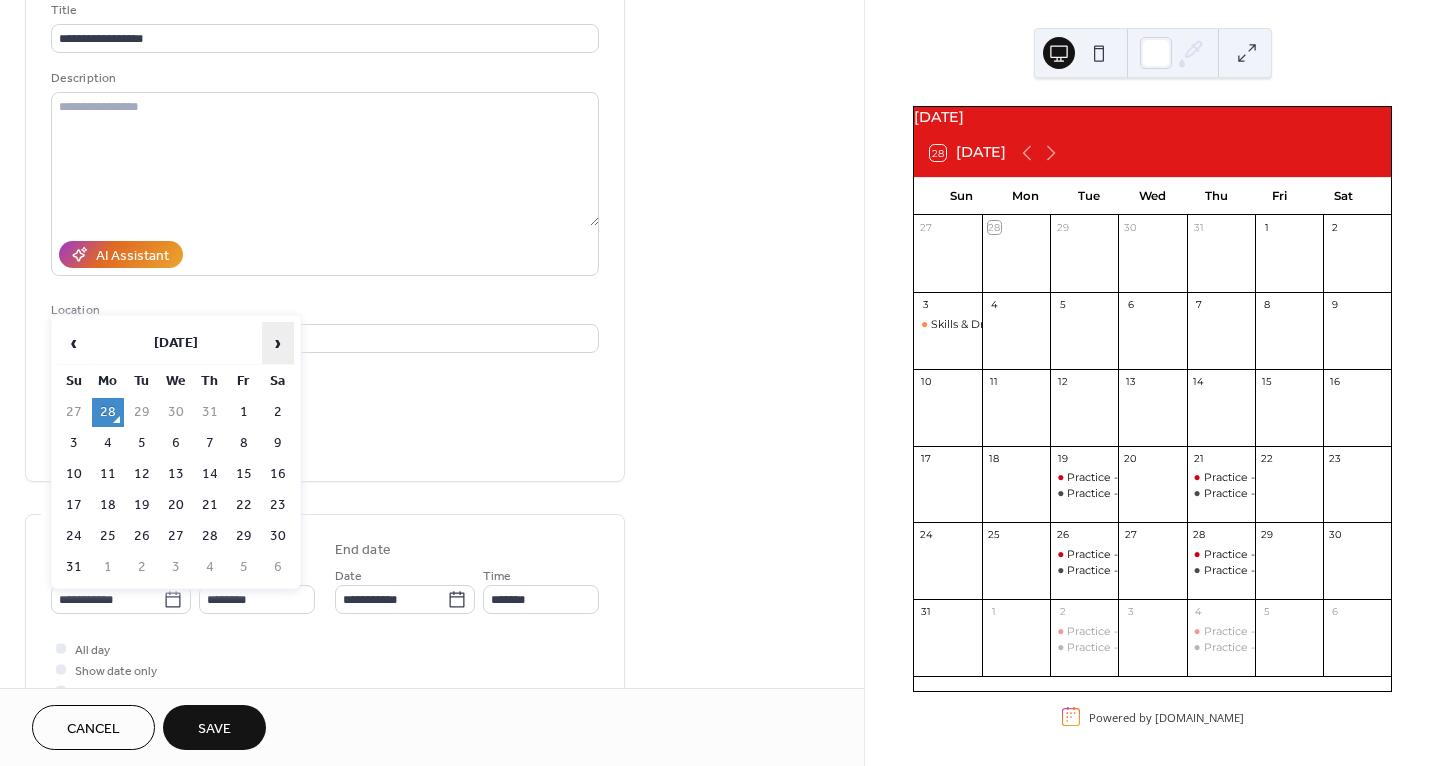 click on "›" at bounding box center [278, 343] 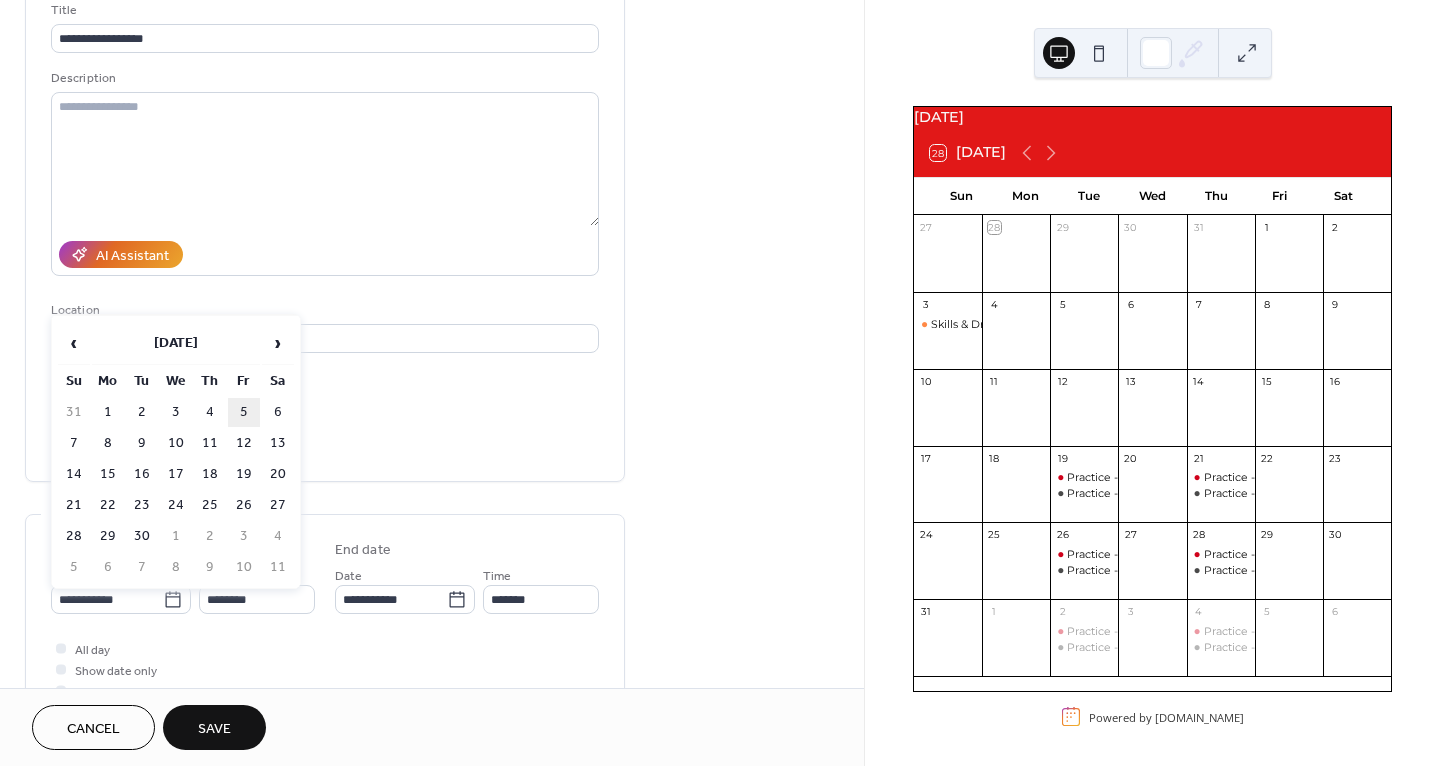 click on "5" at bounding box center (244, 412) 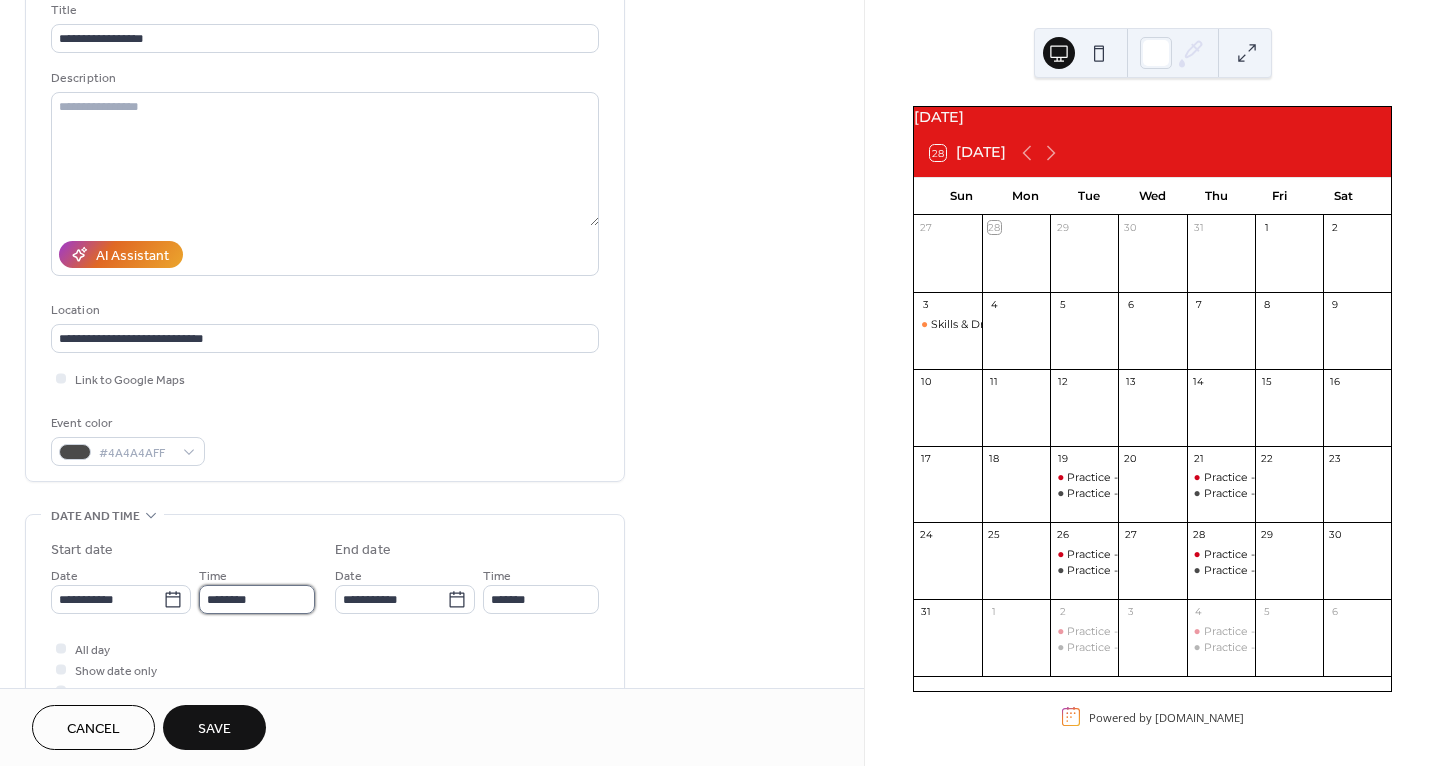 click on "********" at bounding box center (257, 599) 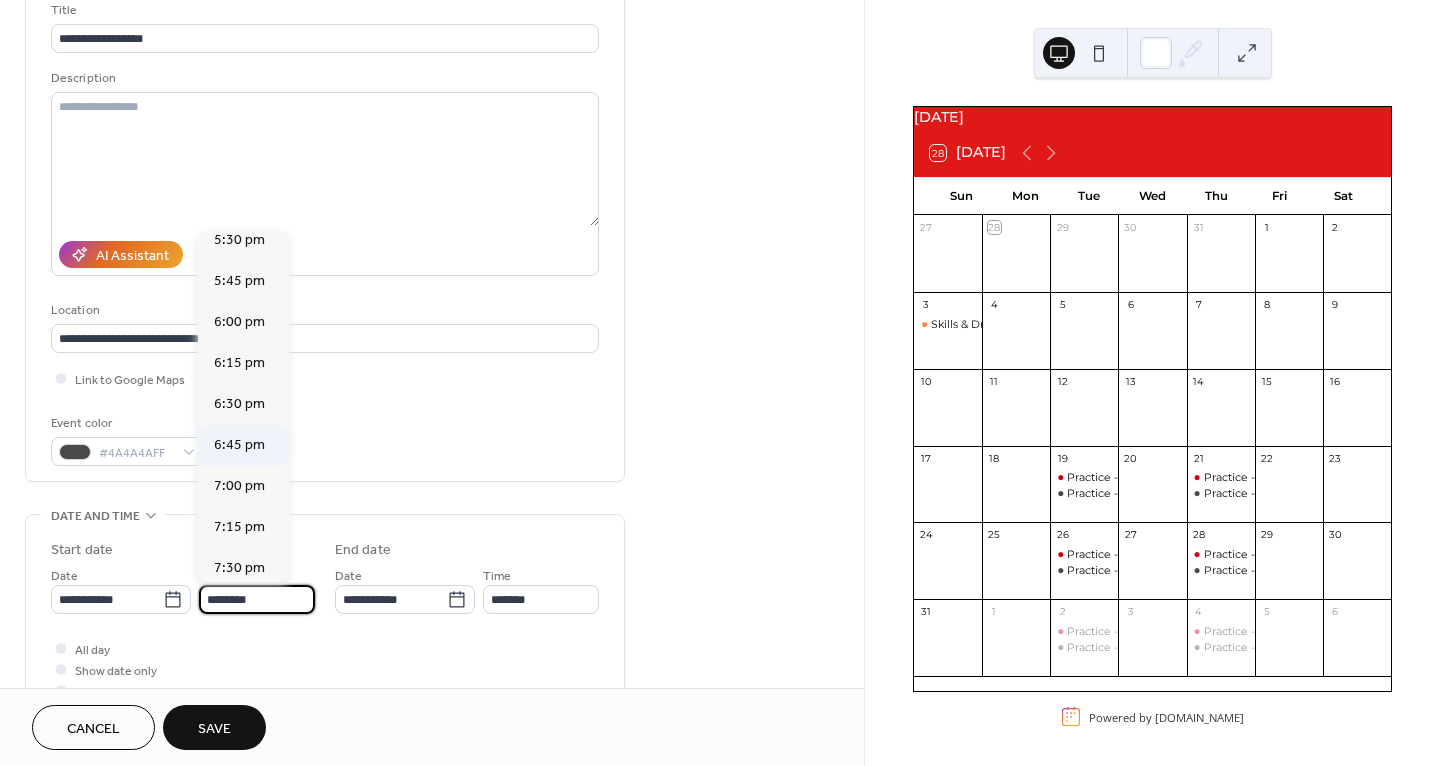 scroll, scrollTop: 2876, scrollLeft: 0, axis: vertical 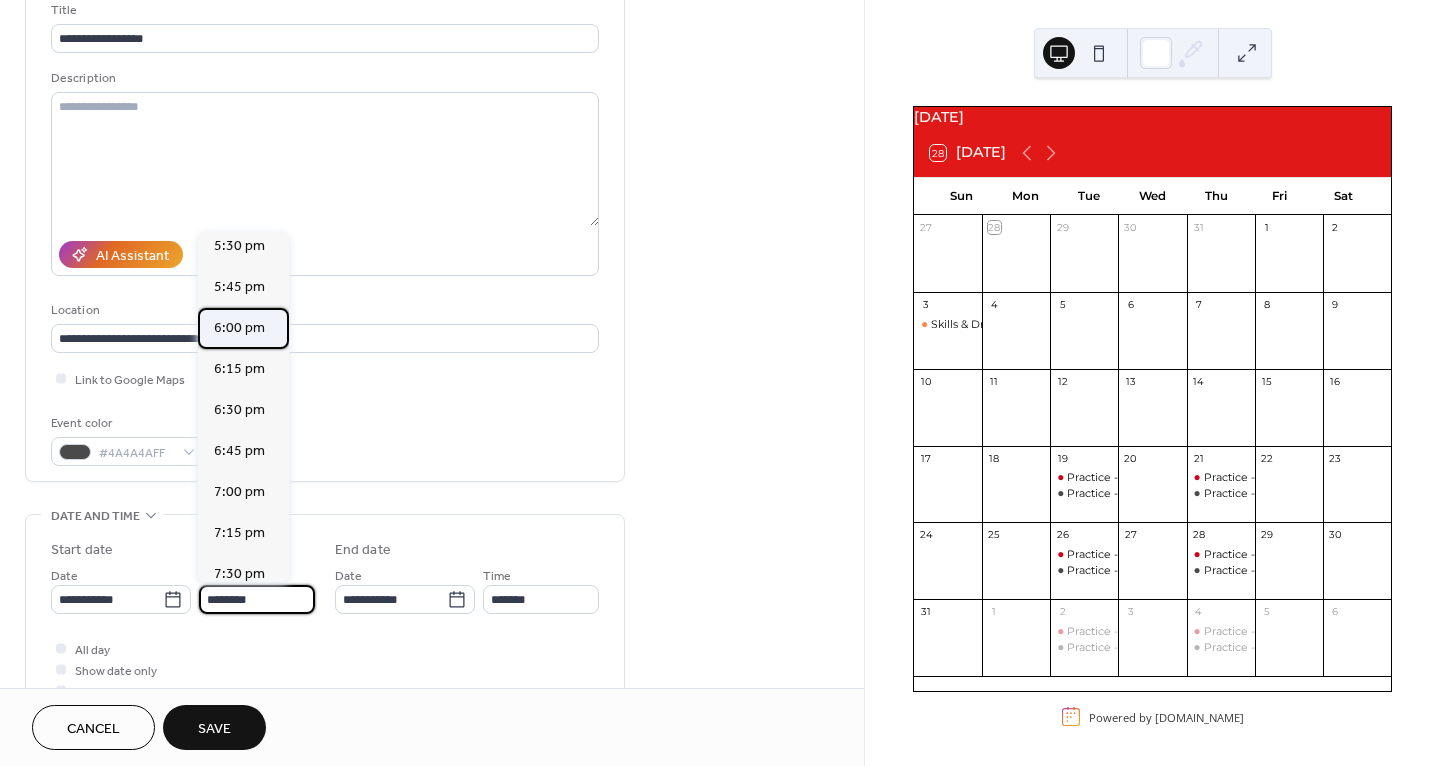 click on "6:00 pm" at bounding box center [239, 328] 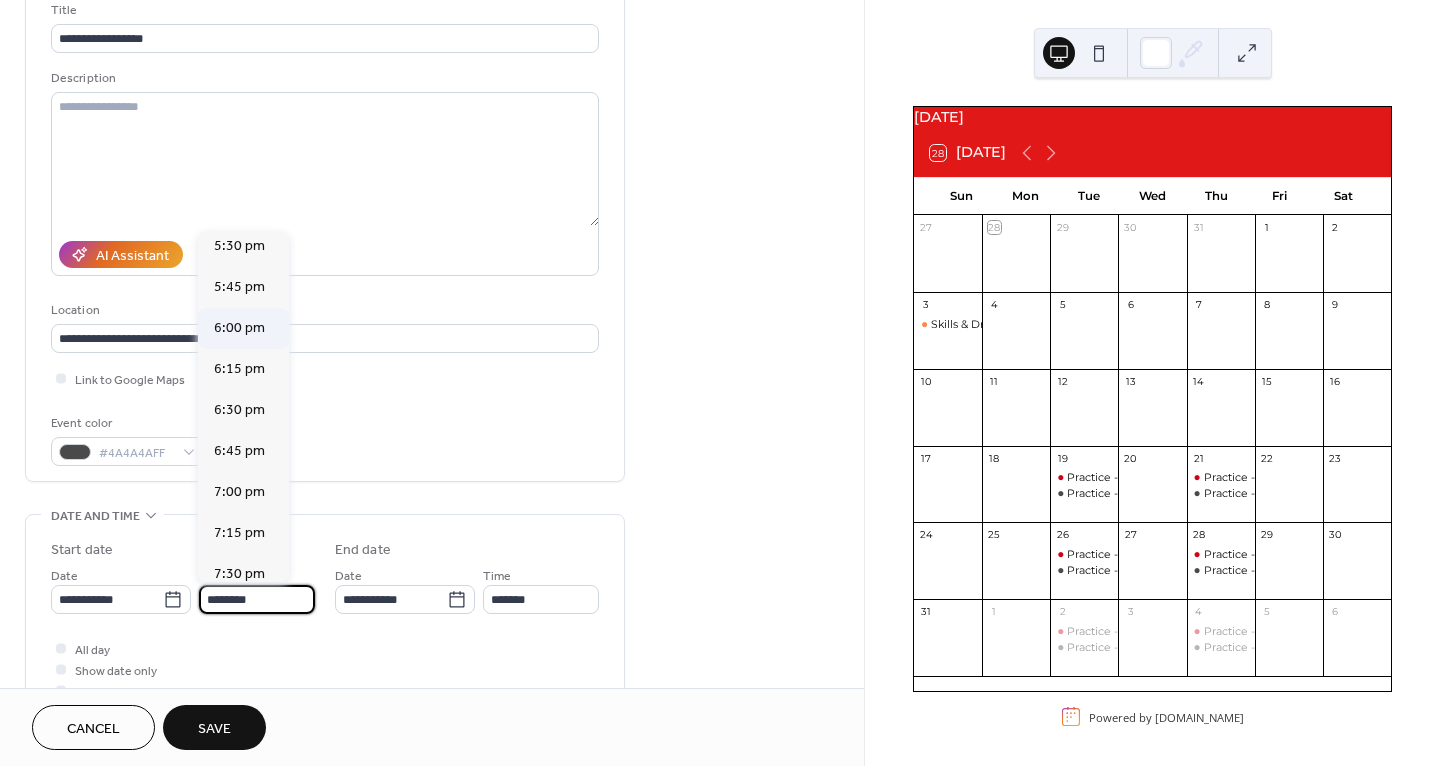 type on "*******" 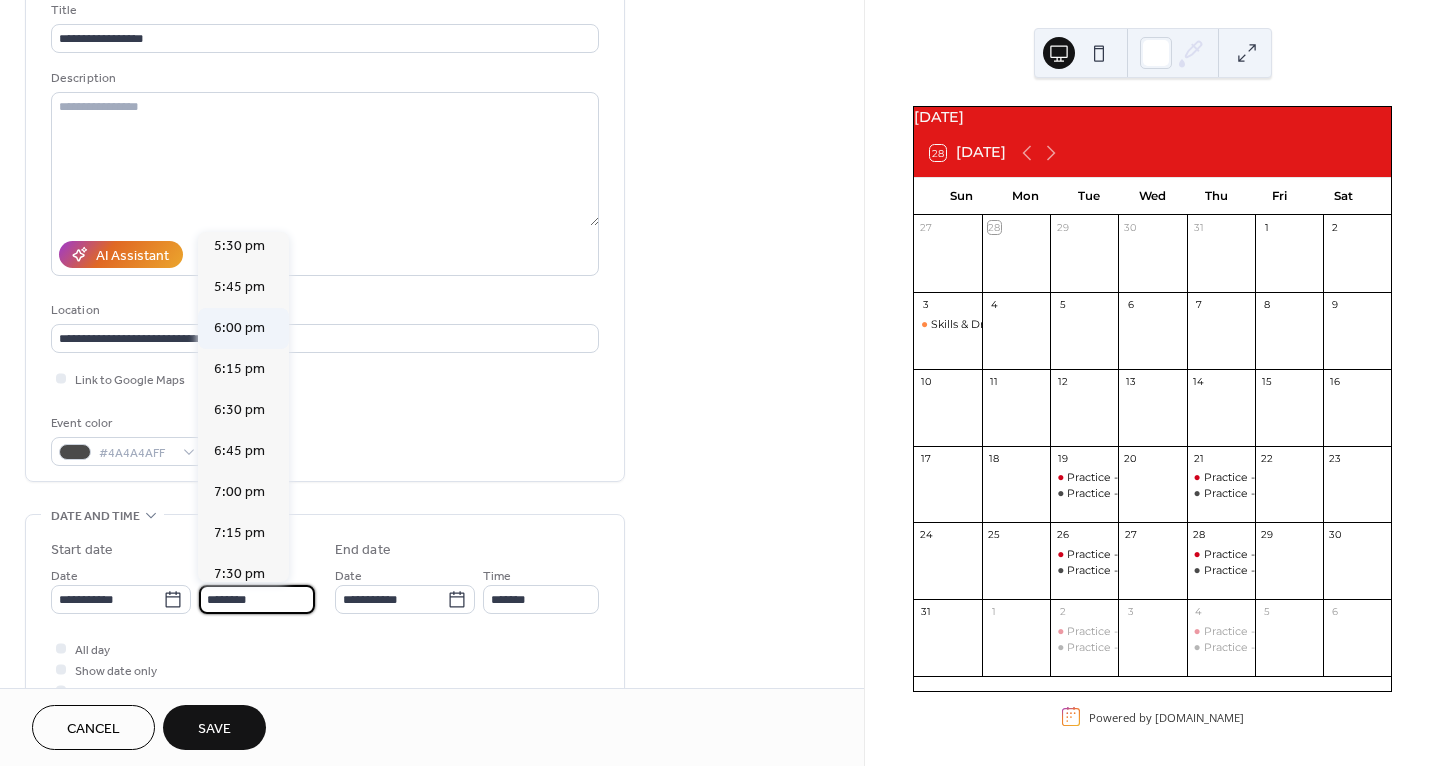 type on "*******" 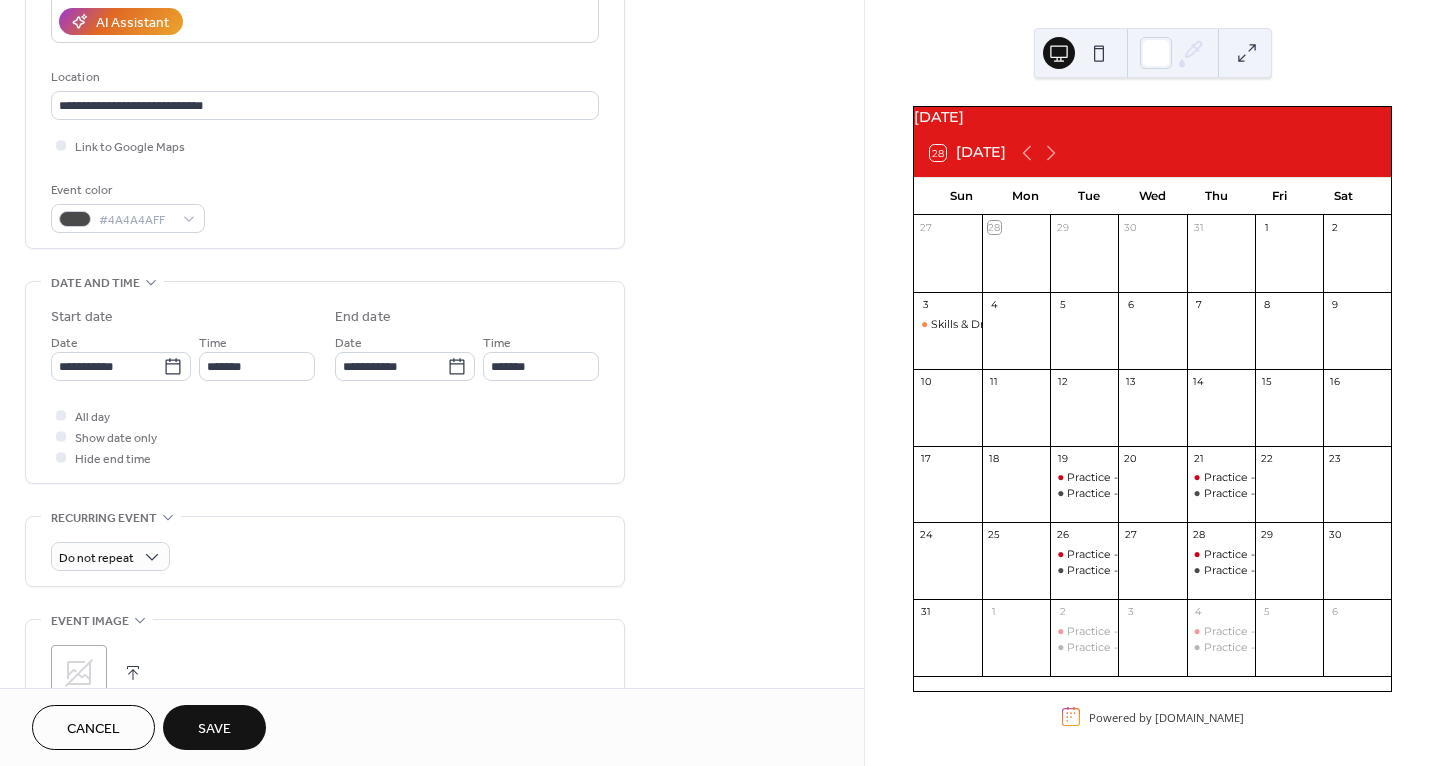 scroll, scrollTop: 410, scrollLeft: 0, axis: vertical 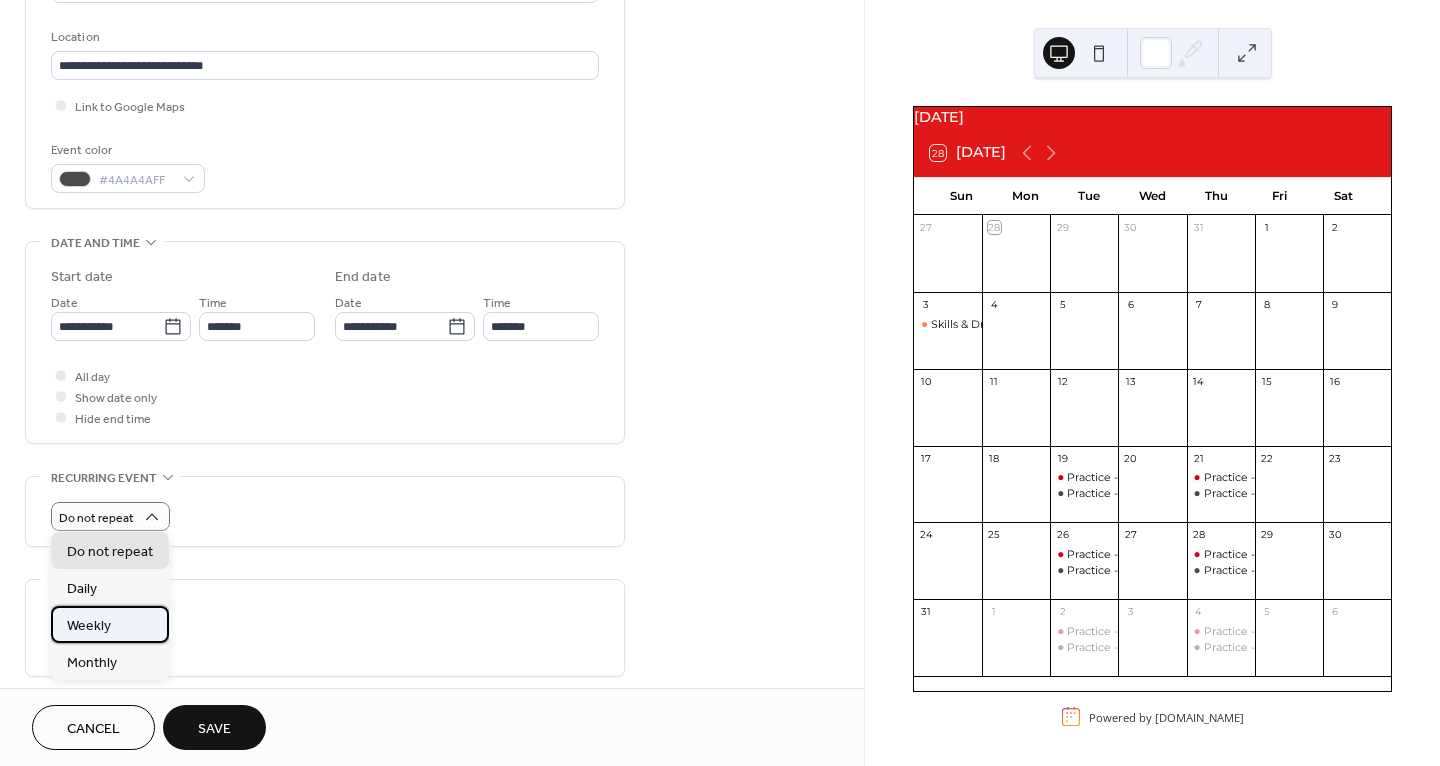 click on "Weekly" at bounding box center [110, 624] 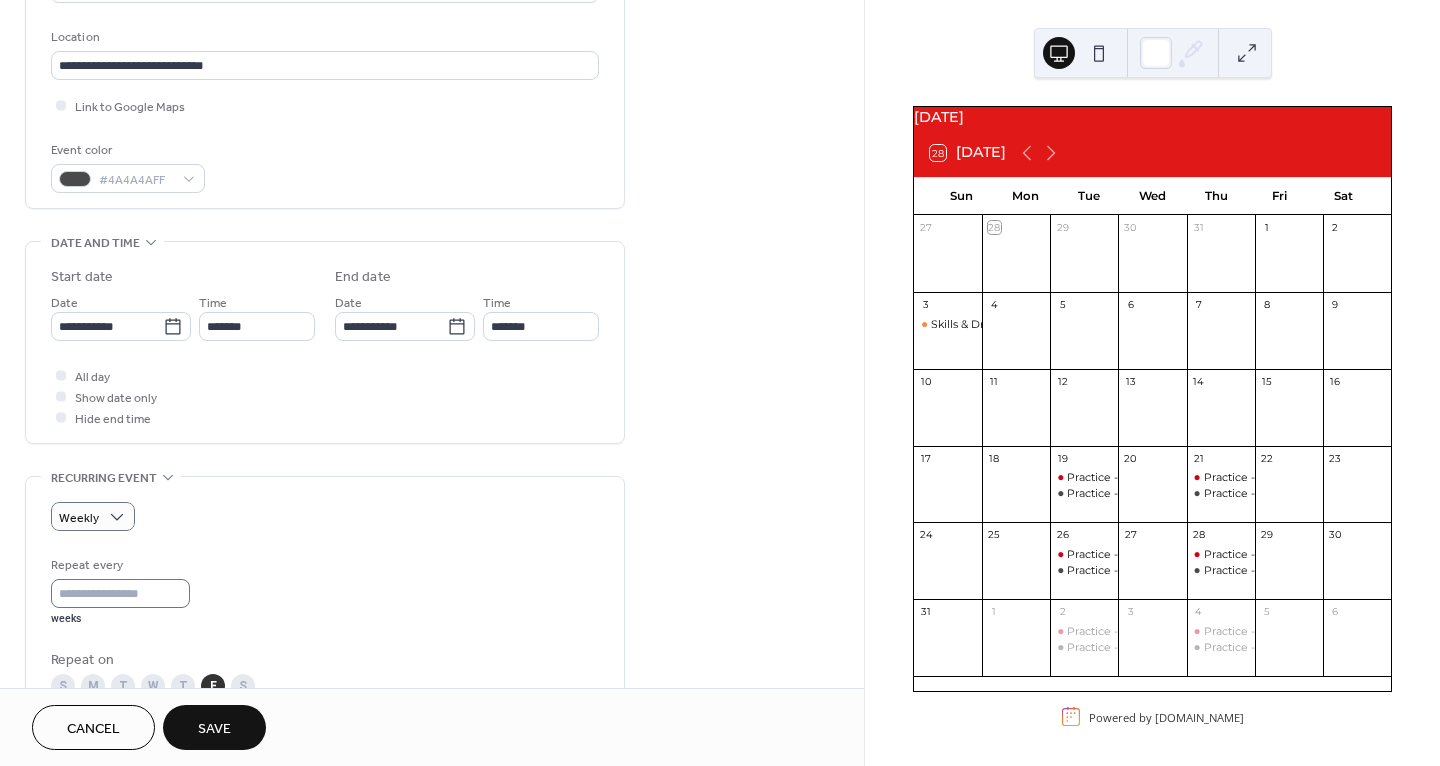 scroll, scrollTop: 0, scrollLeft: 0, axis: both 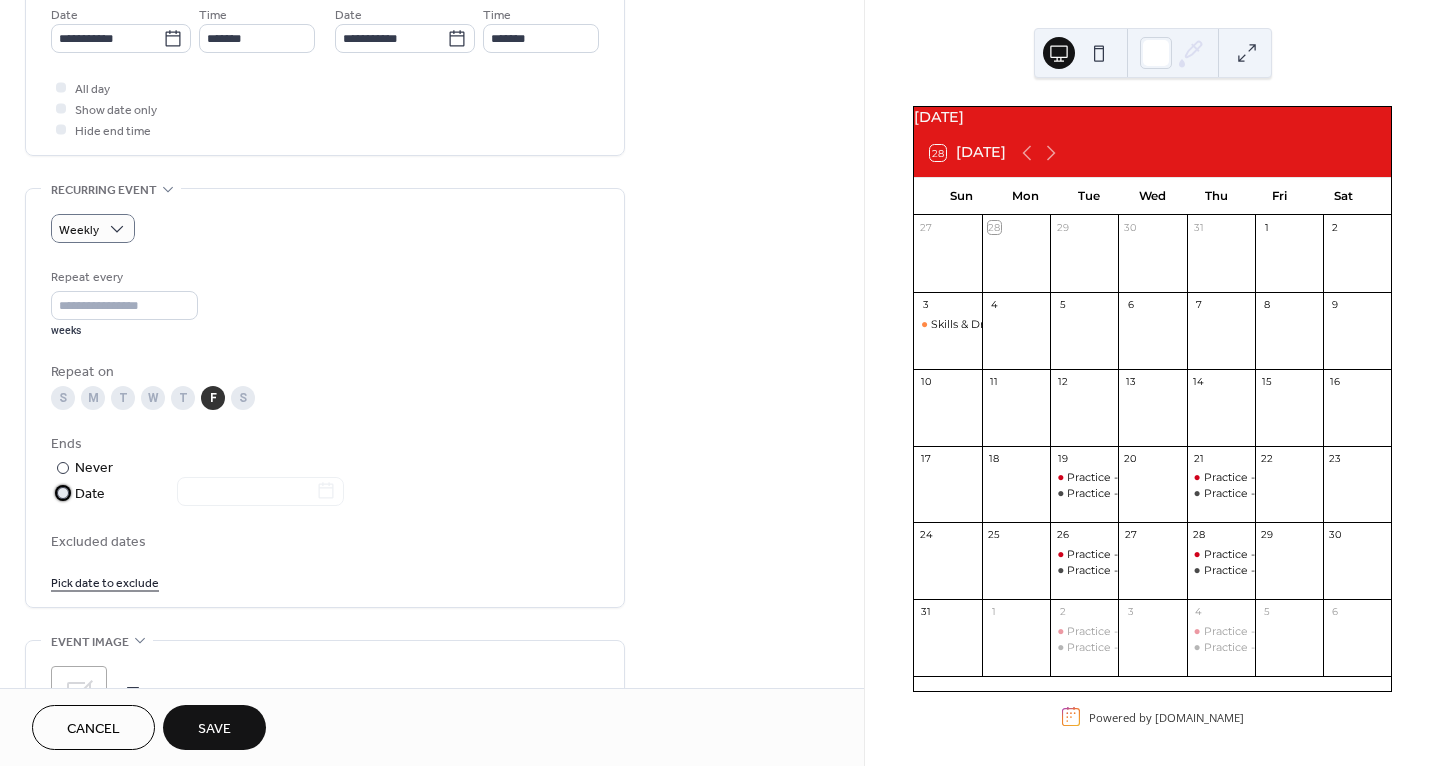 click on "Date" at bounding box center (209, 494) 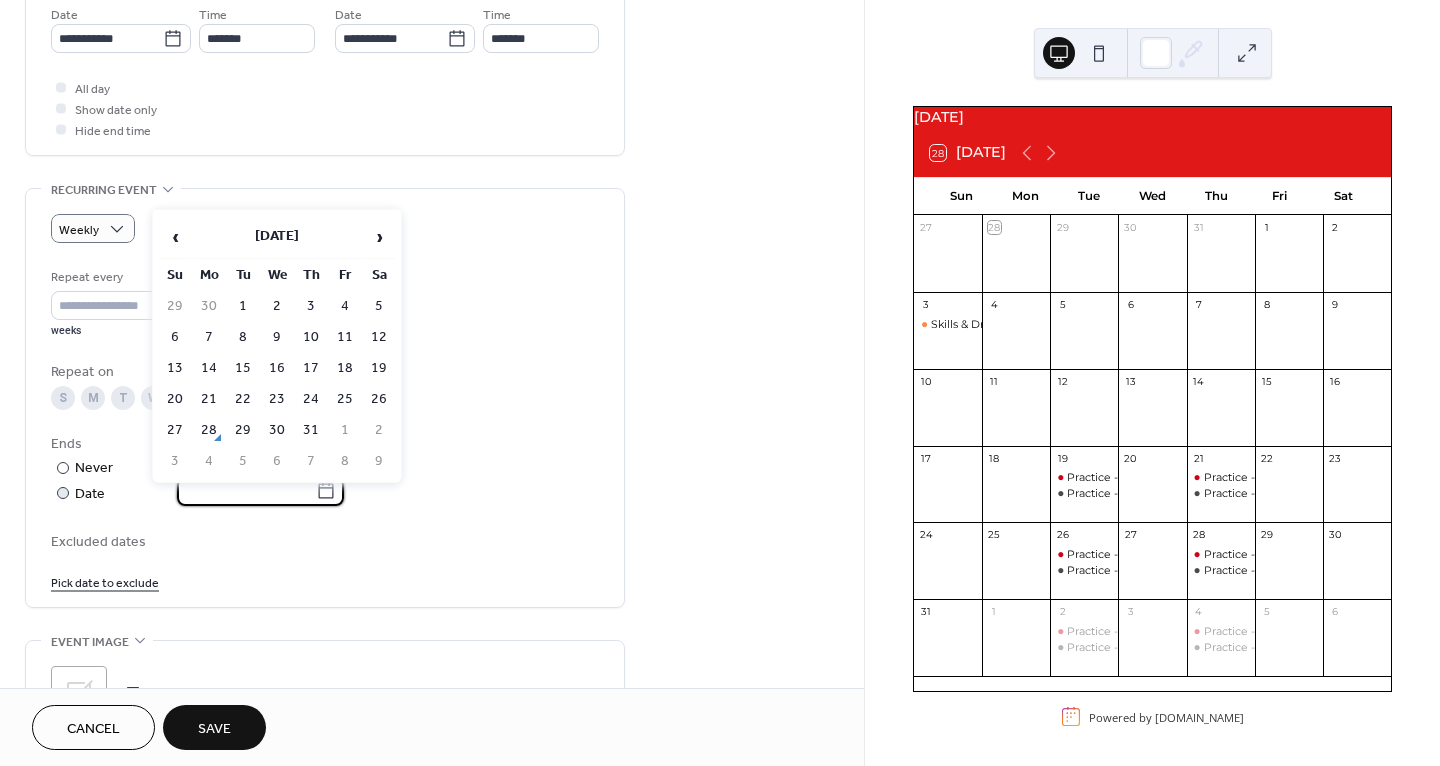 click at bounding box center [246, 491] 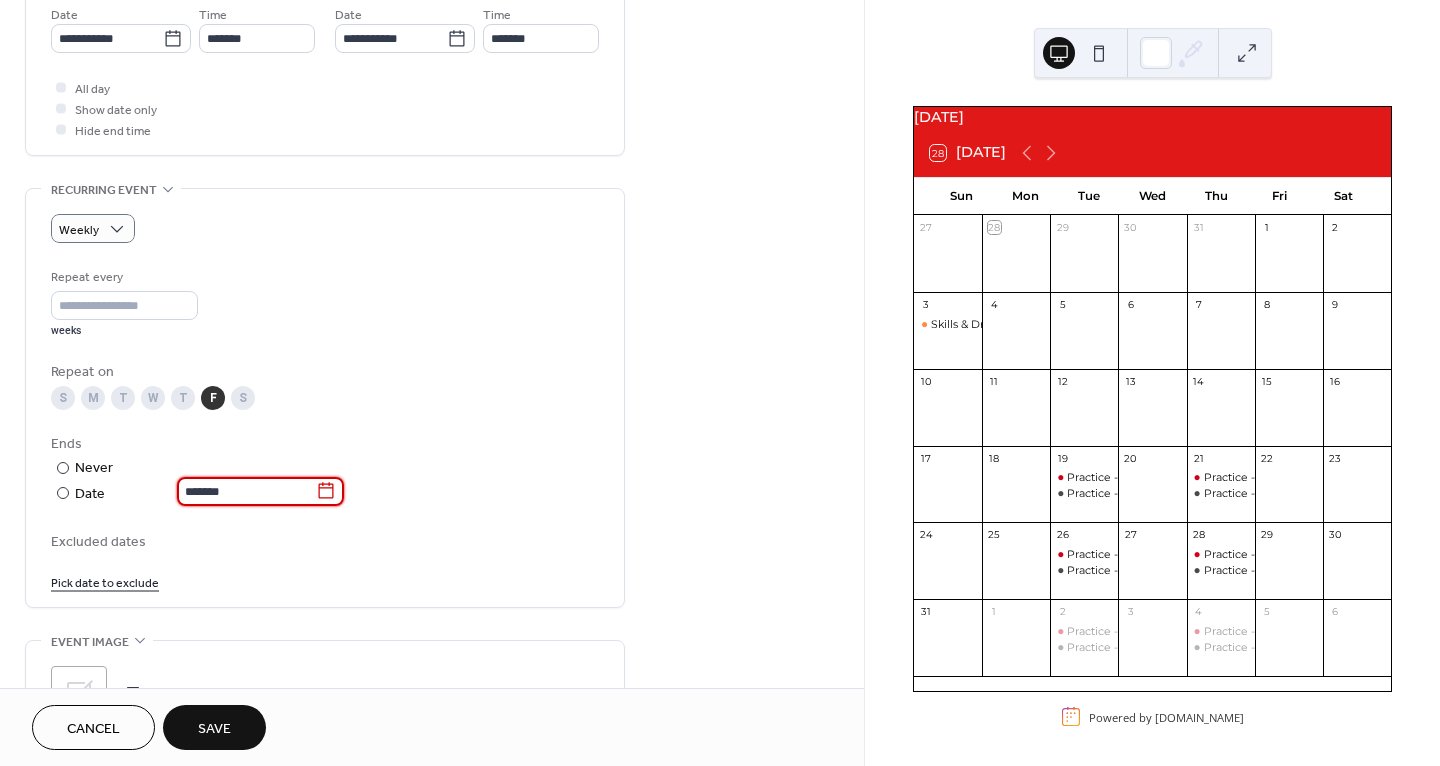 click on "Excluded dates   Pick date to exclude" at bounding box center (325, 561) 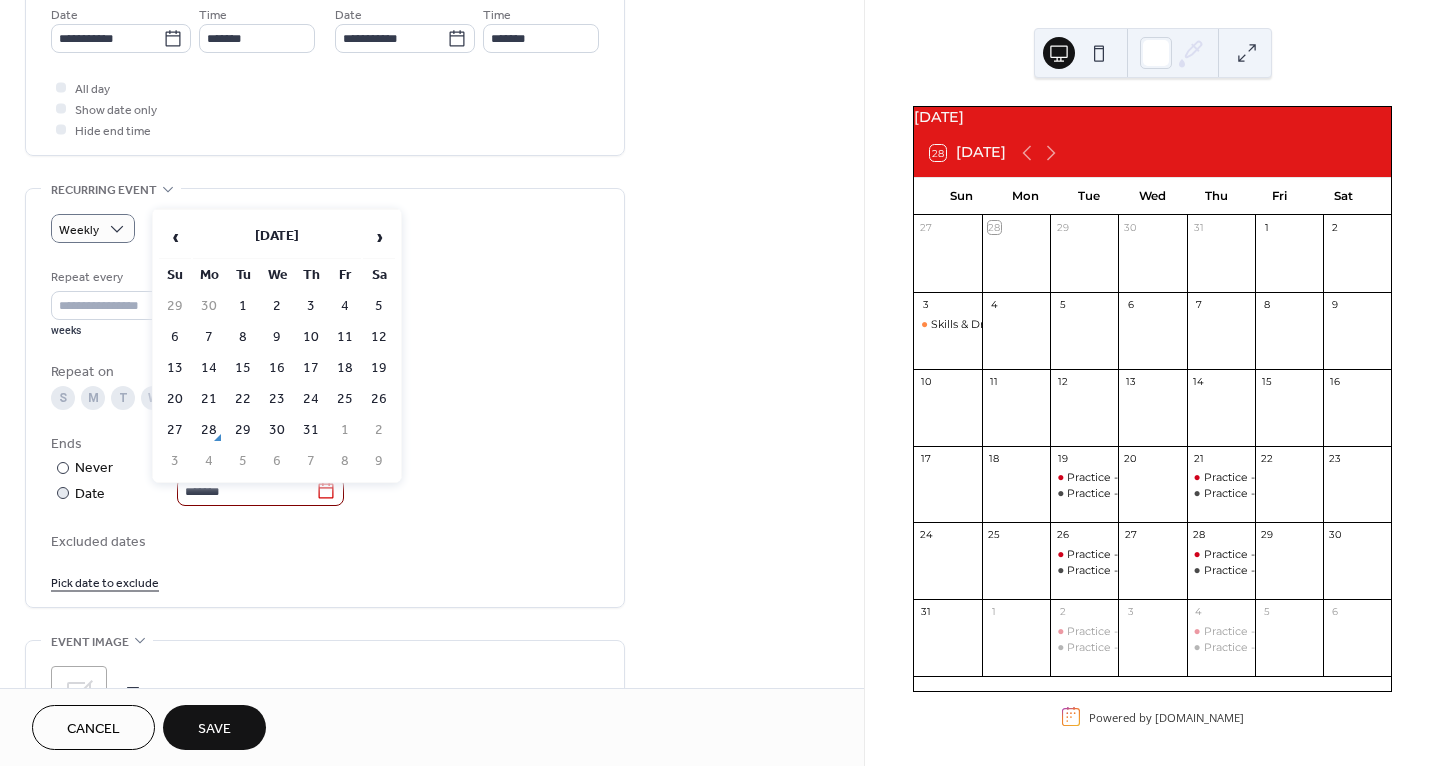 click 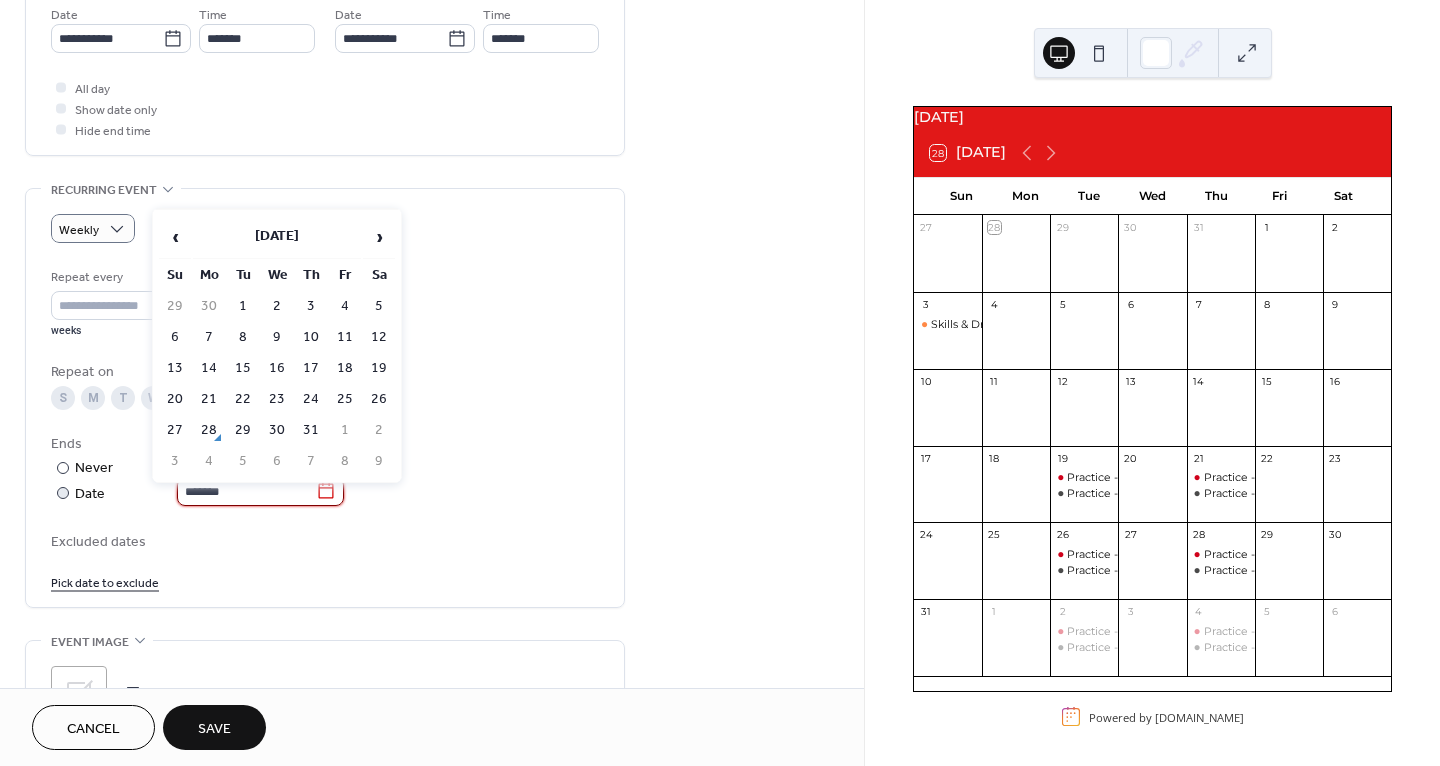 click on "*******" at bounding box center [246, 491] 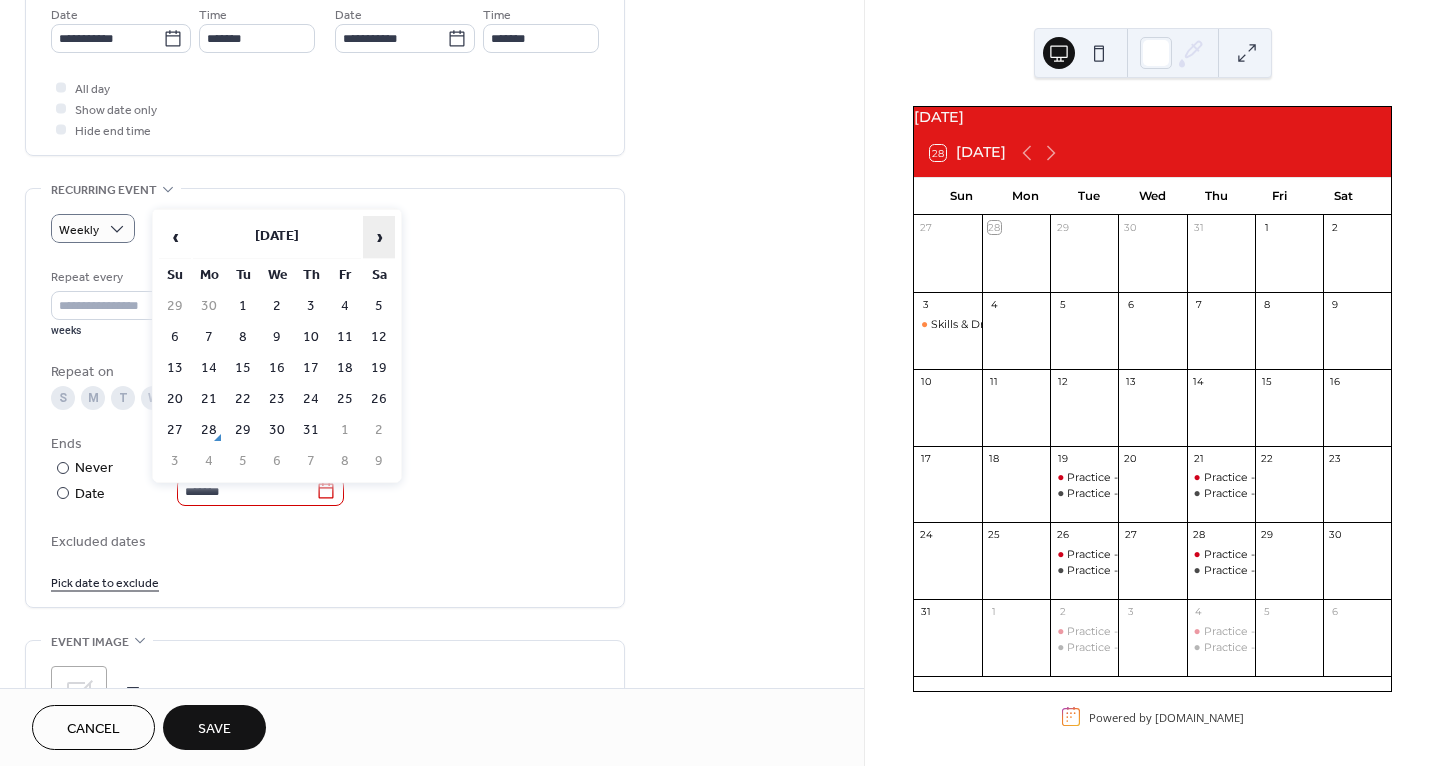 click on "›" at bounding box center [379, 237] 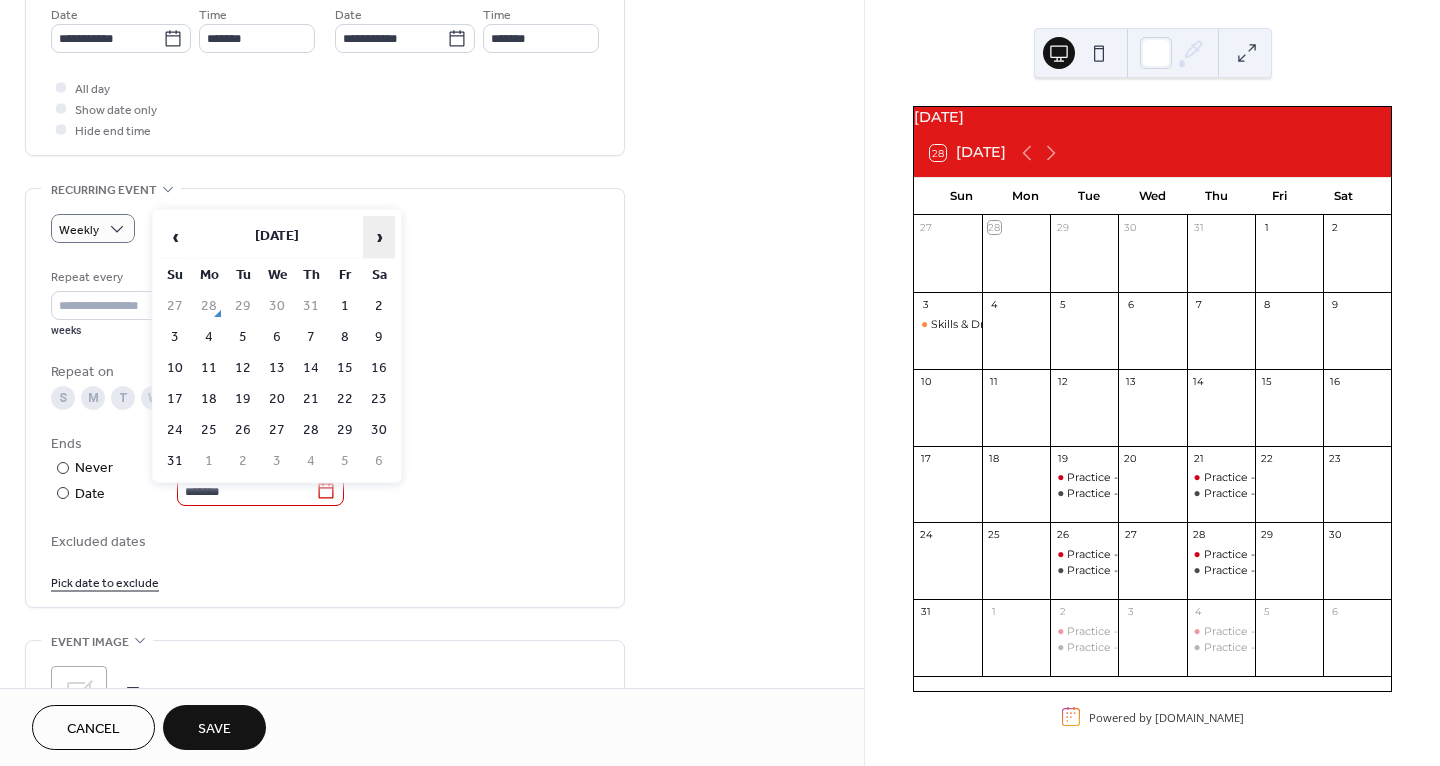 click on "›" at bounding box center (379, 237) 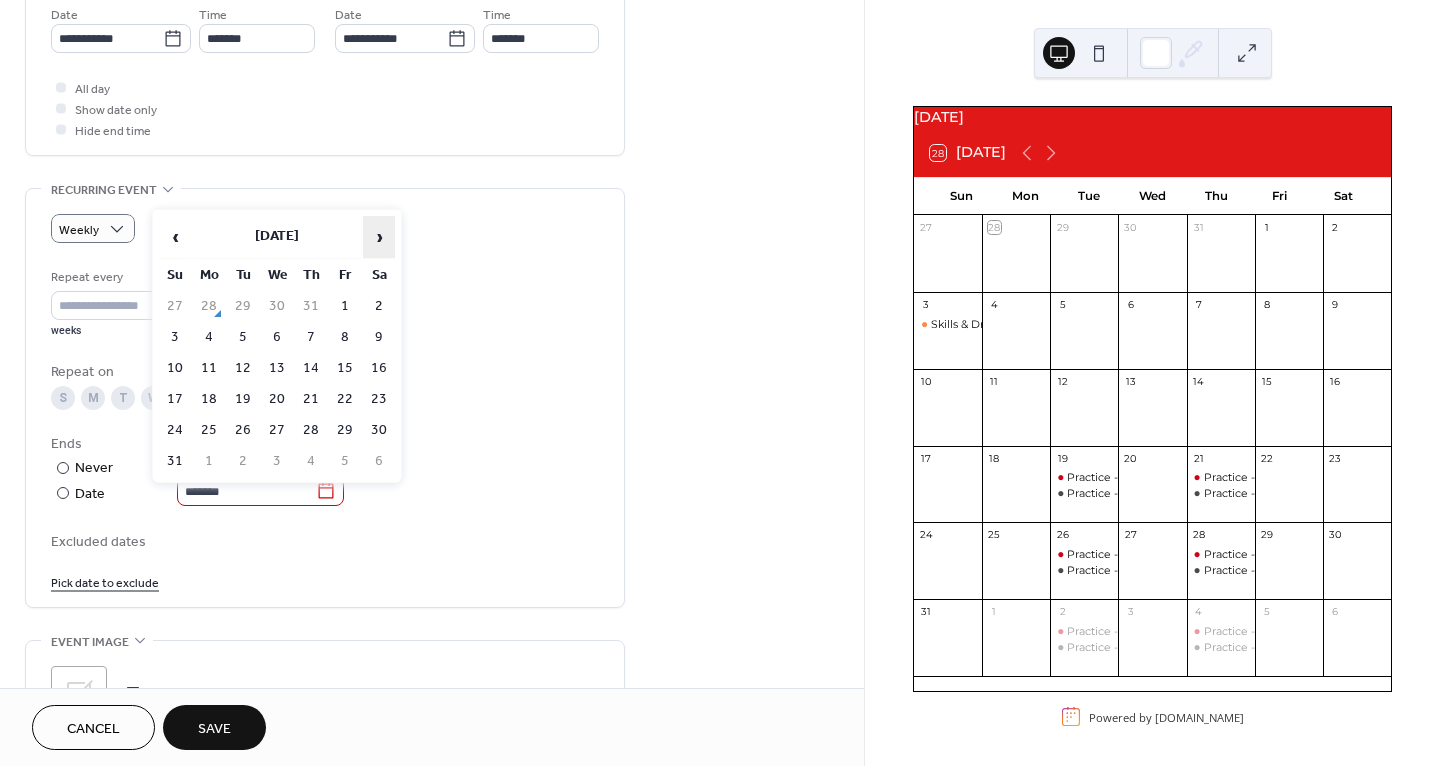 click on "›" at bounding box center [379, 237] 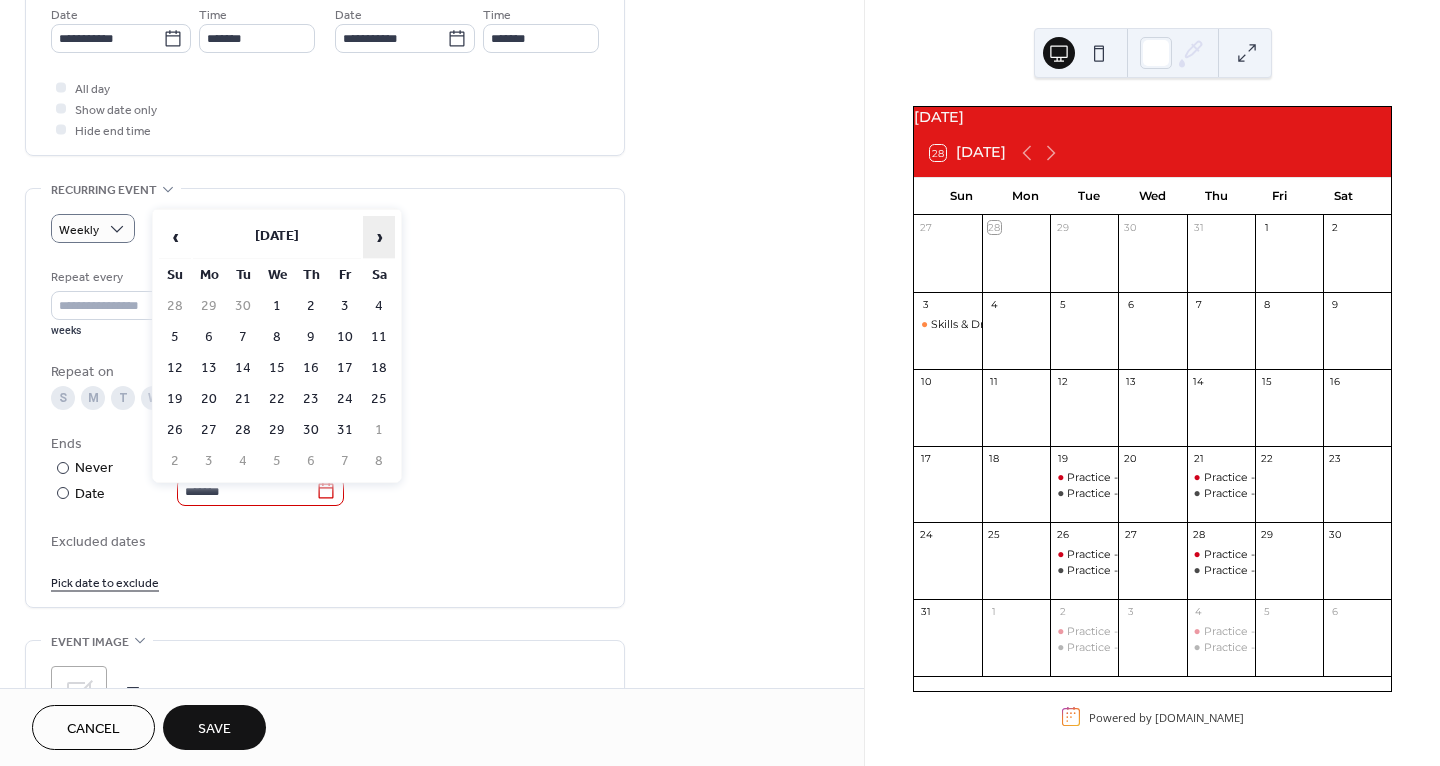 click on "›" at bounding box center [379, 237] 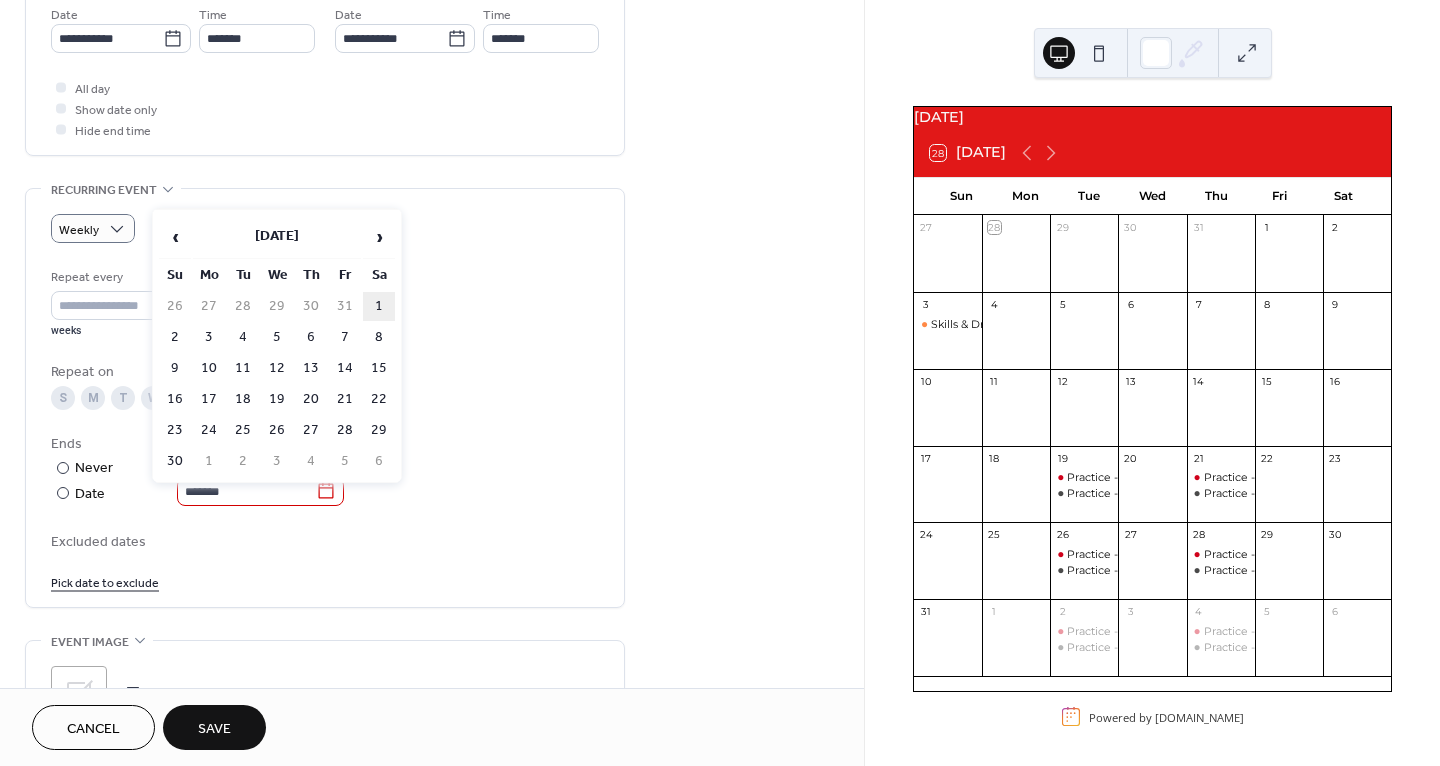 click on "1" at bounding box center [379, 306] 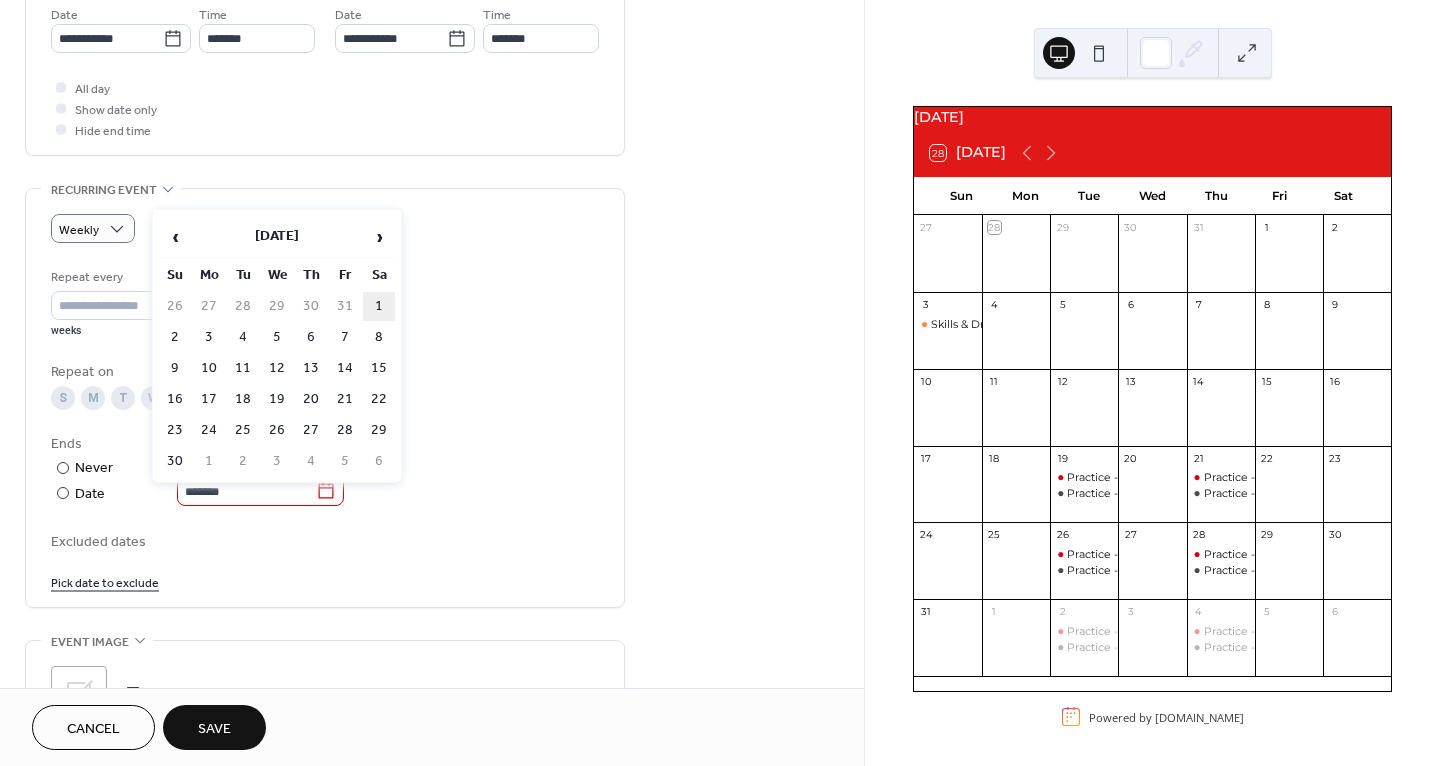 type on "**********" 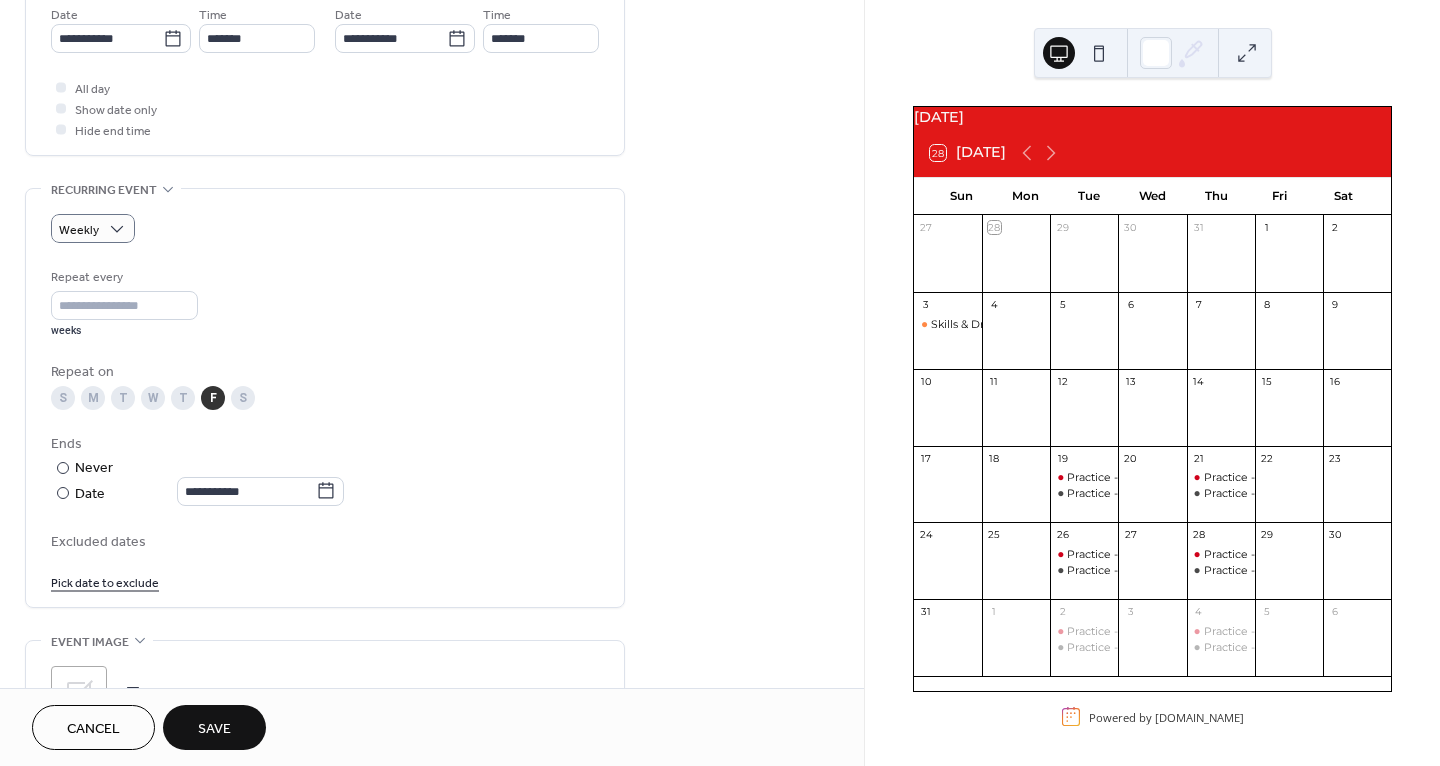 click on "**********" at bounding box center (325, 470) 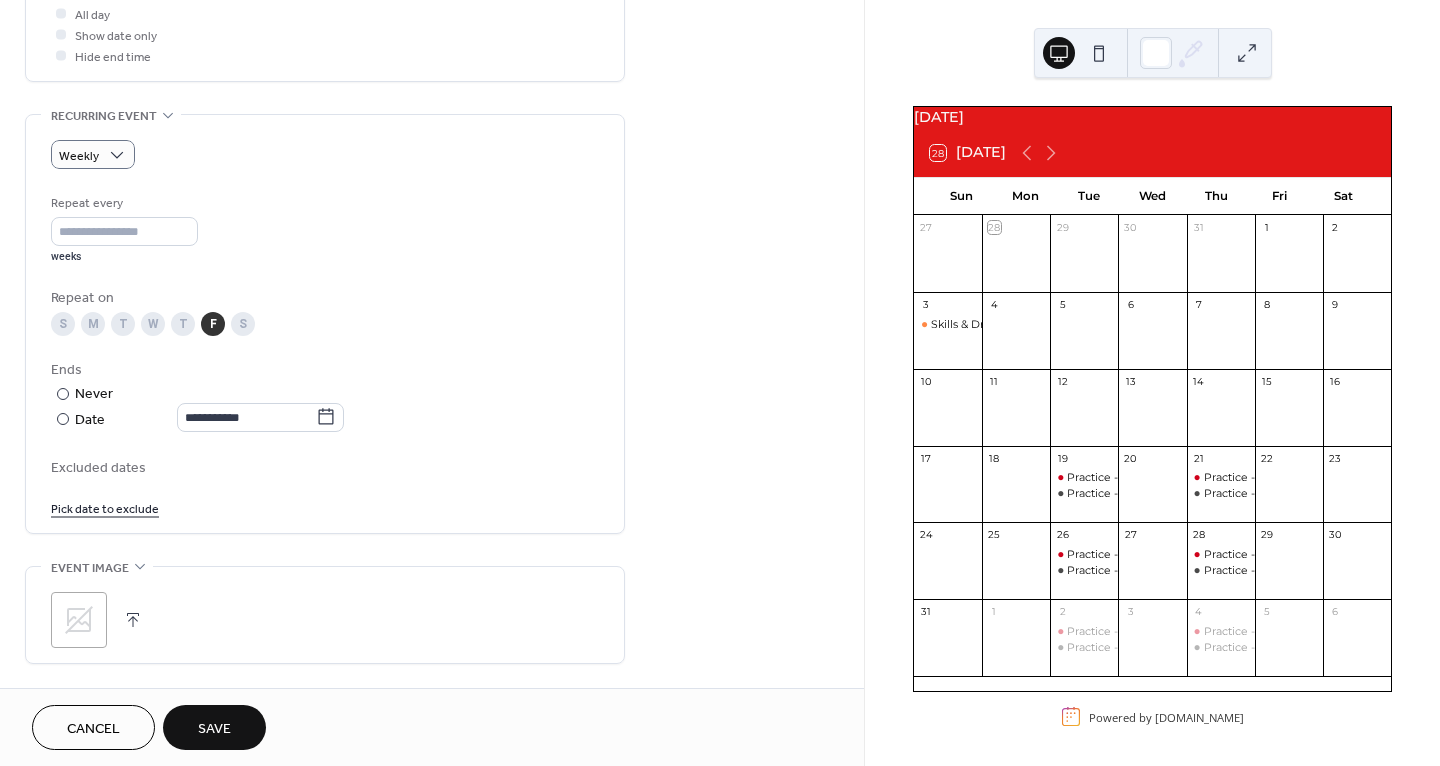 scroll, scrollTop: 784, scrollLeft: 0, axis: vertical 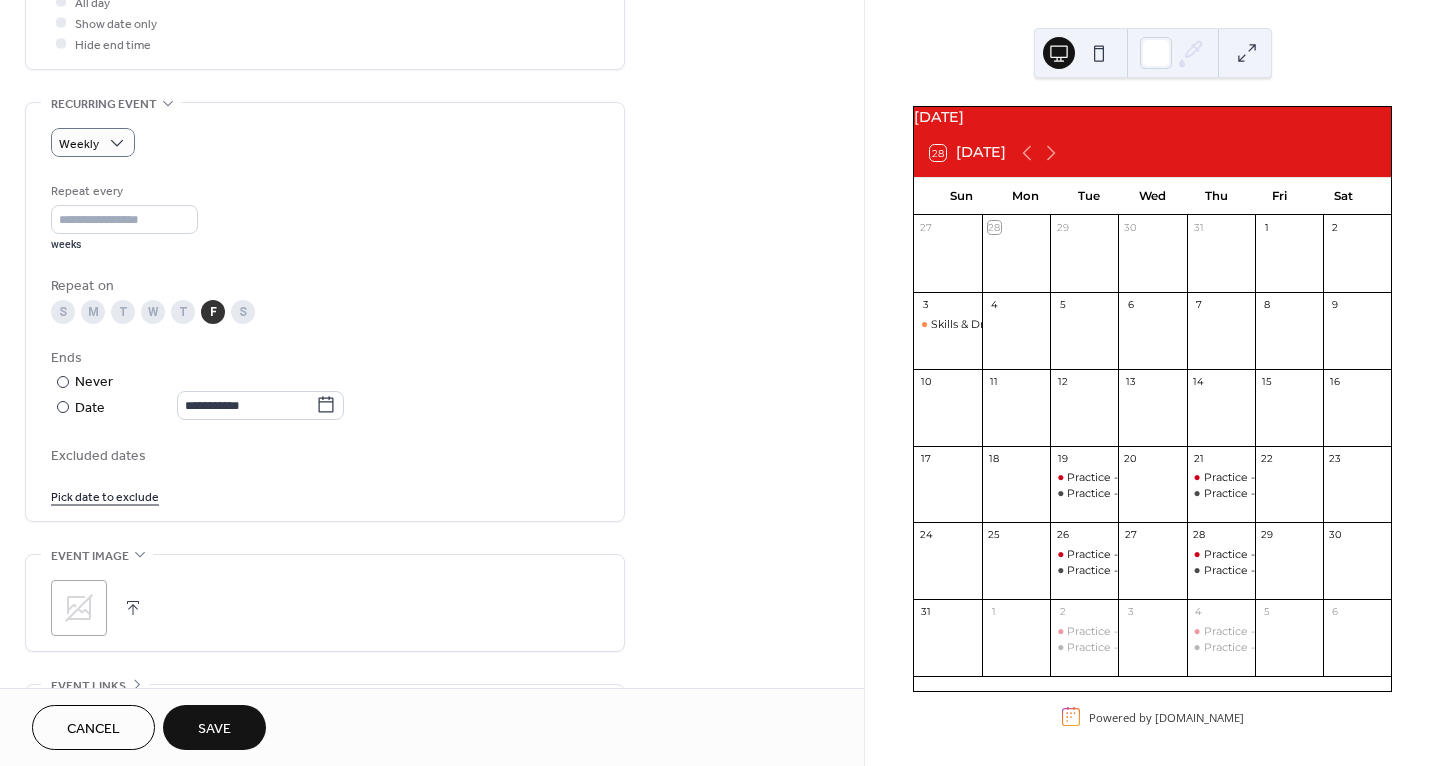 click on "Save" at bounding box center (214, 727) 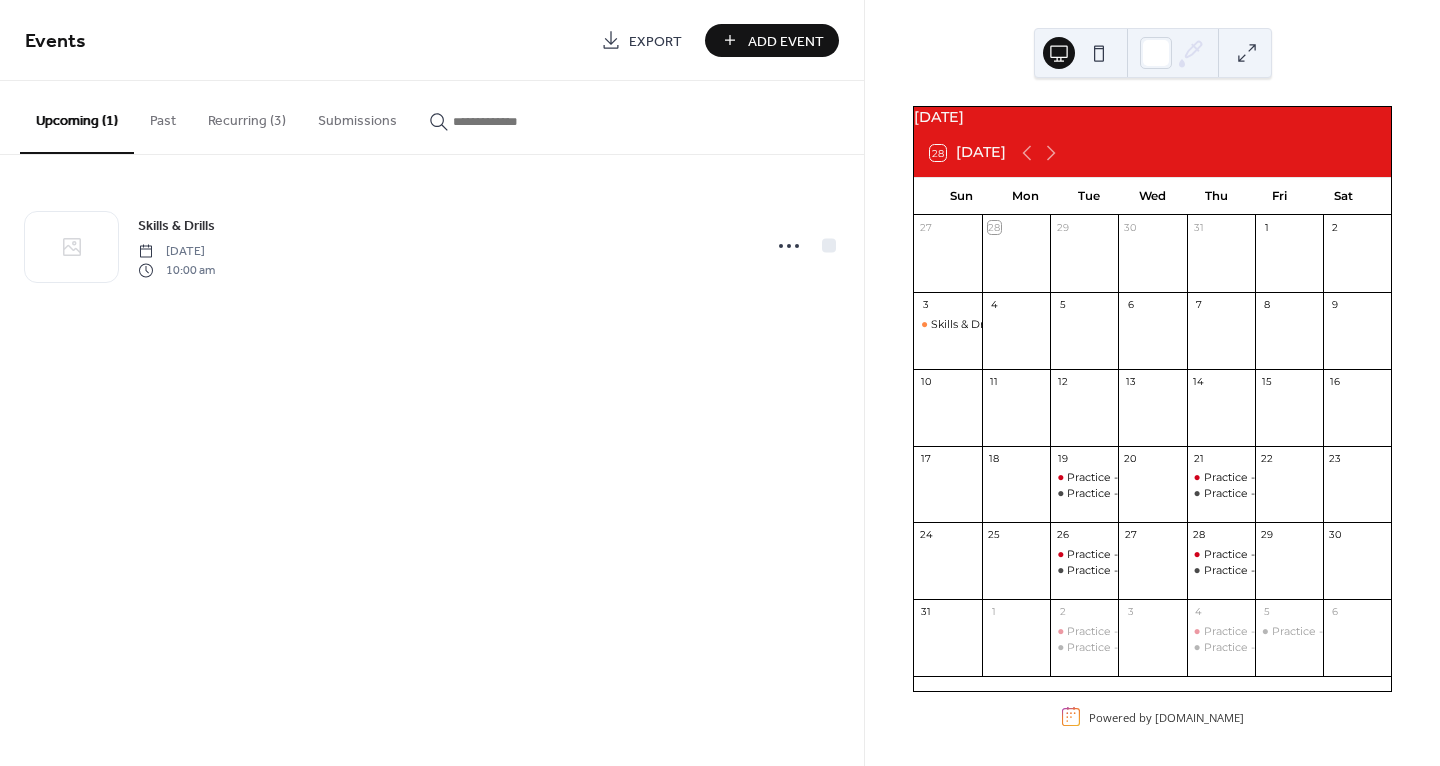 click on "Add Event" at bounding box center [772, 40] 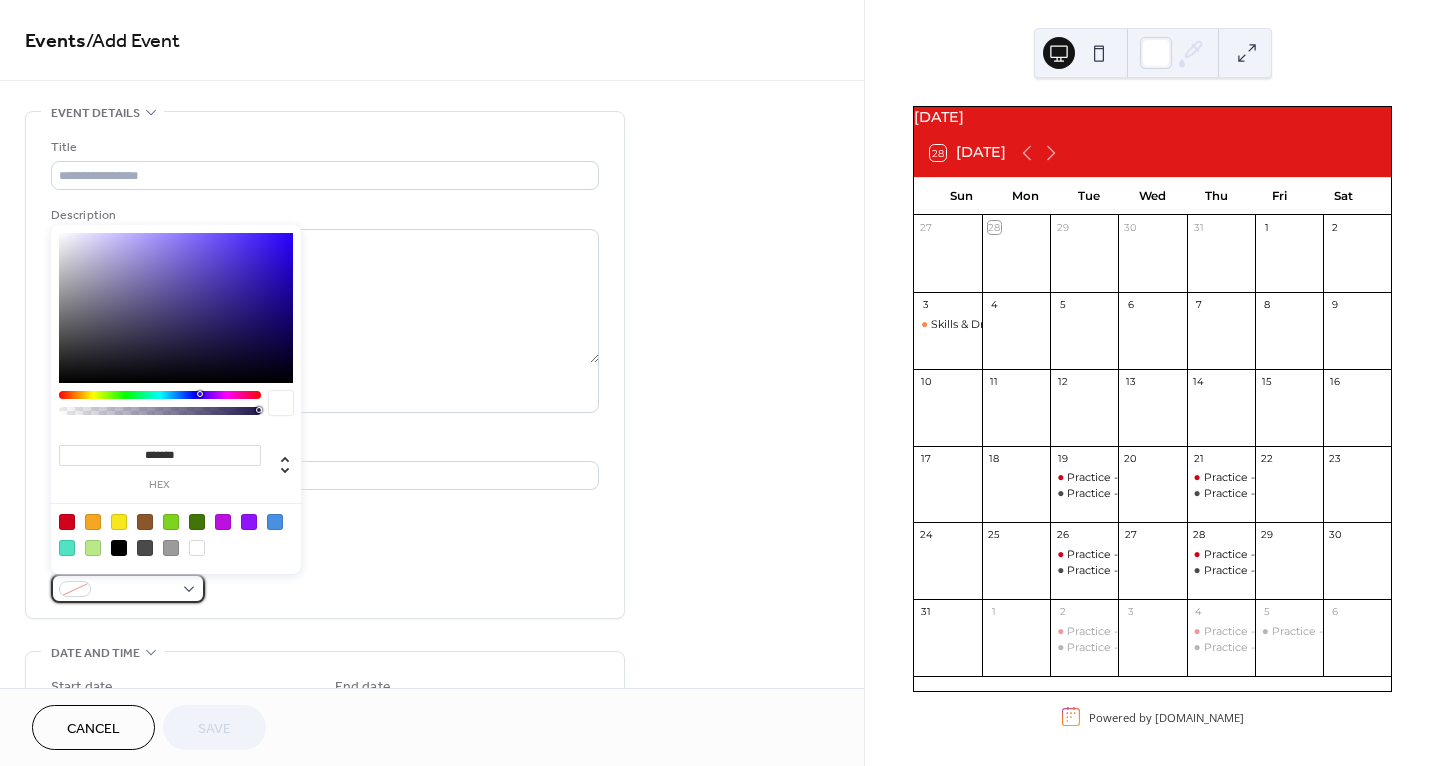 click at bounding box center (136, 590) 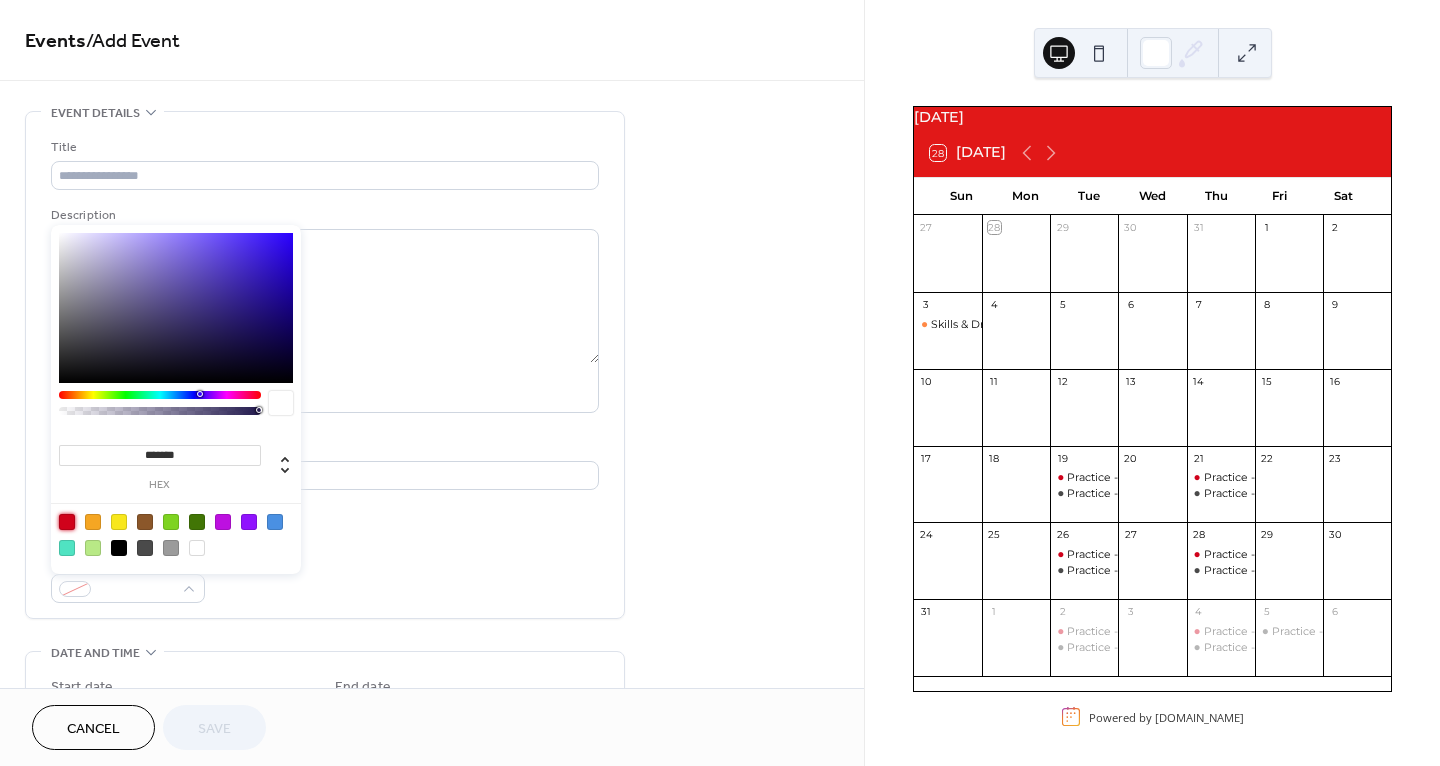 click at bounding box center [67, 522] 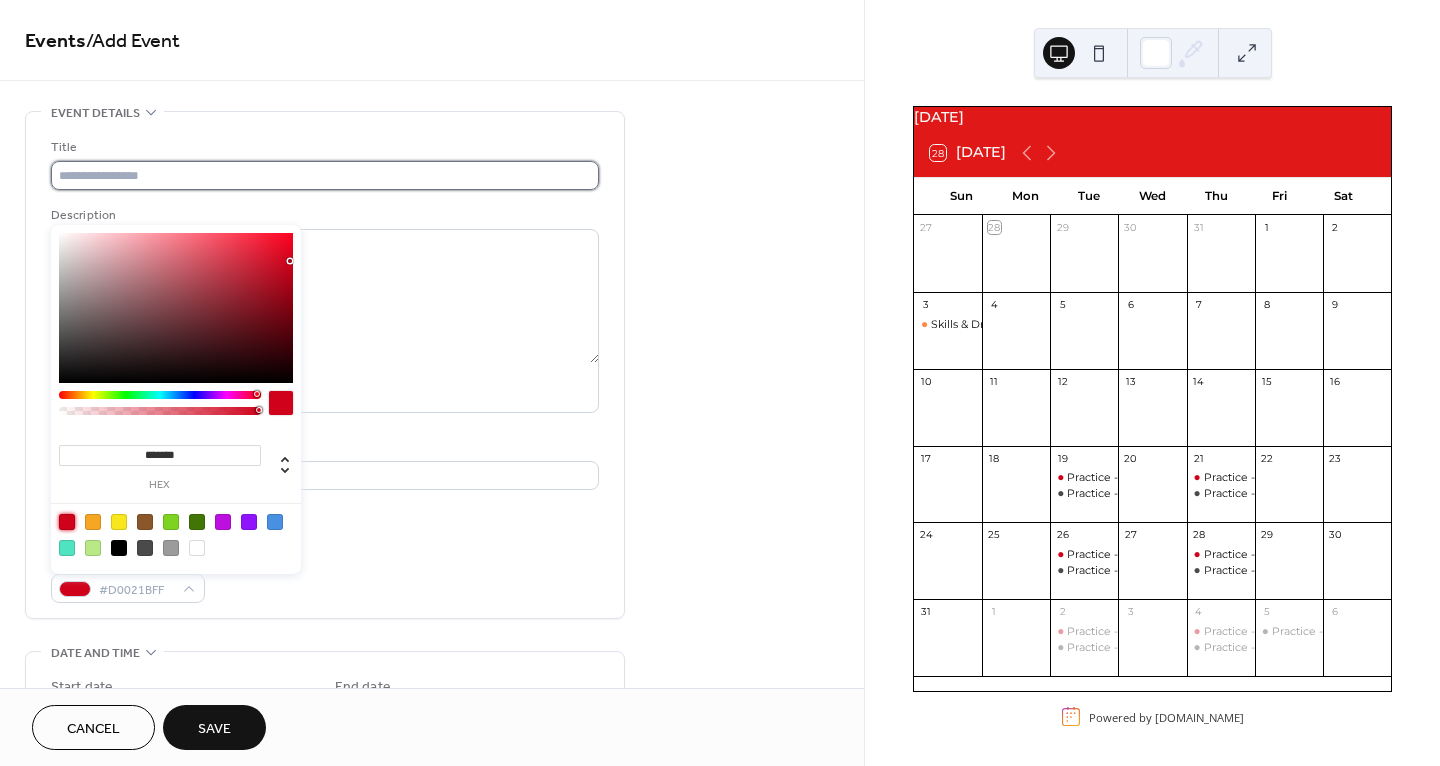 click at bounding box center [325, 175] 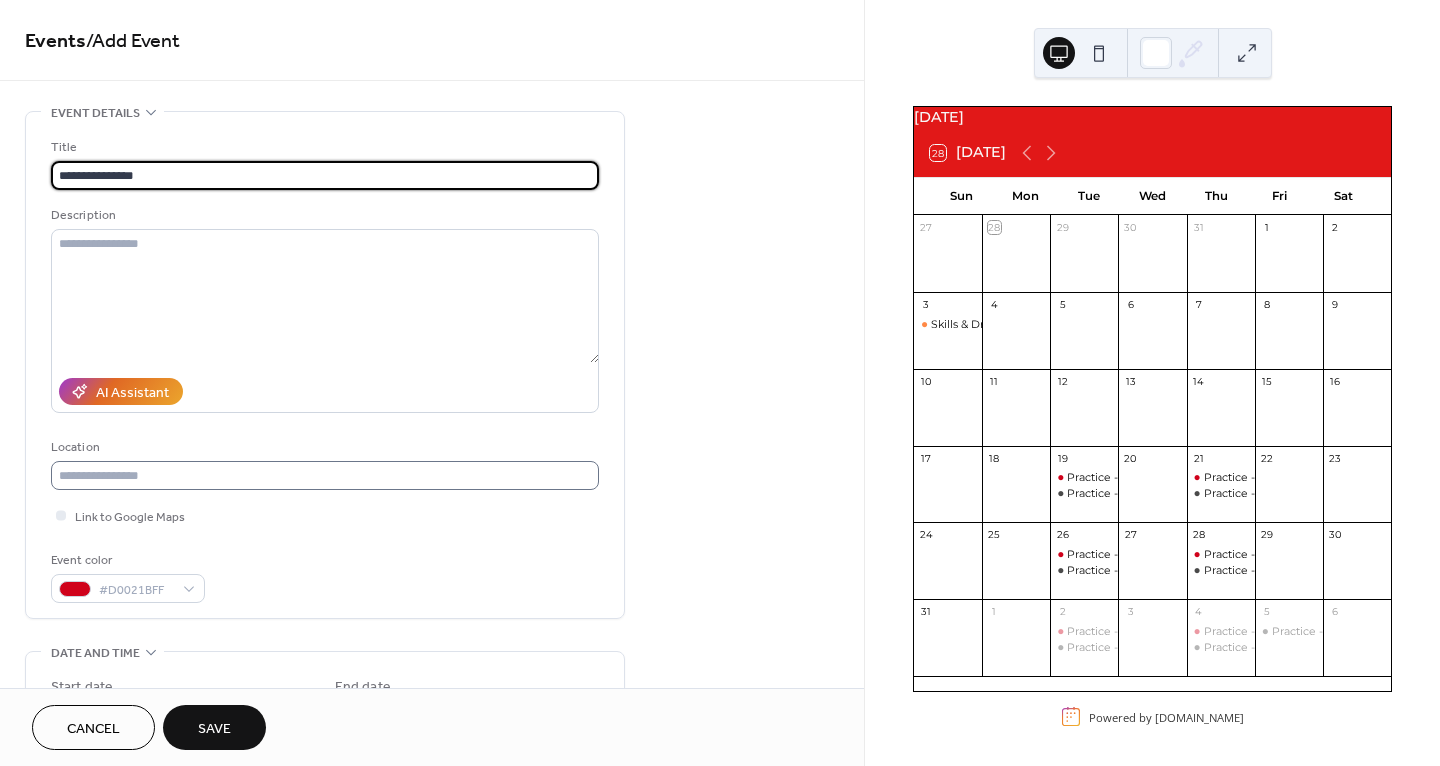 type on "**********" 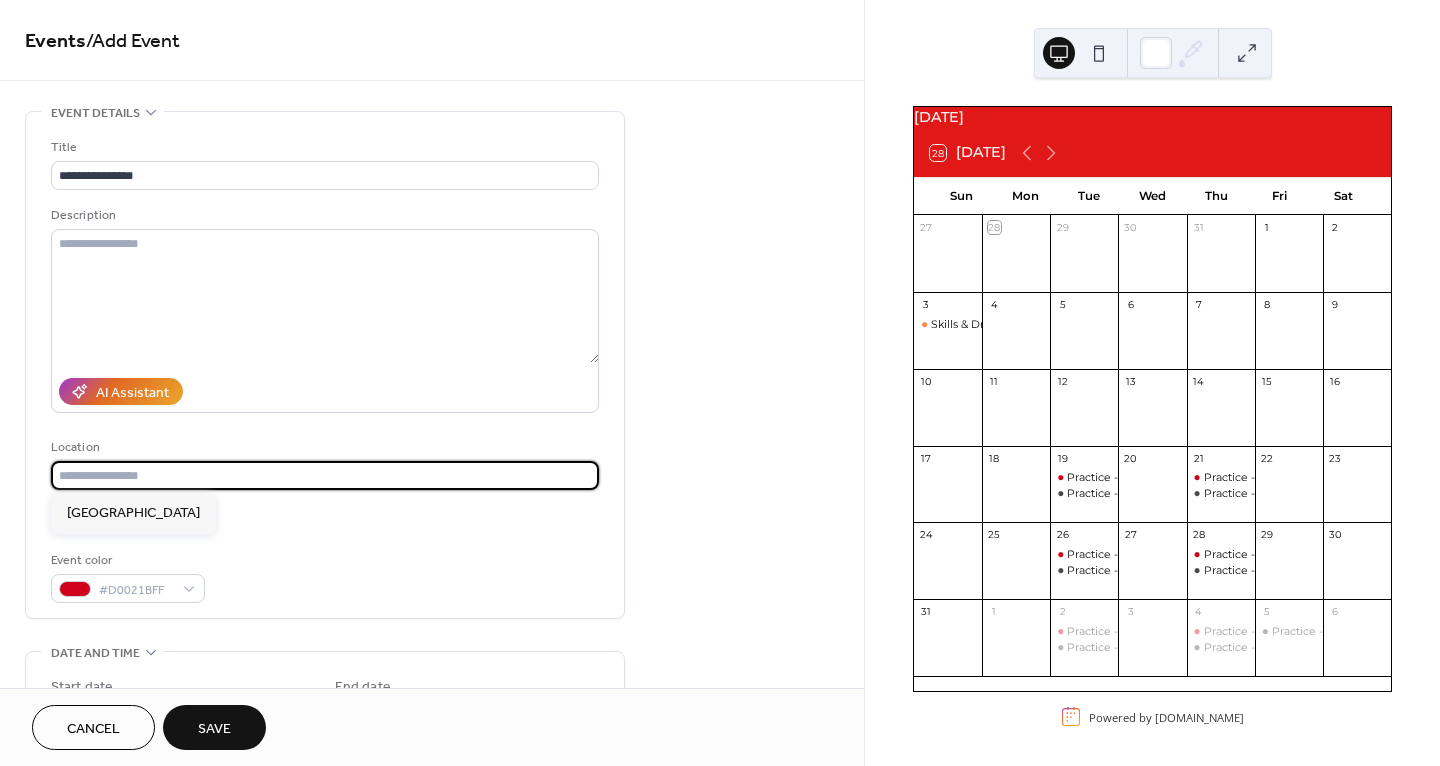 click at bounding box center (325, 475) 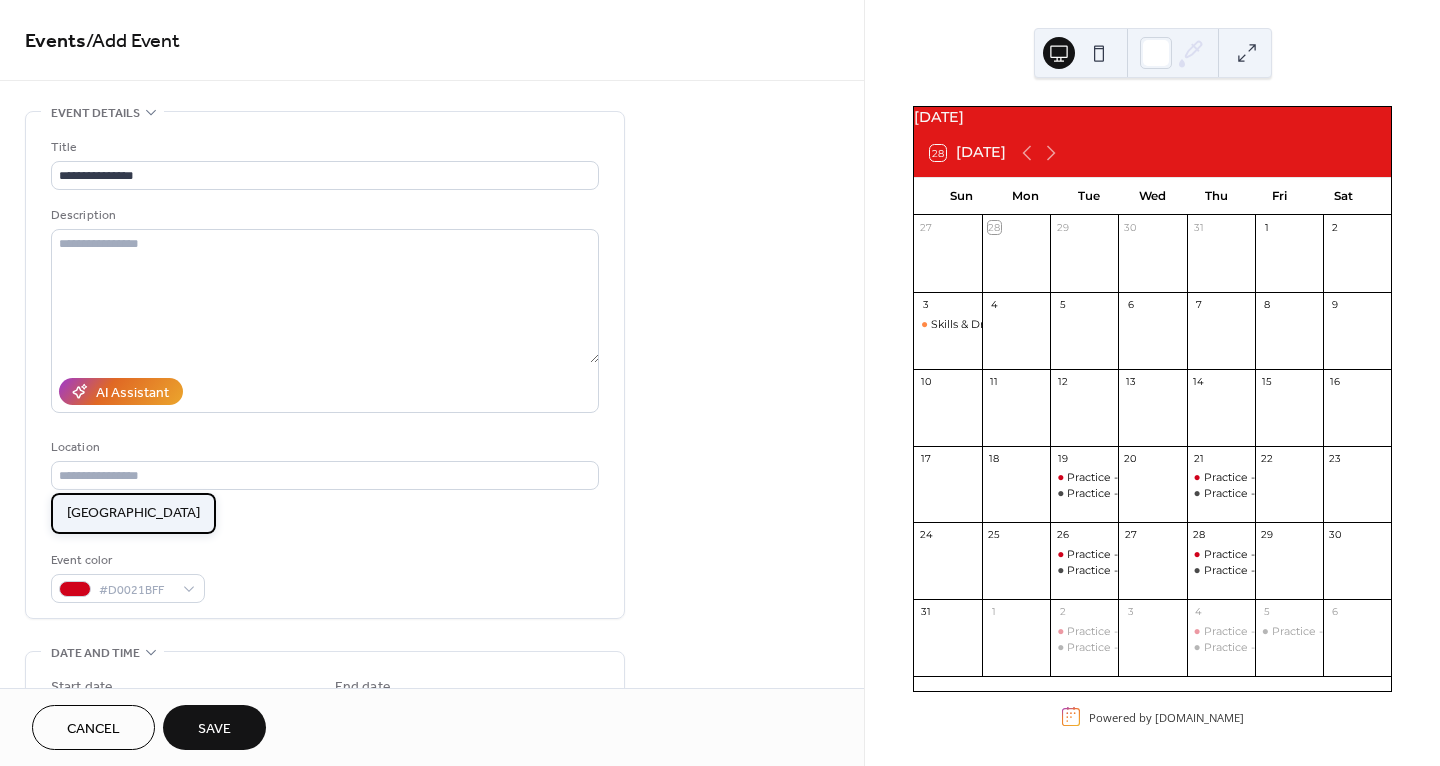 click on "[GEOGRAPHIC_DATA]" at bounding box center (133, 513) 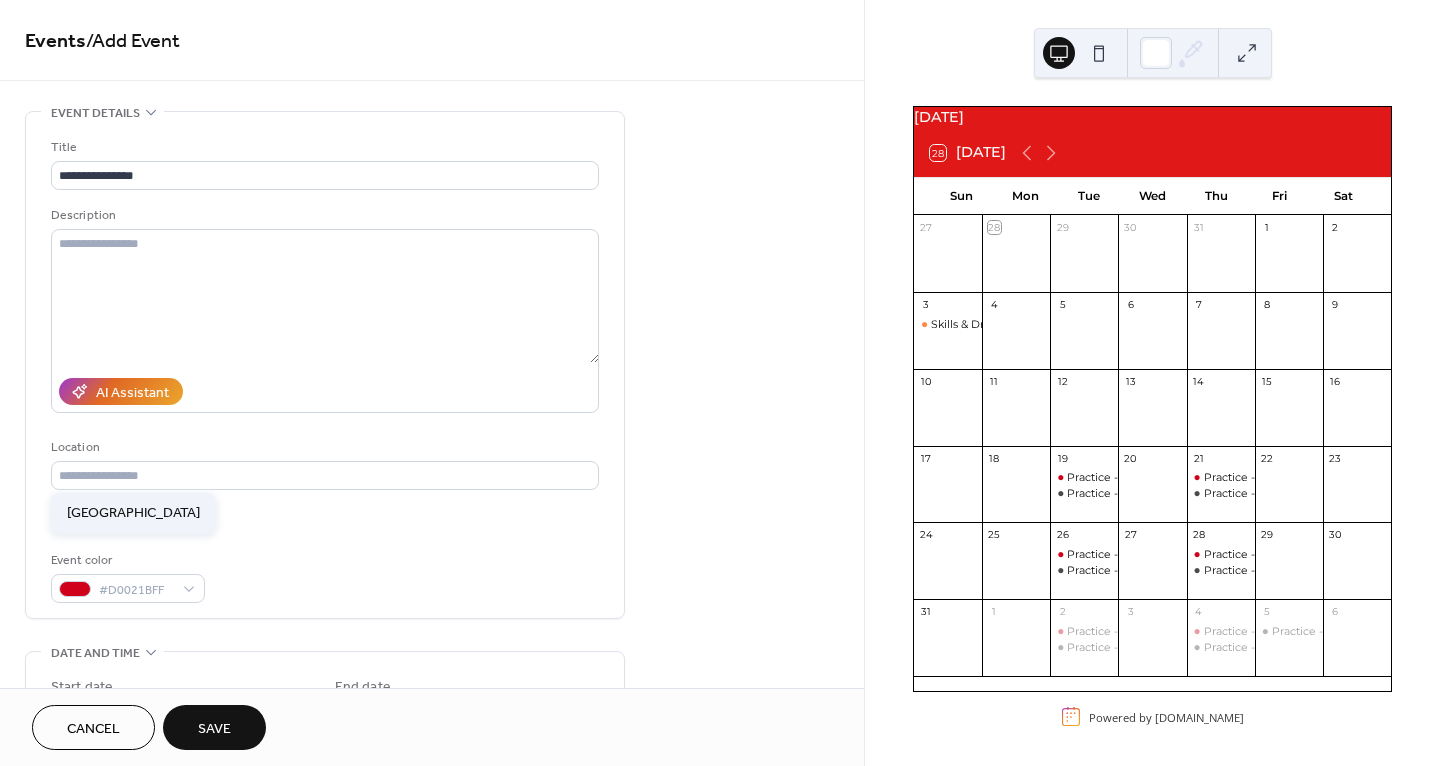 type on "**********" 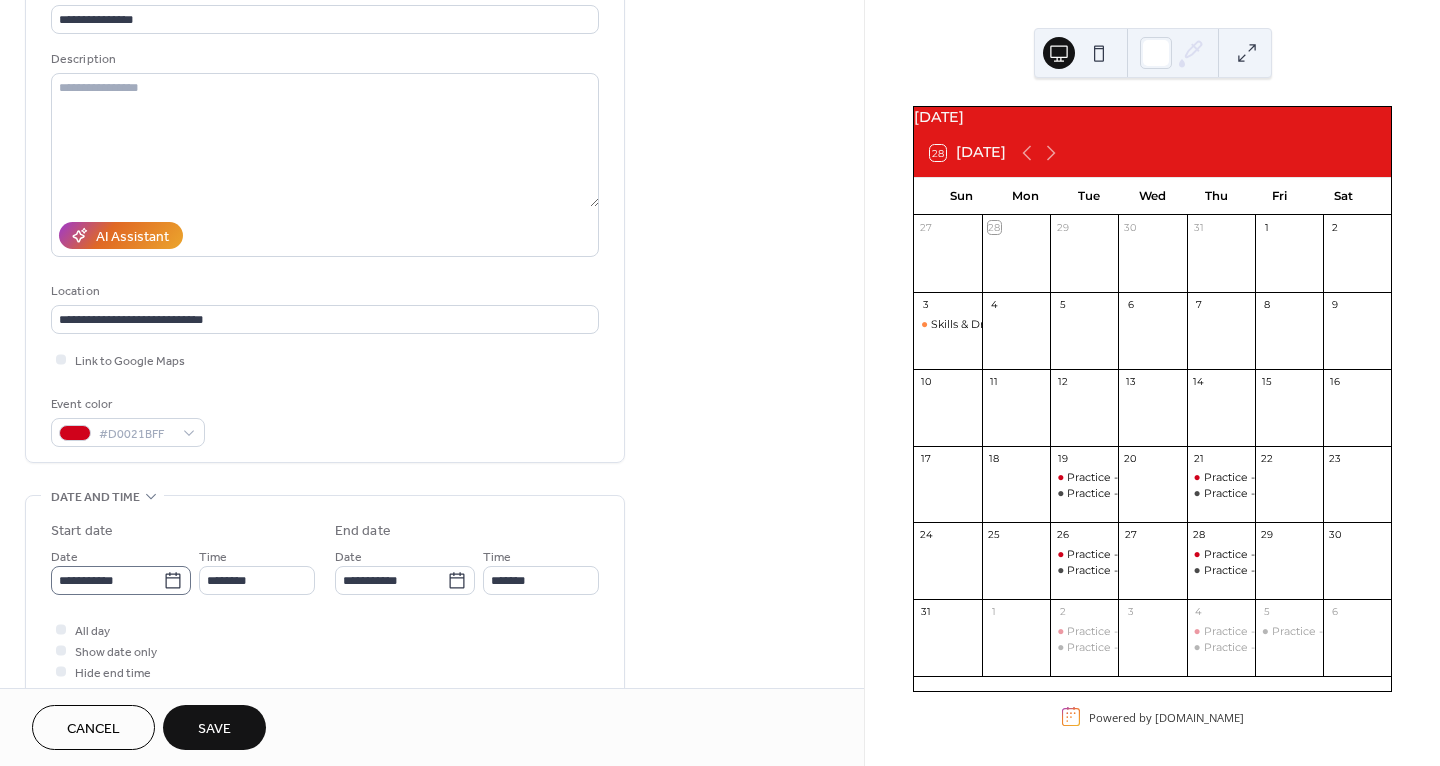 scroll, scrollTop: 163, scrollLeft: 0, axis: vertical 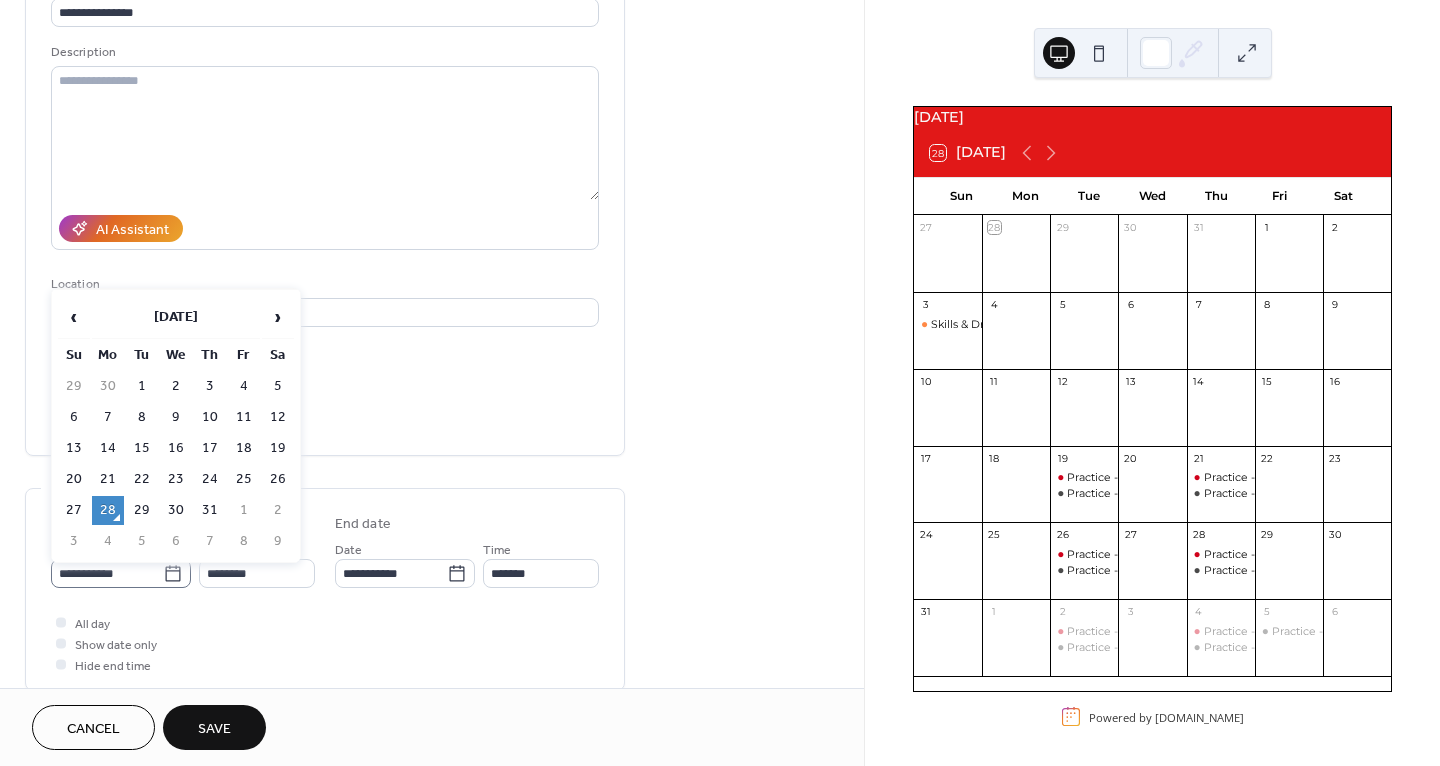 click 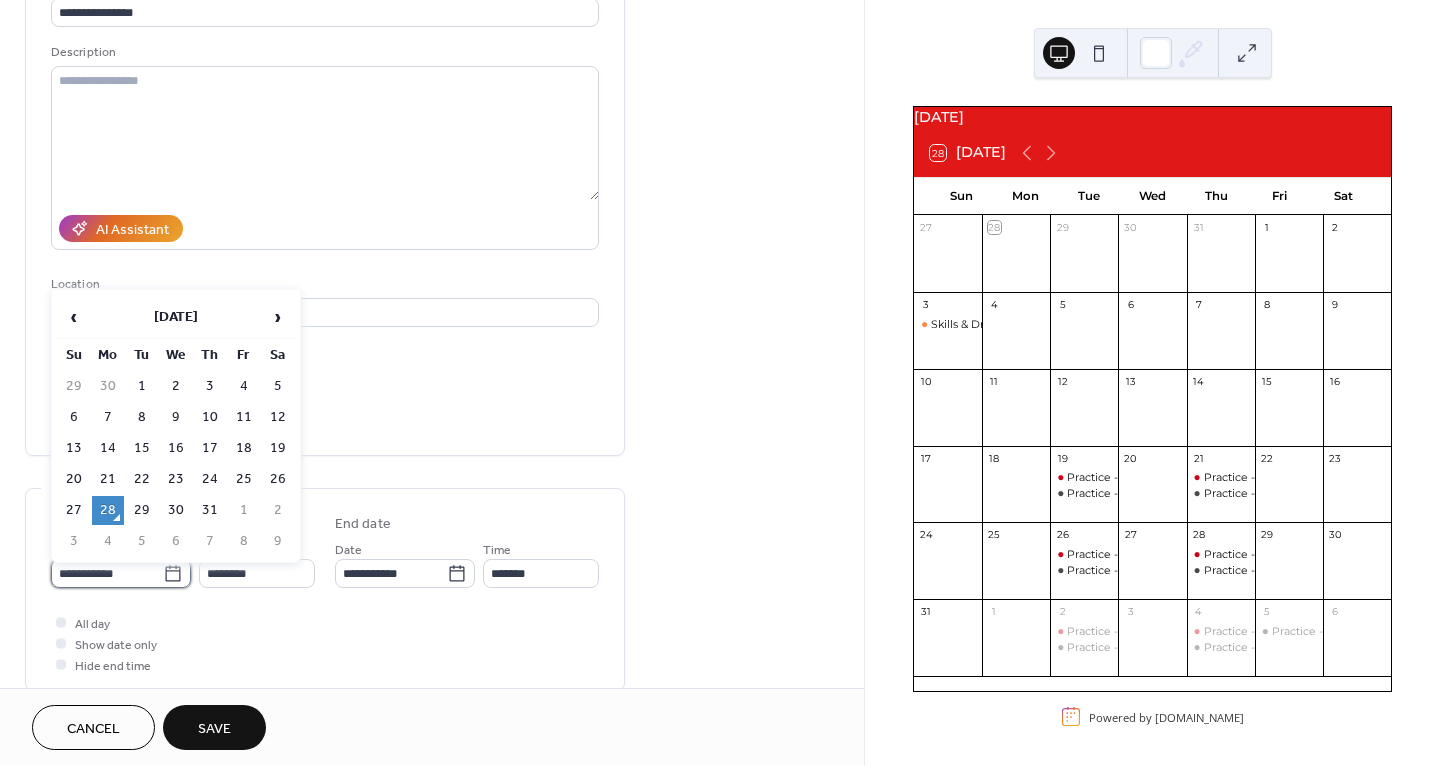 click on "**********" at bounding box center (107, 573) 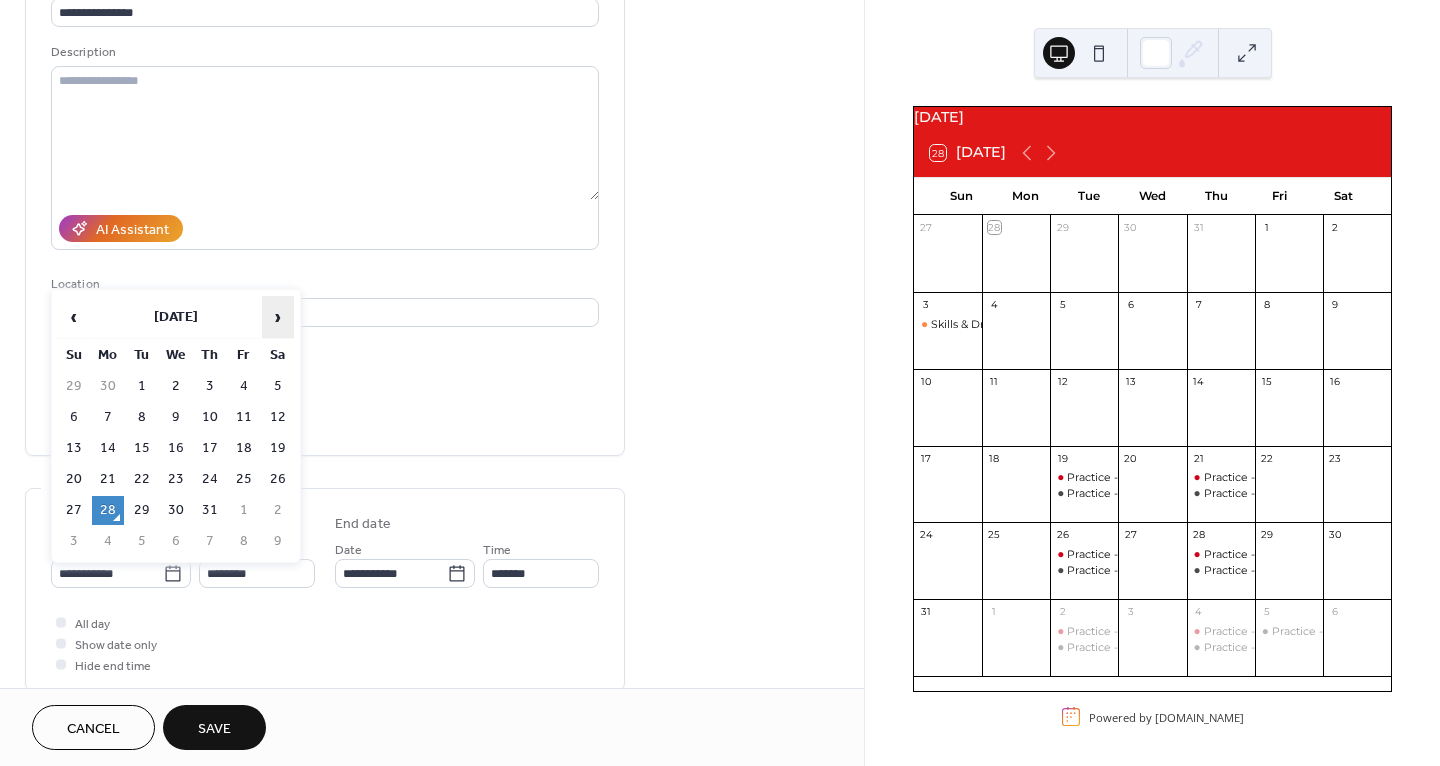 click on "›" at bounding box center (278, 317) 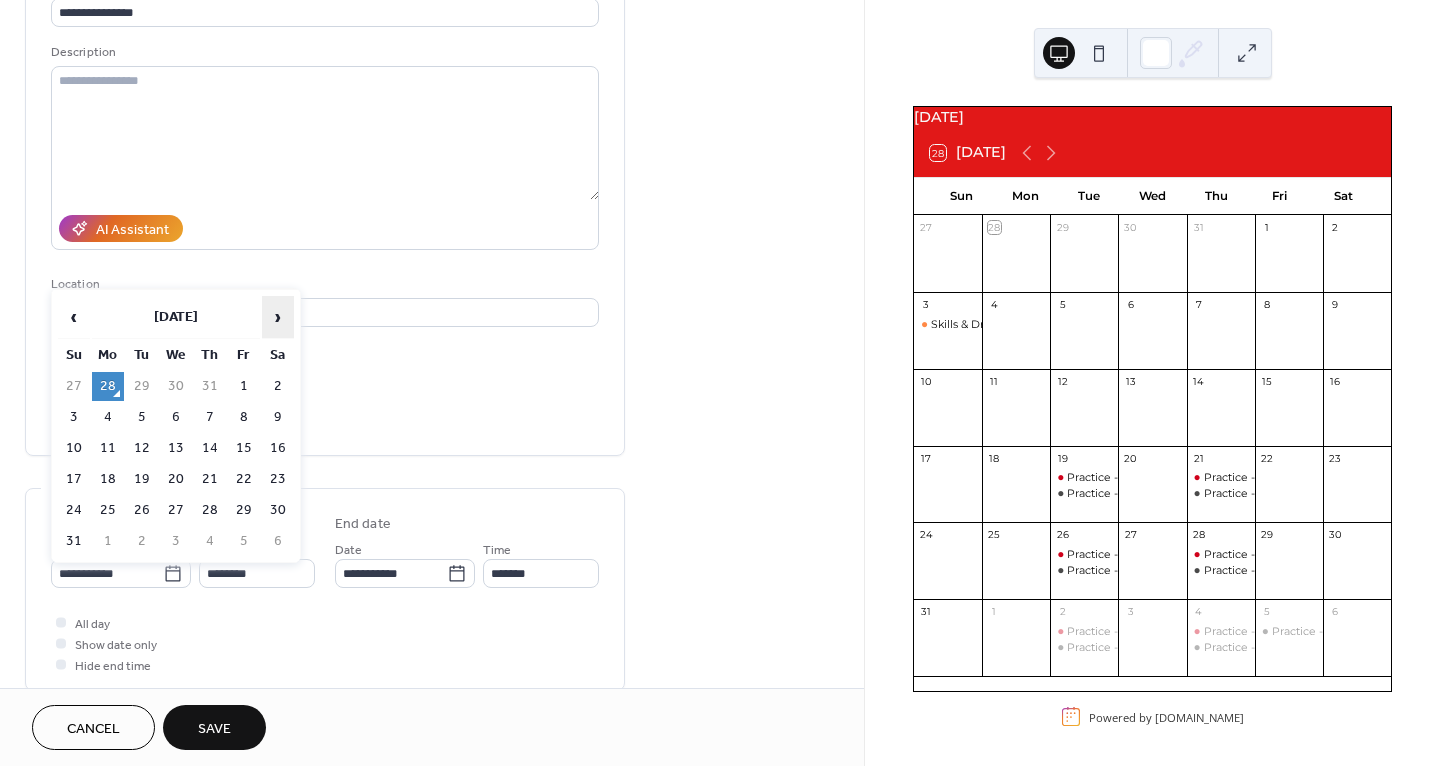 click on "›" at bounding box center [278, 317] 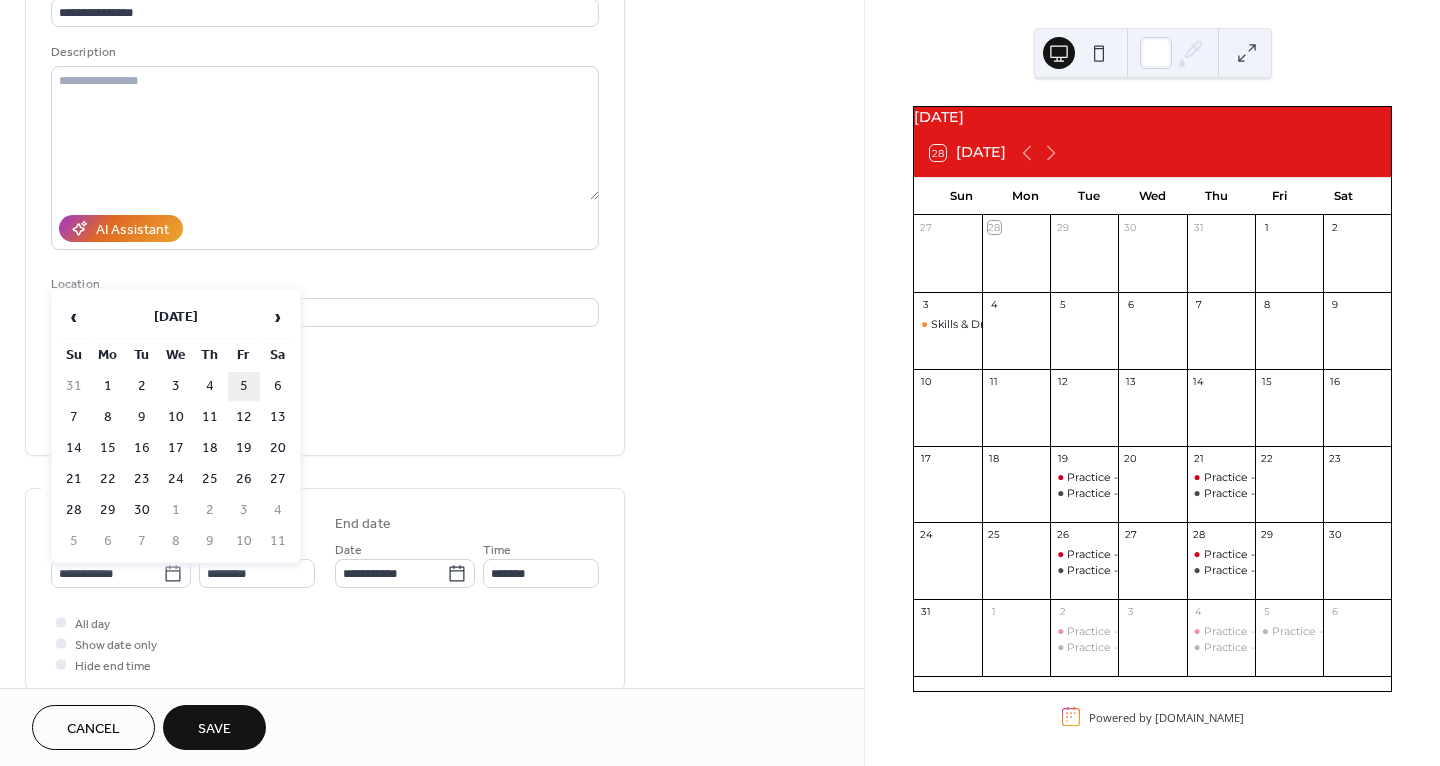 click on "5" at bounding box center (244, 386) 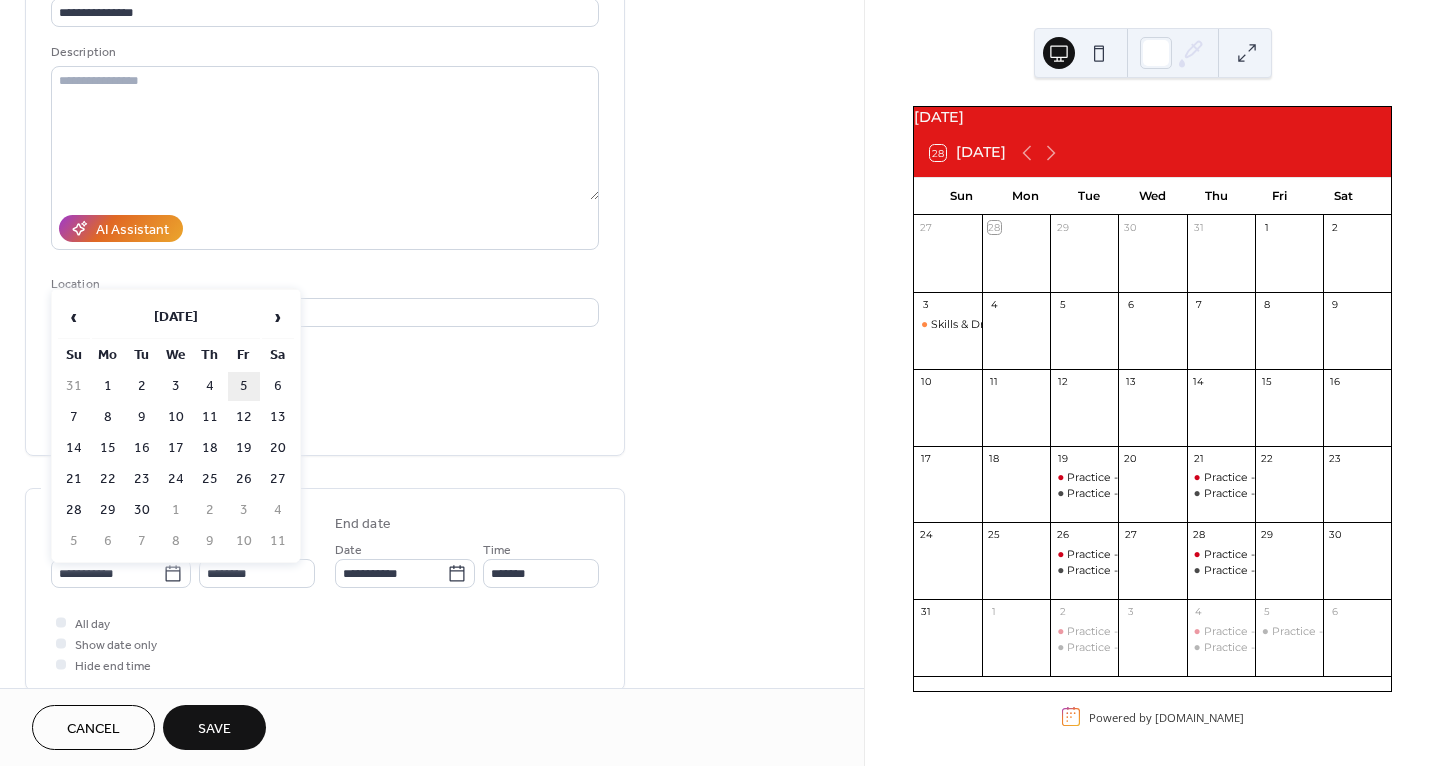type on "**********" 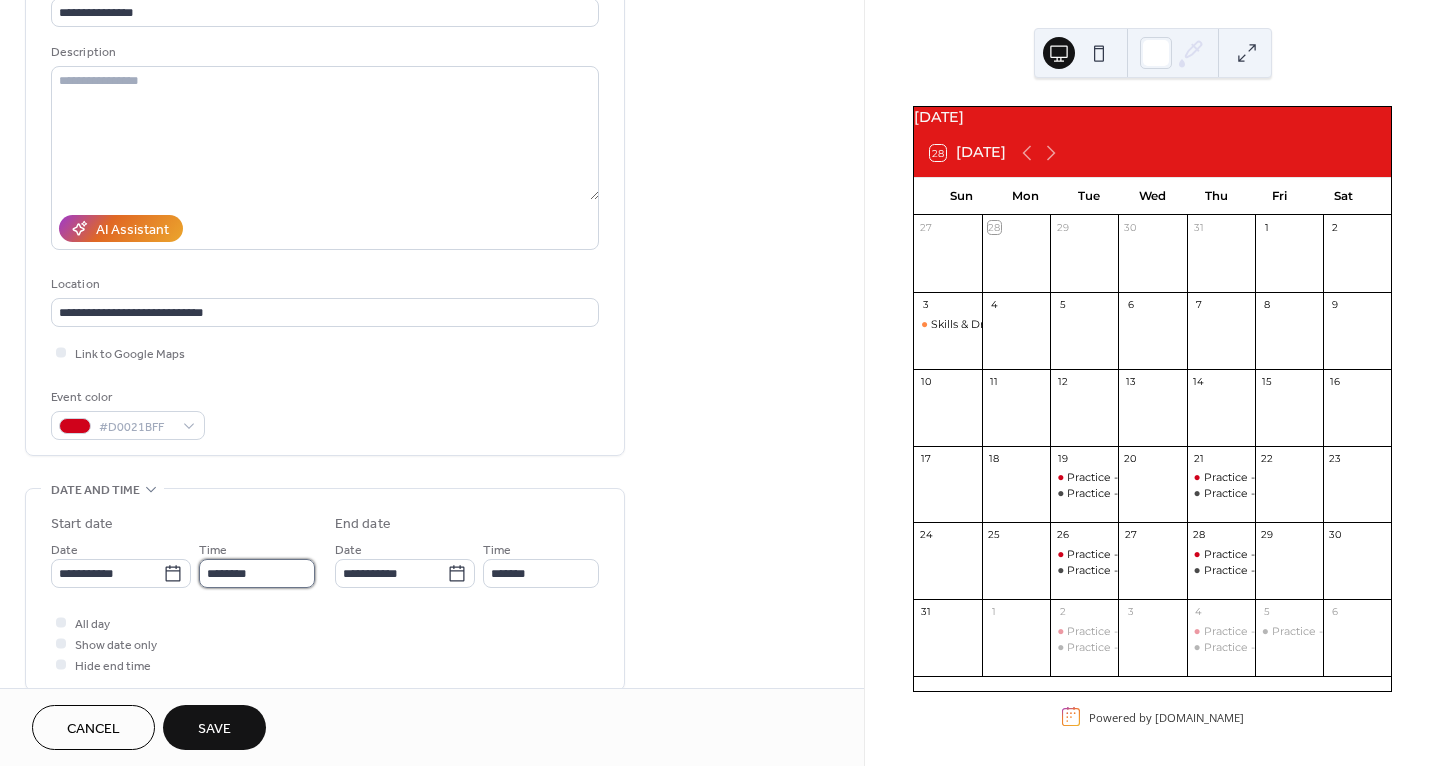 click on "********" at bounding box center (257, 573) 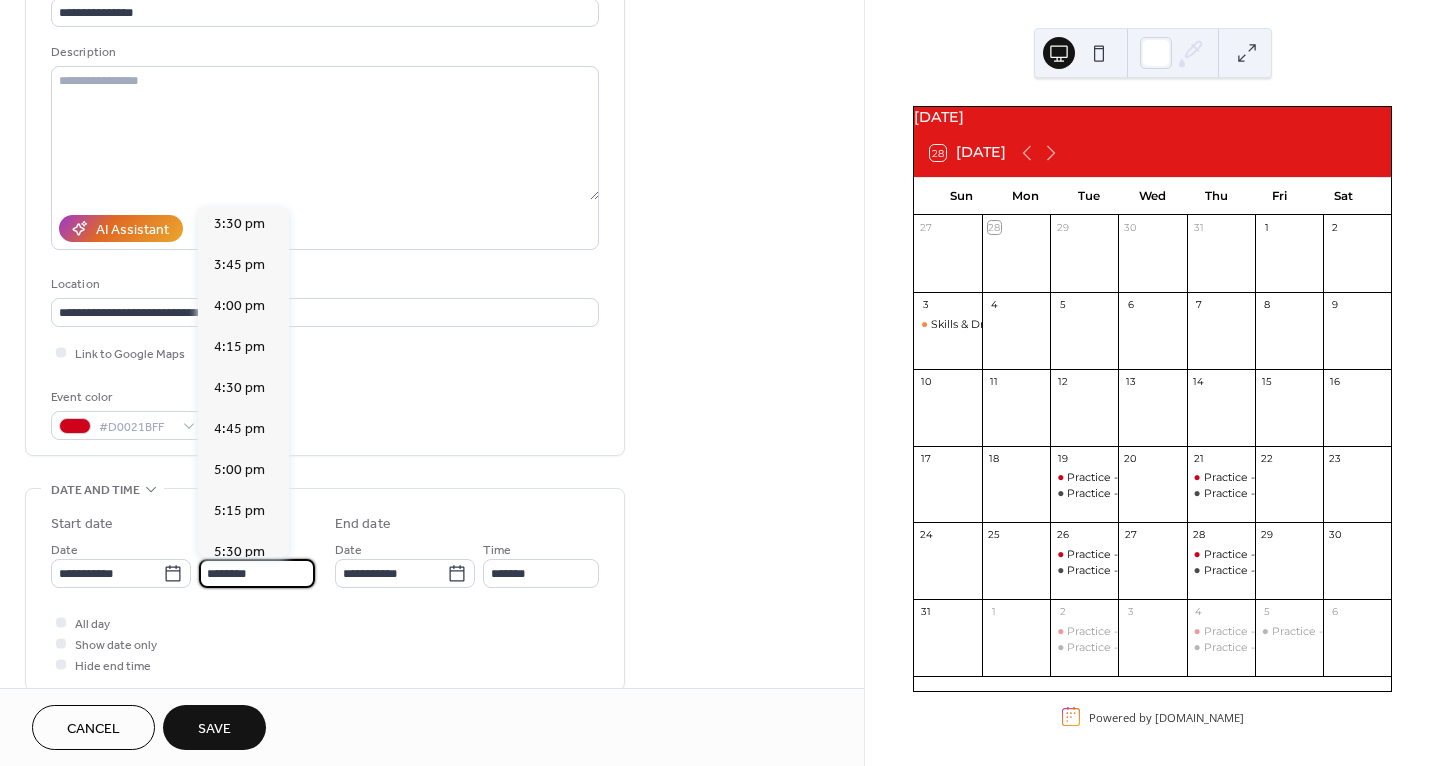 scroll, scrollTop: 2788, scrollLeft: 0, axis: vertical 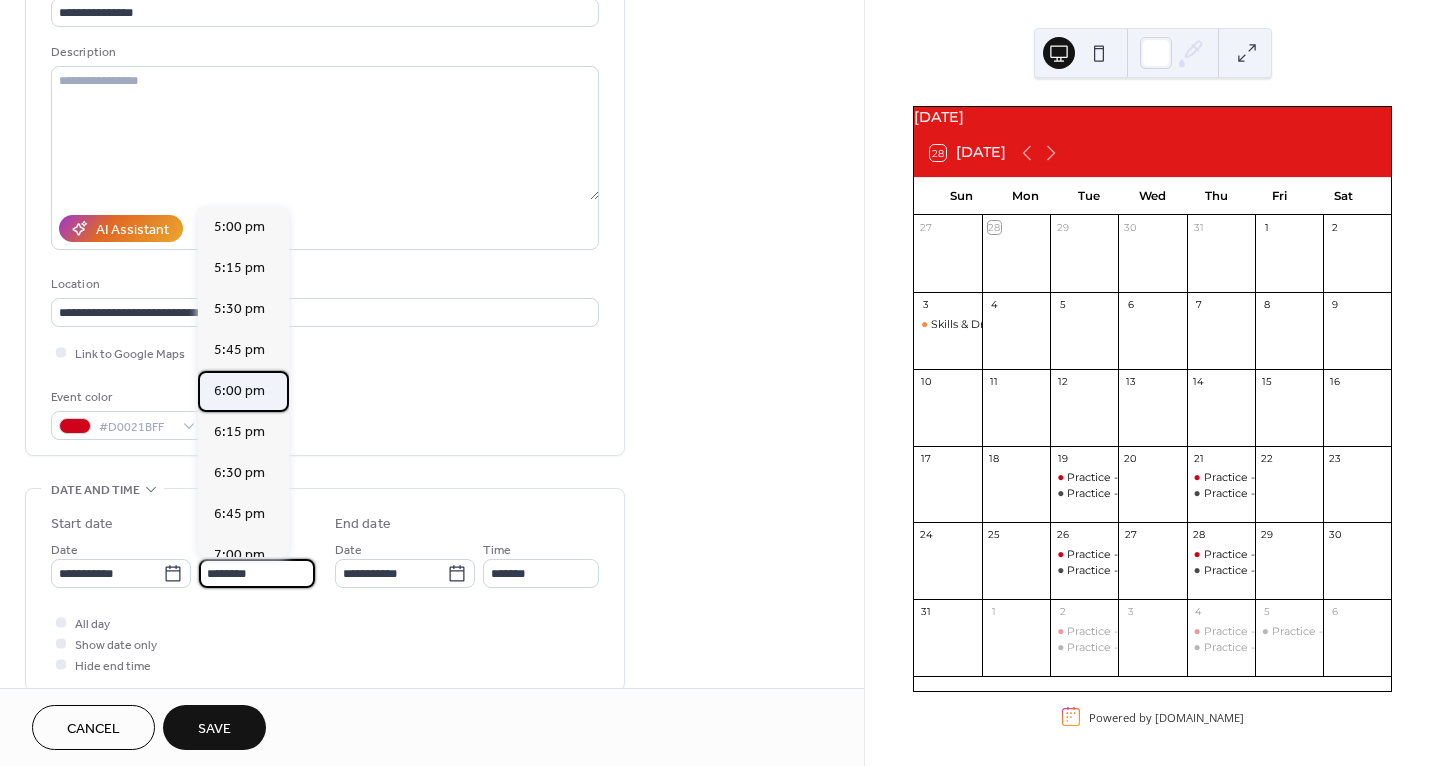 click on "6:00 pm" at bounding box center [239, 390] 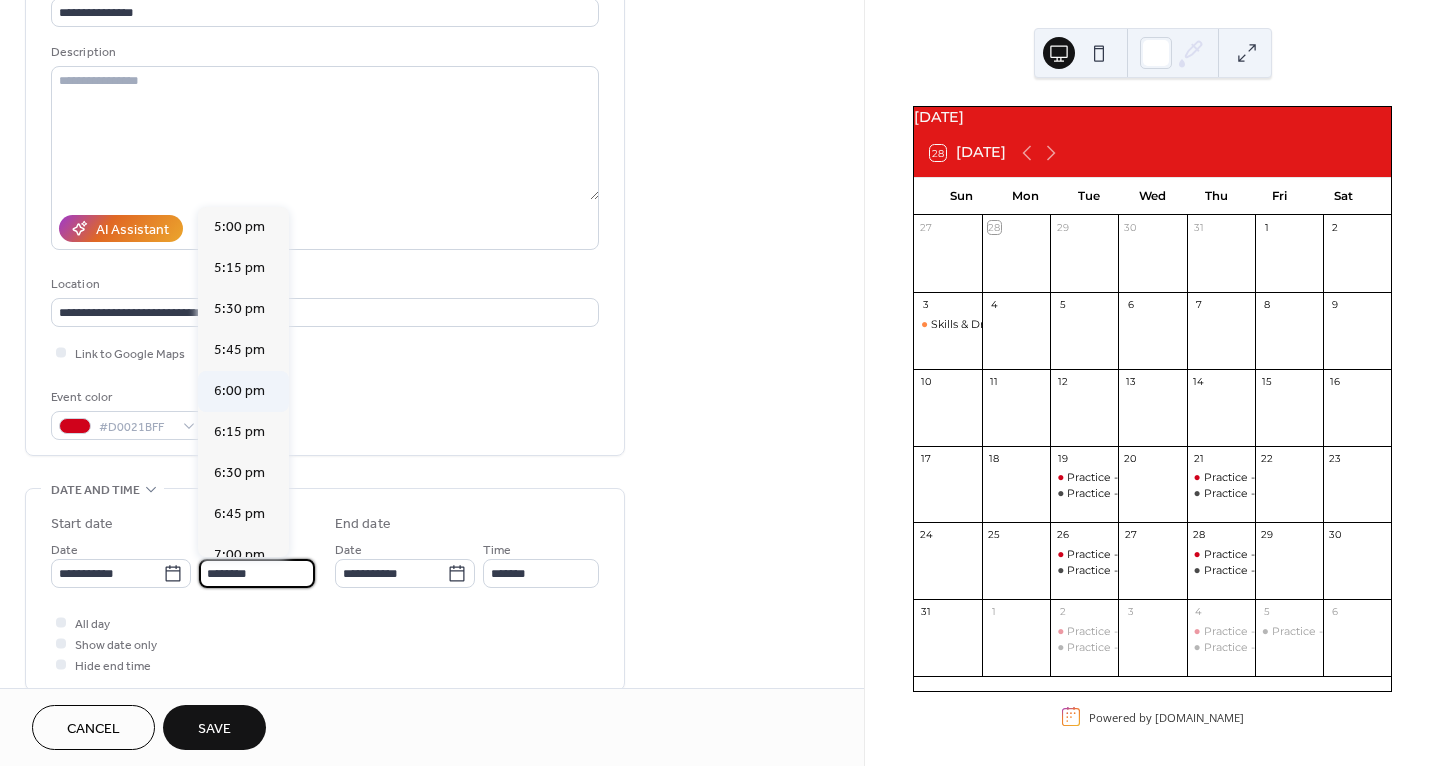 type on "*******" 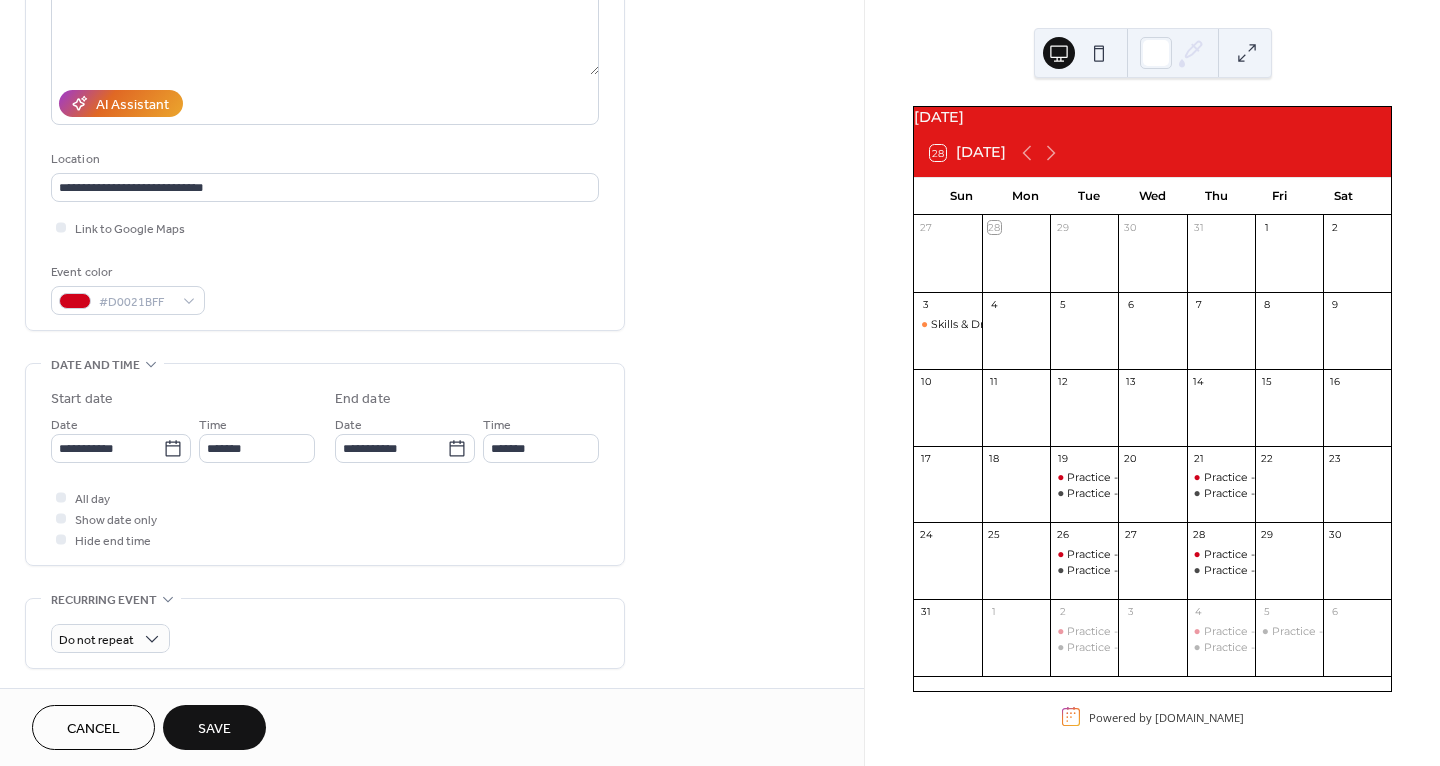 scroll, scrollTop: 291, scrollLeft: 0, axis: vertical 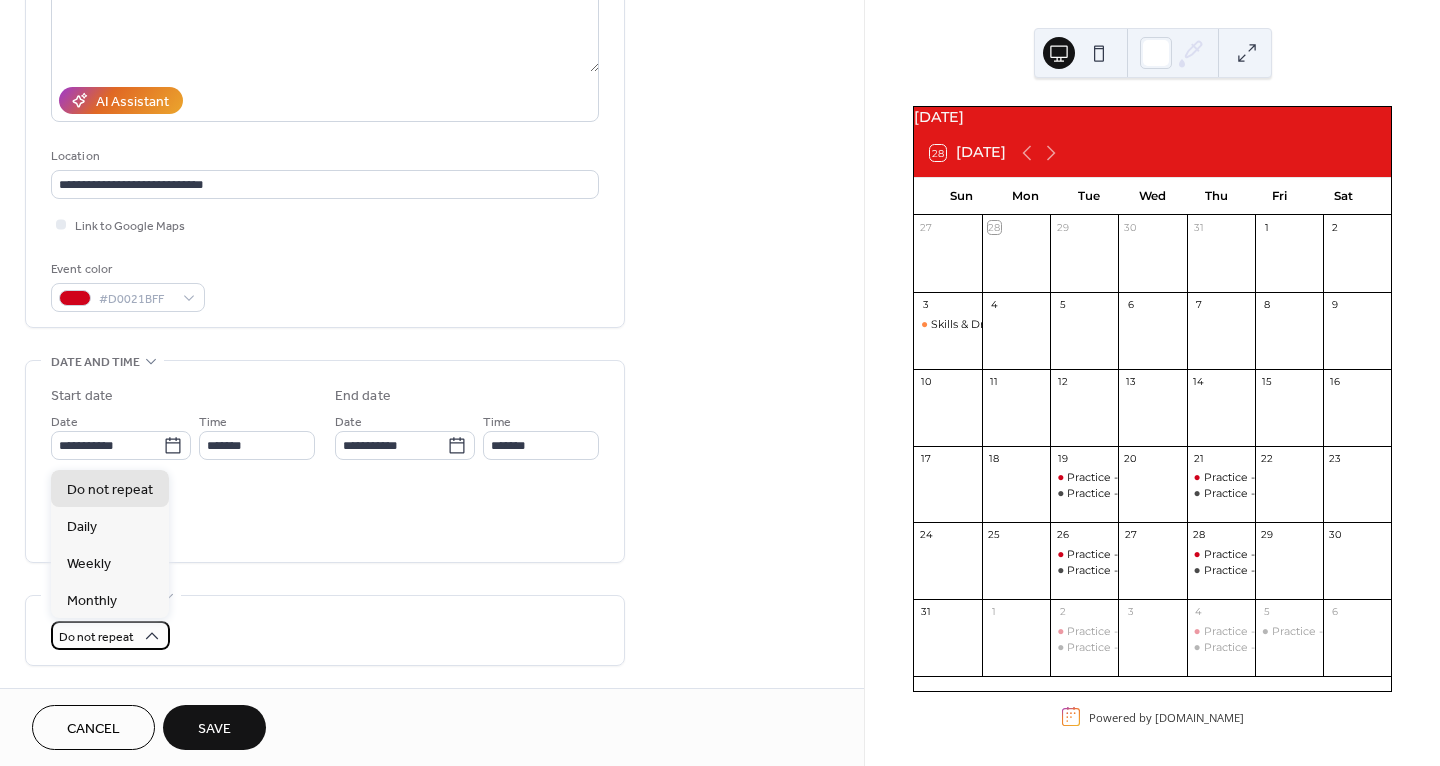 click on "Do not repeat" at bounding box center [110, 635] 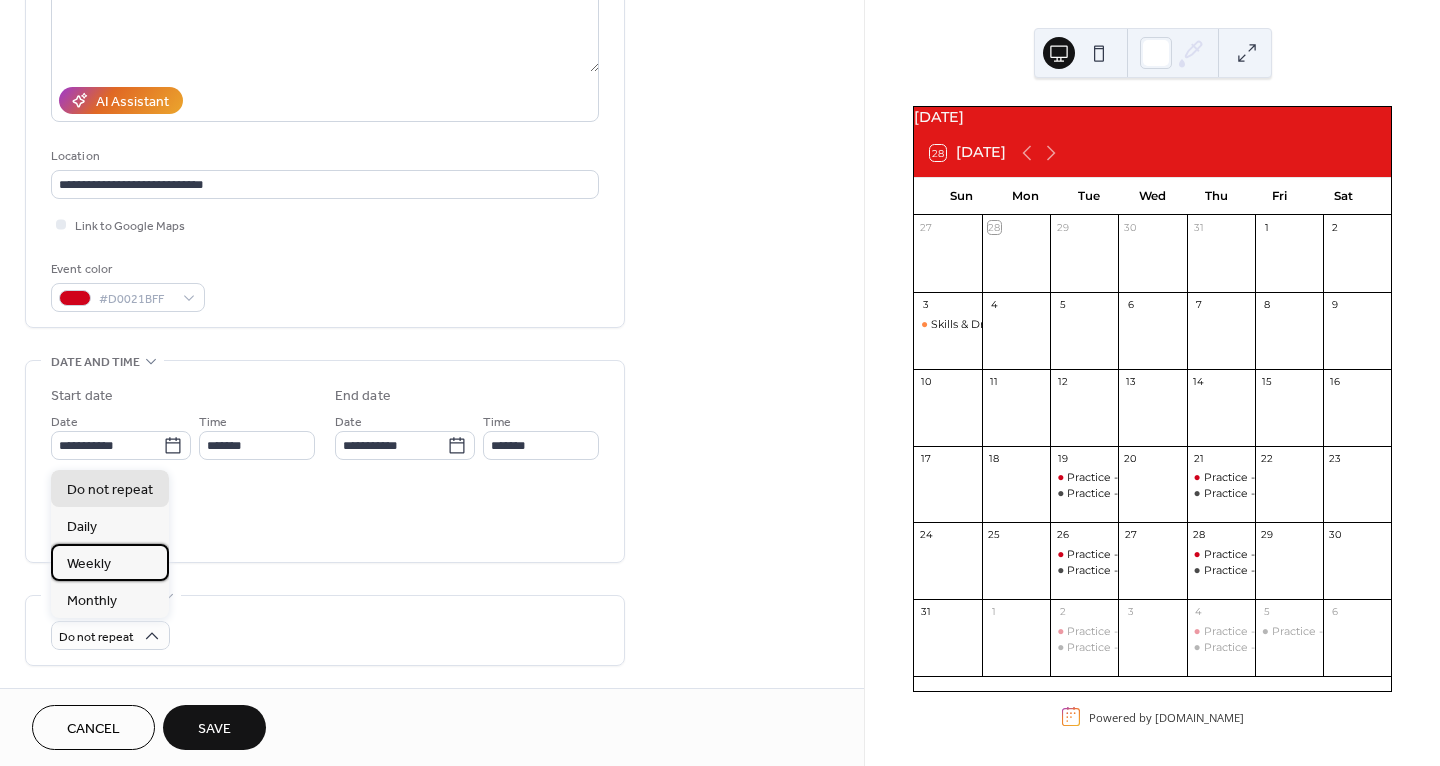 click on "Weekly" at bounding box center [89, 564] 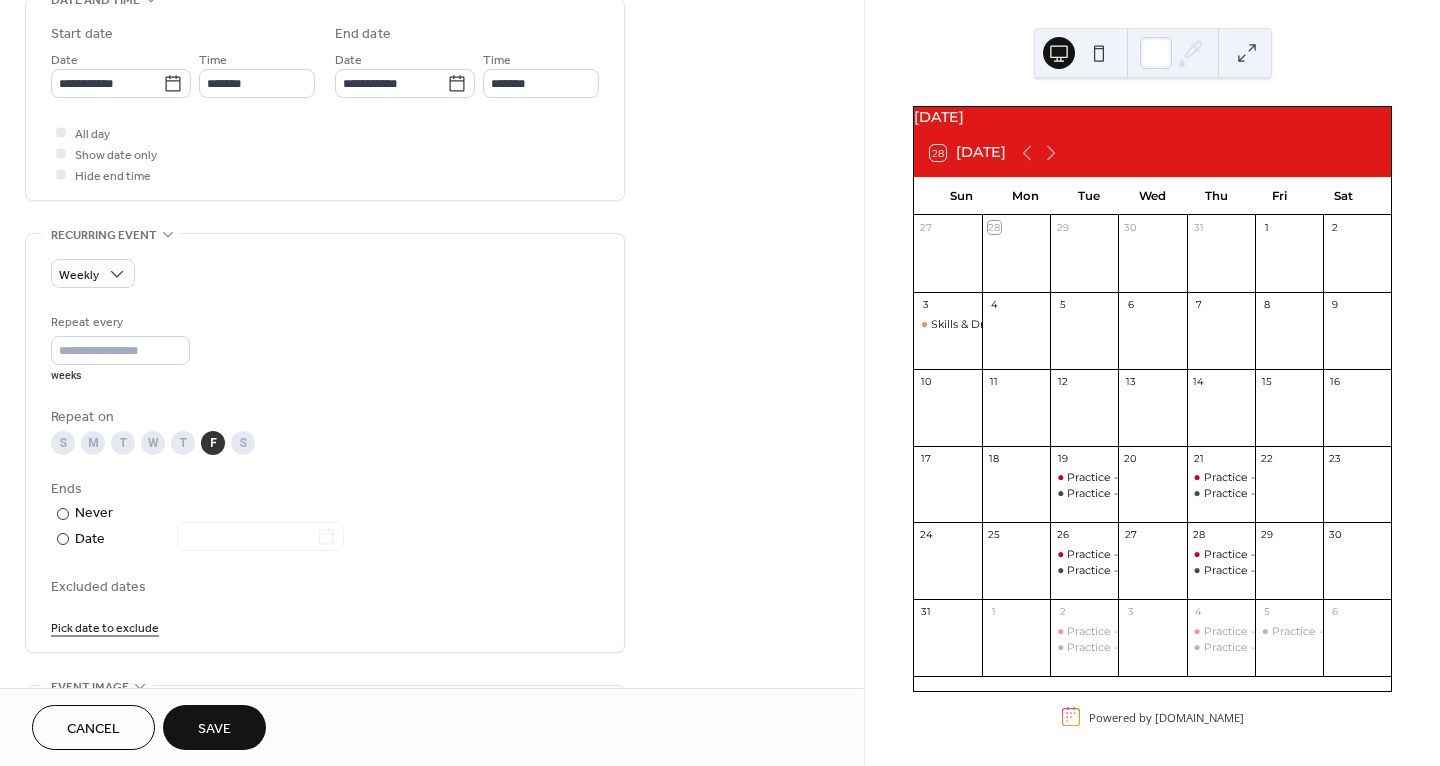 scroll, scrollTop: 673, scrollLeft: 0, axis: vertical 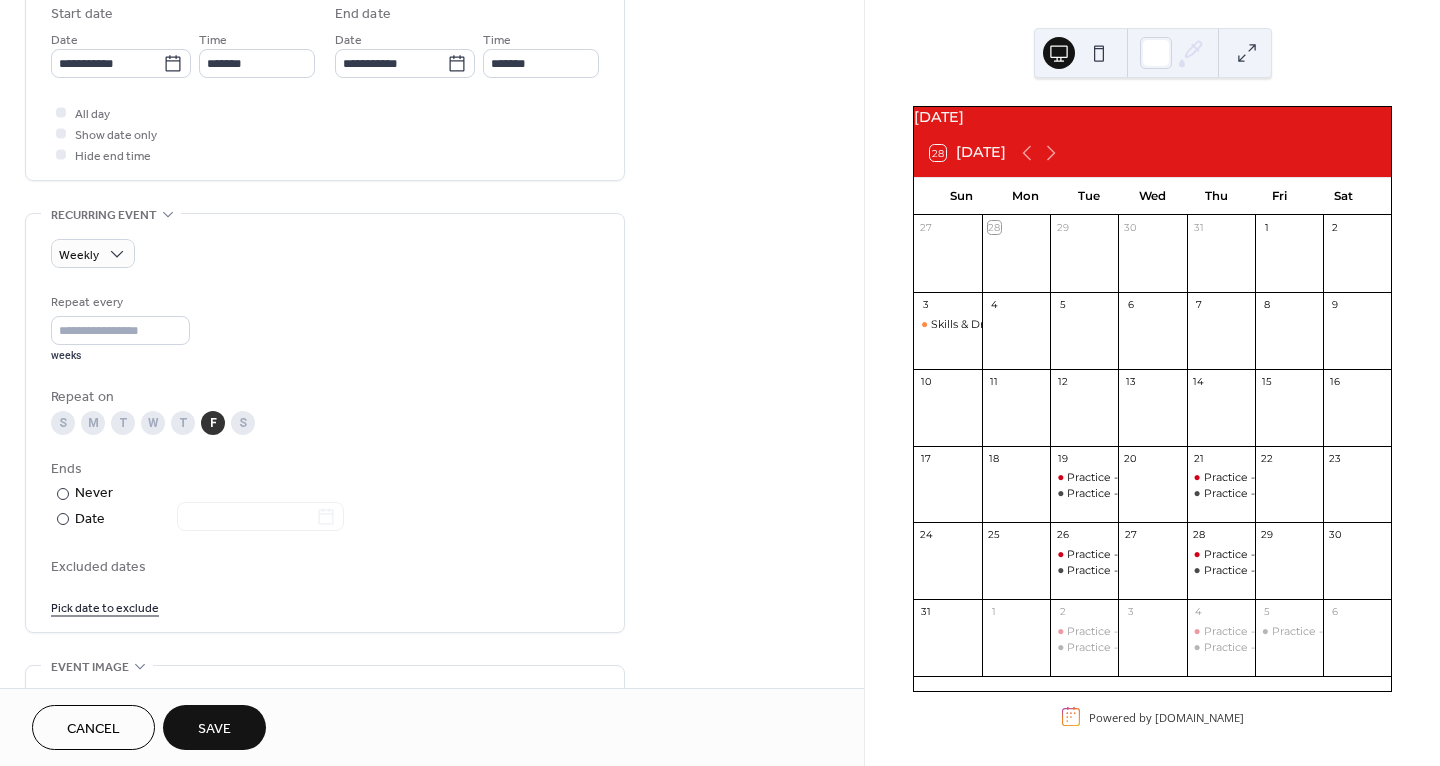 click on "Repeat every * weeks Repeat on S M T W T F S Ends ​ Never ​ Date Excluded dates   Pick date to exclude" at bounding box center (325, 454) 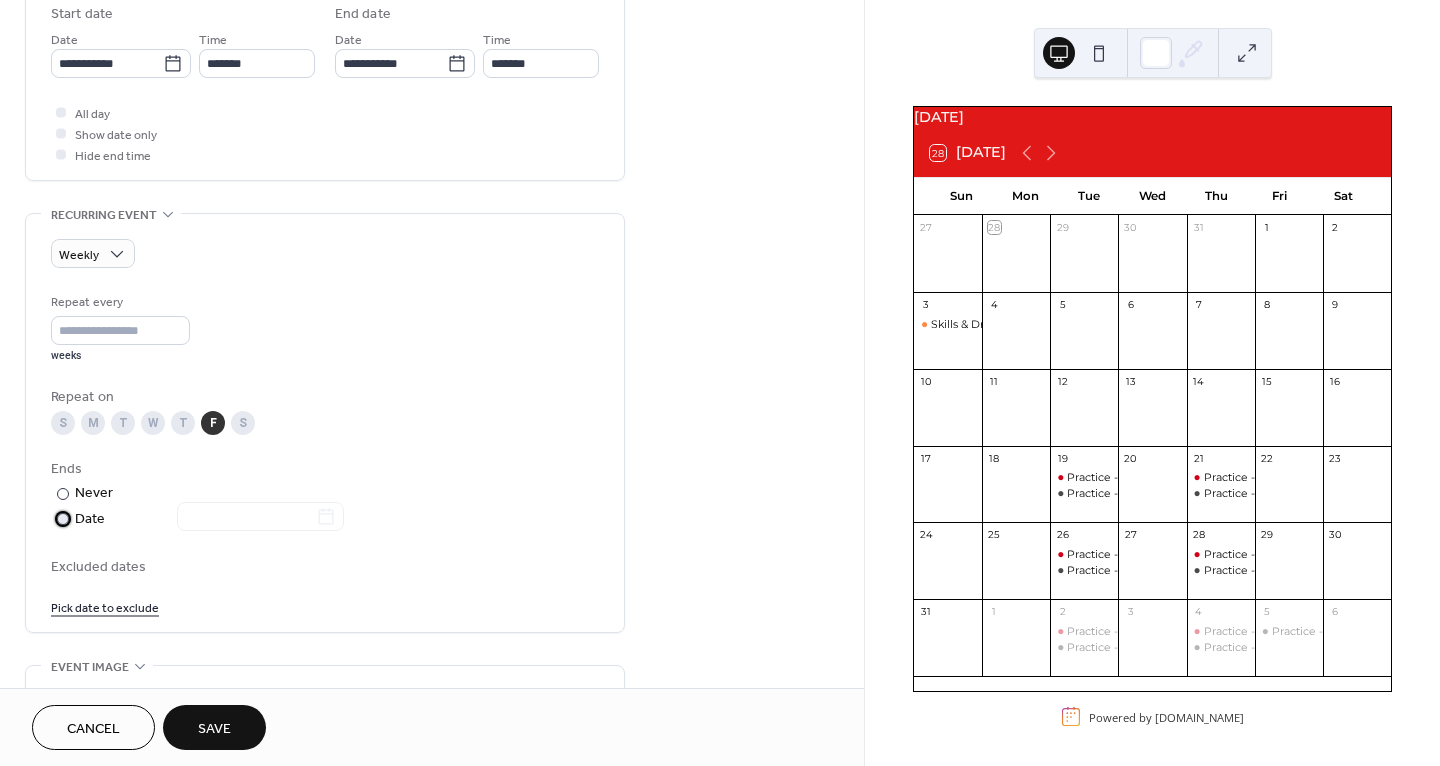 click on "Date" at bounding box center (209, 519) 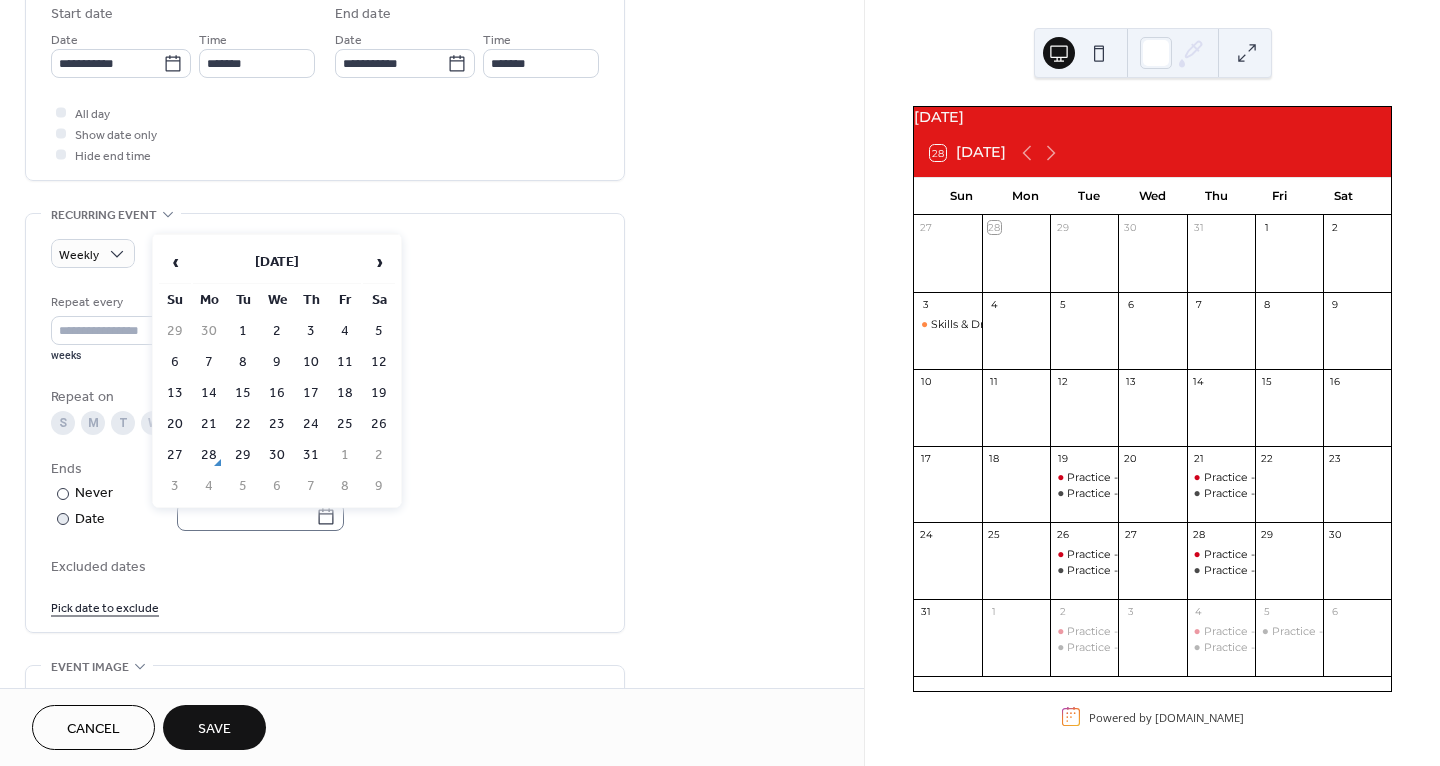 click 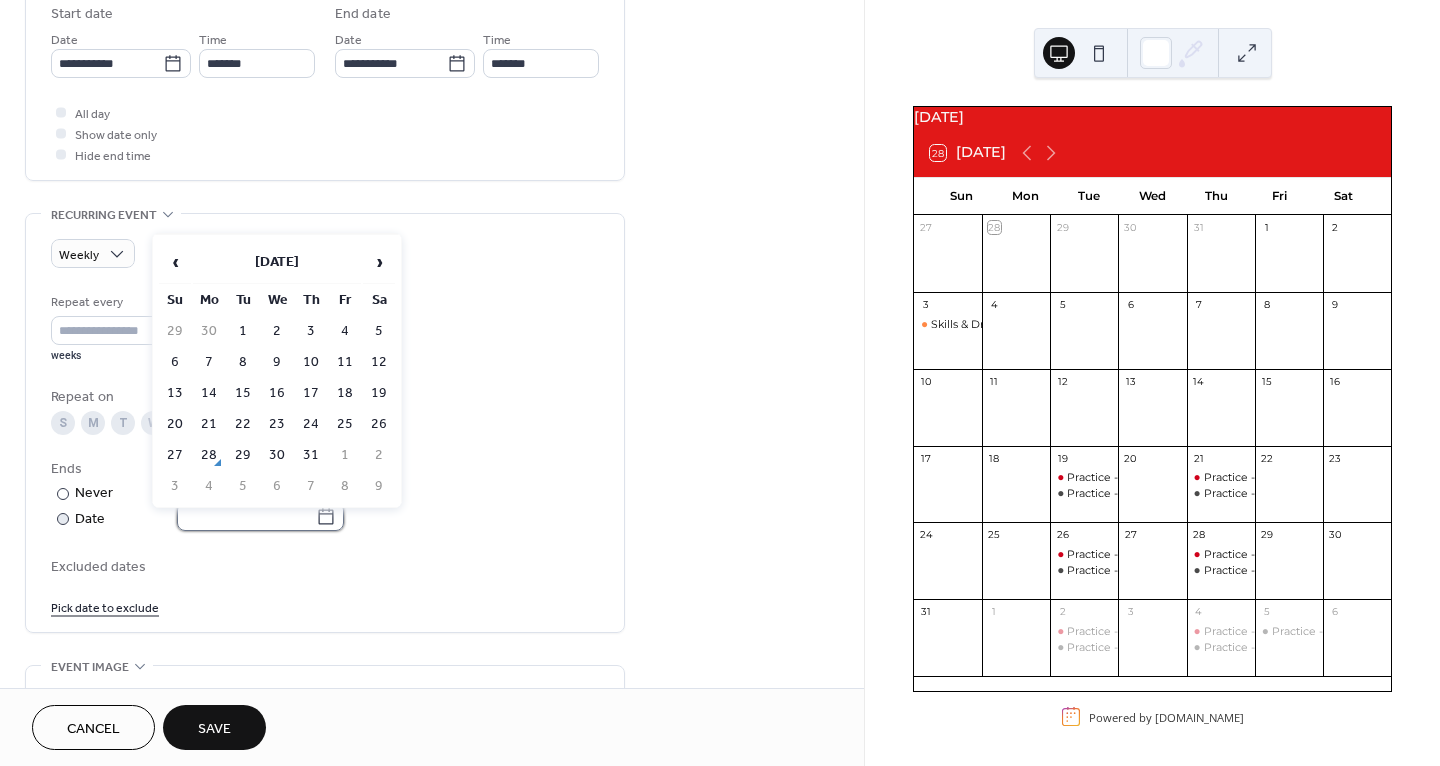 click at bounding box center [246, 516] 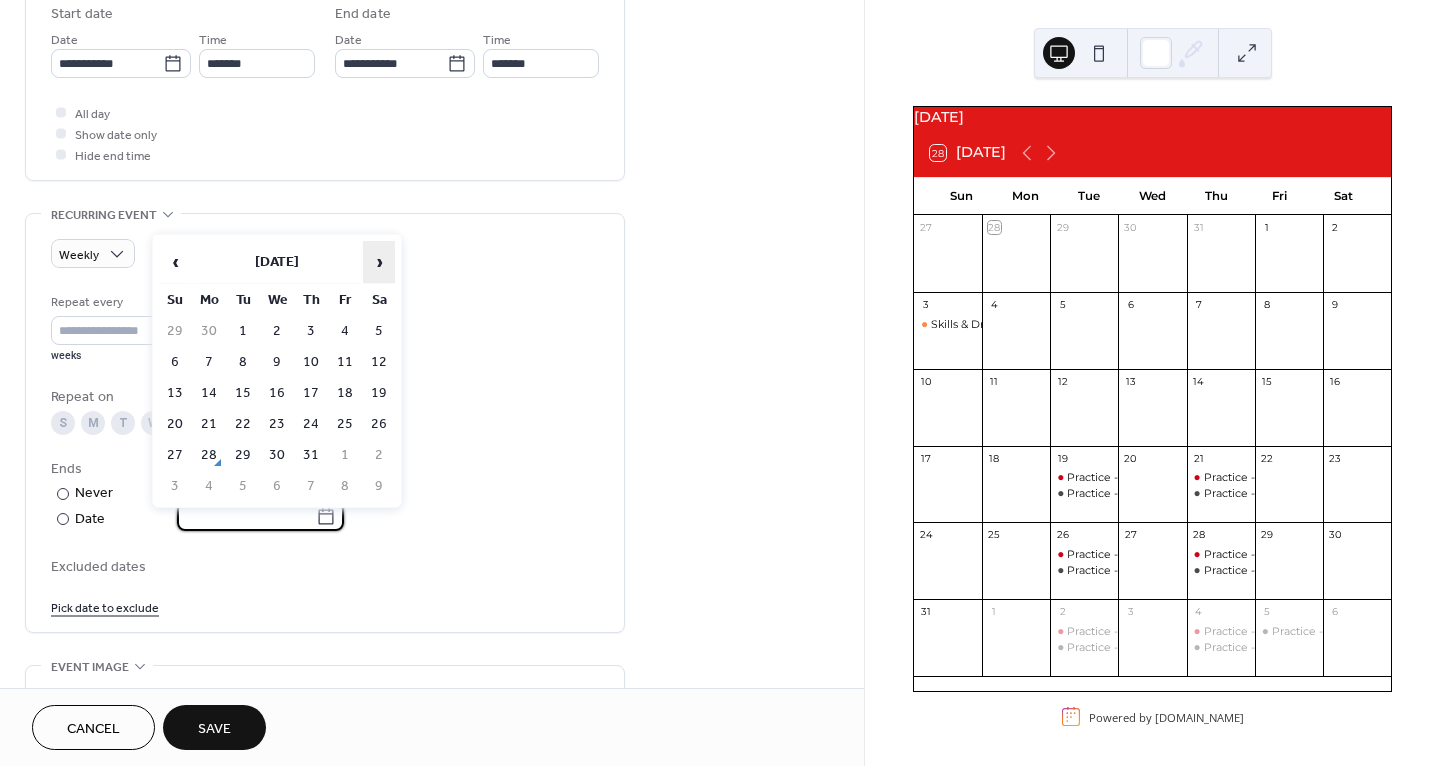 click on "›" at bounding box center [379, 262] 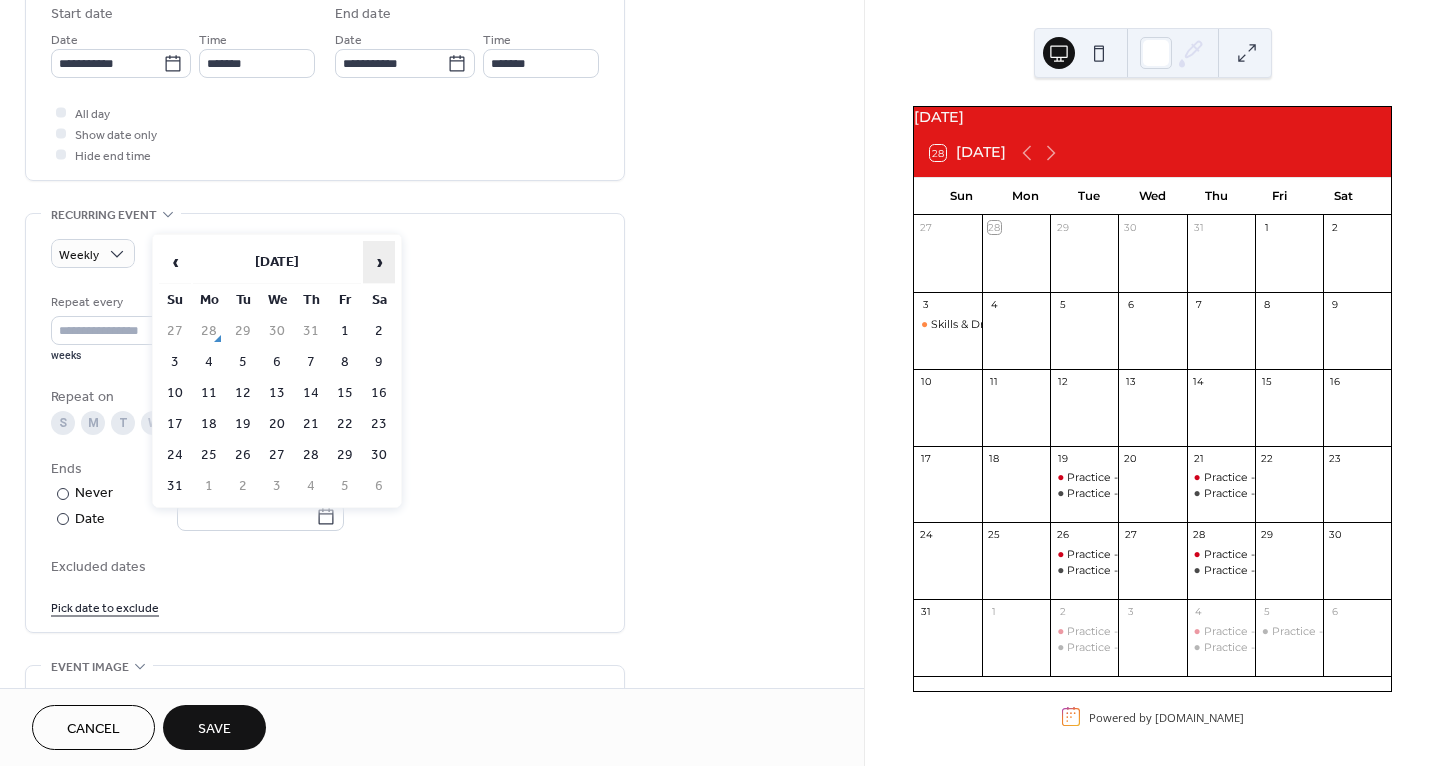 click on "›" at bounding box center (379, 262) 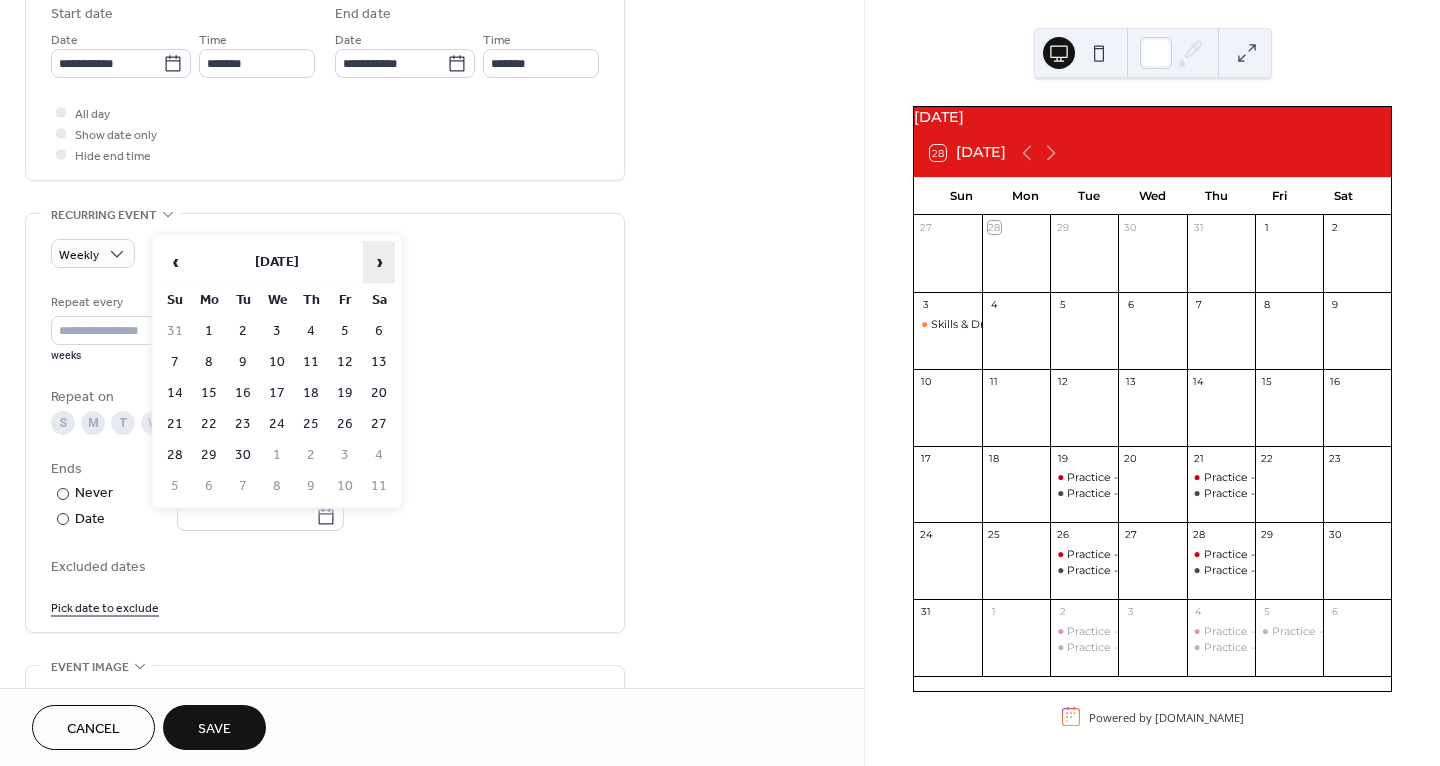click on "›" at bounding box center [379, 262] 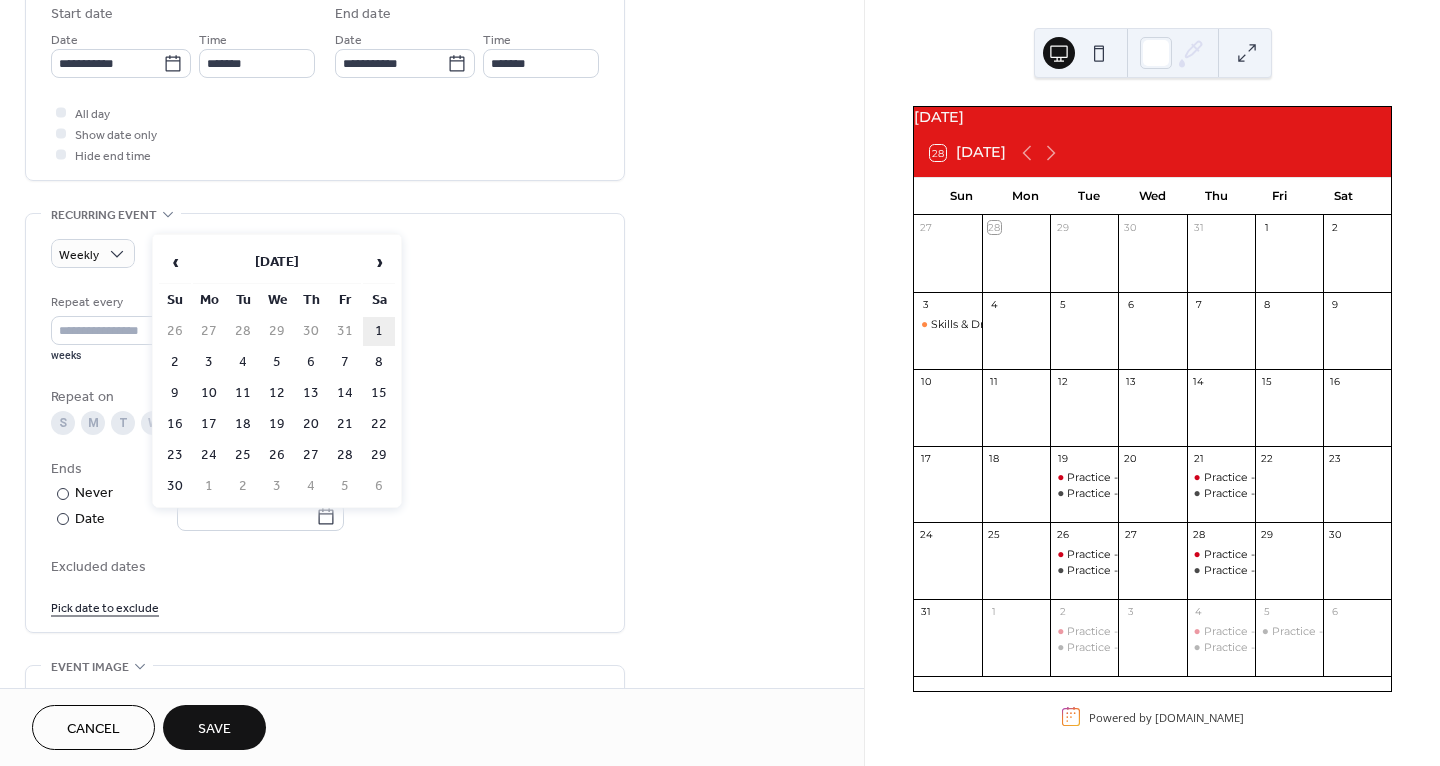 click on "1" at bounding box center (379, 331) 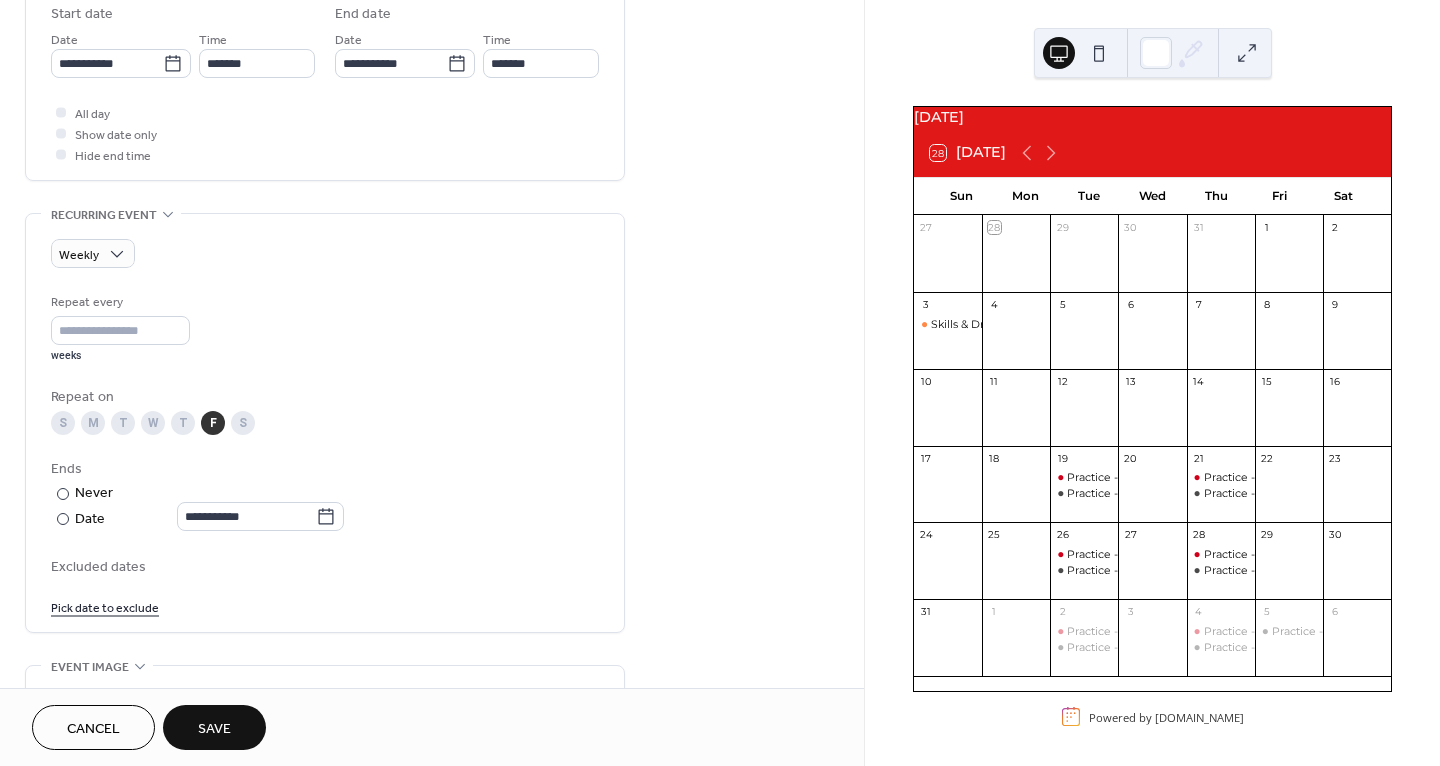 click on "Save" at bounding box center (214, 729) 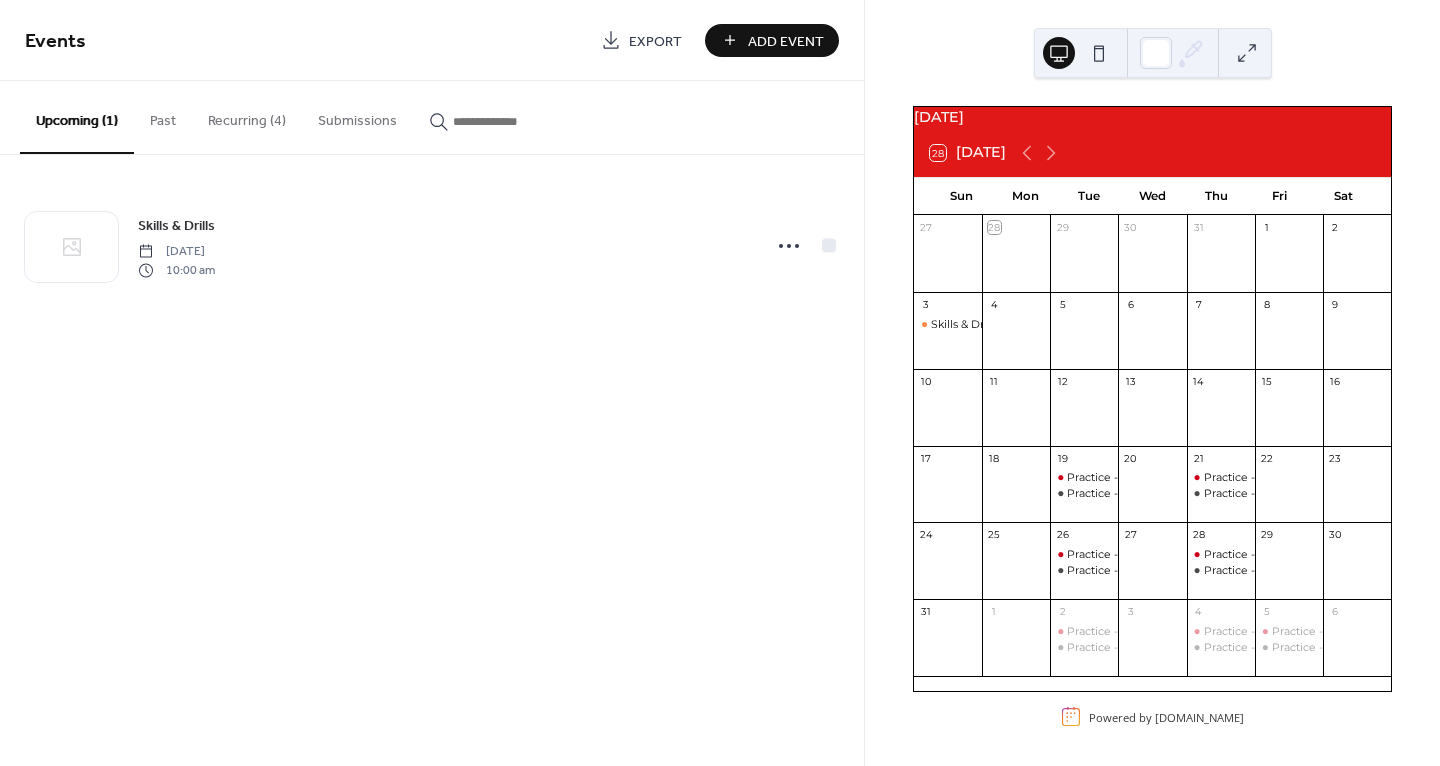 click on "Add Event" at bounding box center [786, 41] 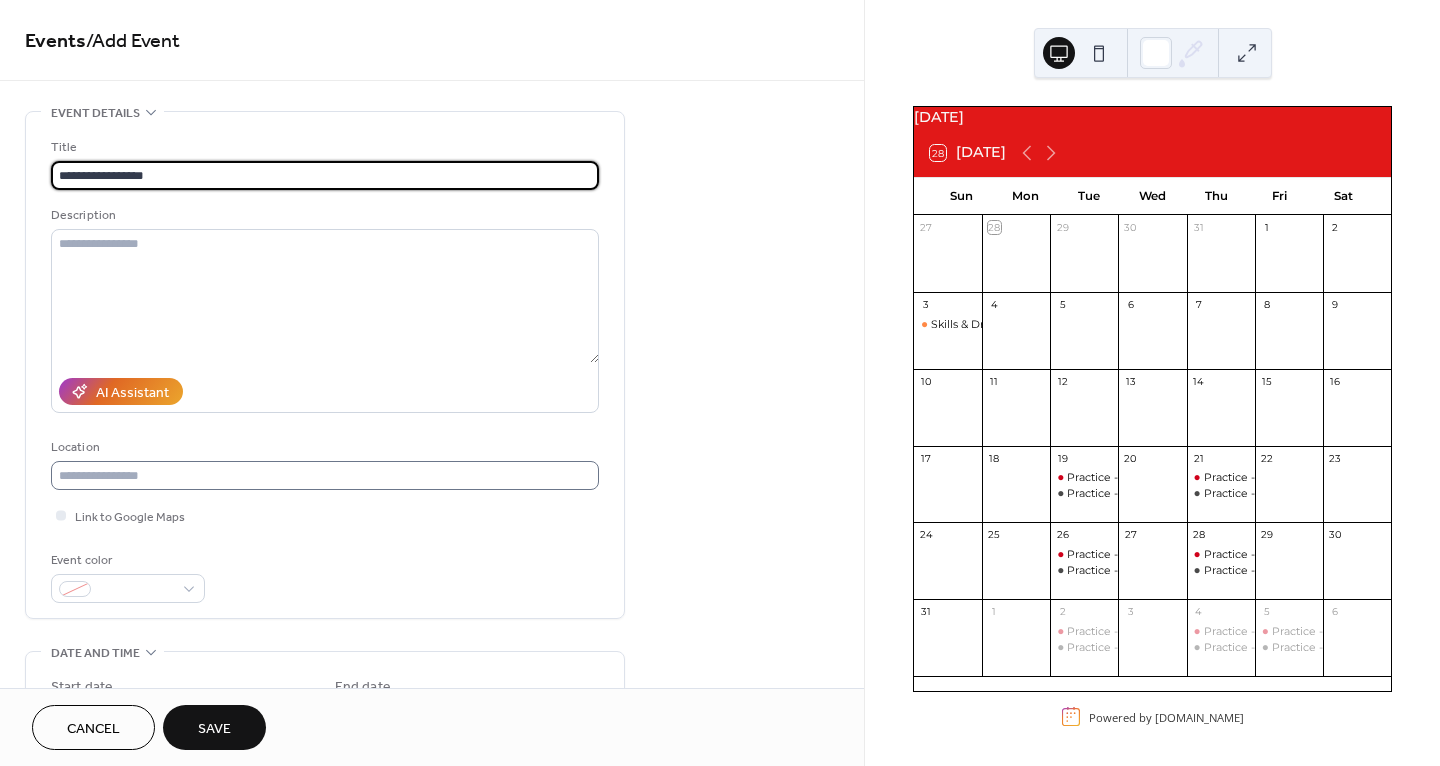 type on "**********" 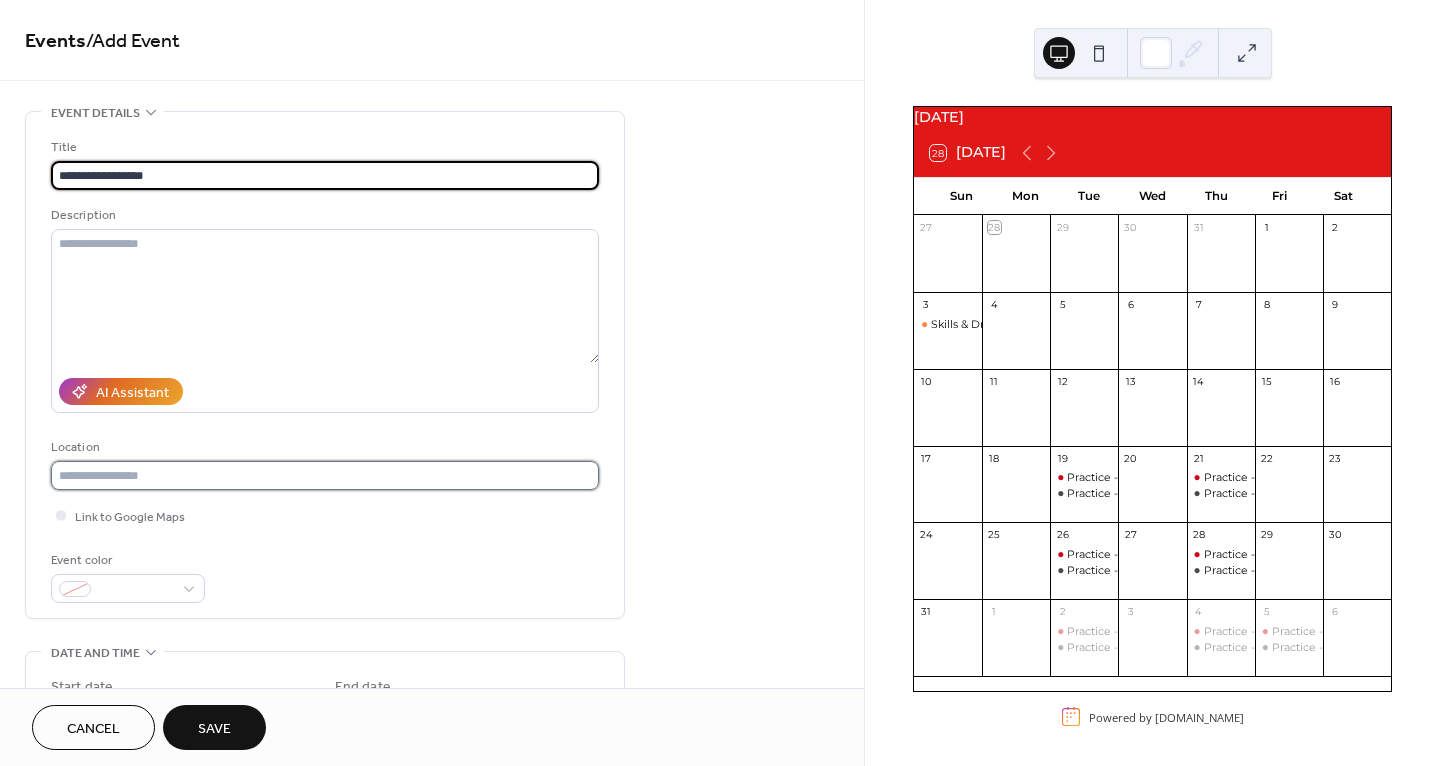 click at bounding box center [325, 475] 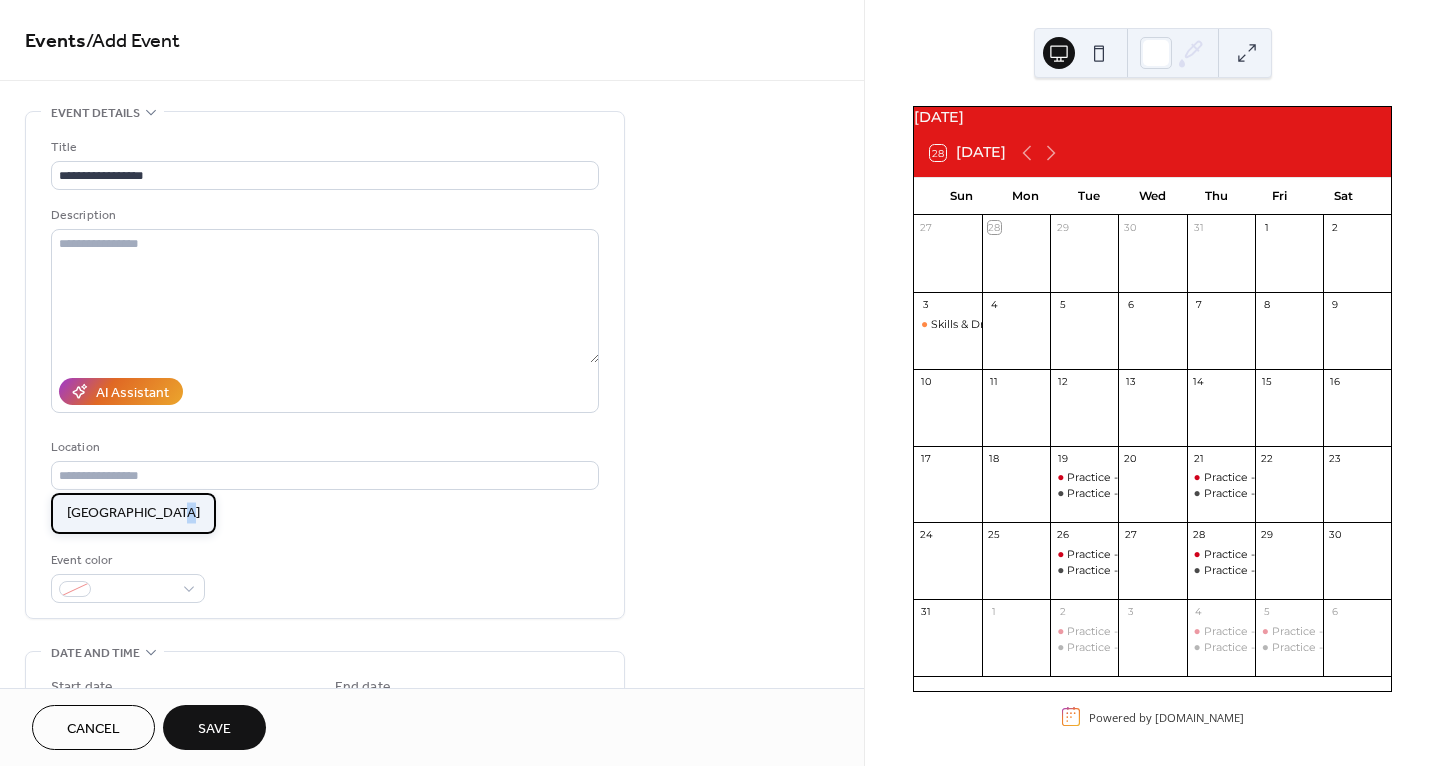 click on "[GEOGRAPHIC_DATA]" at bounding box center (133, 513) 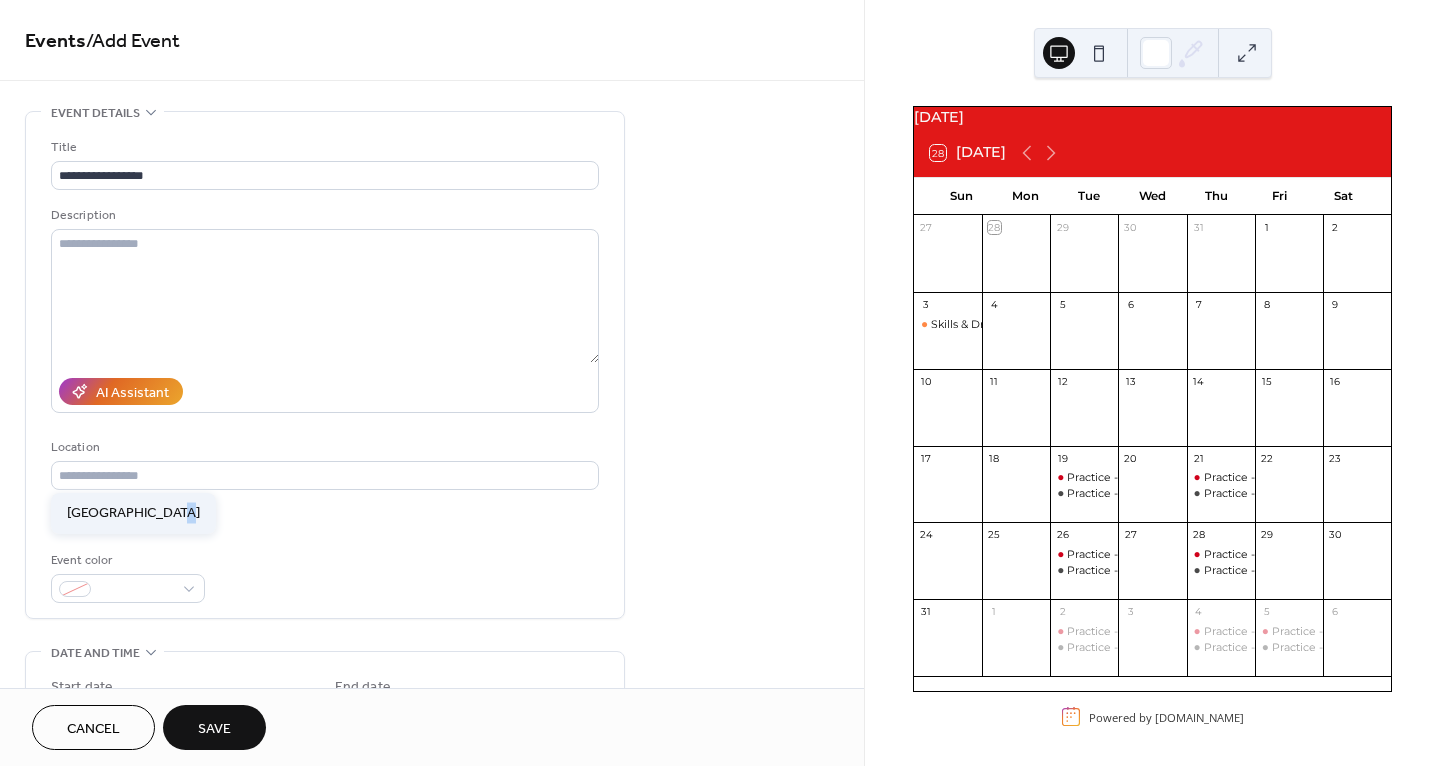 type on "**********" 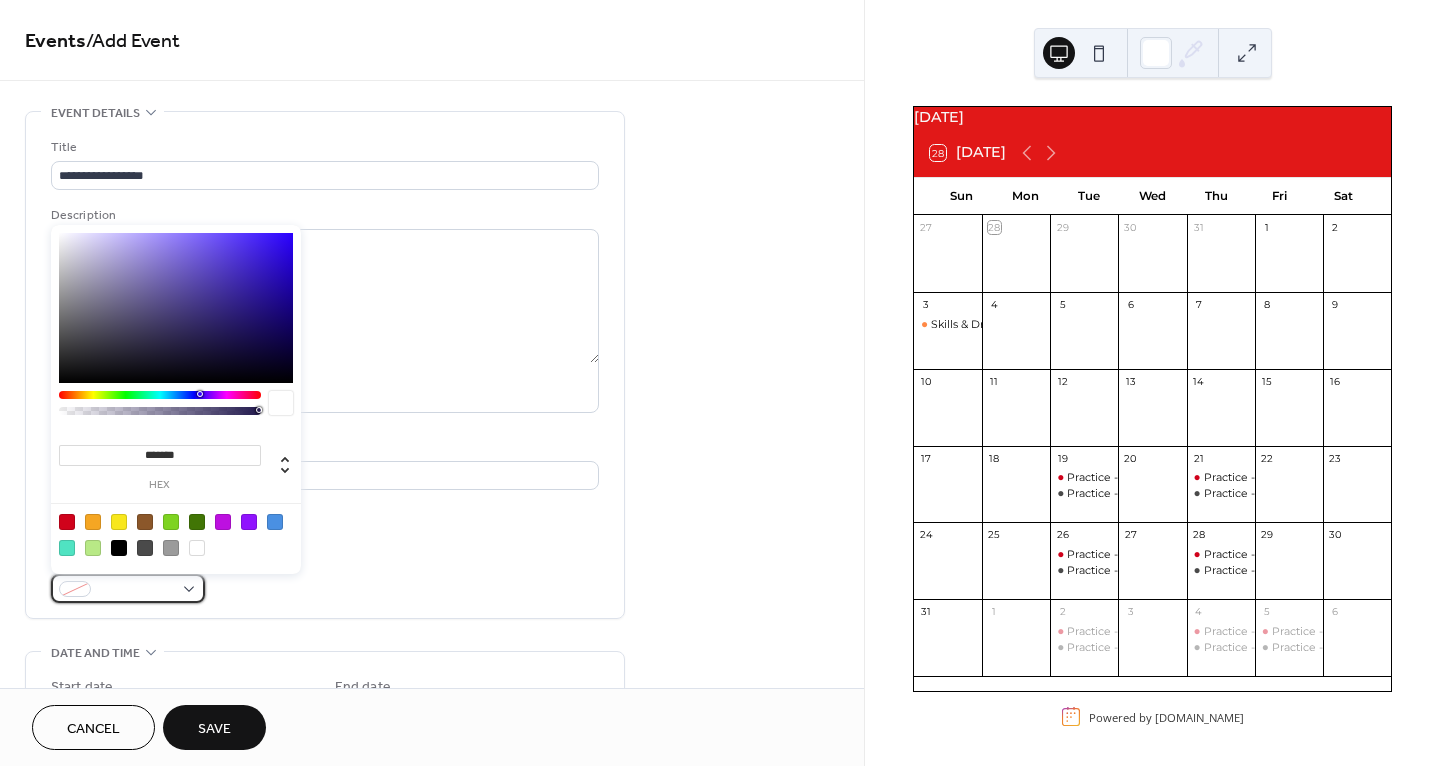 click at bounding box center [136, 590] 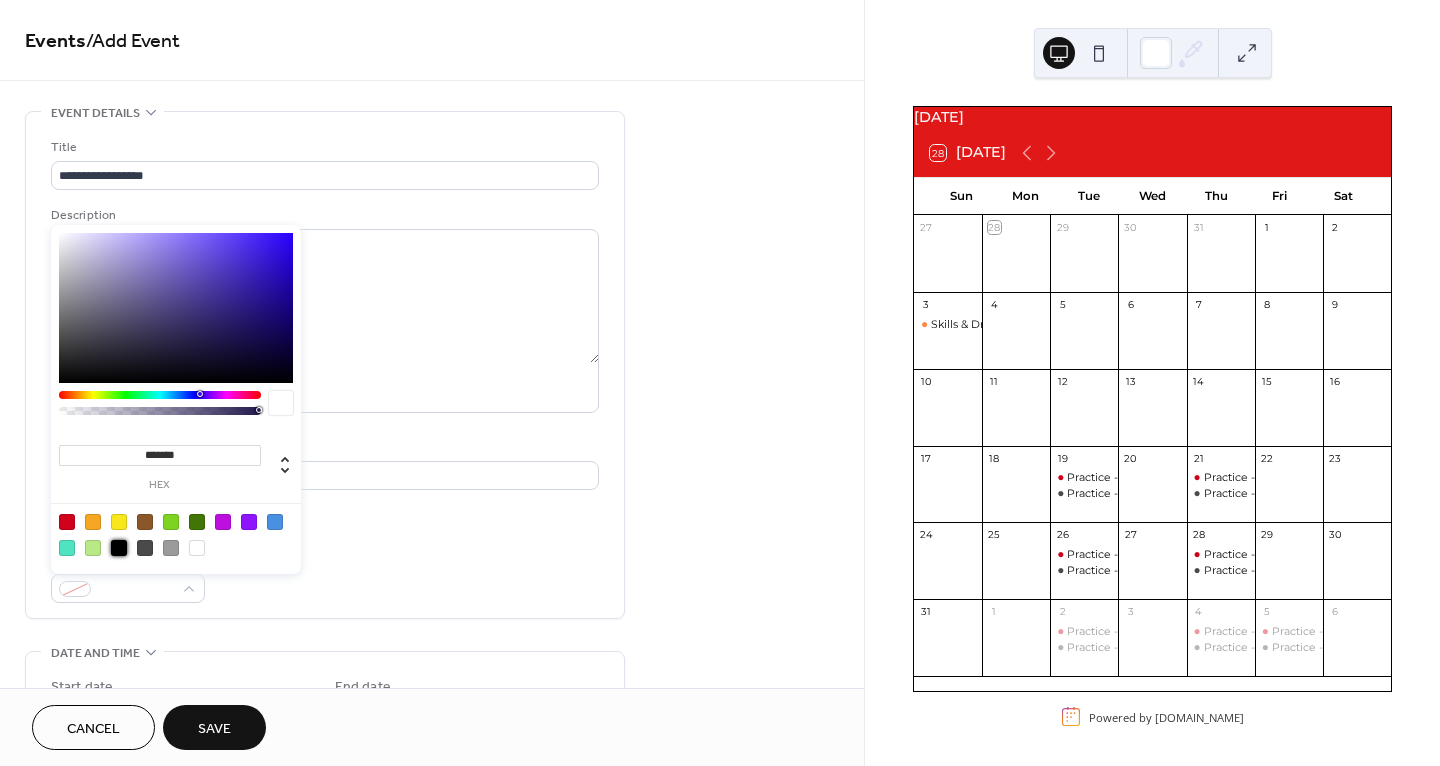 click at bounding box center [119, 548] 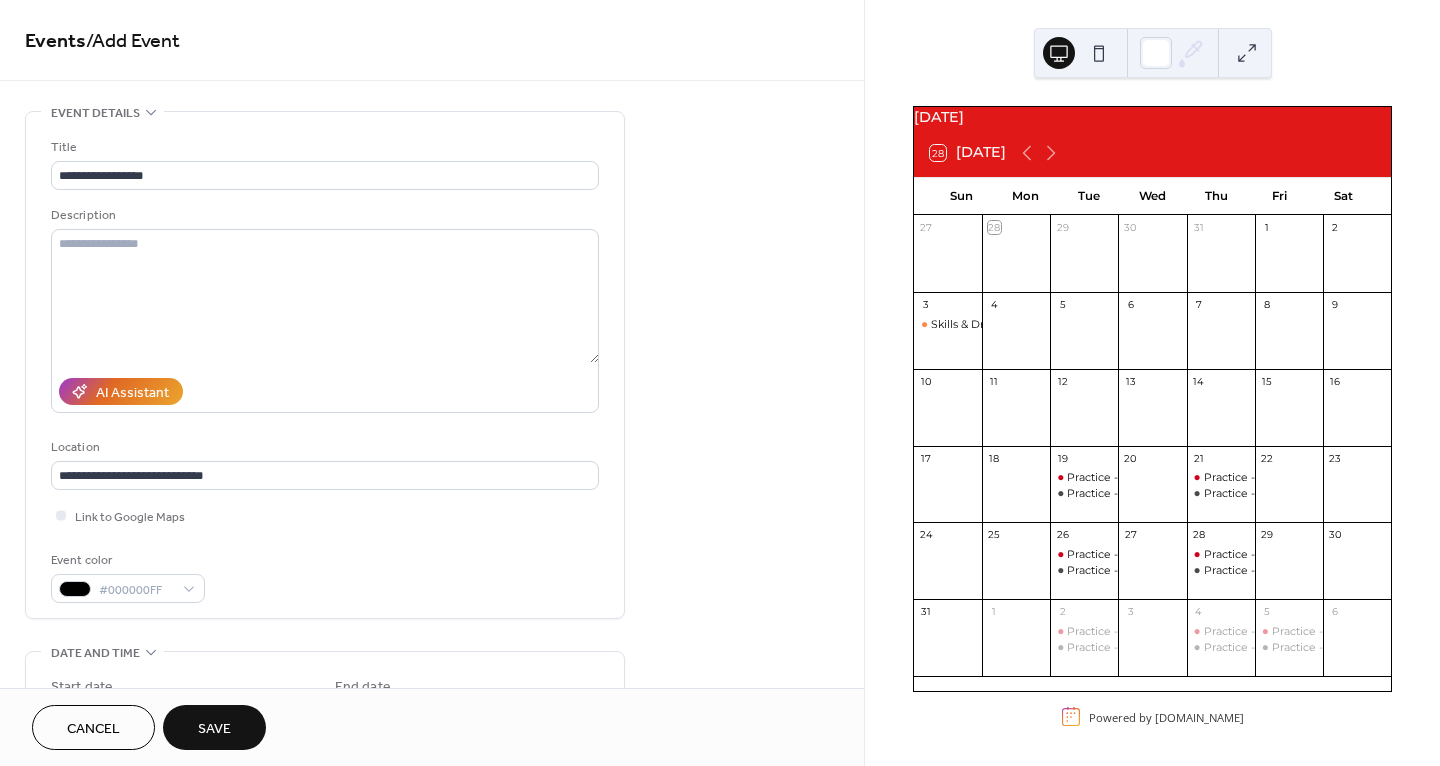click on "**********" at bounding box center (325, 365) 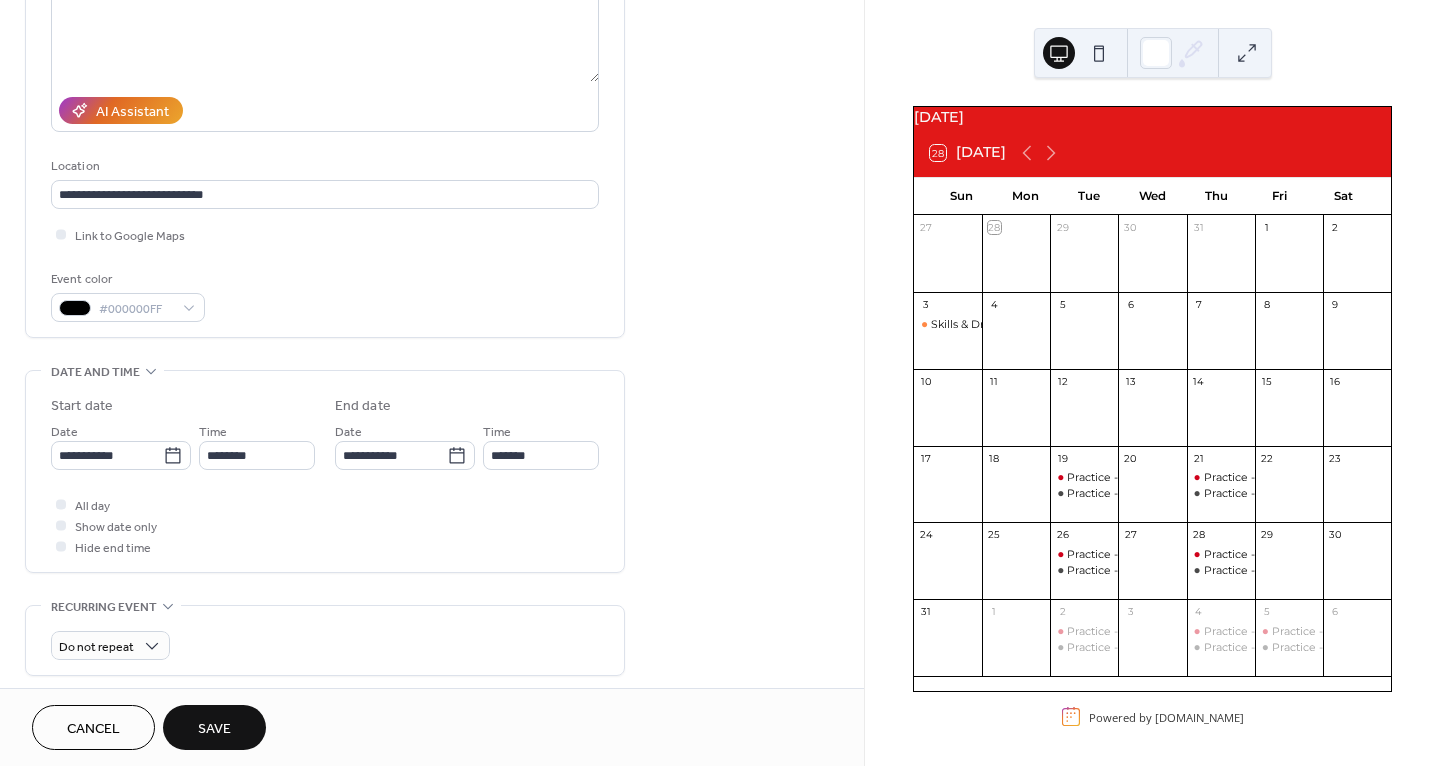 scroll, scrollTop: 282, scrollLeft: 0, axis: vertical 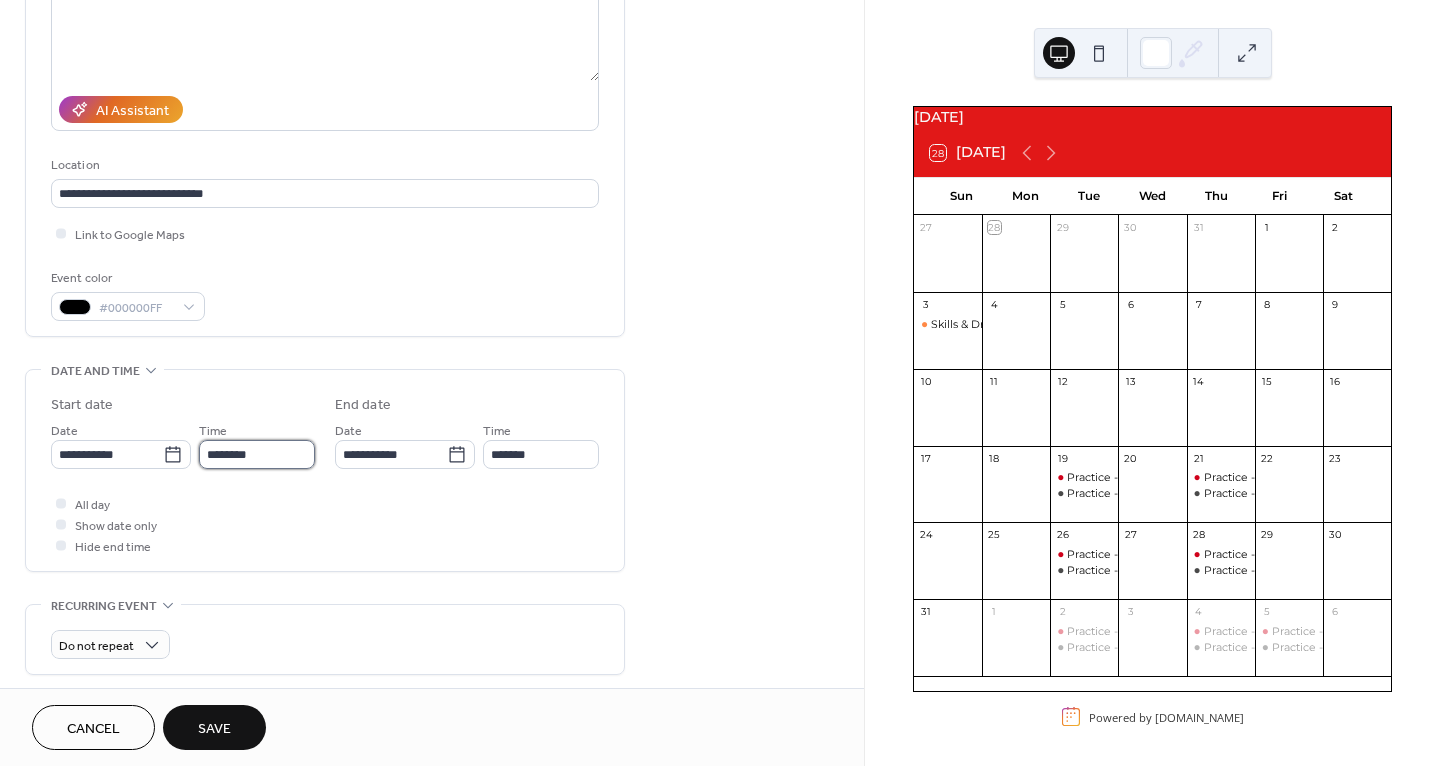 click on "********" at bounding box center [257, 454] 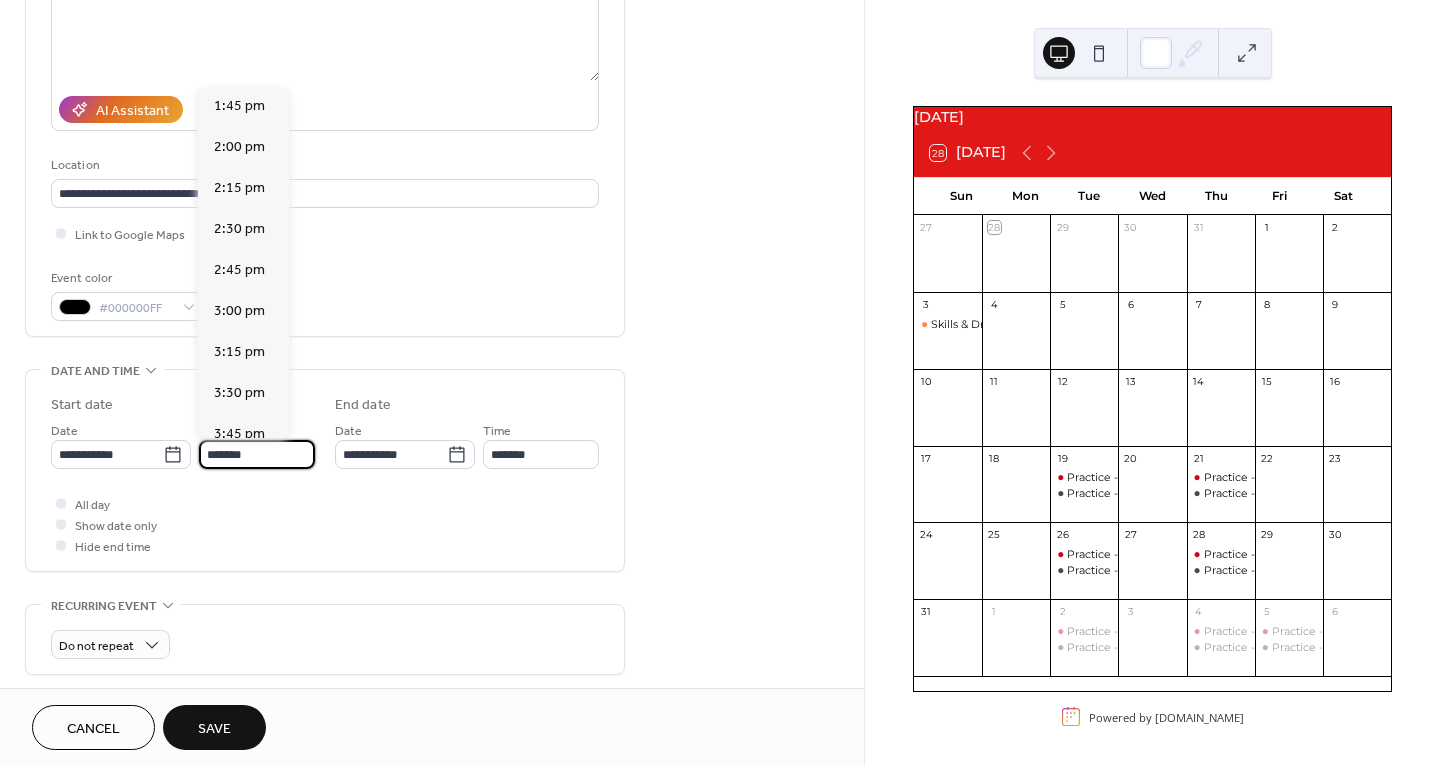 scroll, scrollTop: 2903, scrollLeft: 0, axis: vertical 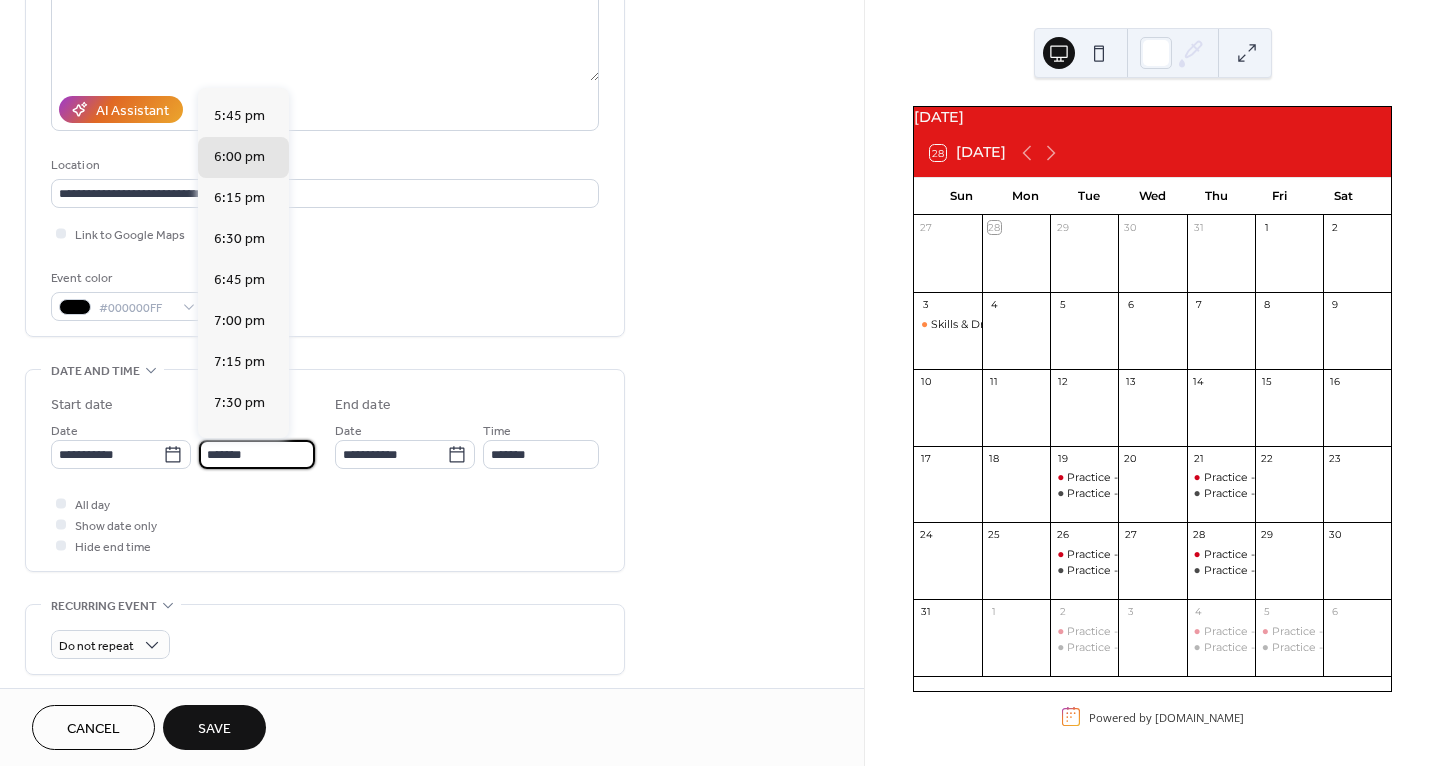 type on "*******" 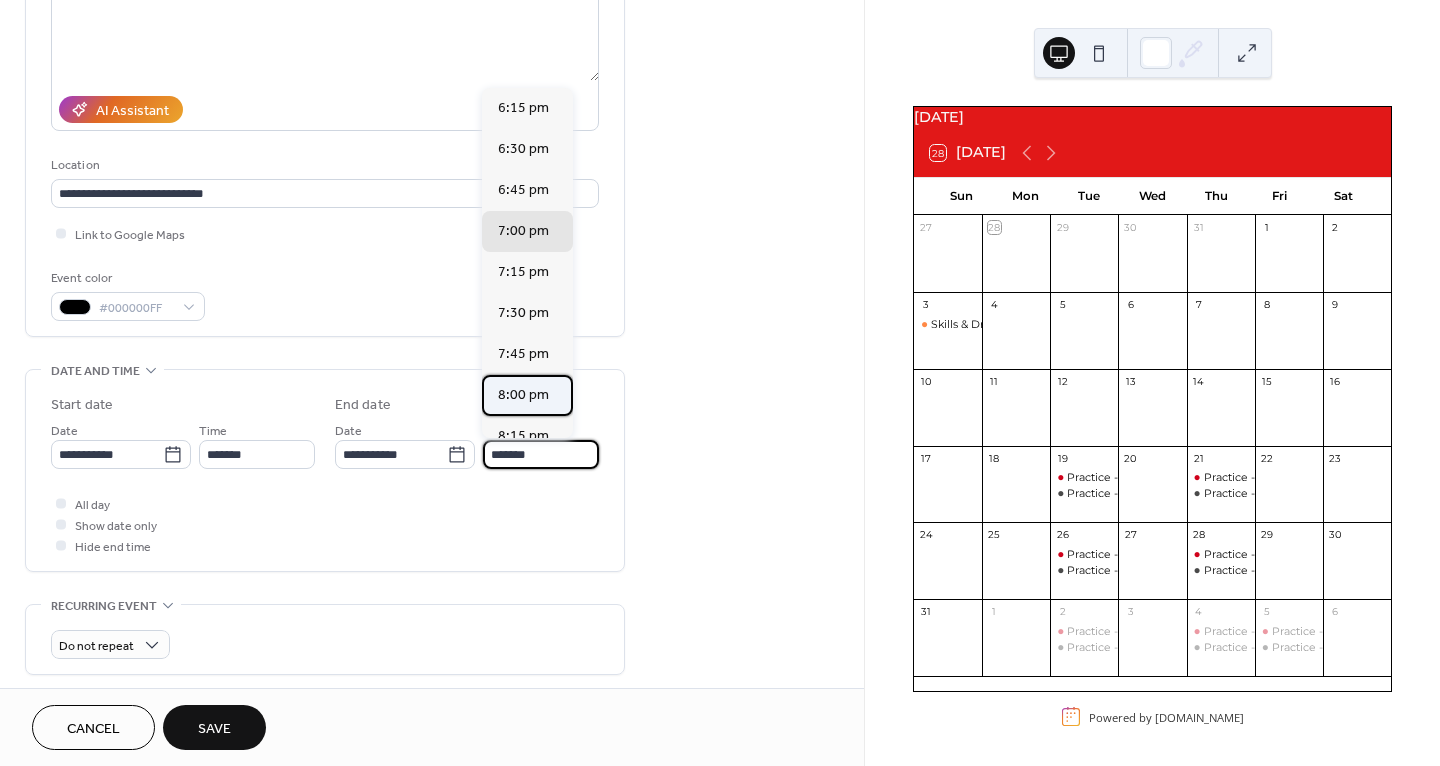 click on "8:00 pm" at bounding box center [523, 394] 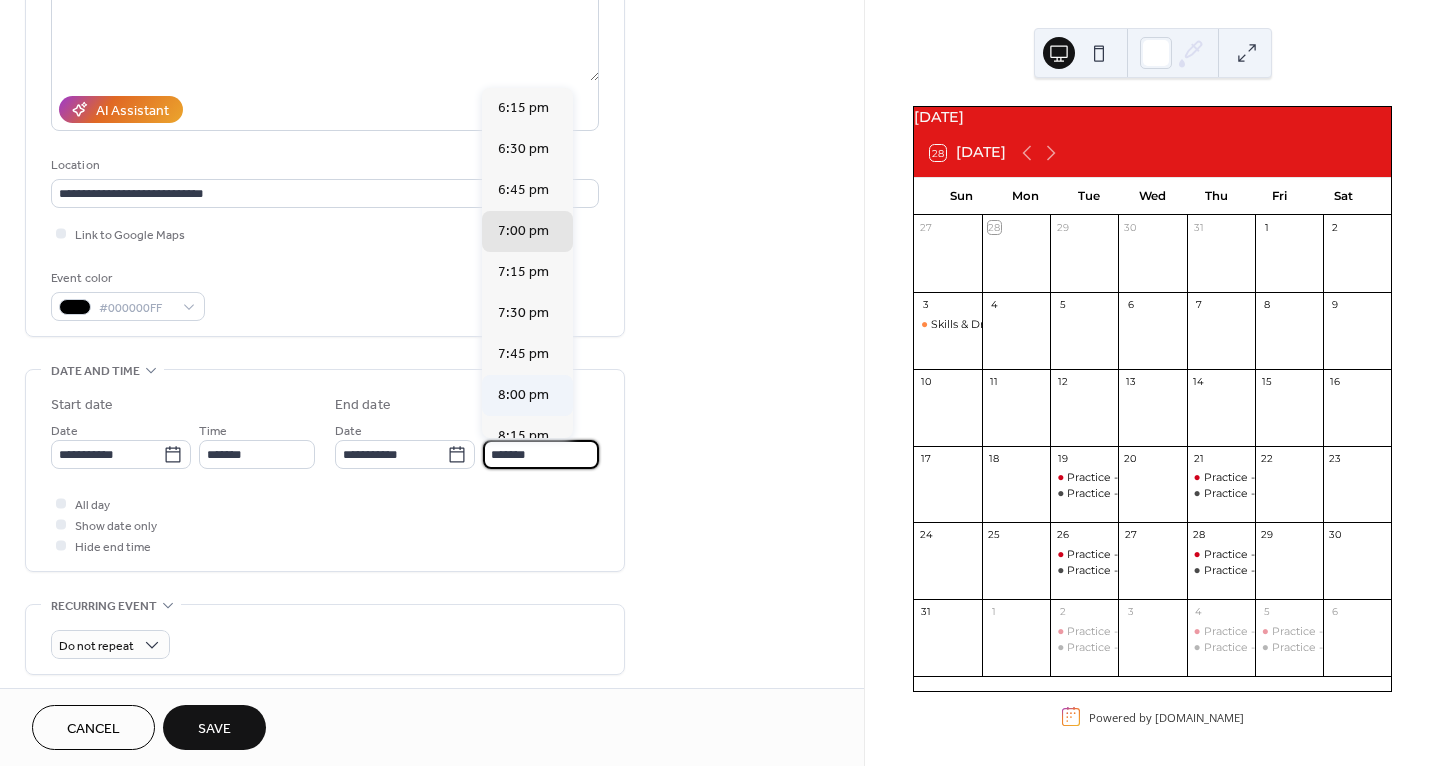 type on "*******" 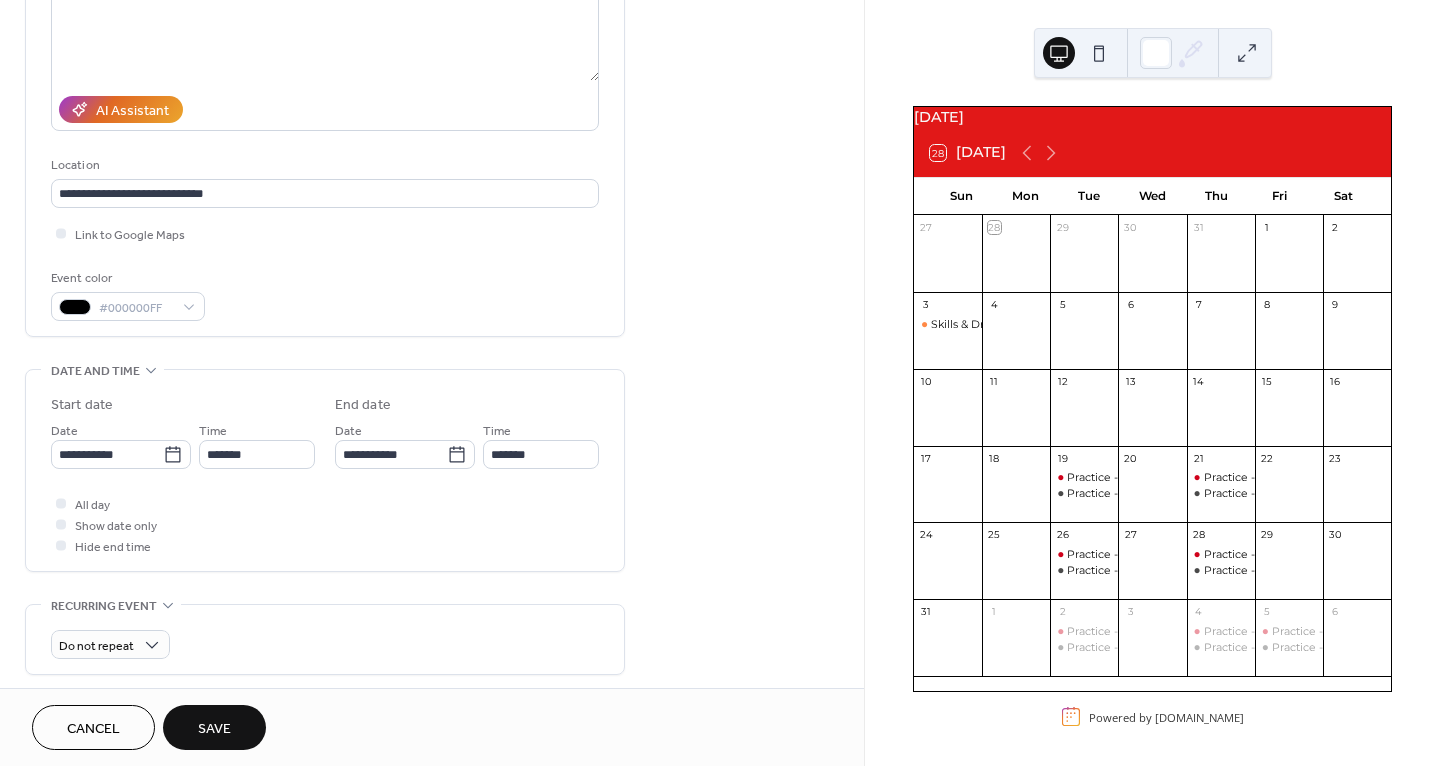 click on "All day Show date only Hide end time" at bounding box center [325, 524] 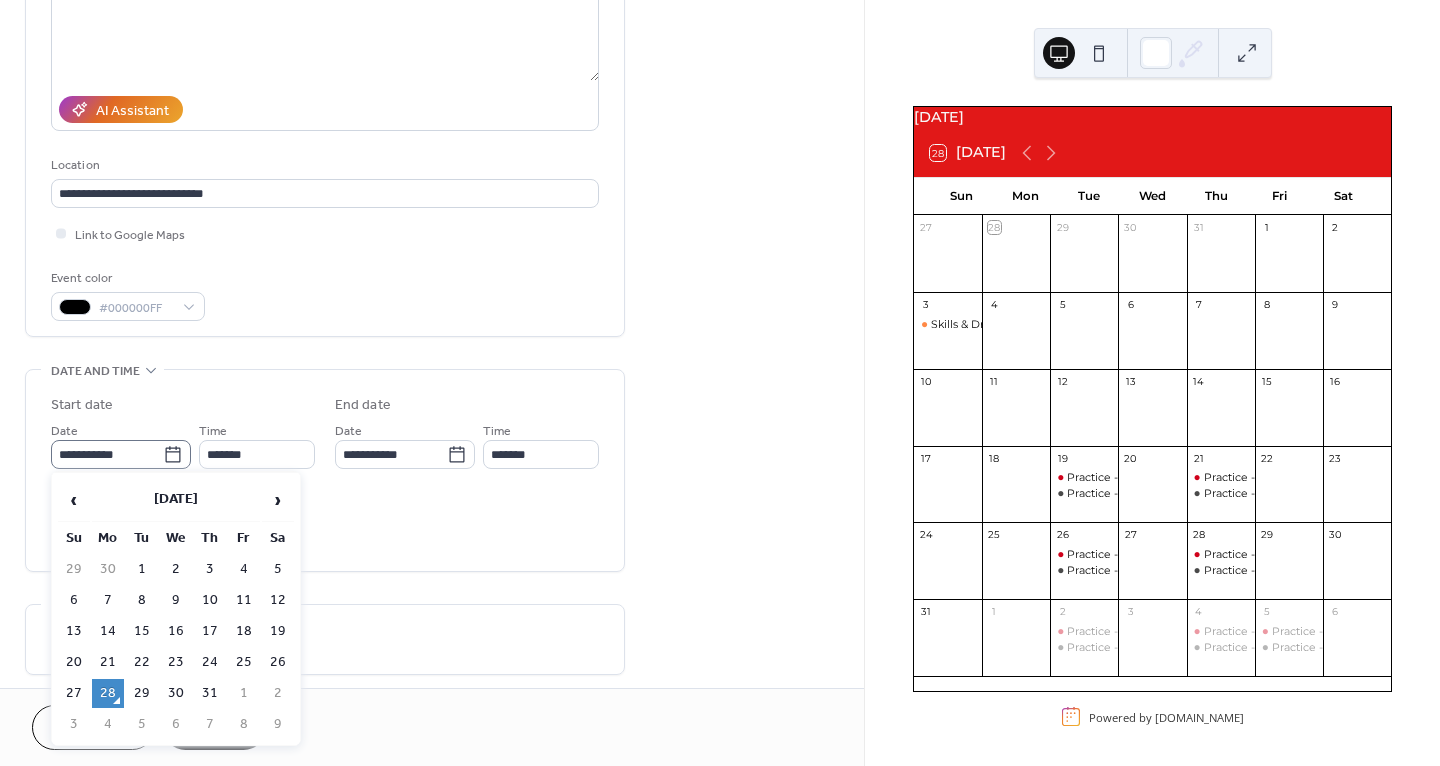 click 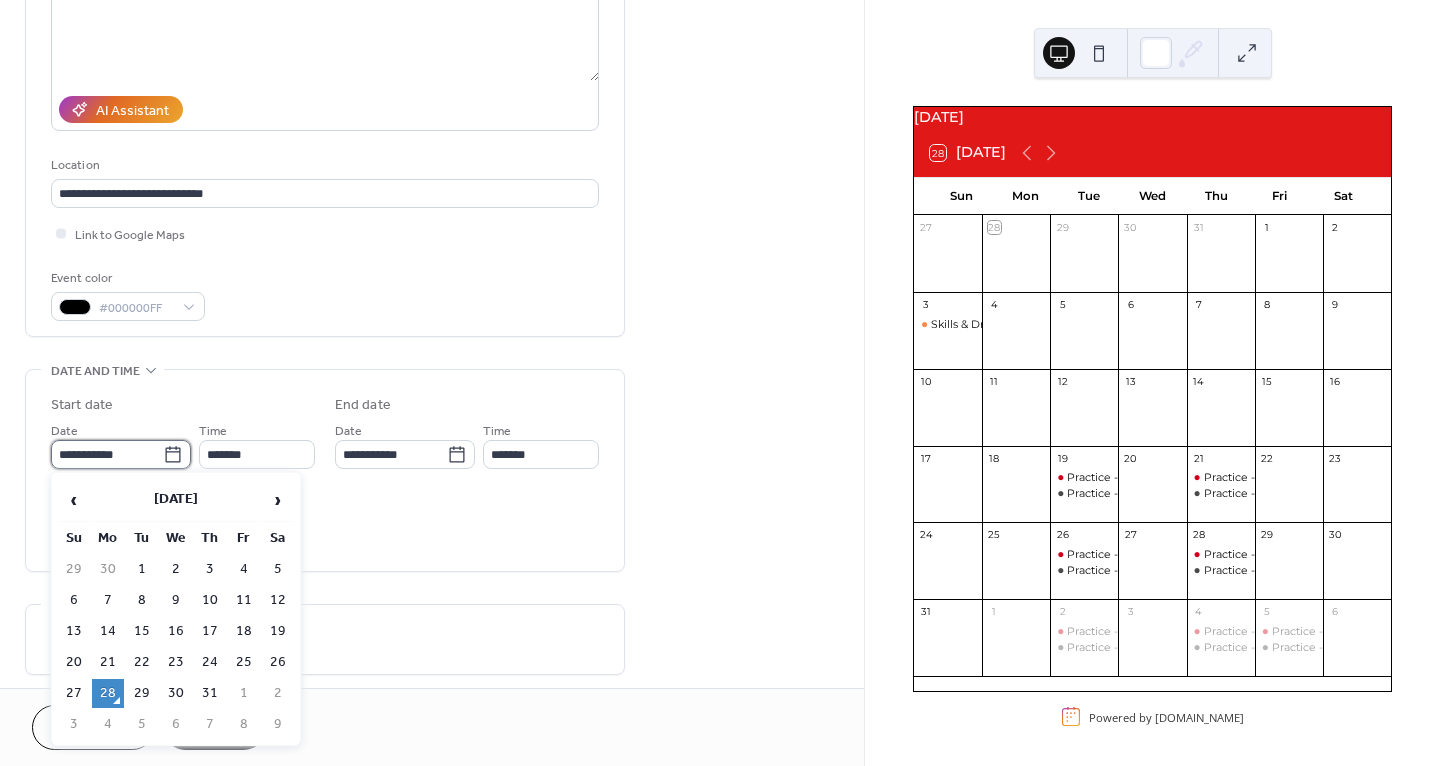 click on "**********" at bounding box center (107, 454) 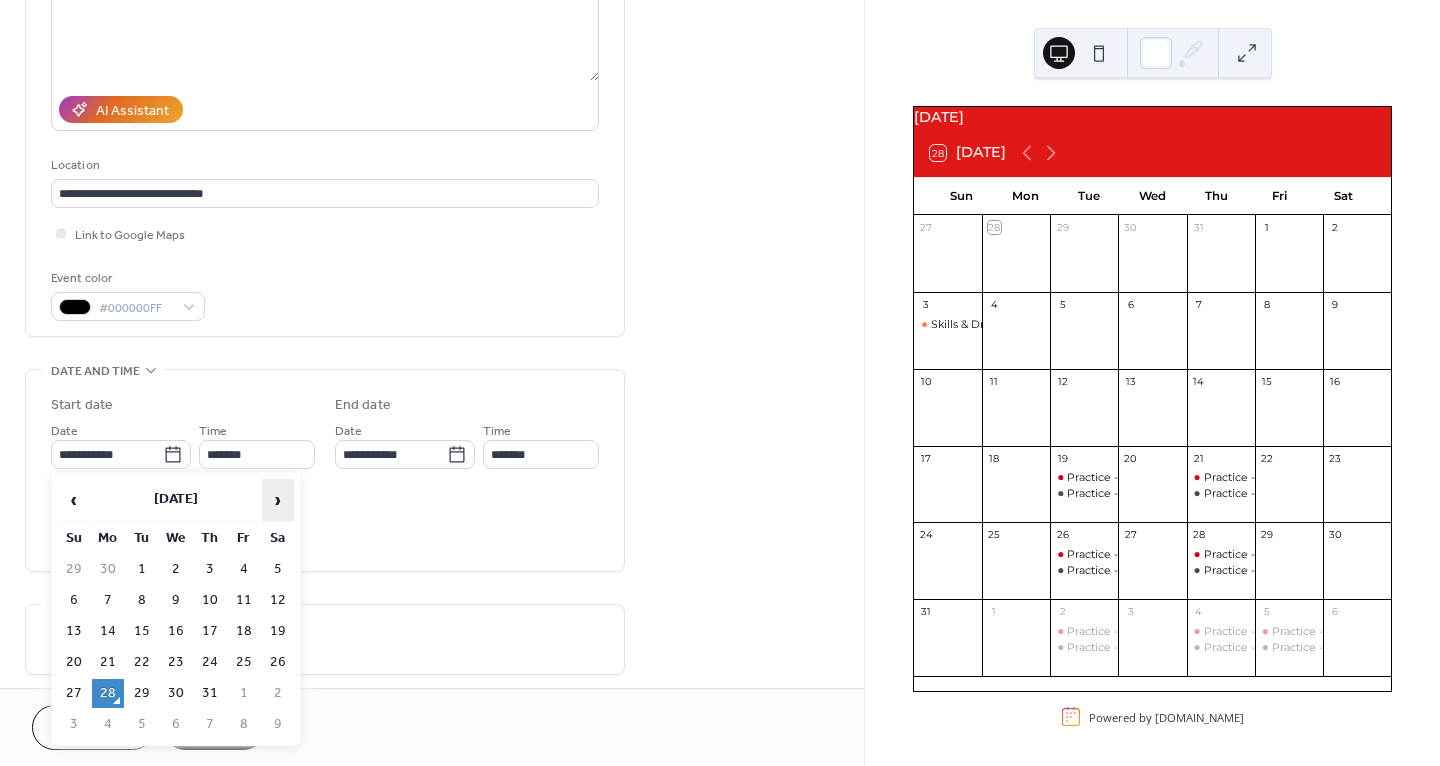 click on "›" at bounding box center (278, 500) 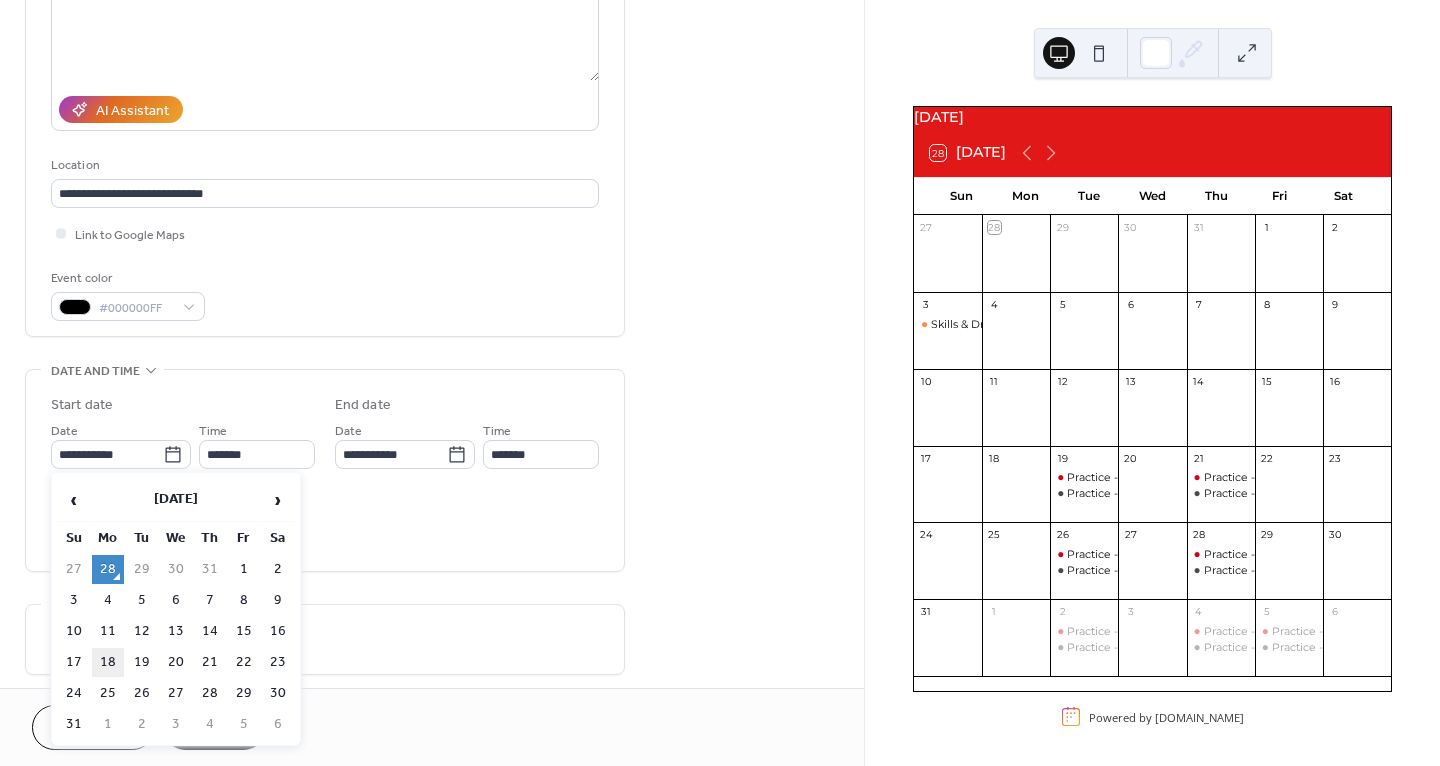 click on "18" at bounding box center (108, 662) 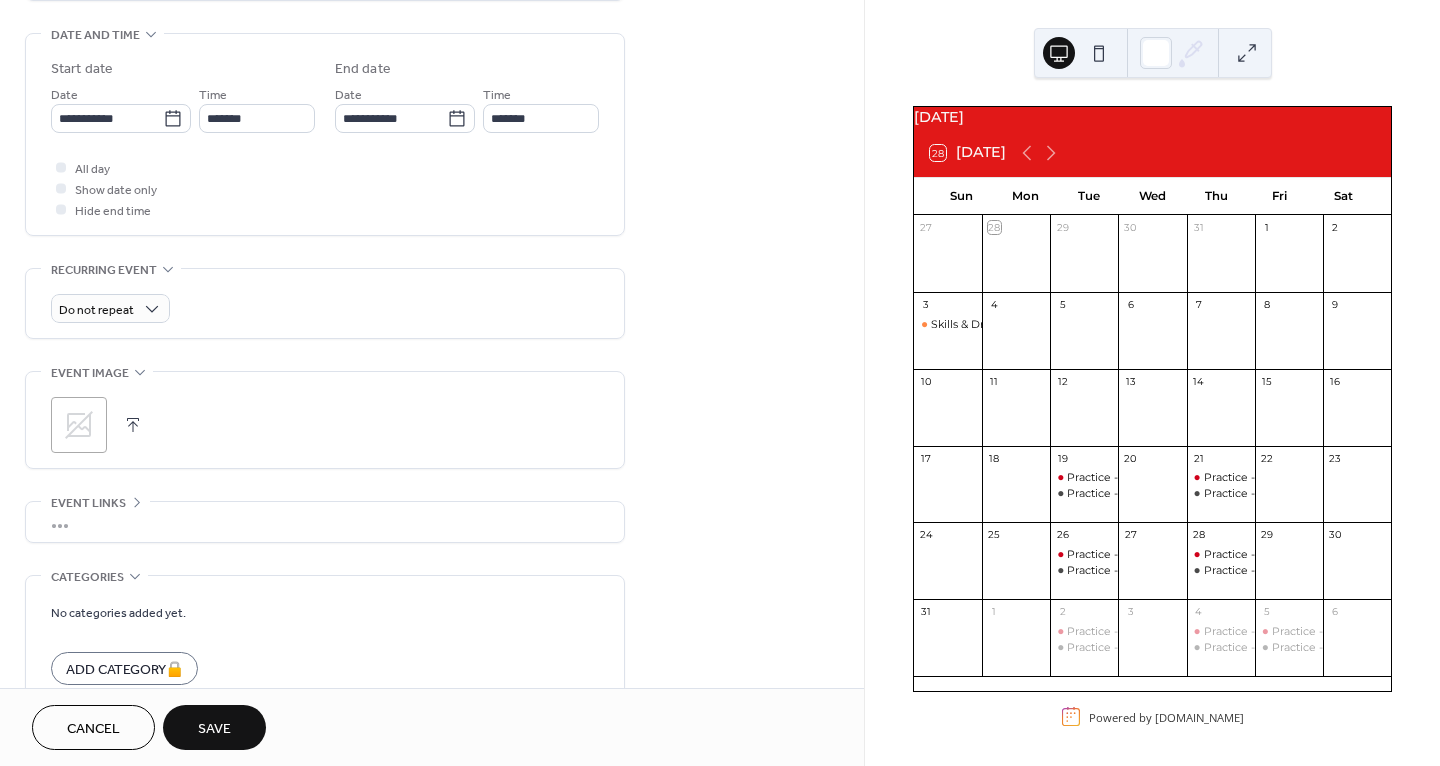 scroll, scrollTop: 718, scrollLeft: 0, axis: vertical 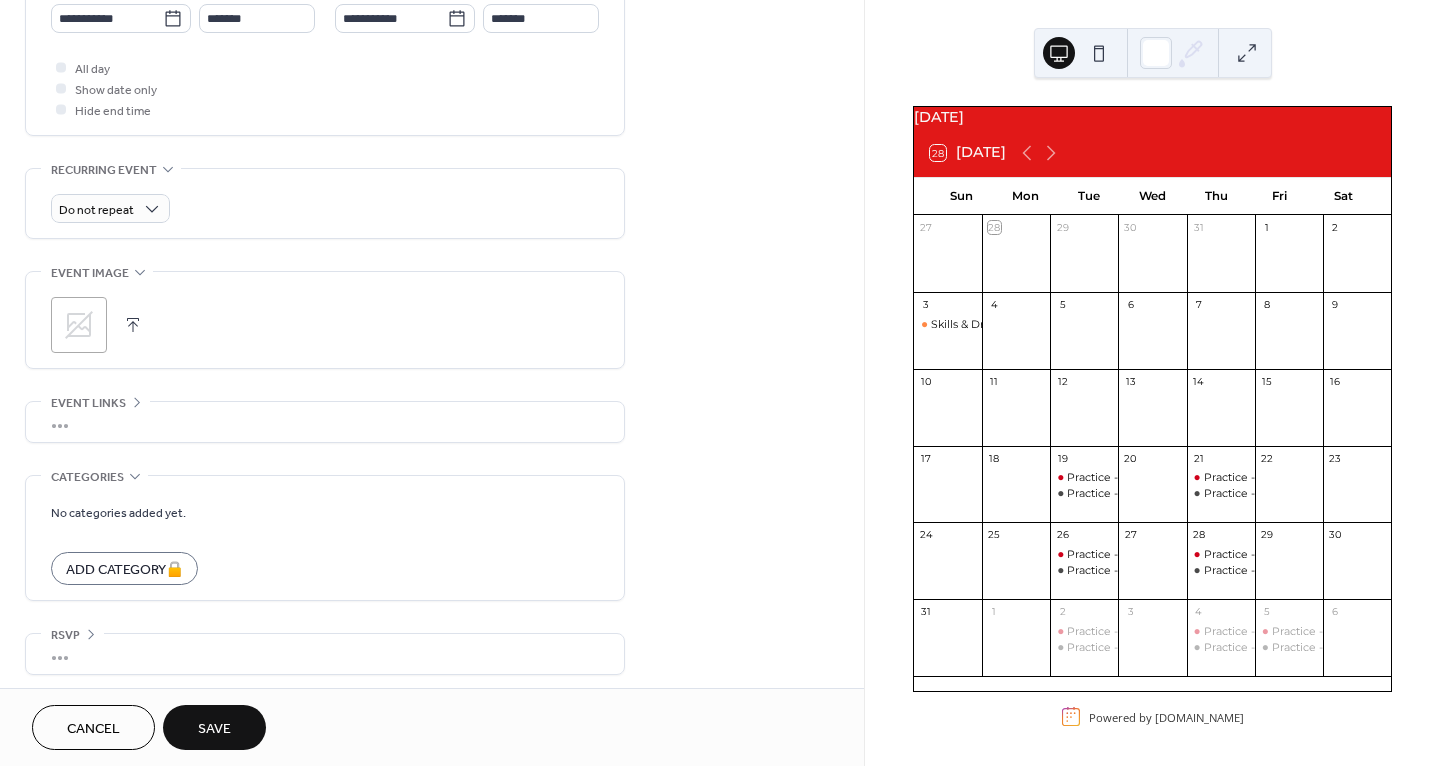 click on "Save" at bounding box center (214, 729) 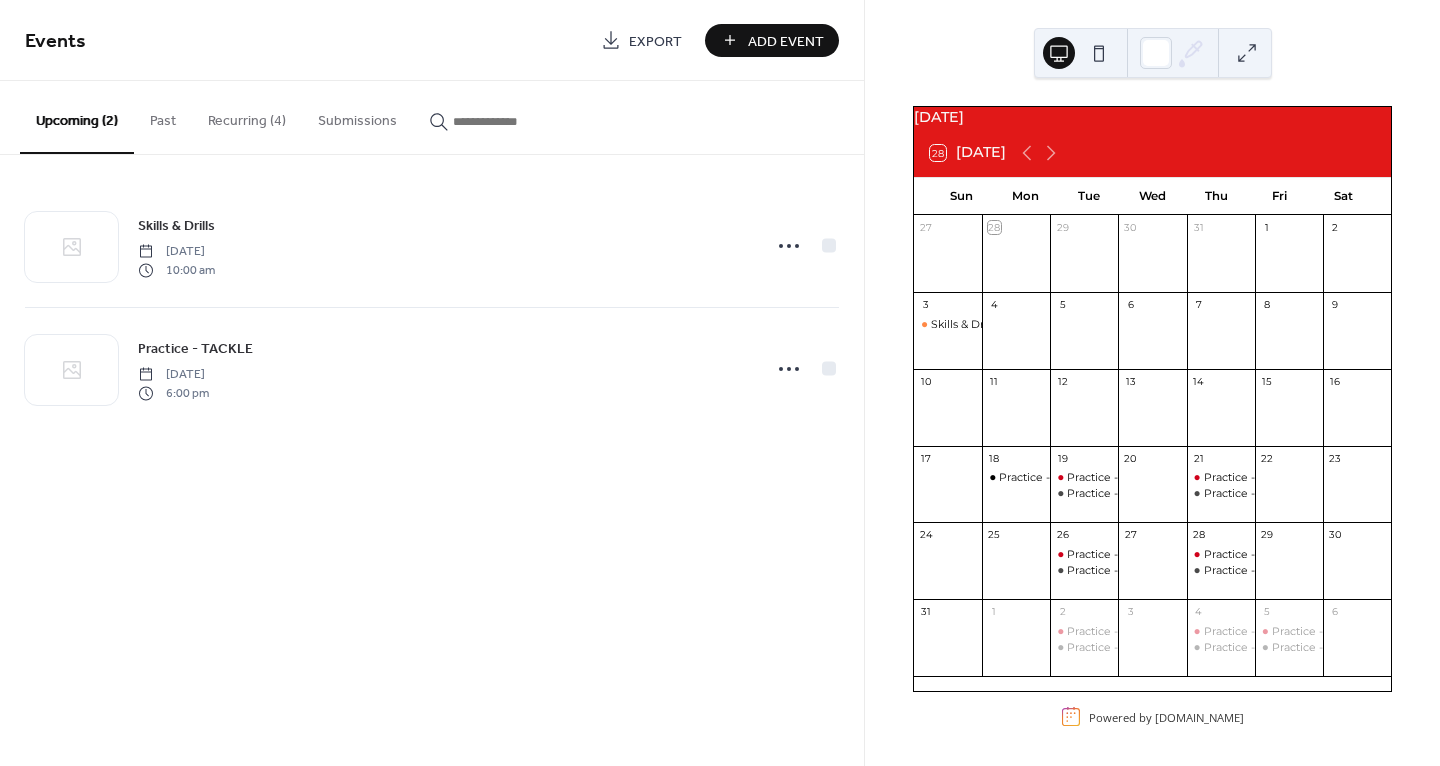 click on "Add Event" at bounding box center [786, 41] 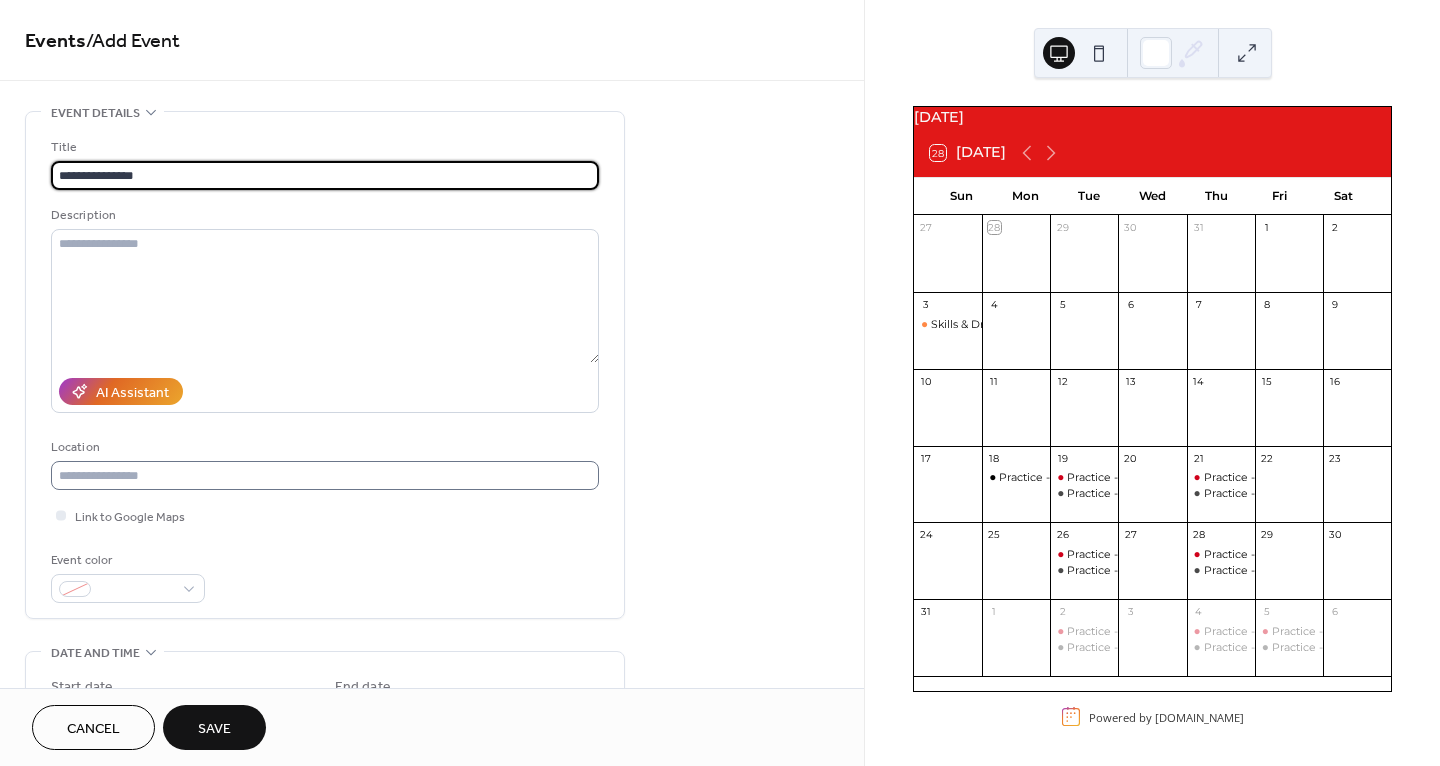 type on "**********" 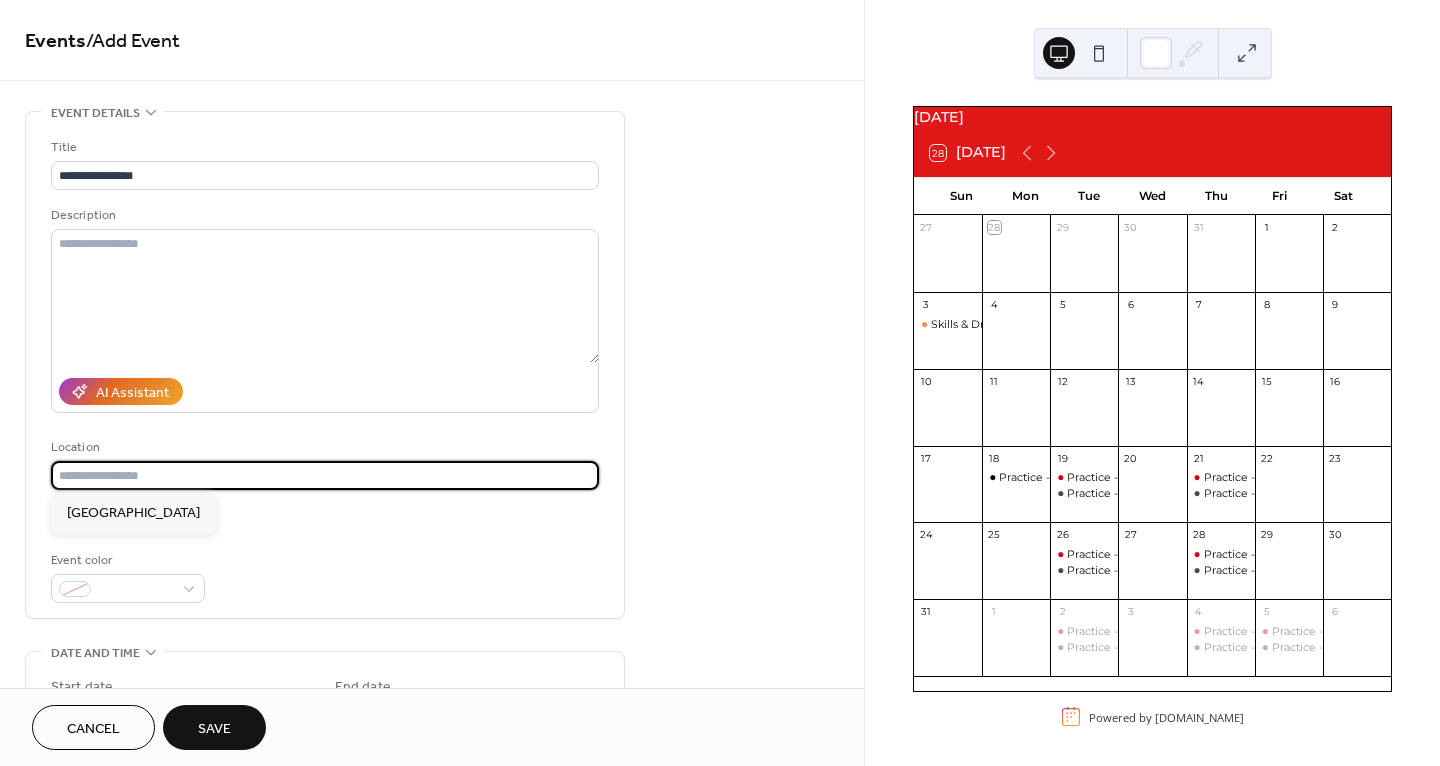click at bounding box center [325, 475] 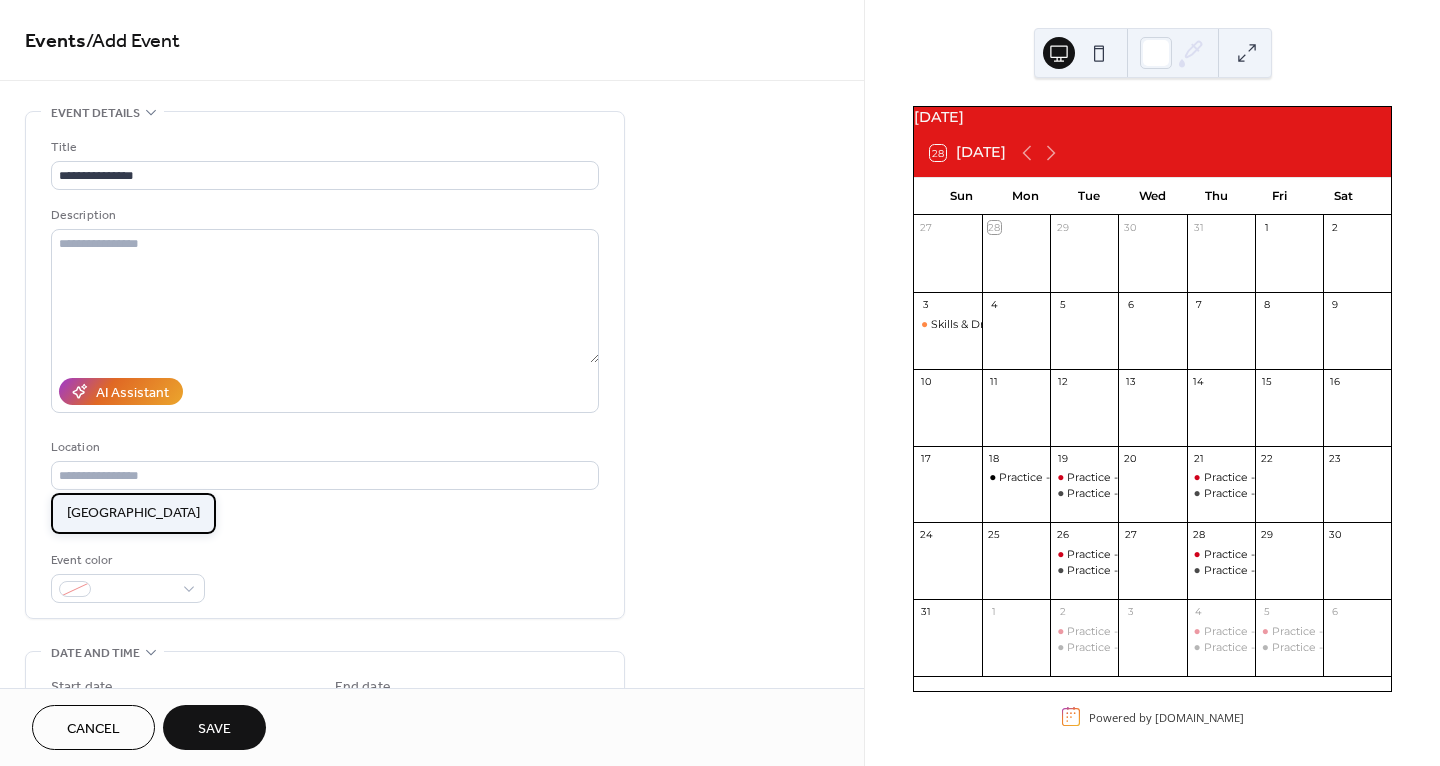 click on "[GEOGRAPHIC_DATA]" at bounding box center (133, 513) 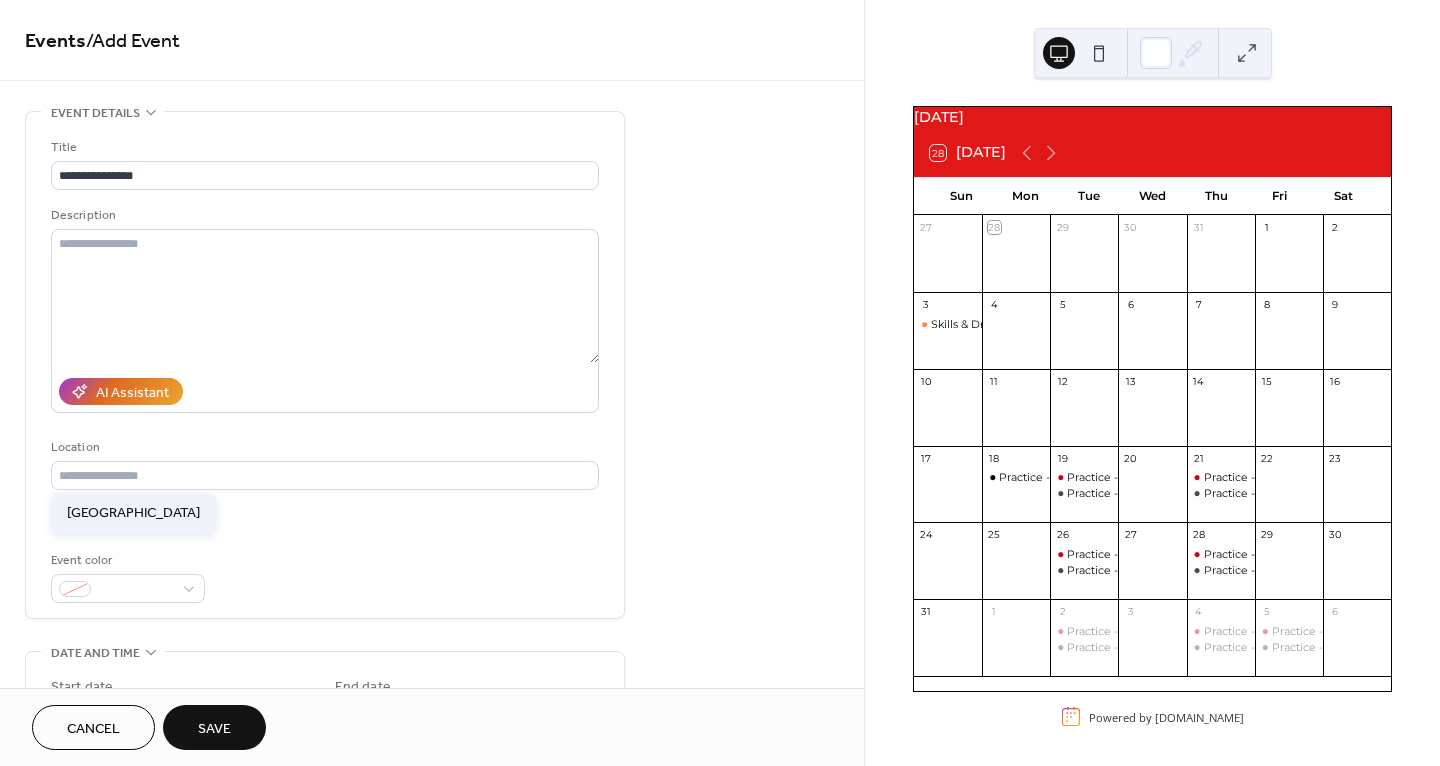 type on "**********" 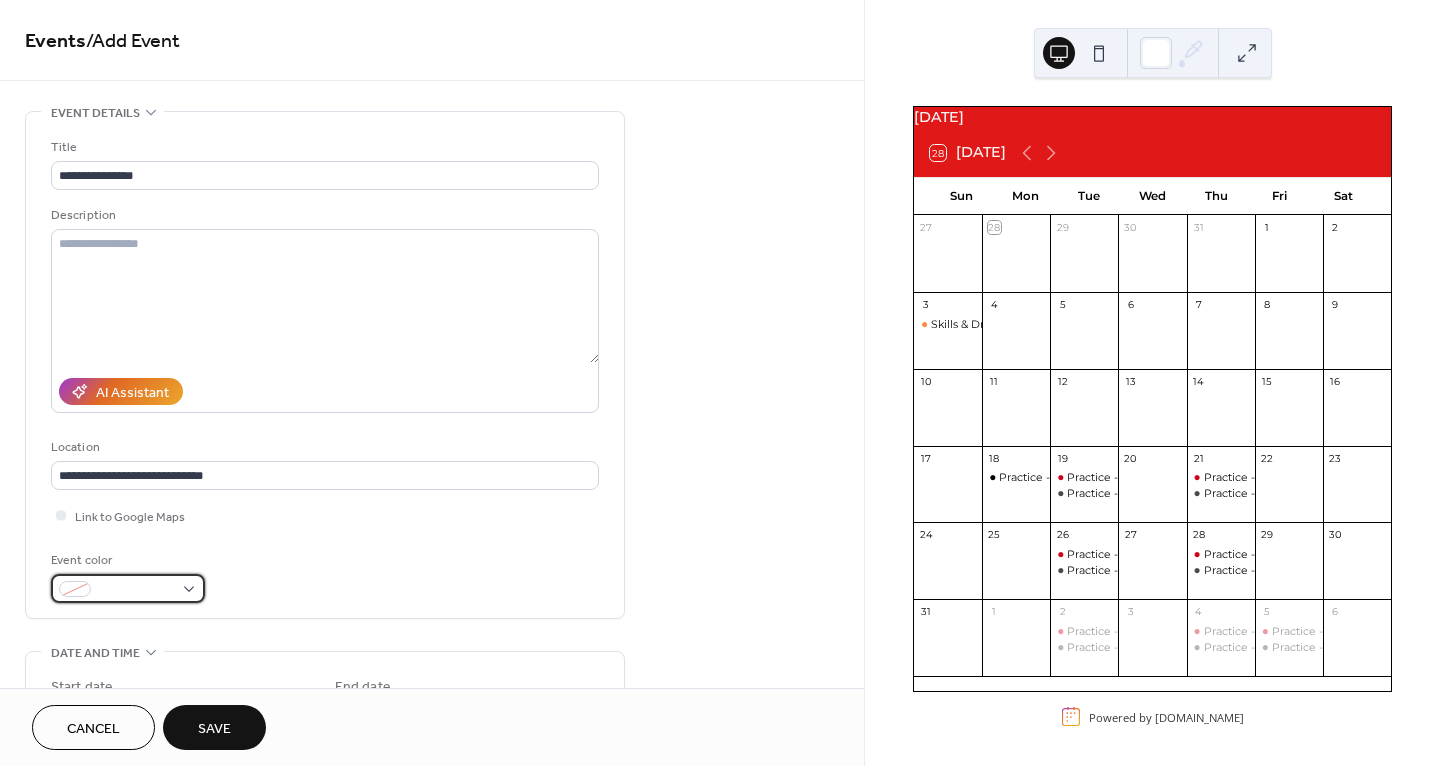click at bounding box center (136, 590) 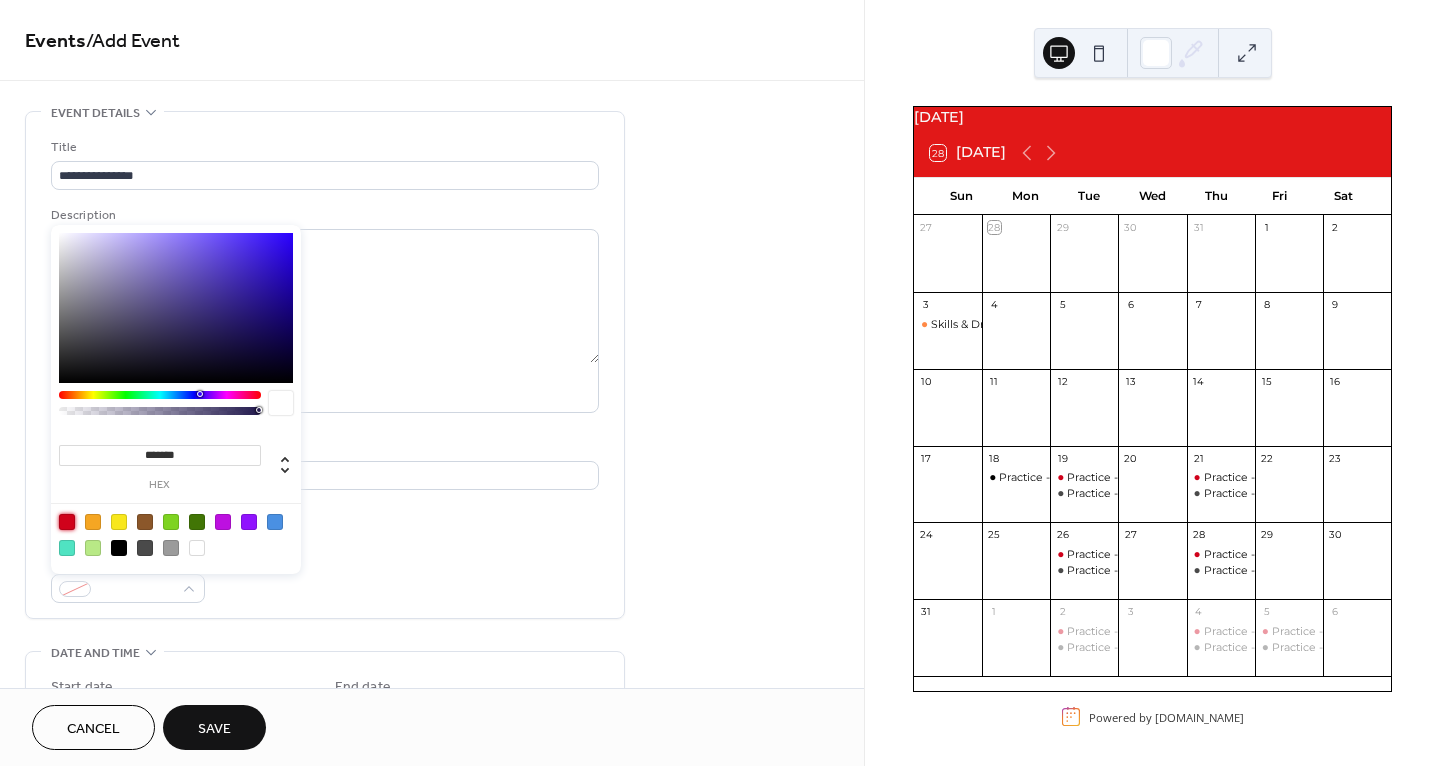 click at bounding box center (67, 522) 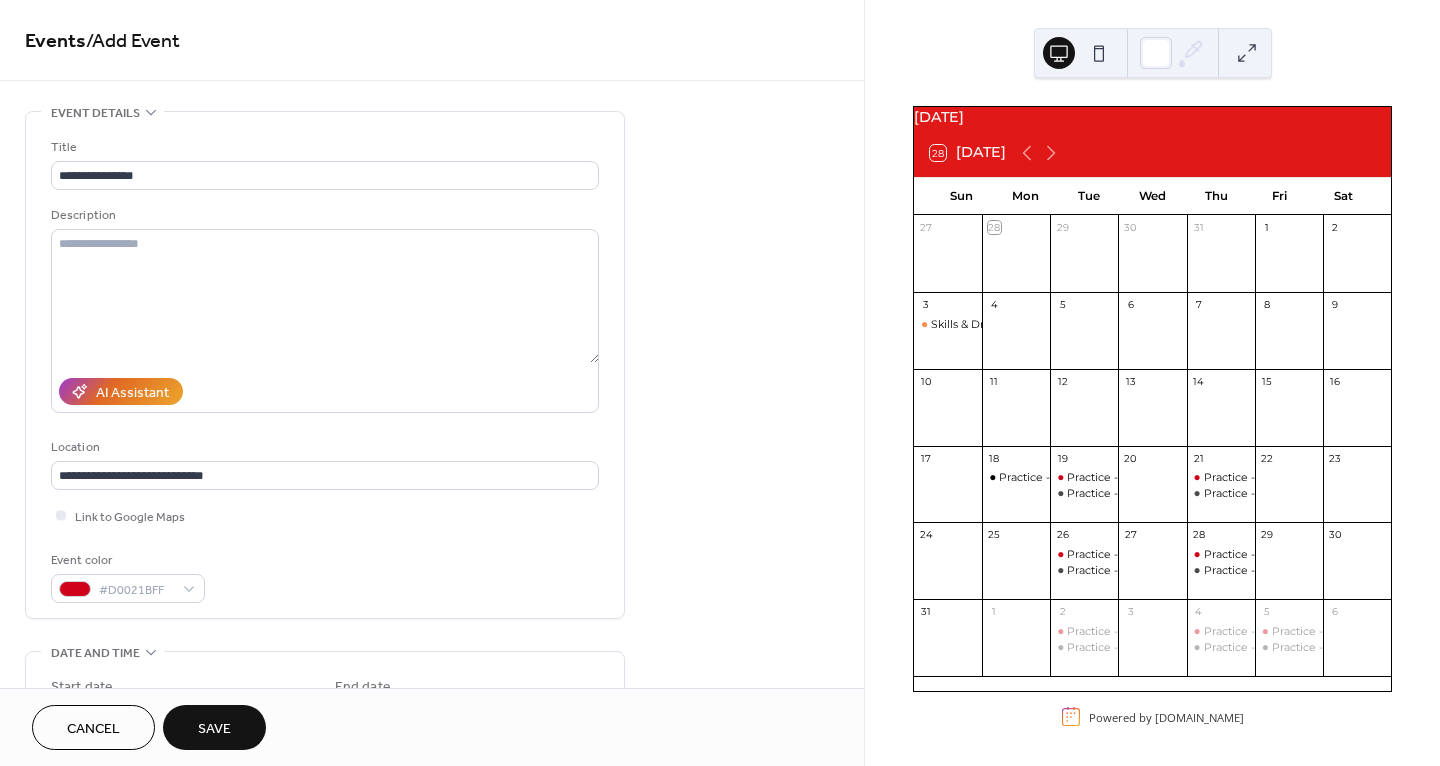click on "**********" at bounding box center [325, 370] 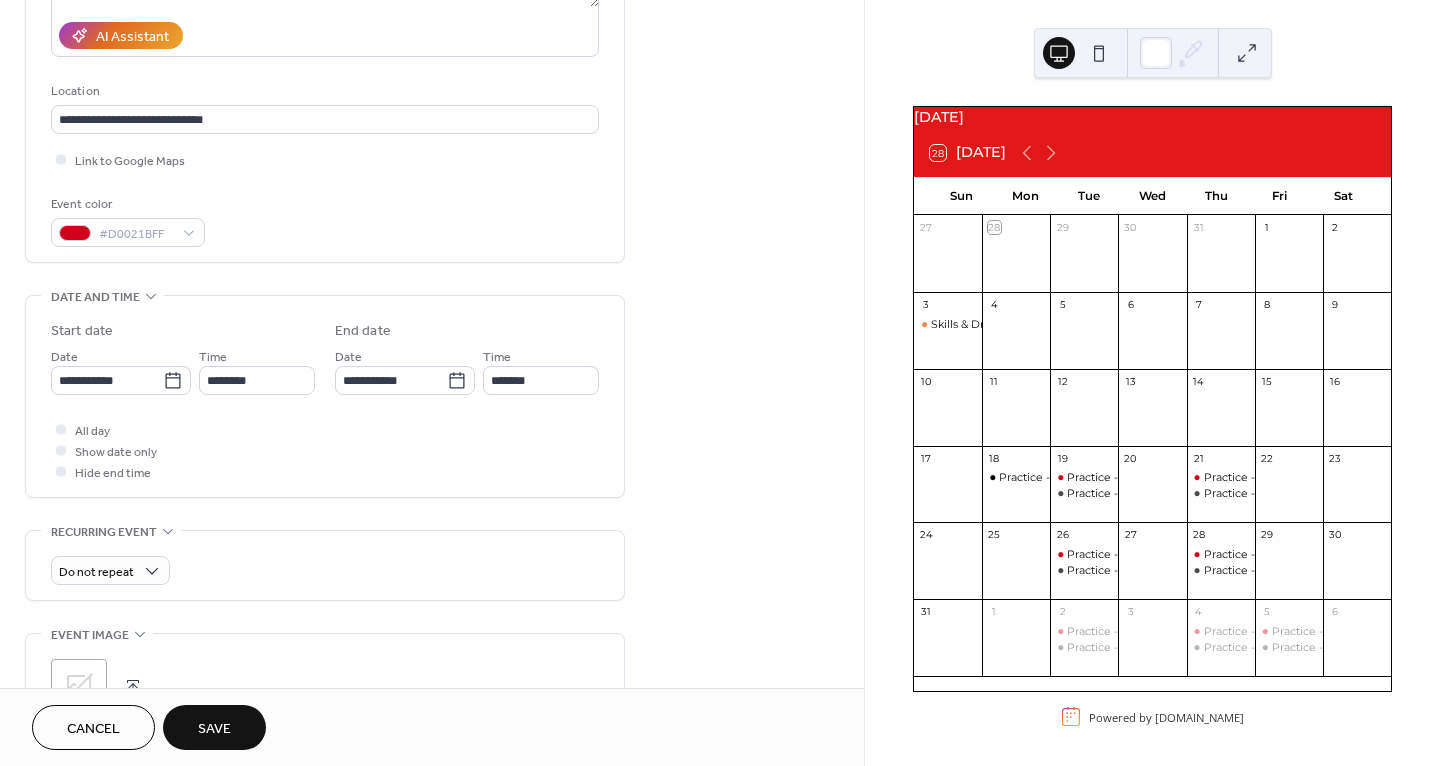scroll, scrollTop: 361, scrollLeft: 0, axis: vertical 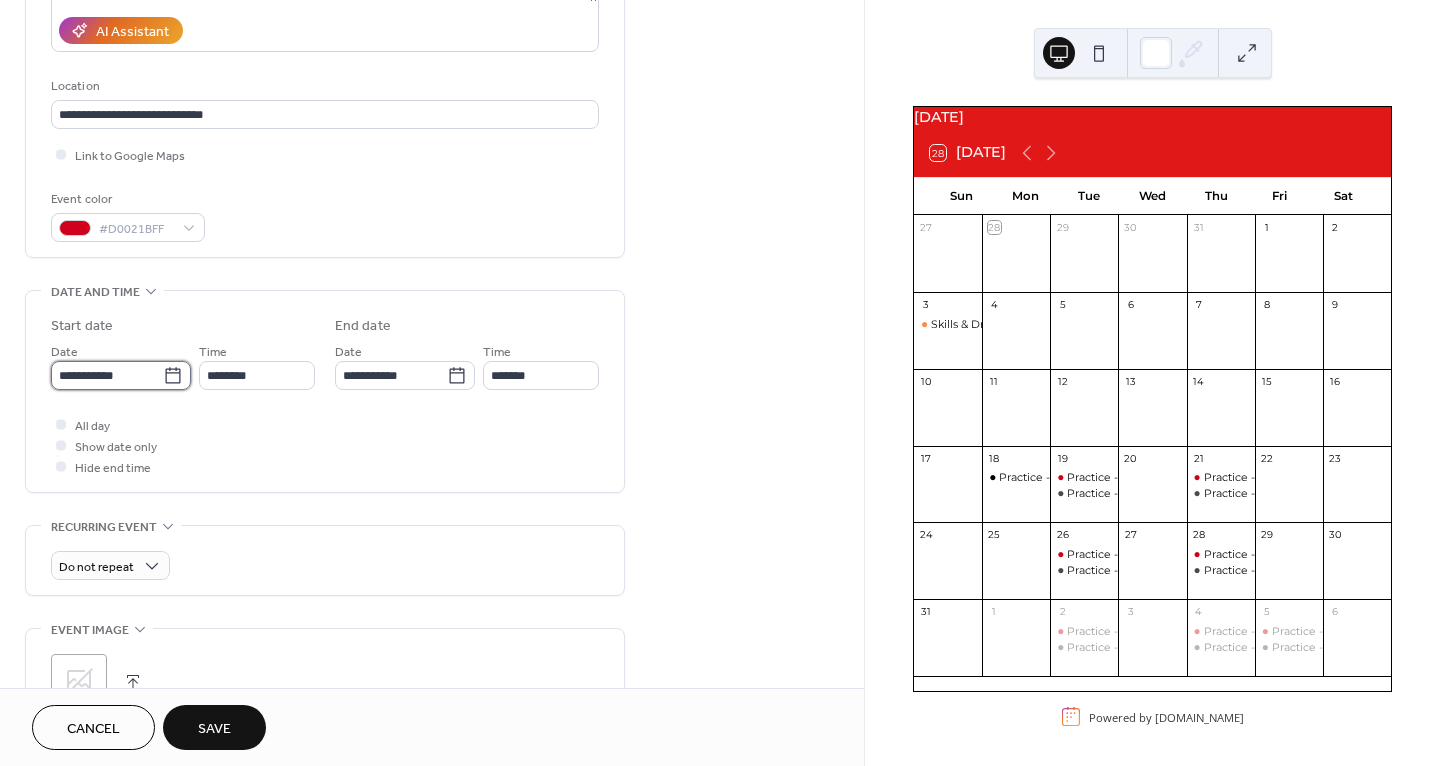 click on "**********" at bounding box center (107, 375) 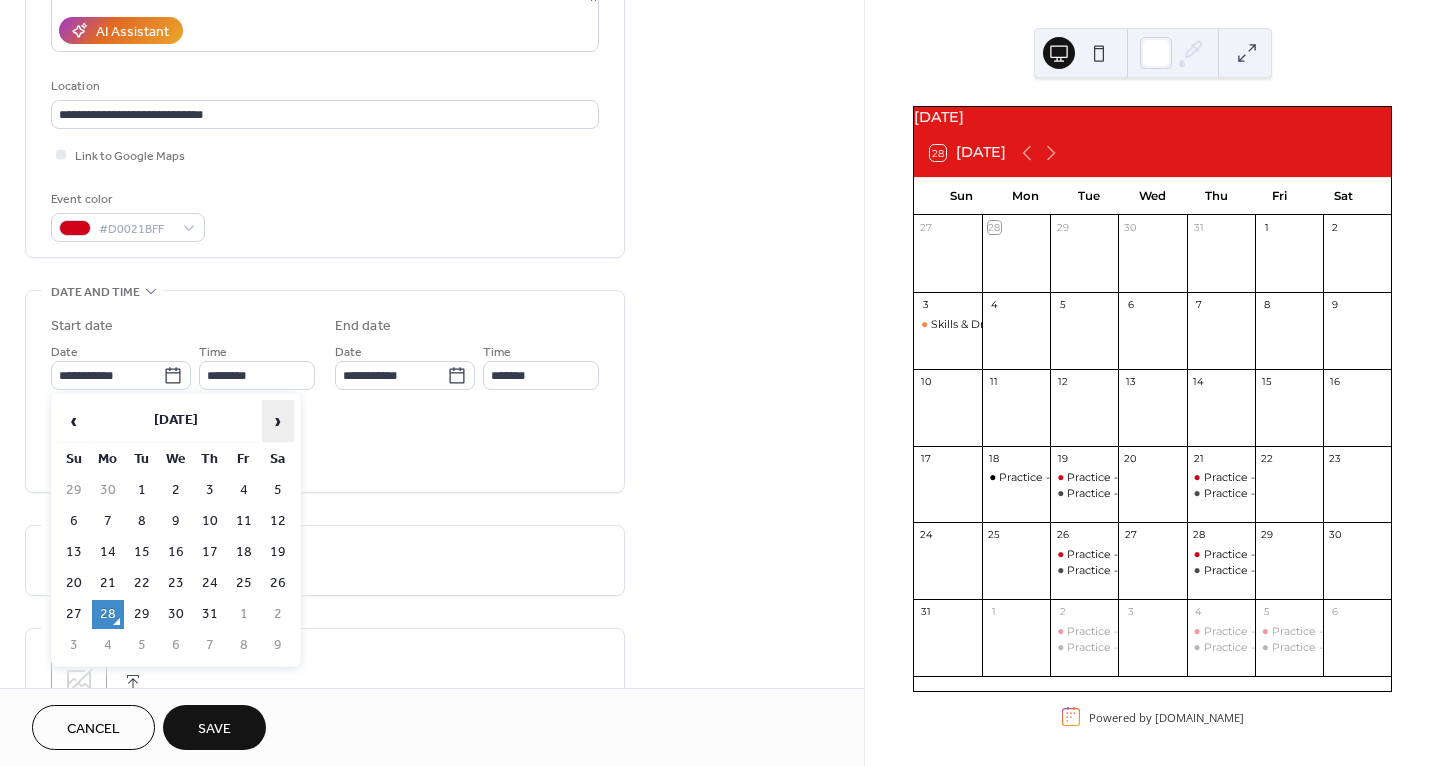 click on "›" at bounding box center [278, 421] 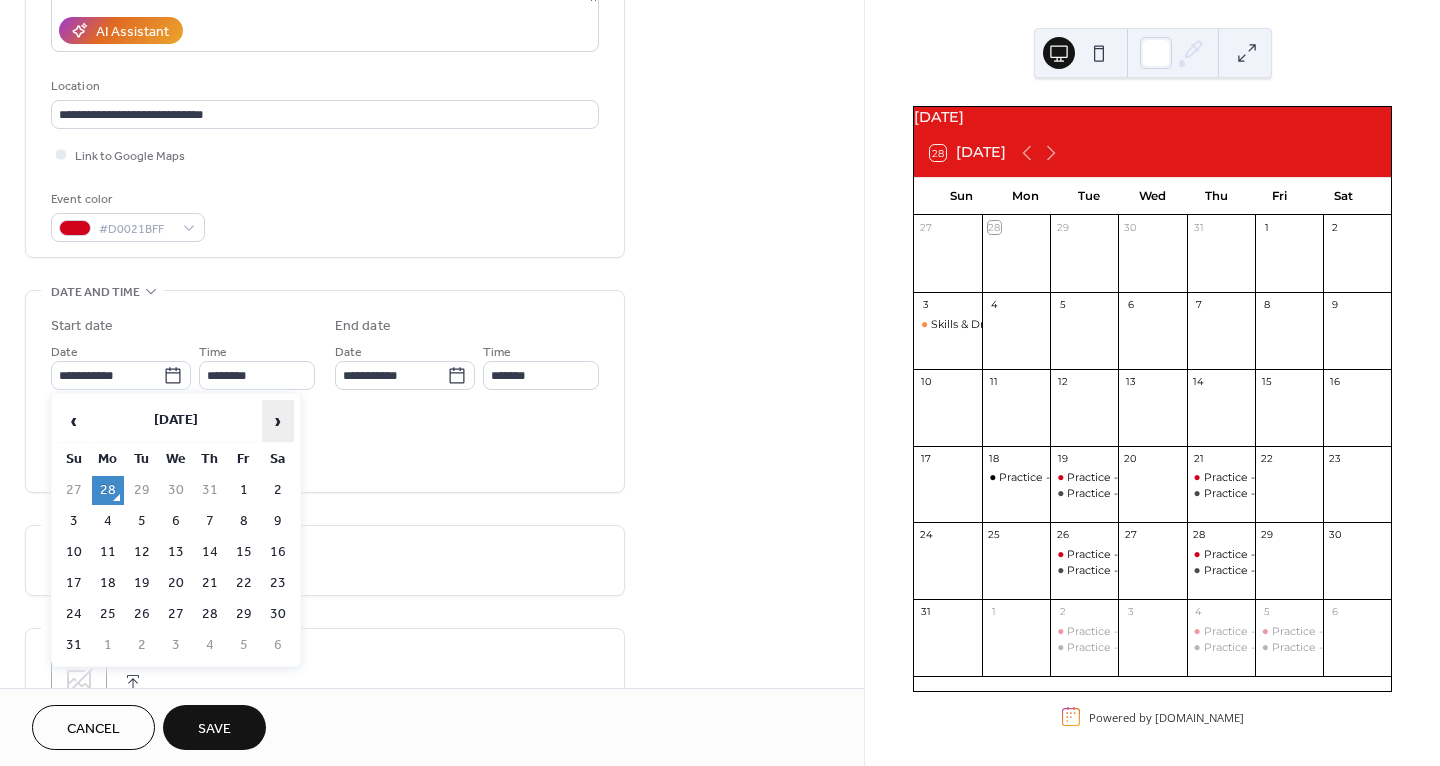 click on "›" at bounding box center (278, 421) 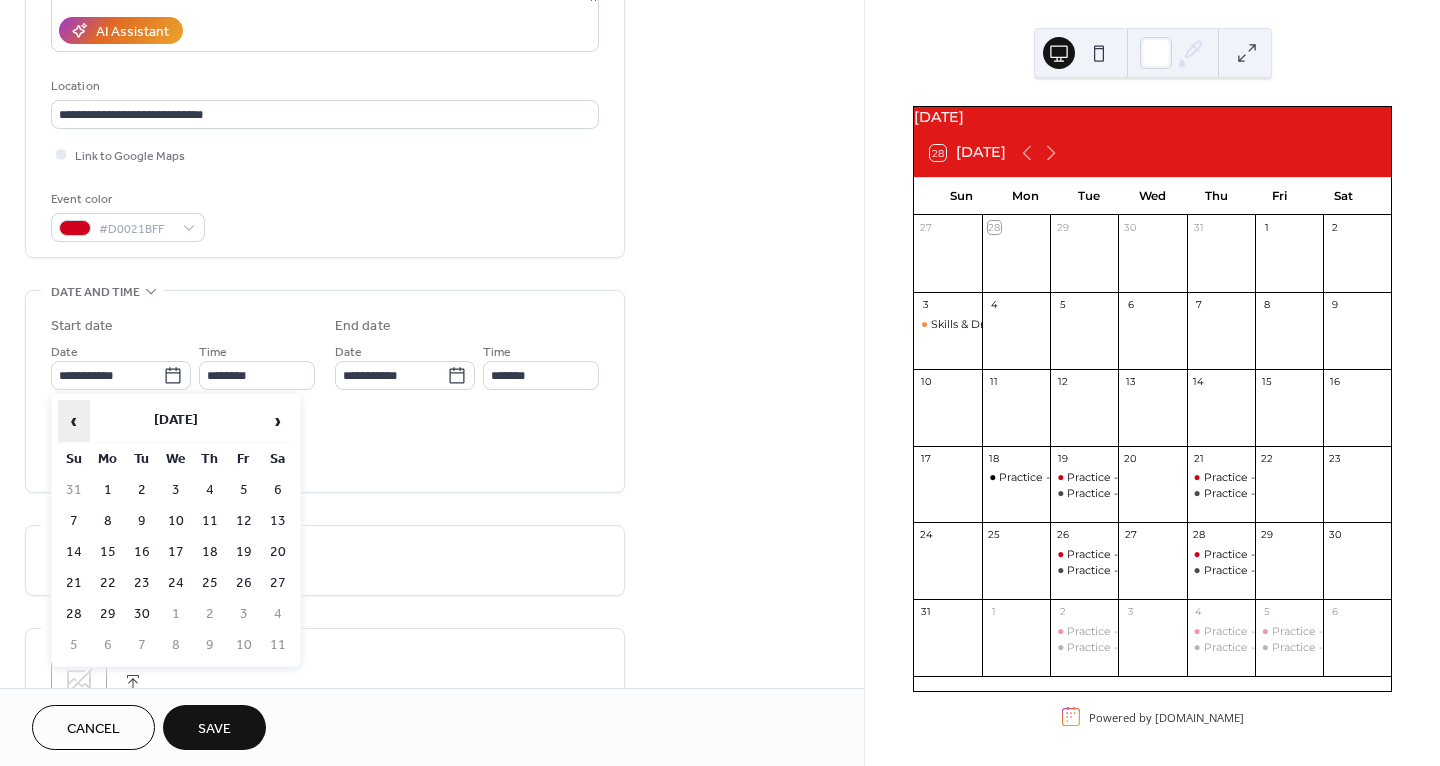 click on "‹" at bounding box center [74, 421] 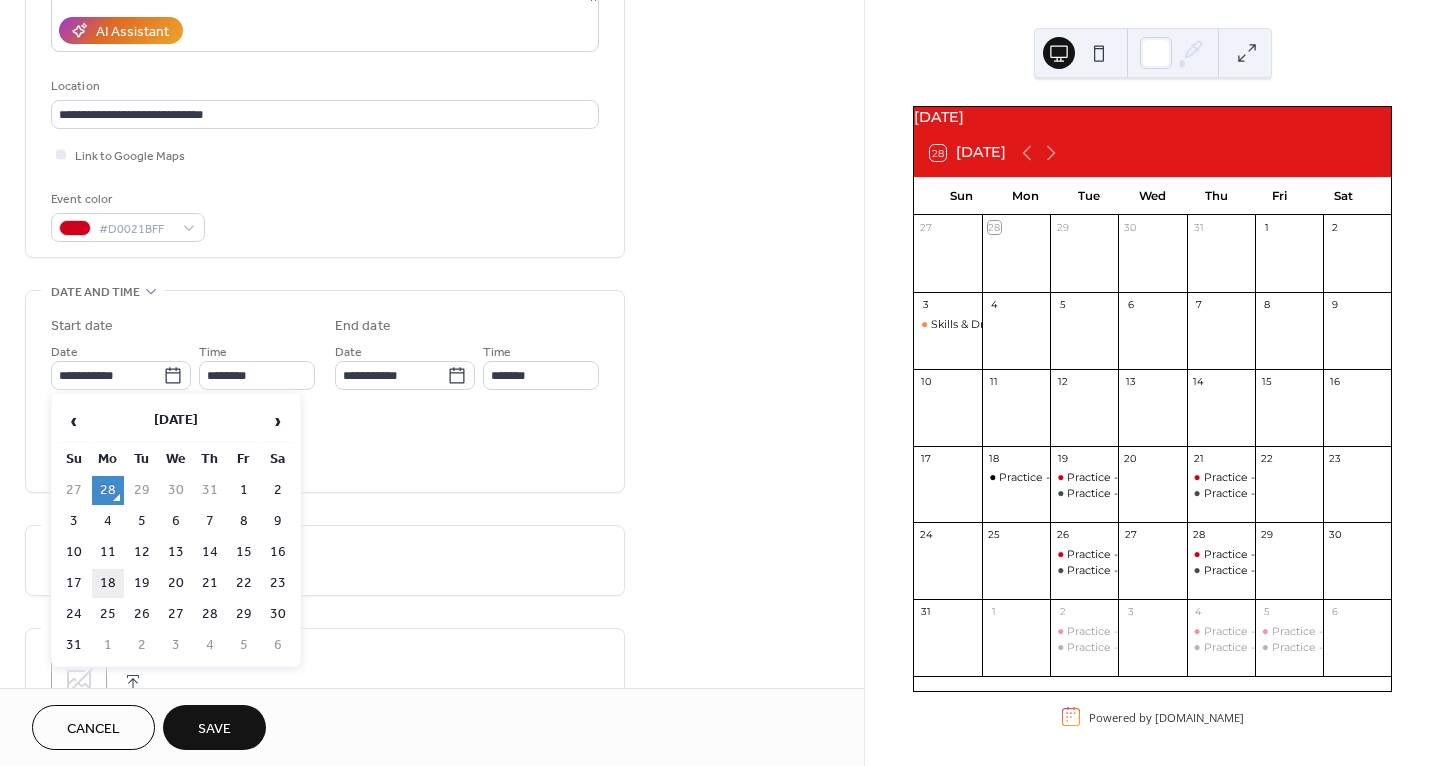 click on "18" at bounding box center (108, 583) 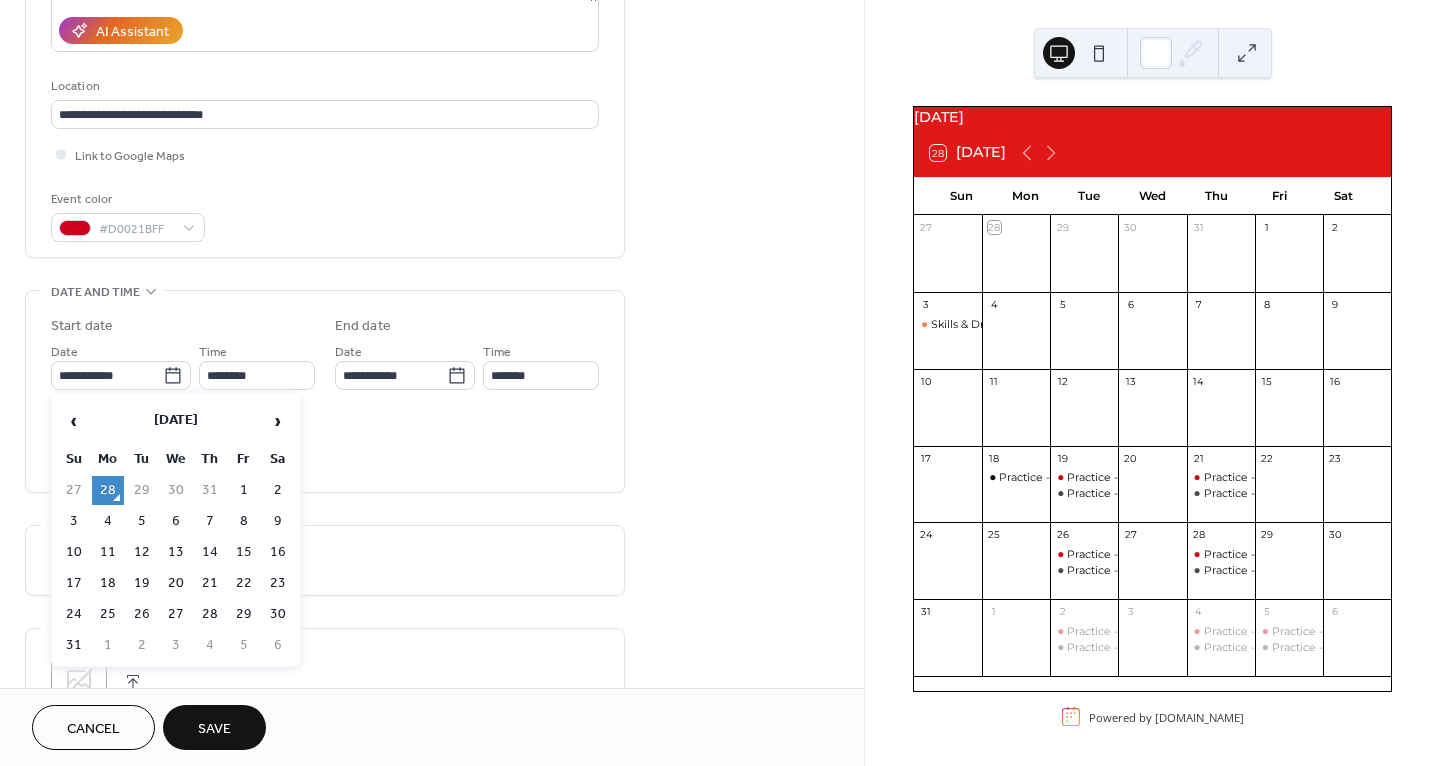 type on "**********" 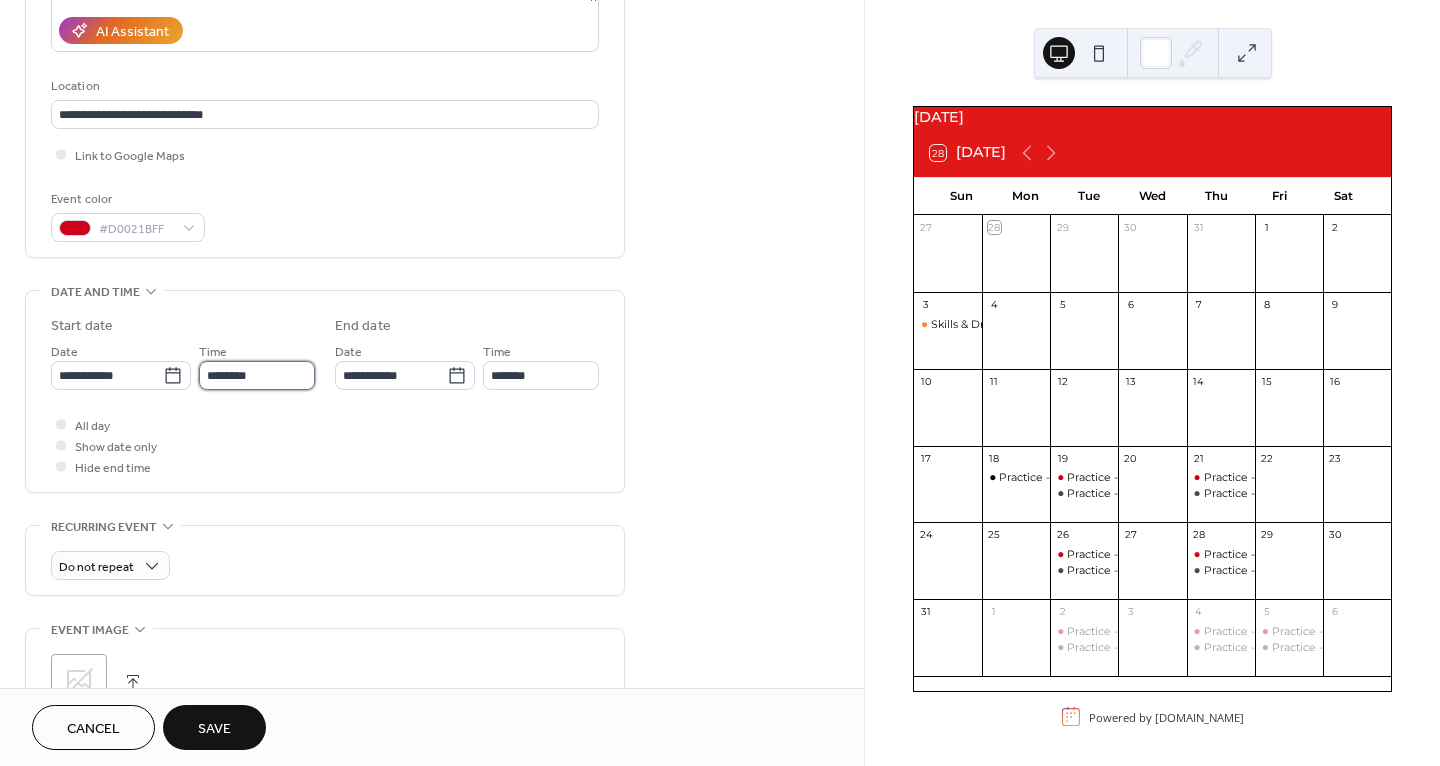 click on "********" at bounding box center (257, 375) 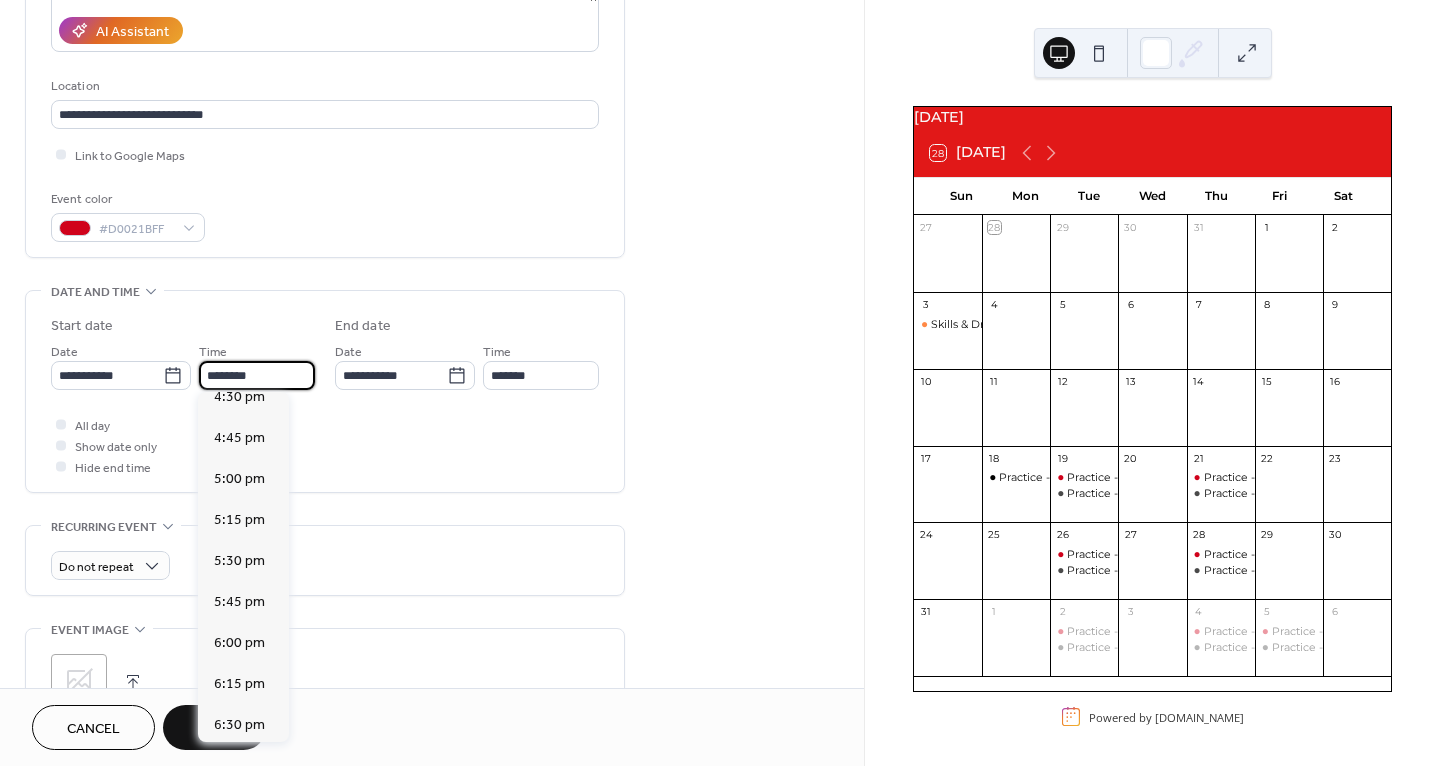 scroll, scrollTop: 2753, scrollLeft: 0, axis: vertical 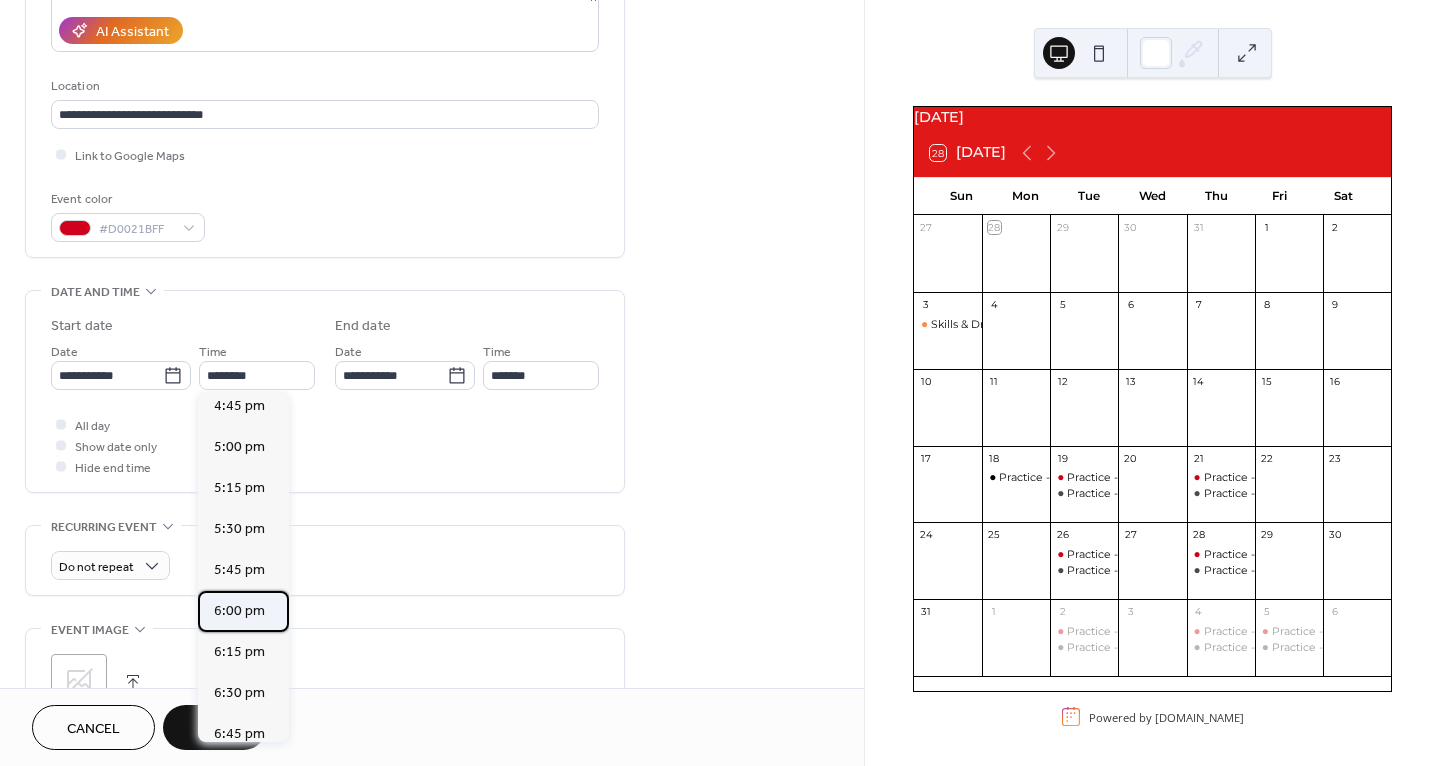 click on "6:00 pm" at bounding box center (239, 610) 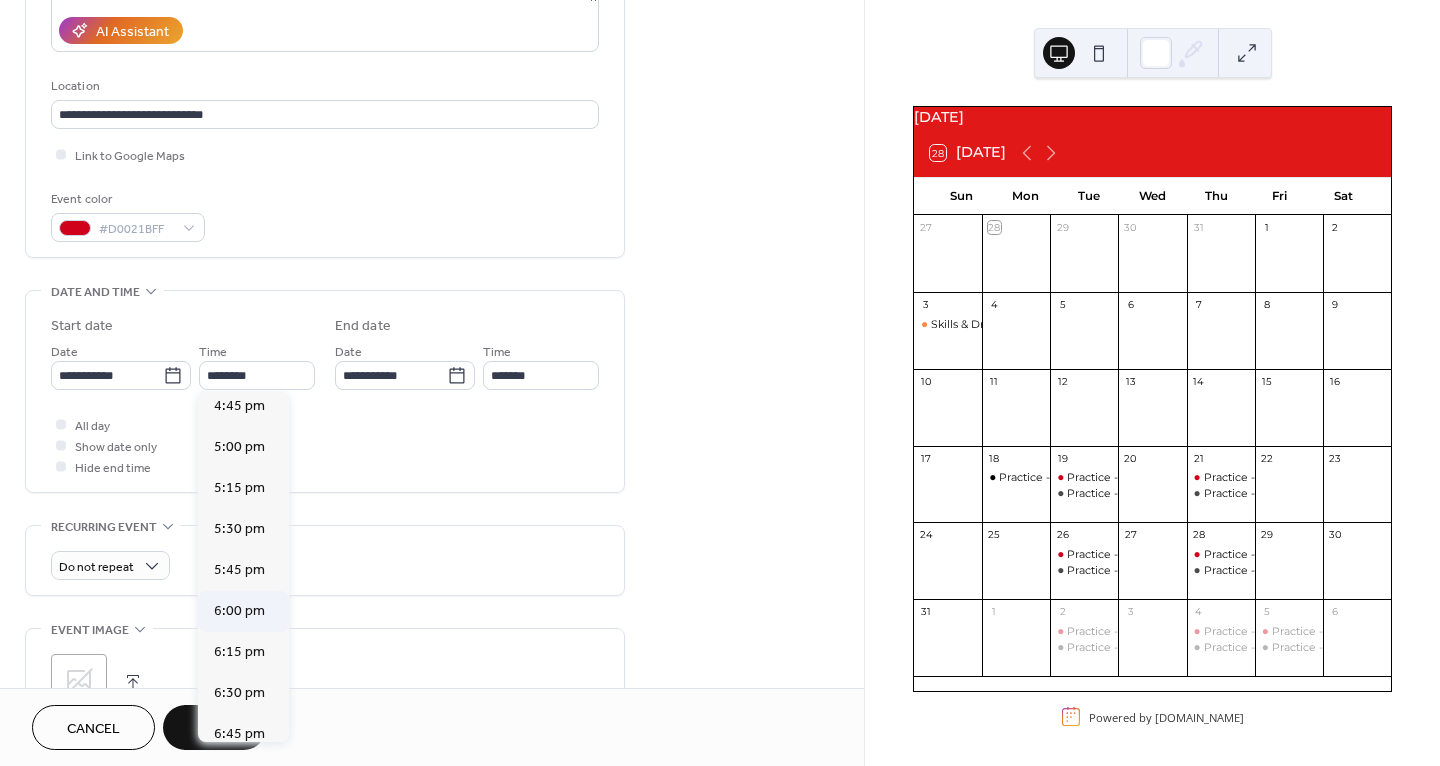 type on "*******" 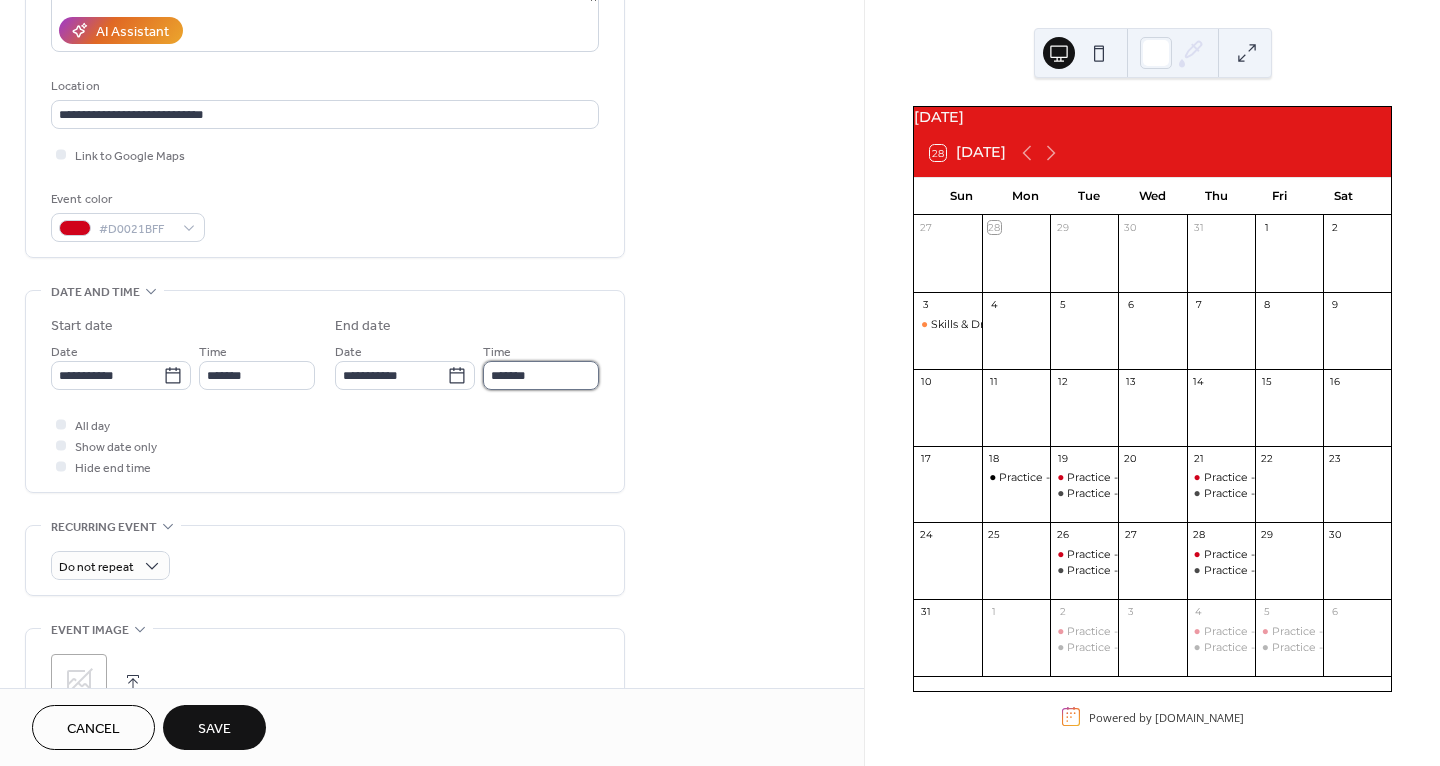 click on "*******" at bounding box center (541, 375) 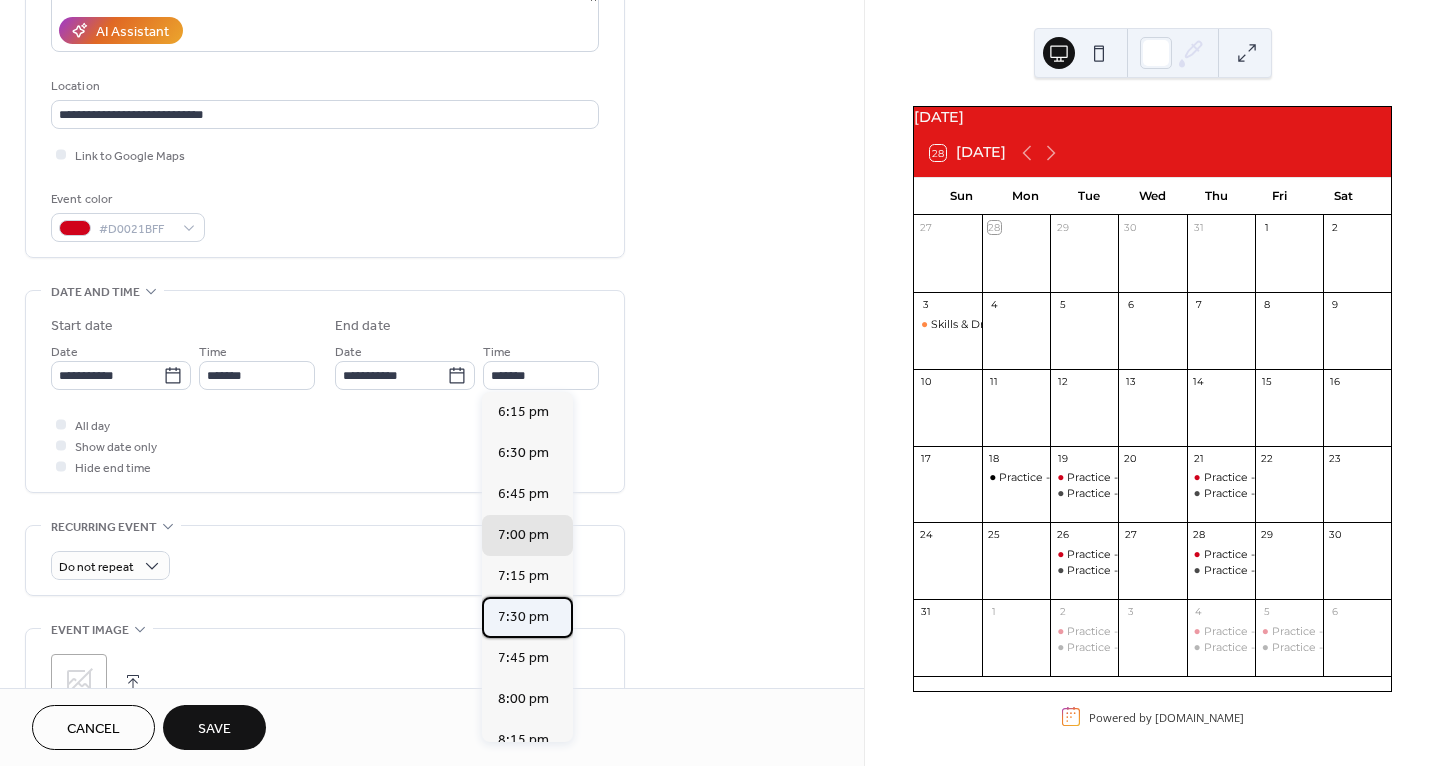 click on "7:30 pm" at bounding box center [527, 617] 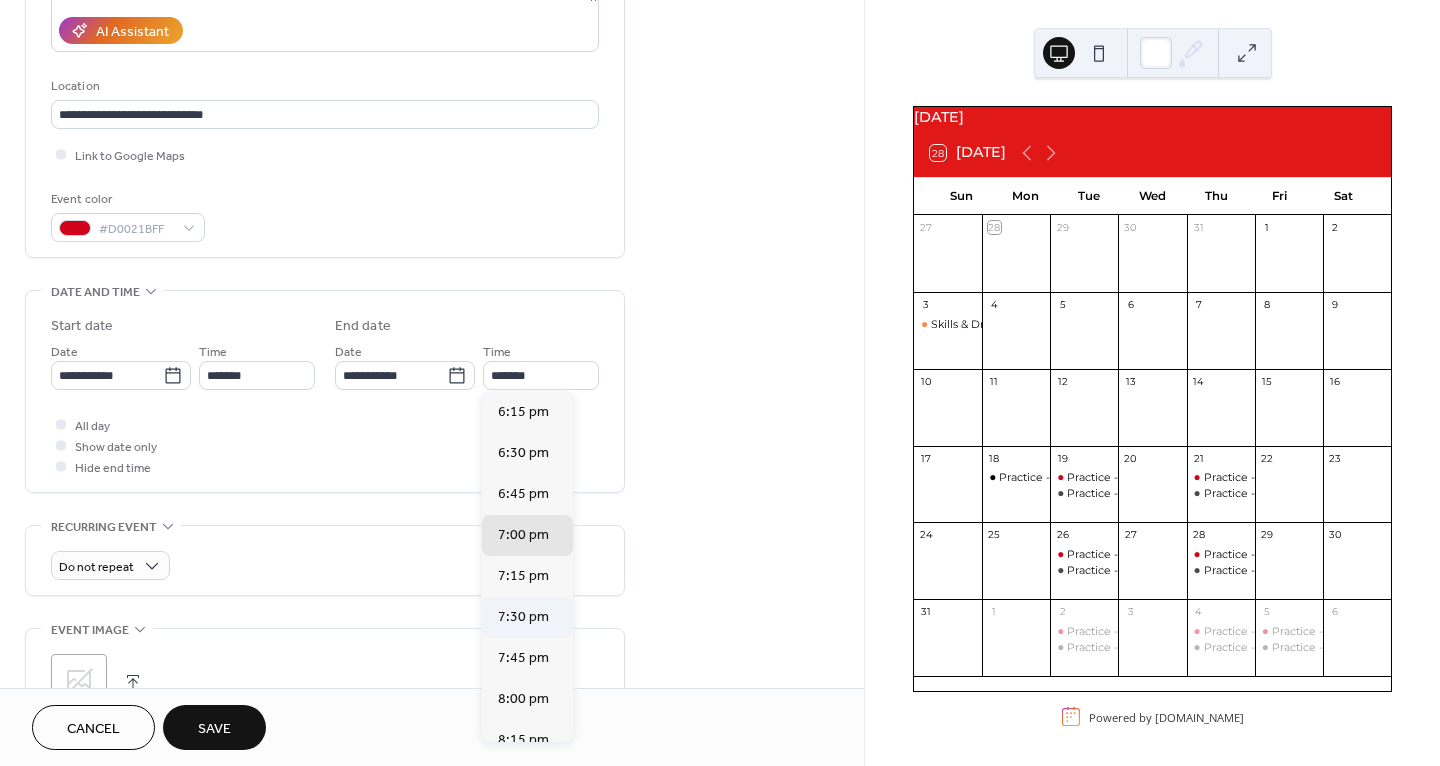 type on "*******" 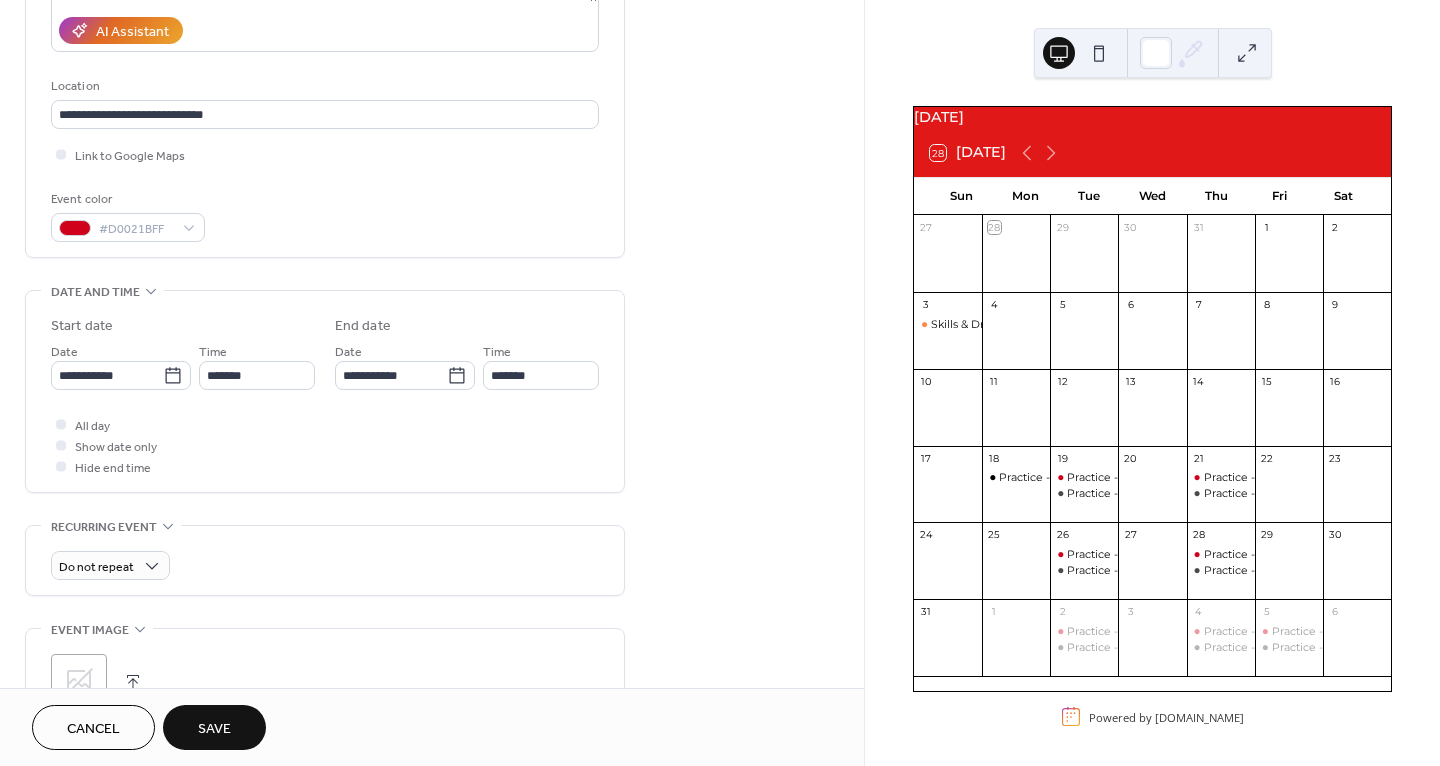 click on "All day Show date only Hide end time" at bounding box center [325, 445] 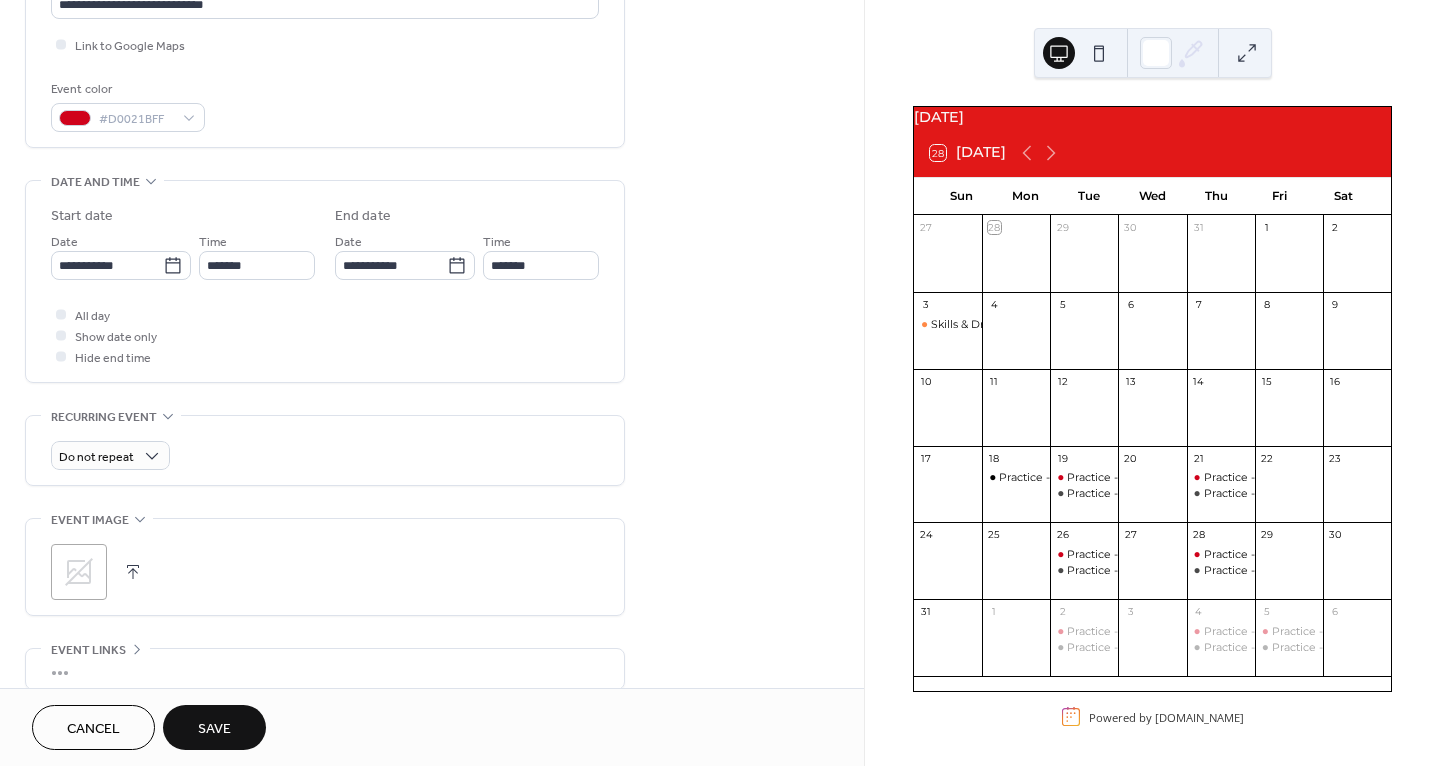 scroll, scrollTop: 478, scrollLeft: 0, axis: vertical 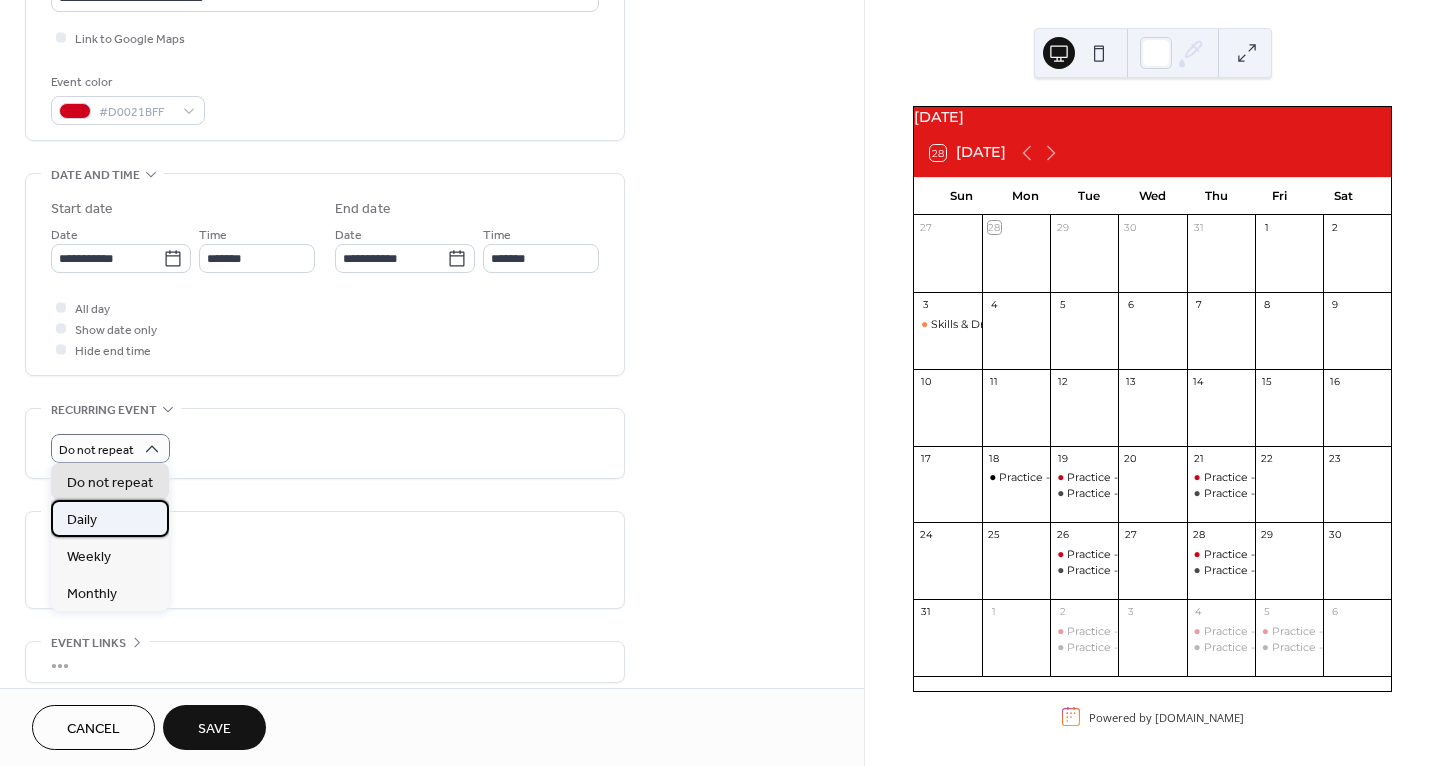 click on "Daily" at bounding box center [110, 518] 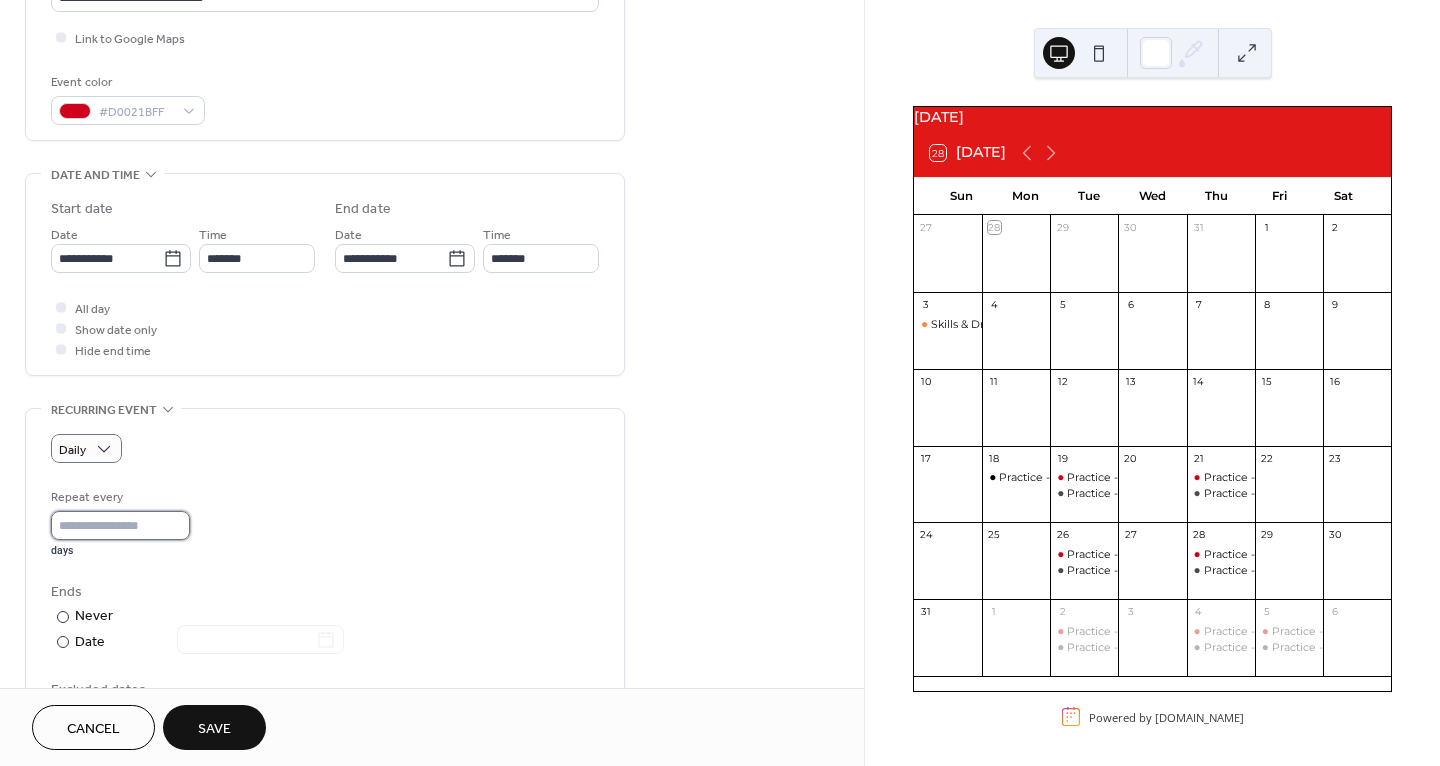 click on "*" at bounding box center [120, 525] 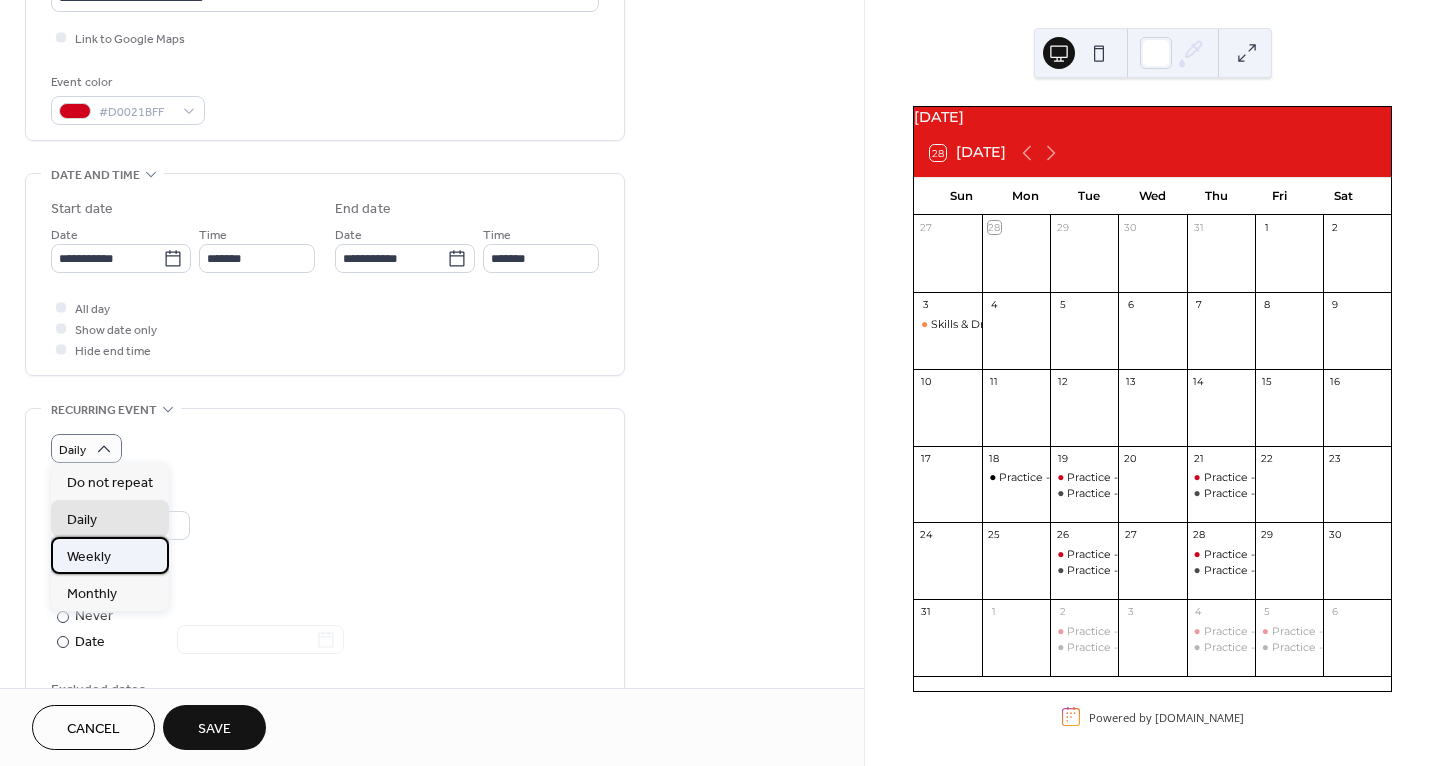 click on "Weekly" at bounding box center [89, 557] 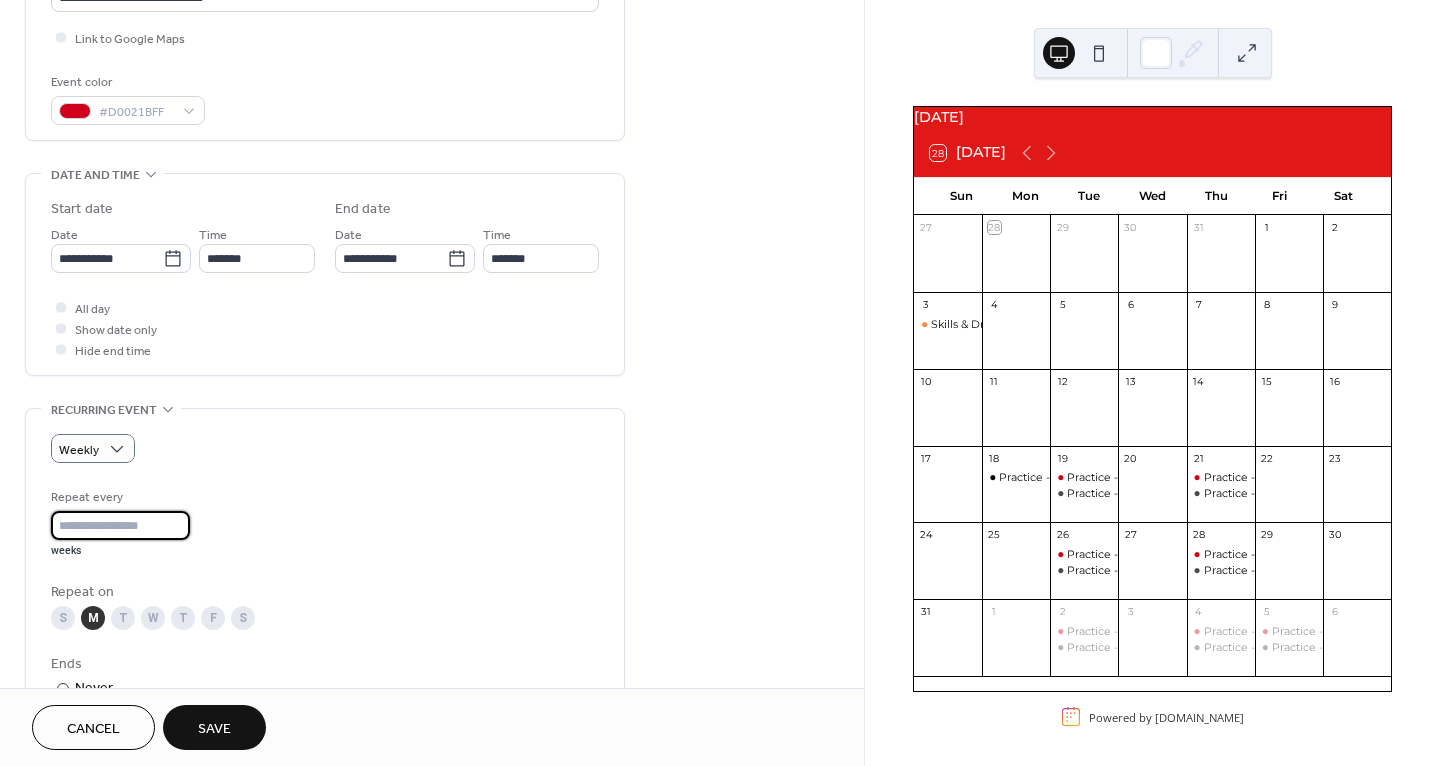 drag, startPoint x: 94, startPoint y: 519, endPoint x: 58, endPoint y: 520, distance: 36.013885 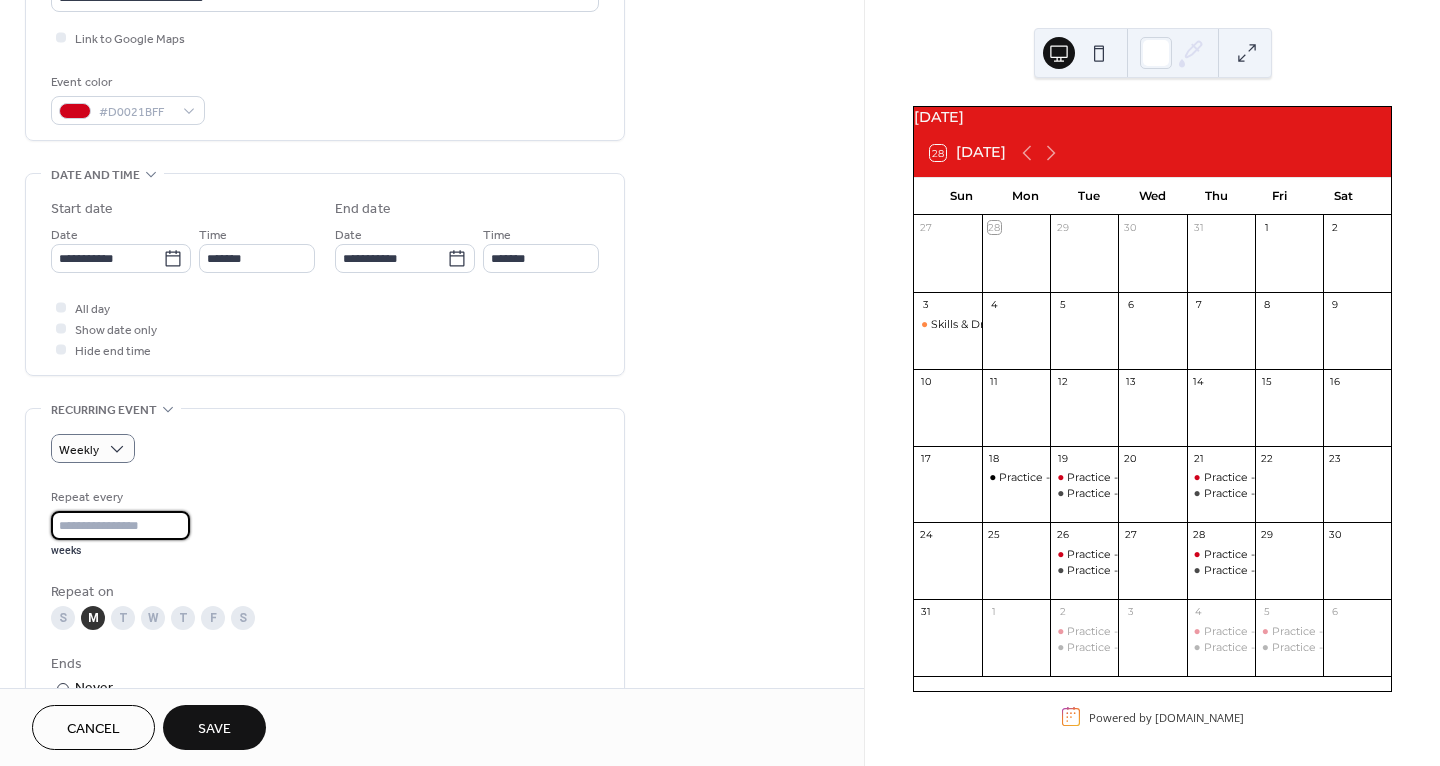 click on "*" at bounding box center (120, 525) 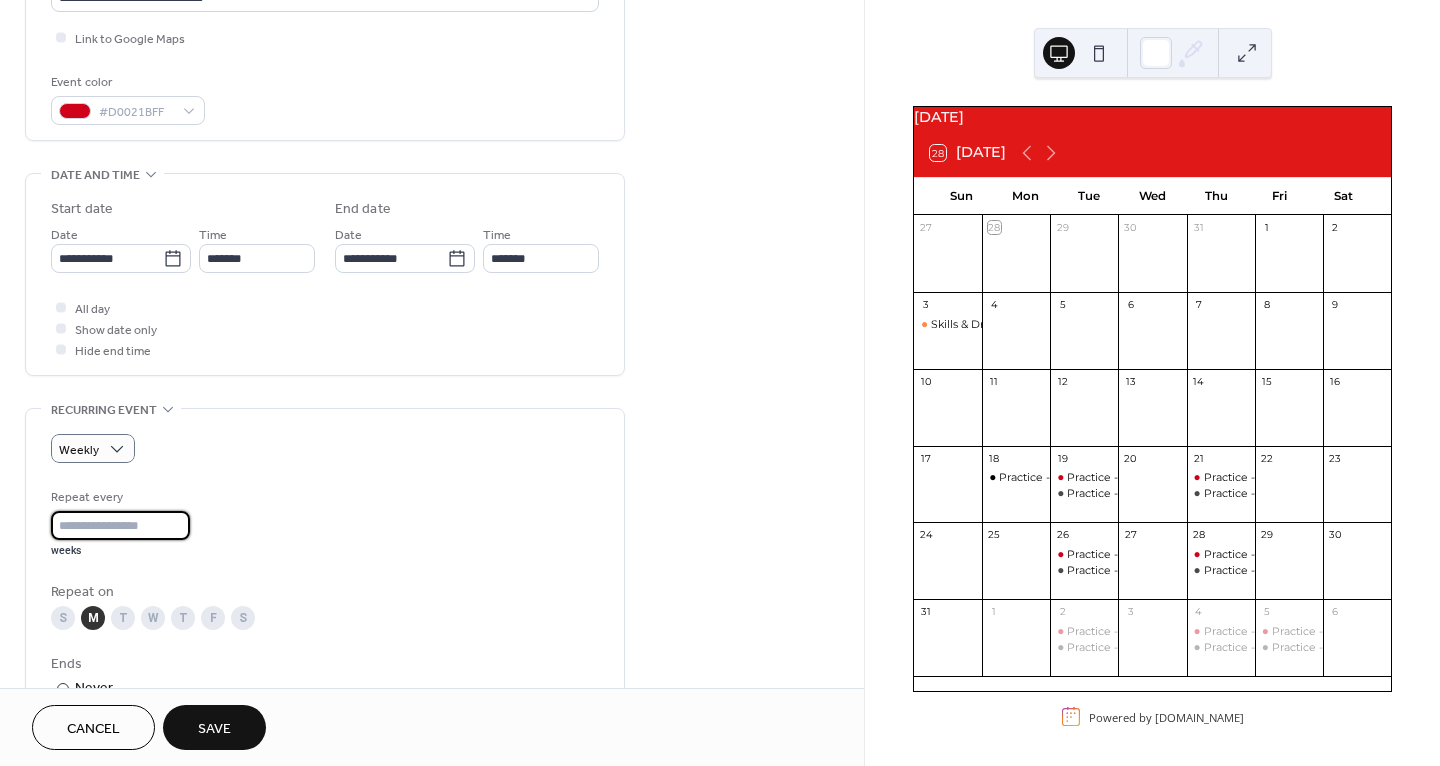type on "*" 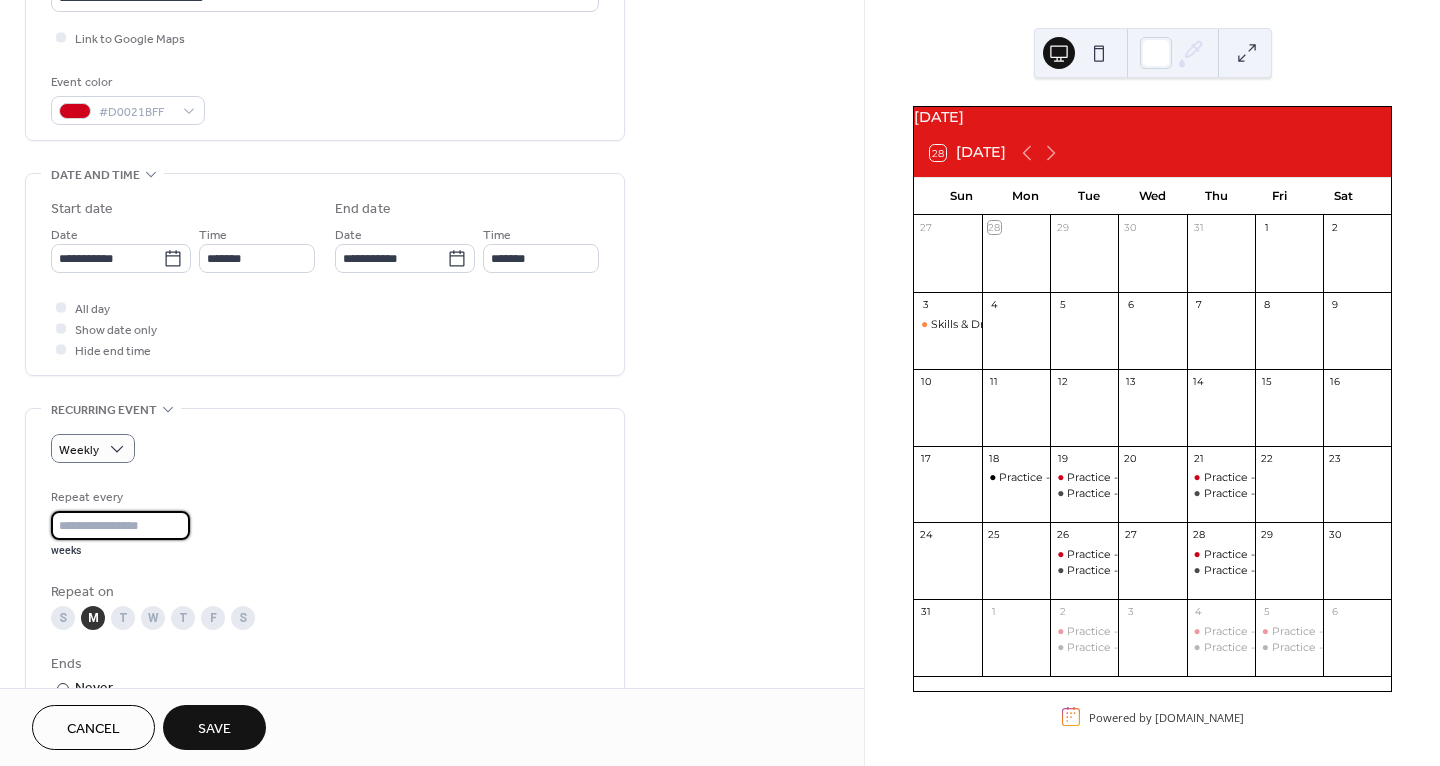 click on "W" at bounding box center [153, 618] 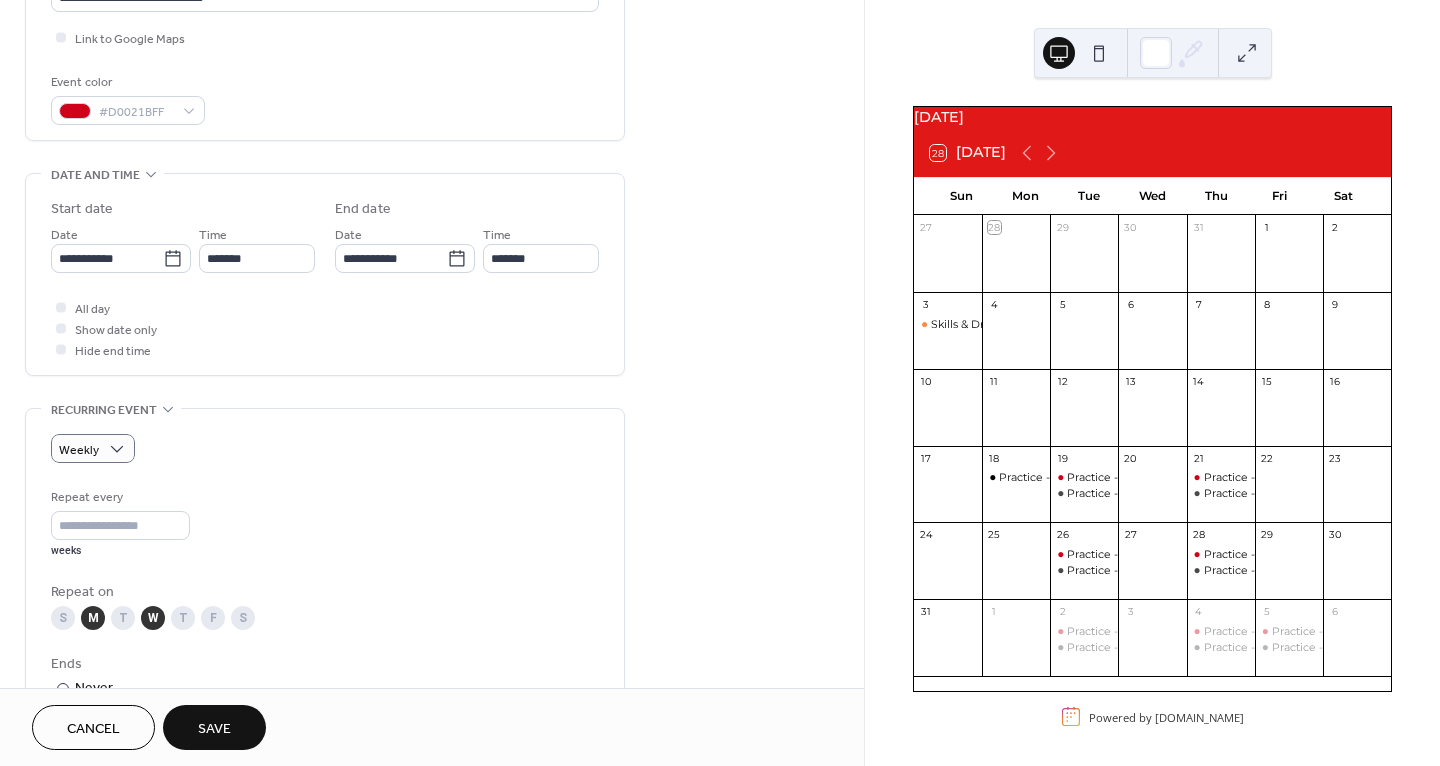 click on "Save" at bounding box center (214, 729) 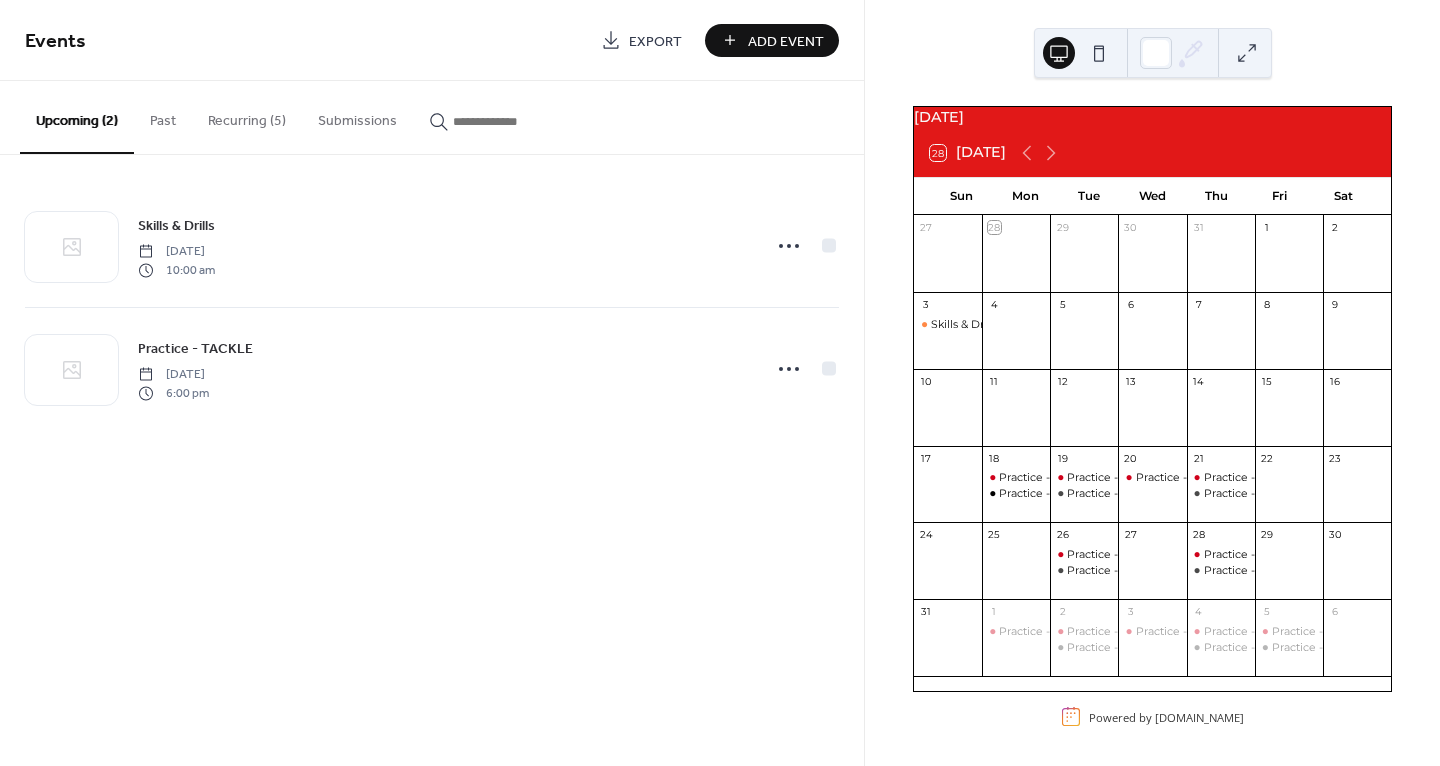 click on "Recurring (5)" at bounding box center (247, 116) 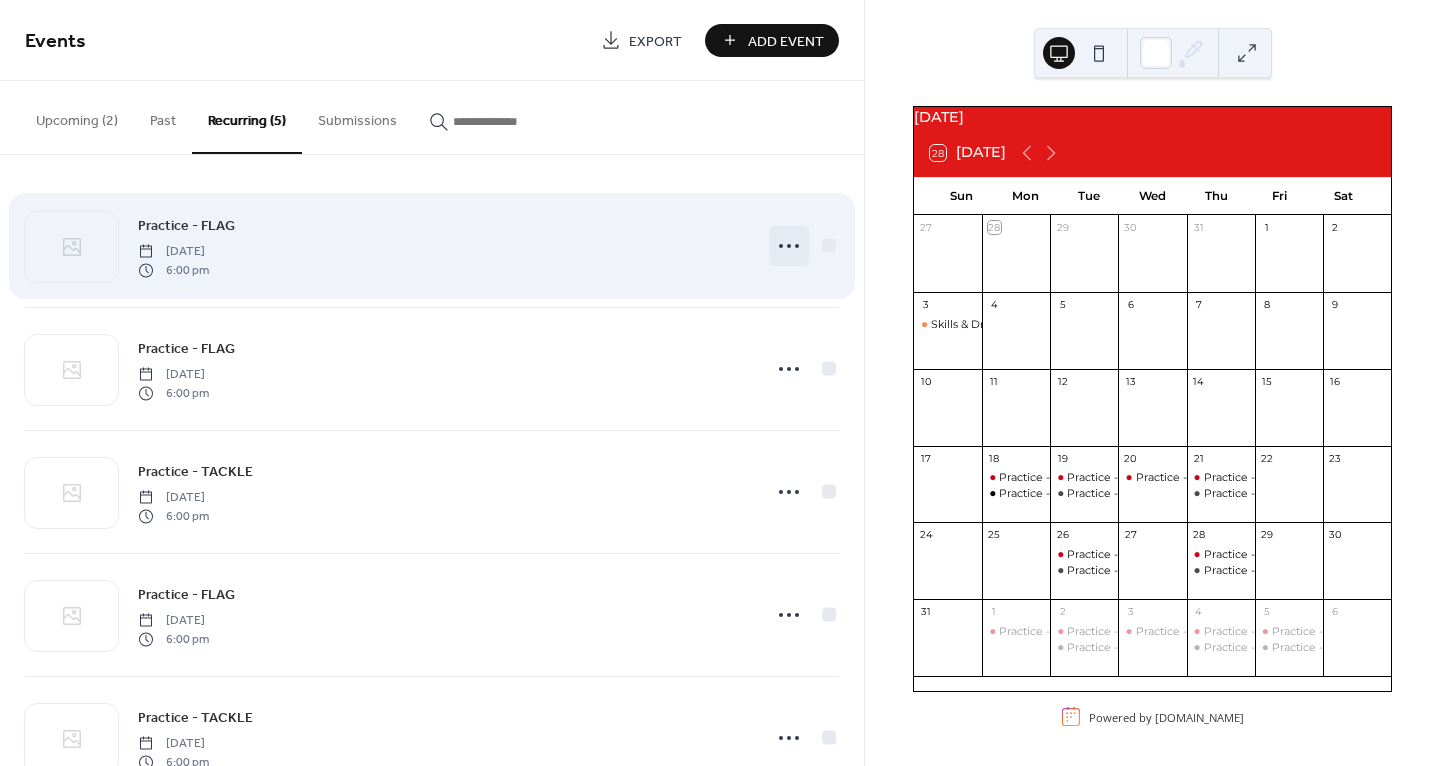 click 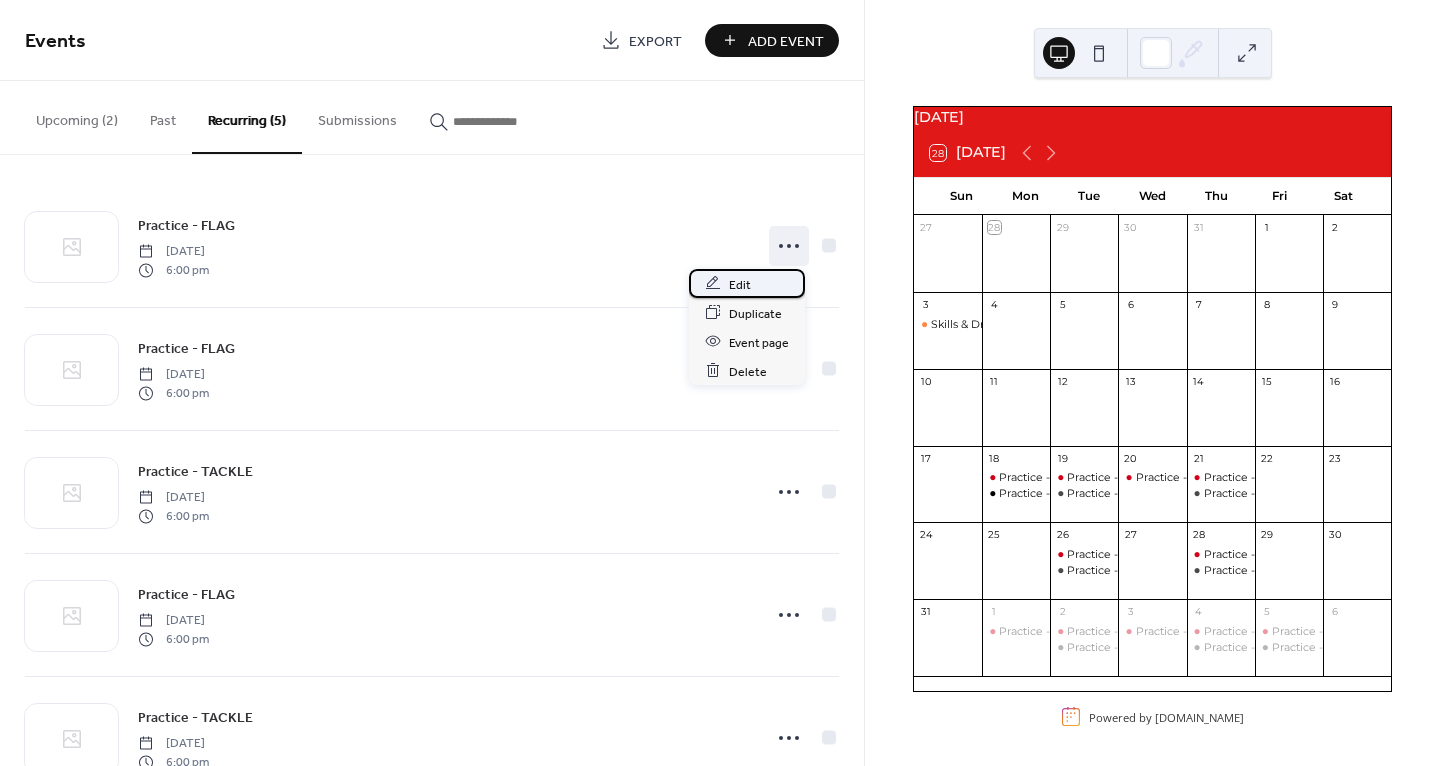 click on "Edit" at bounding box center [740, 284] 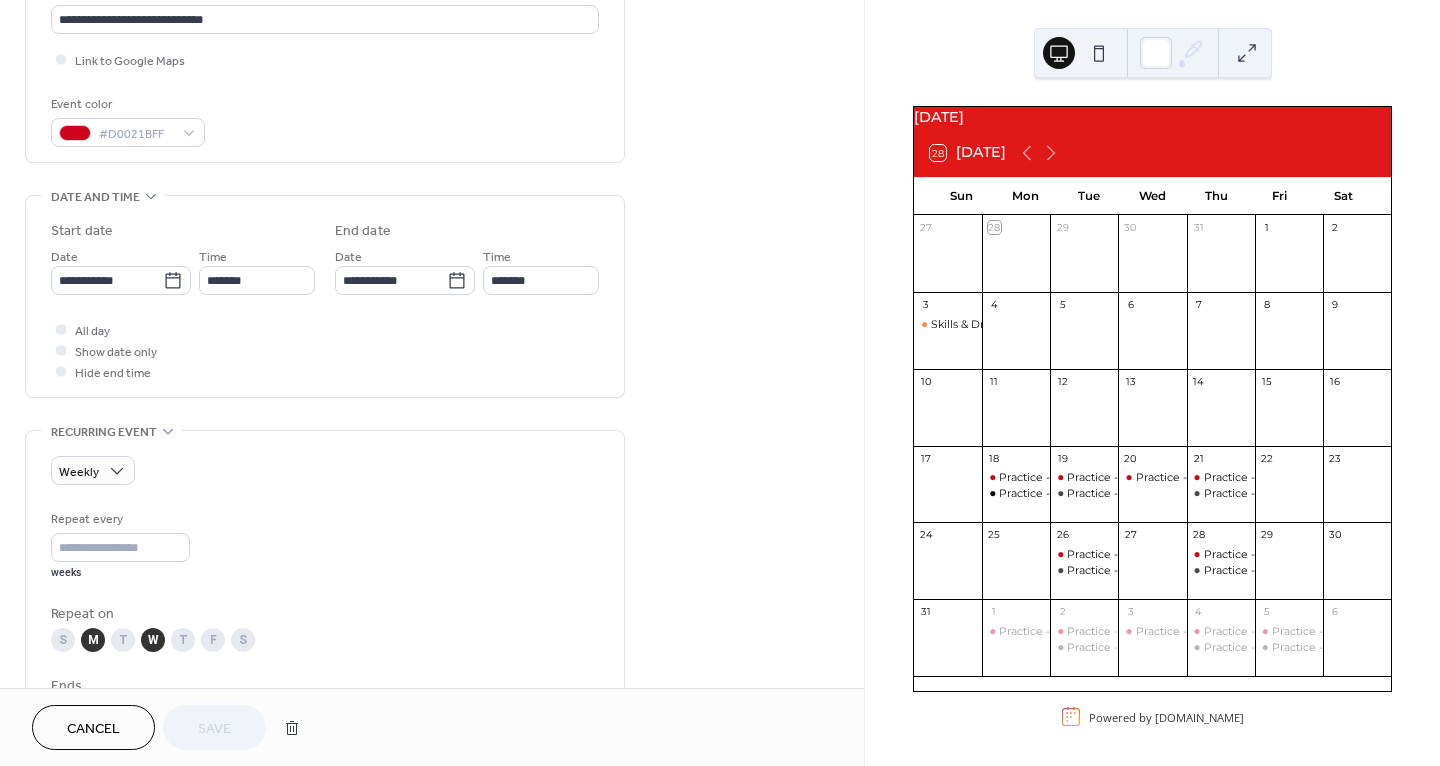 scroll, scrollTop: 467, scrollLeft: 0, axis: vertical 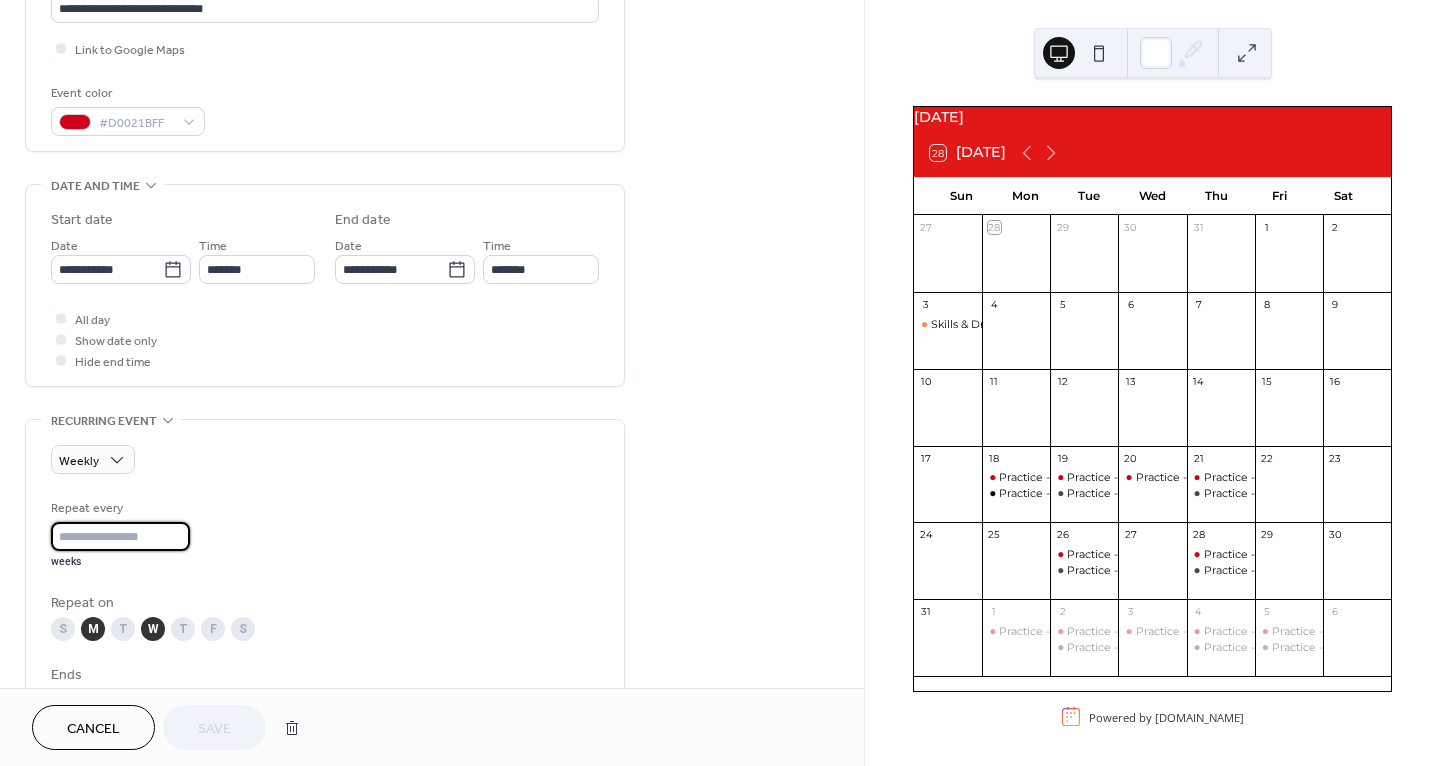 drag, startPoint x: 87, startPoint y: 525, endPoint x: 53, endPoint y: 524, distance: 34.0147 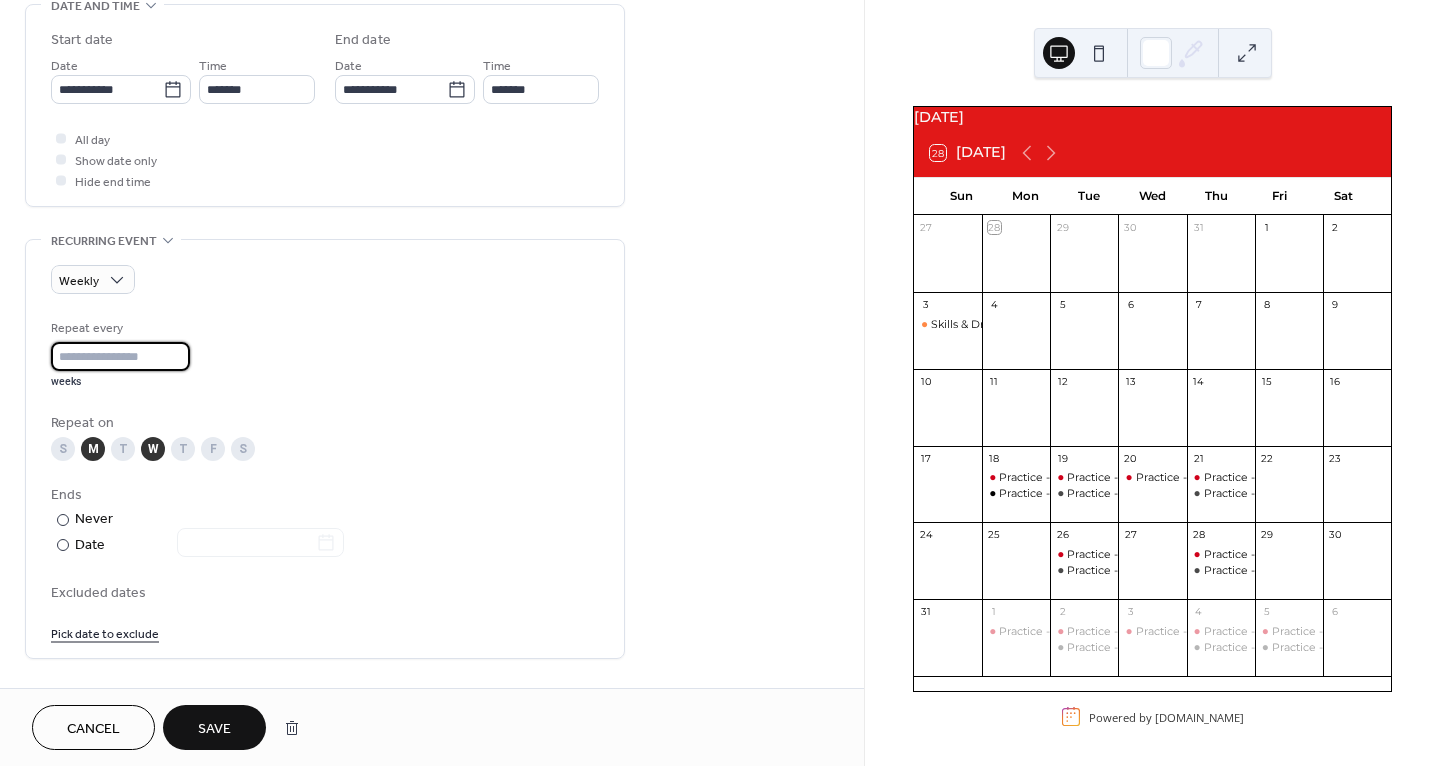 scroll, scrollTop: 726, scrollLeft: 0, axis: vertical 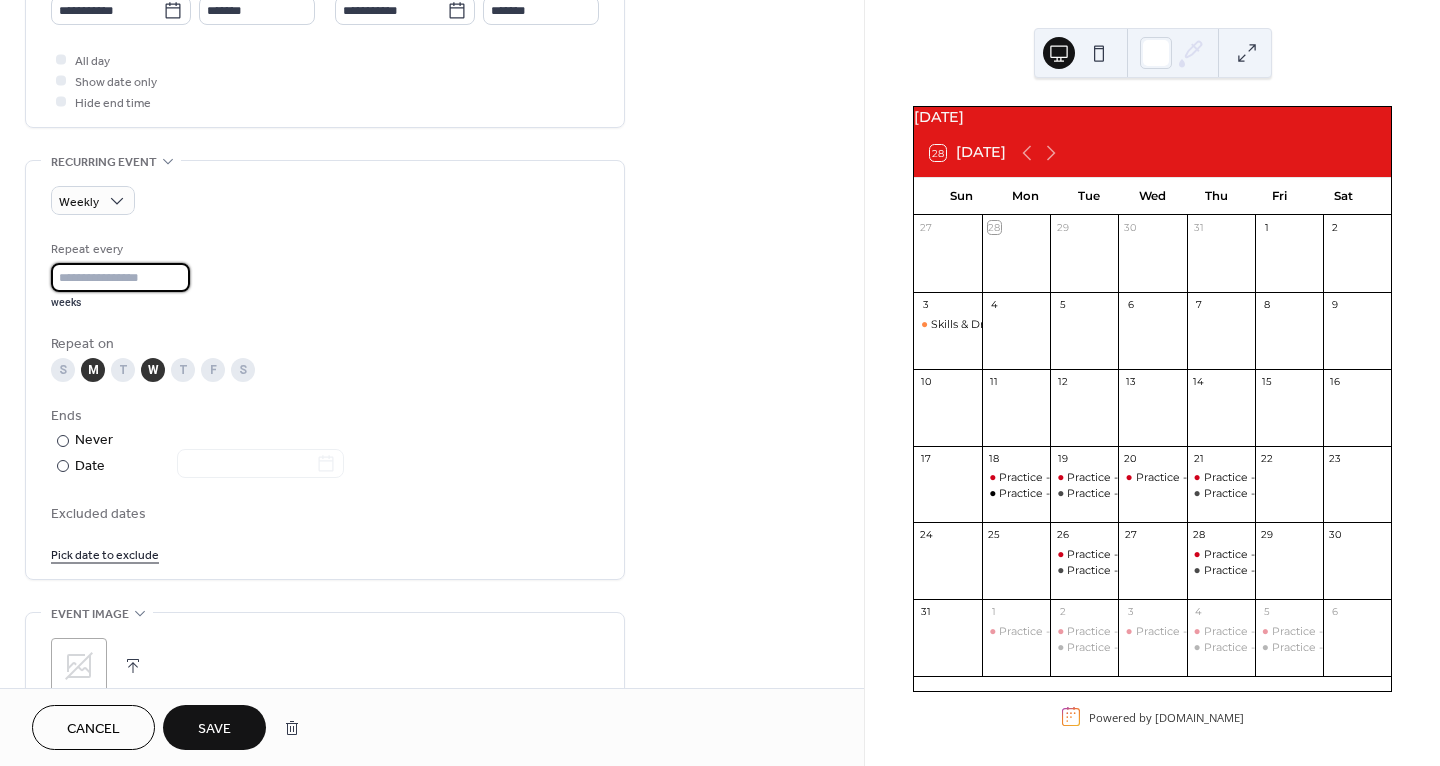 type on "*" 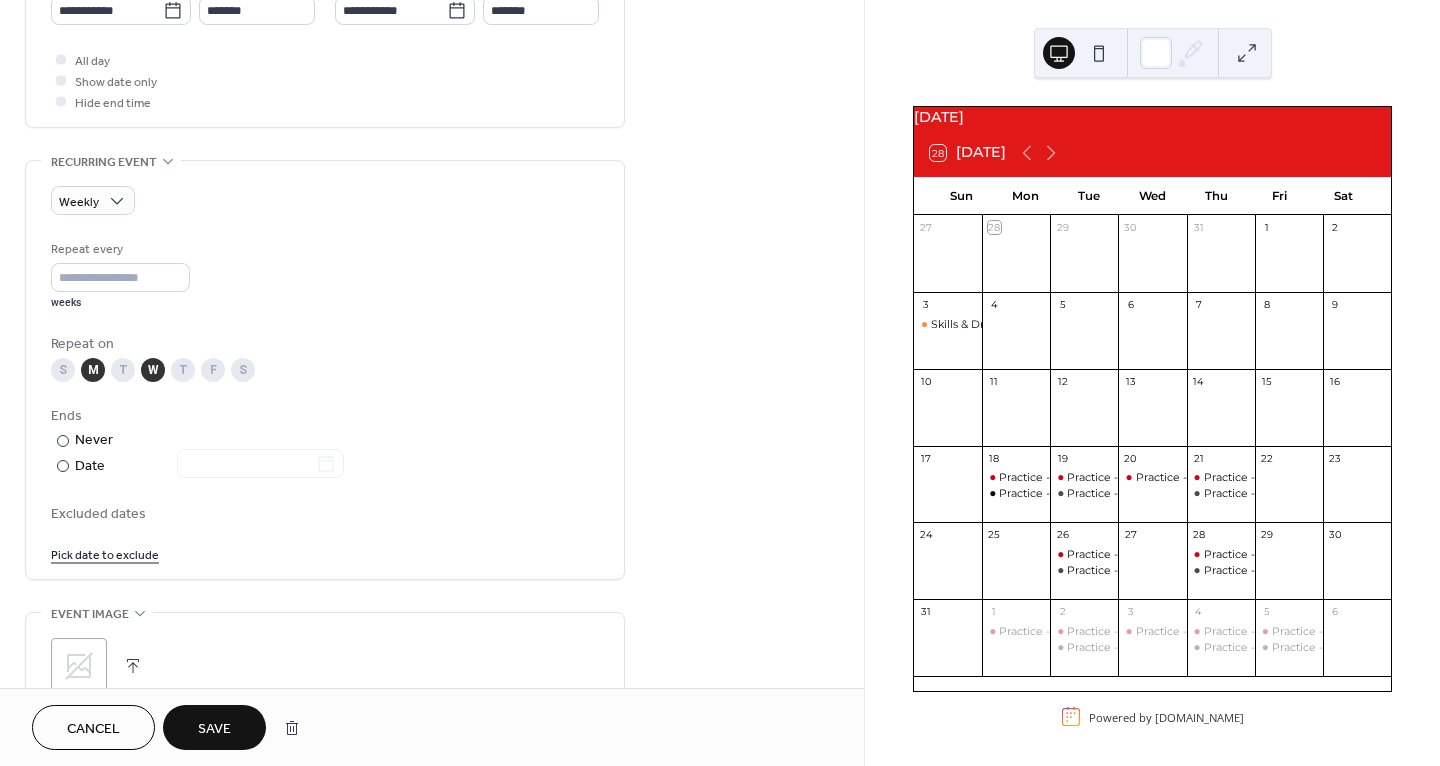 click on "Excluded dates" at bounding box center [325, 514] 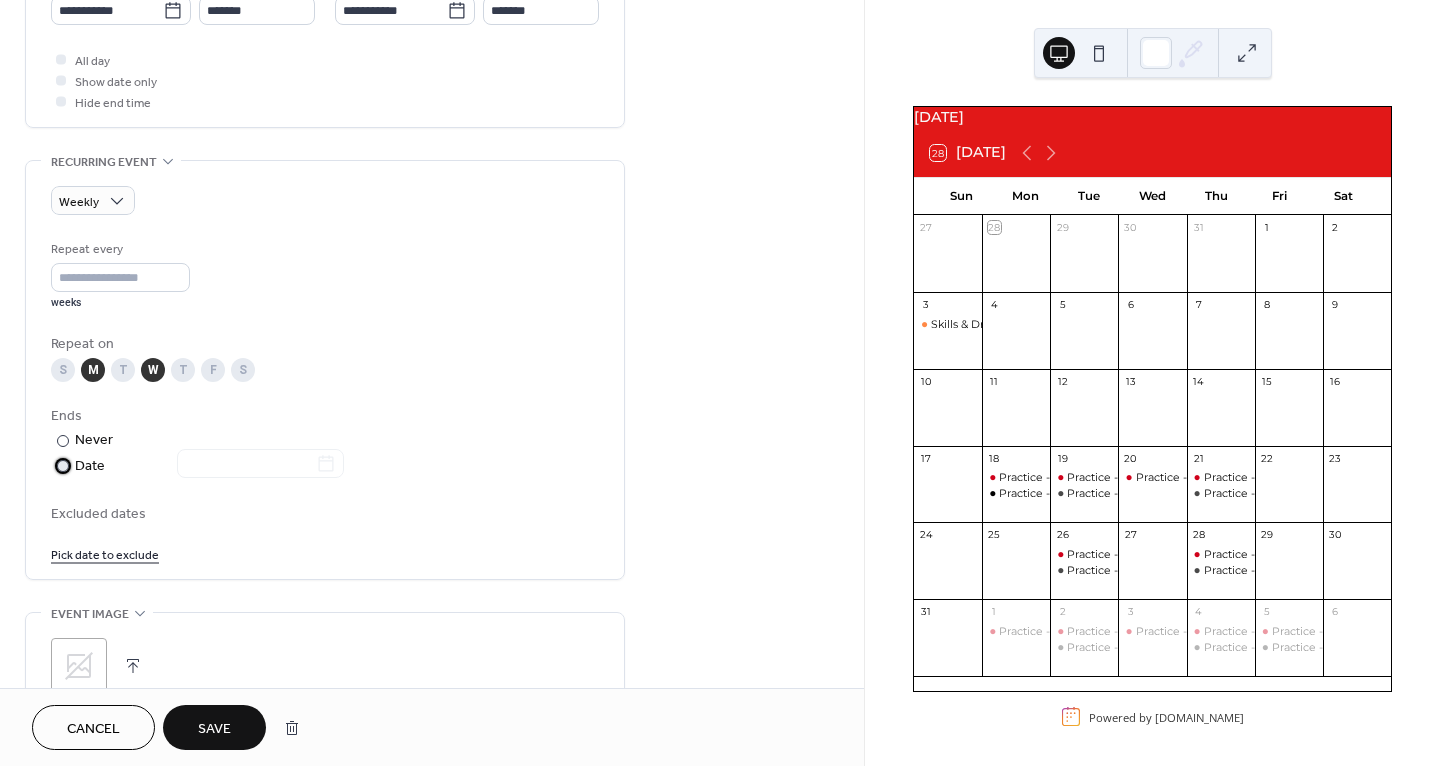 click at bounding box center [248, 465] 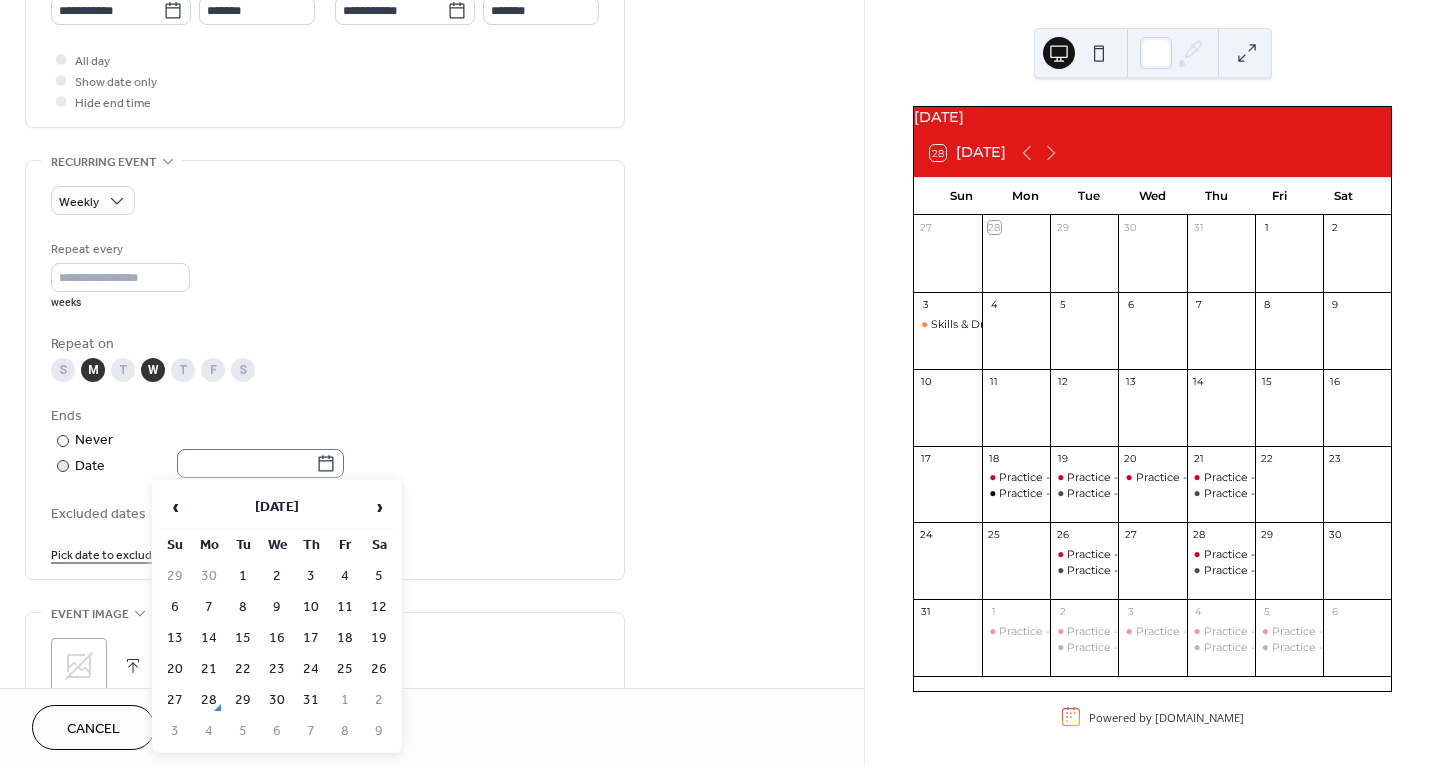 click 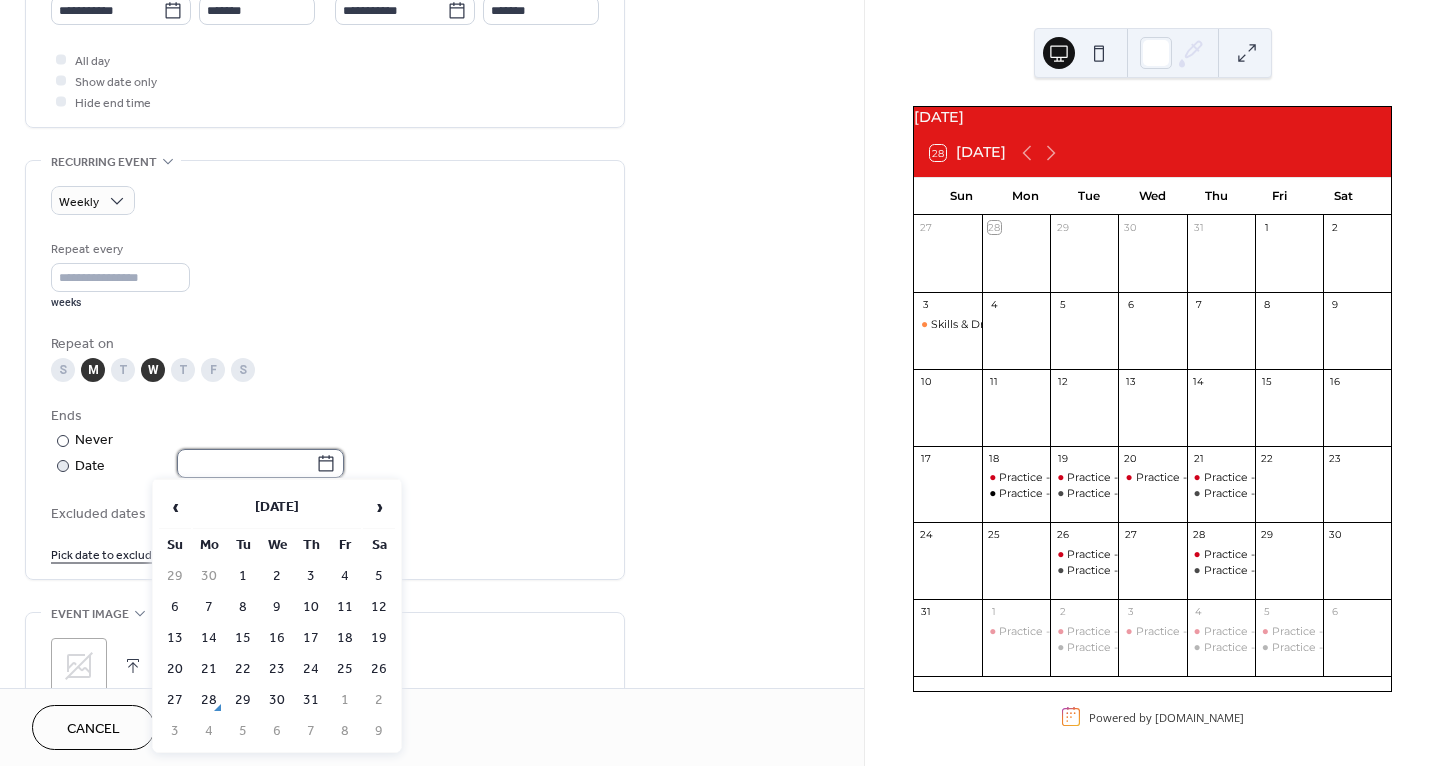 click at bounding box center (246, 463) 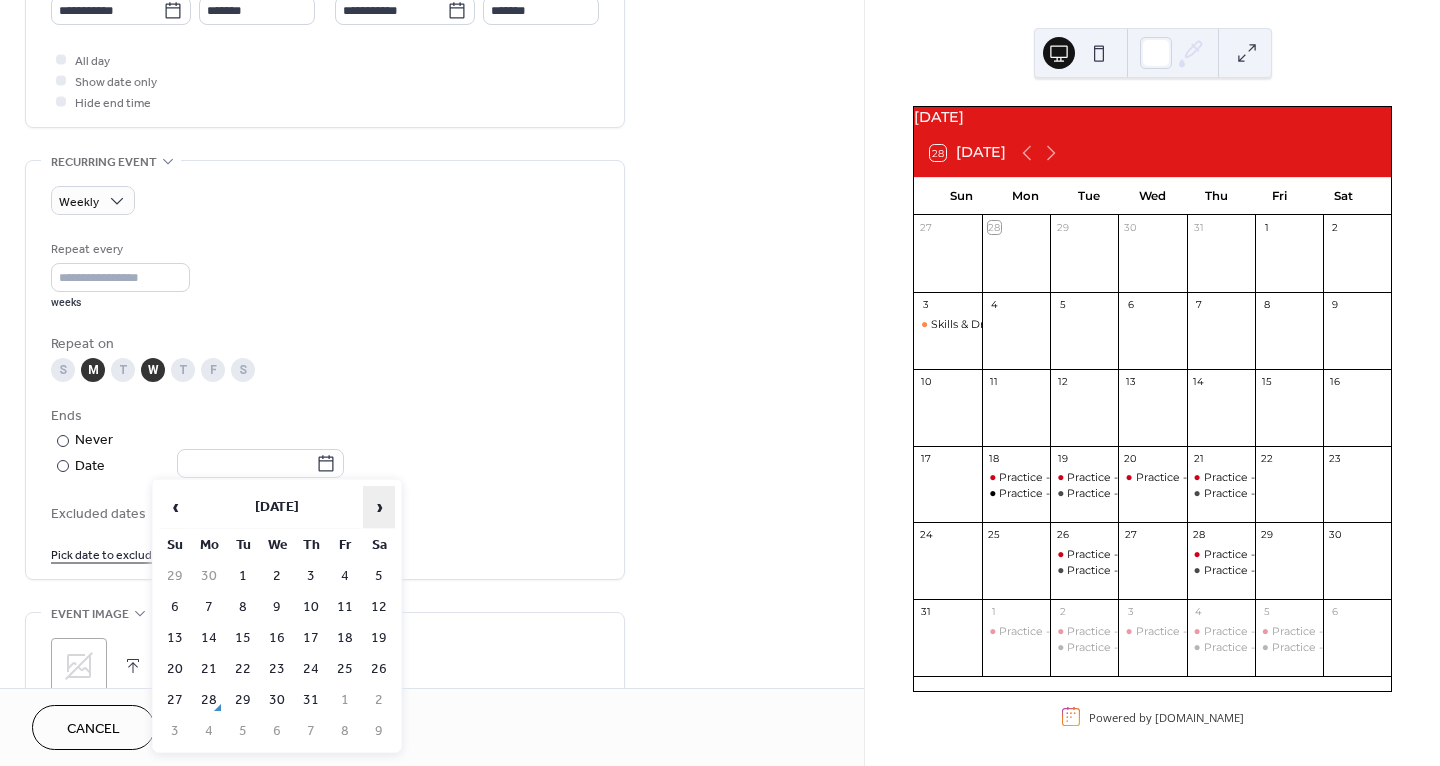 click on "›" at bounding box center [379, 507] 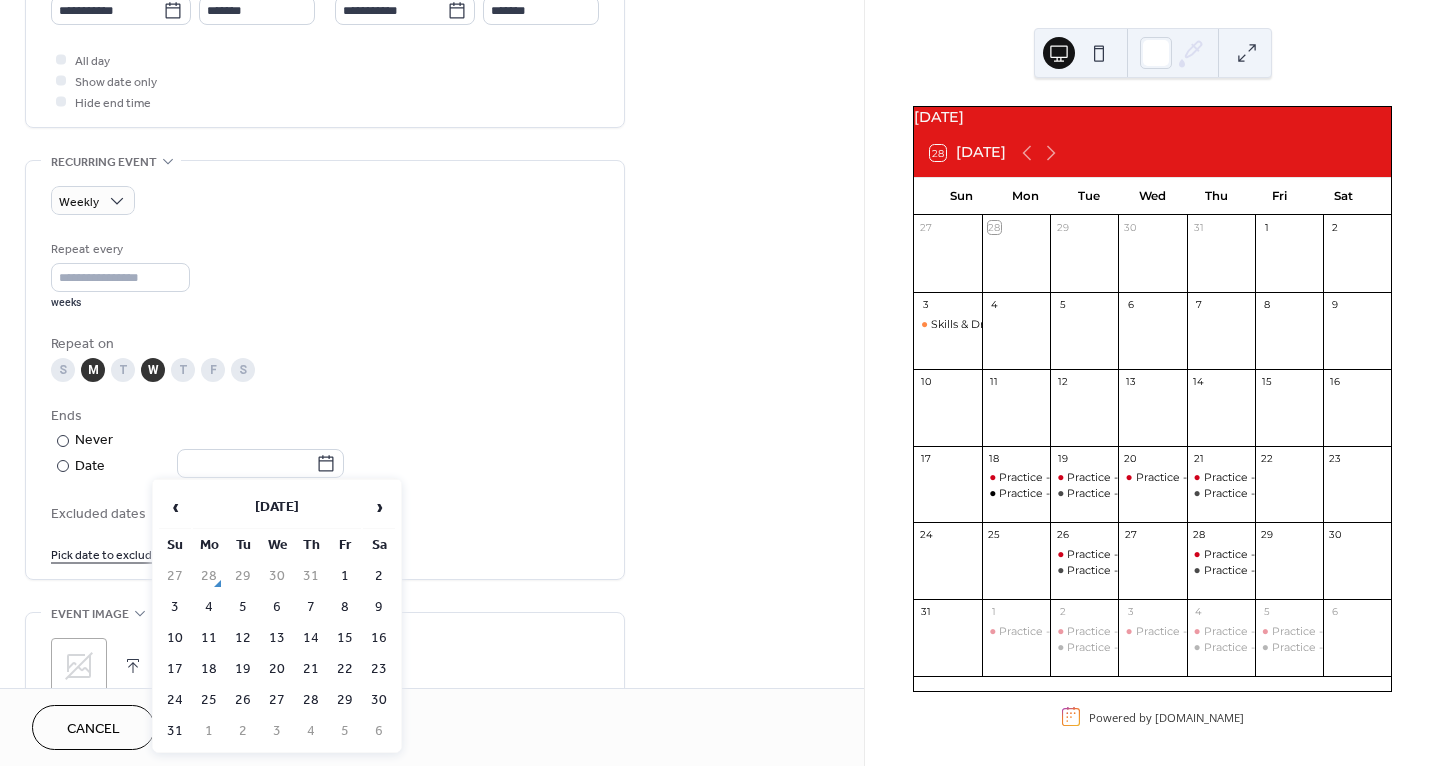 click on "‹ [DATE] › Su Mo Tu We Th Fr Sa 27 28 29 30 31 1 2 3 4 5 6 7 8 9 10 11 12 13 14 15 16 17 18 19 20 21 22 23 24 25 26 27 28 29 30 31 1 2 3 4 5 6" at bounding box center [277, 616] 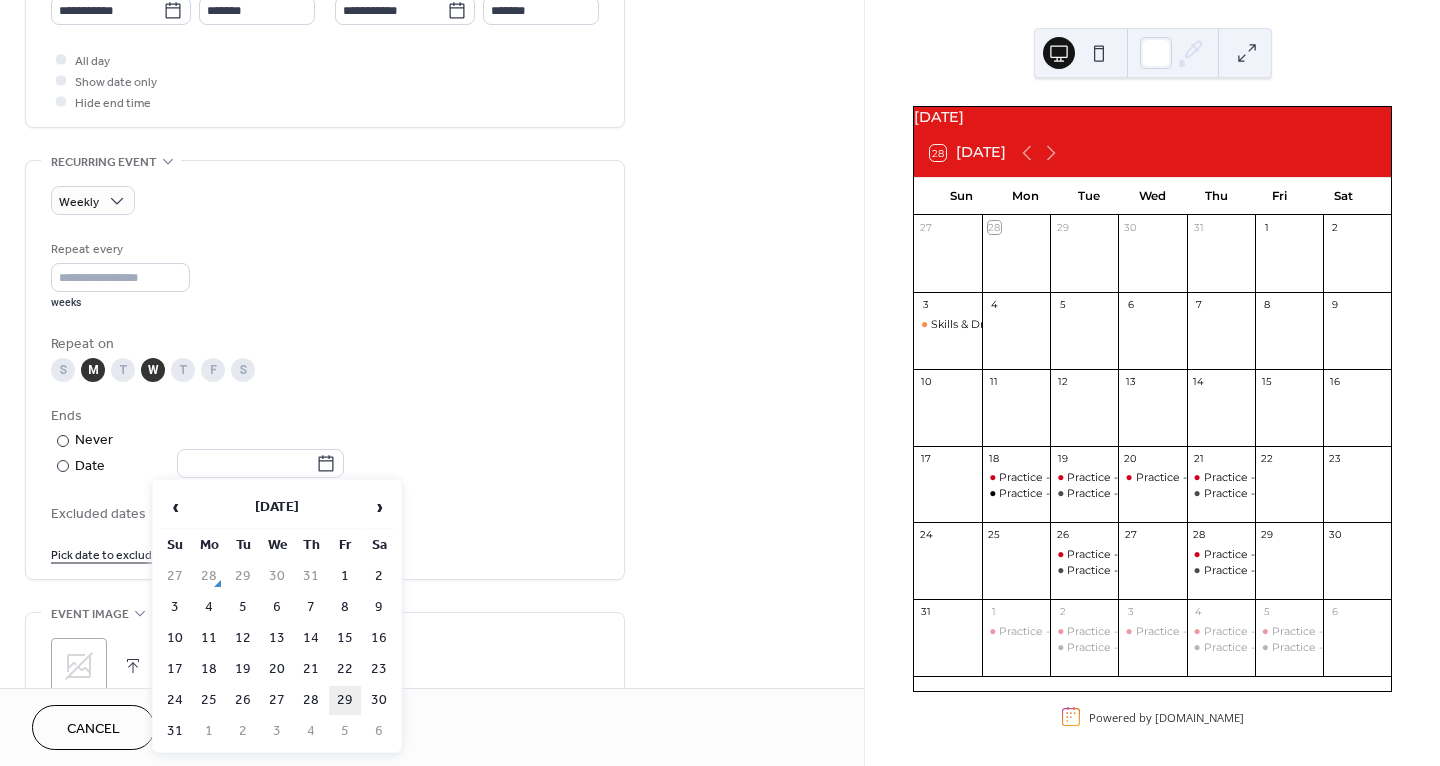 click on "29" at bounding box center (345, 700) 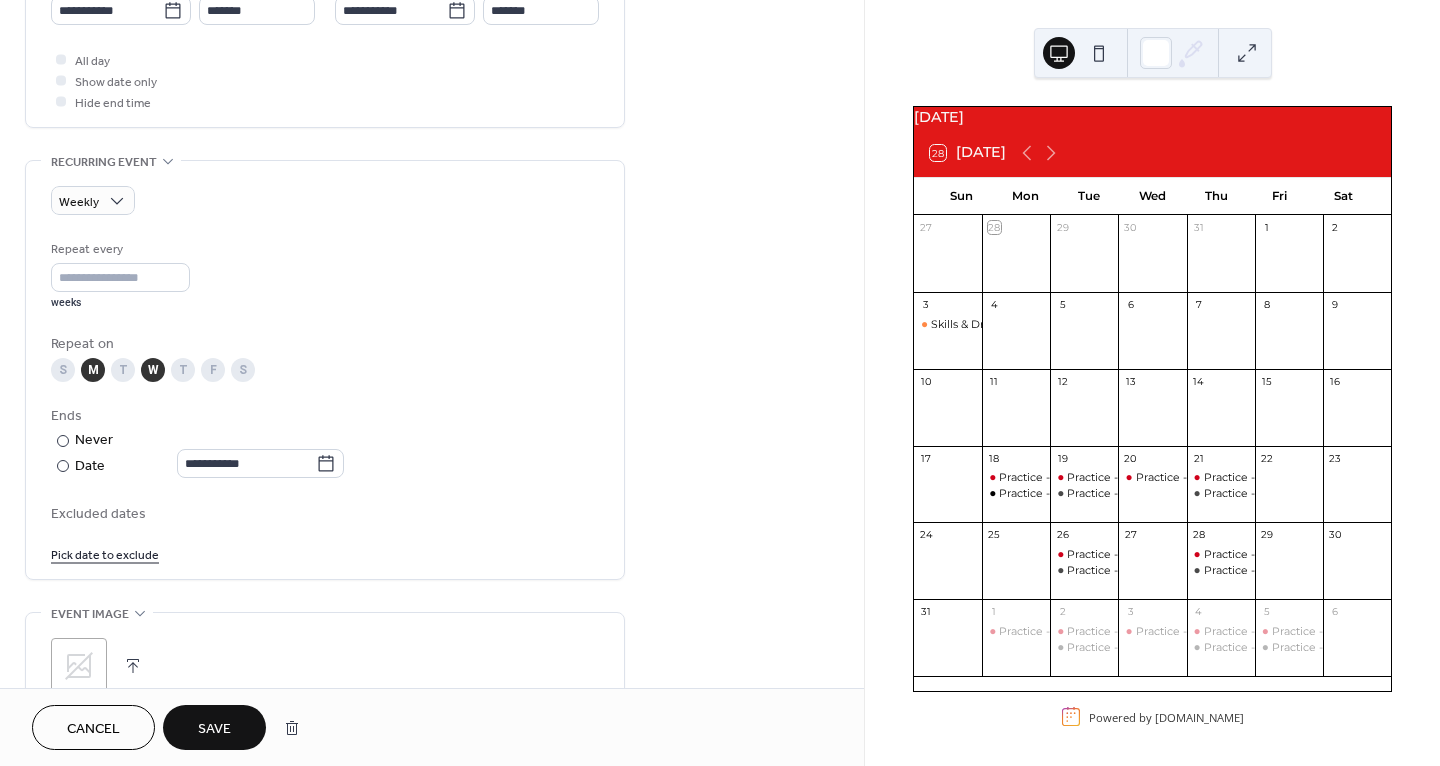 click on "Excluded dates" at bounding box center (325, 514) 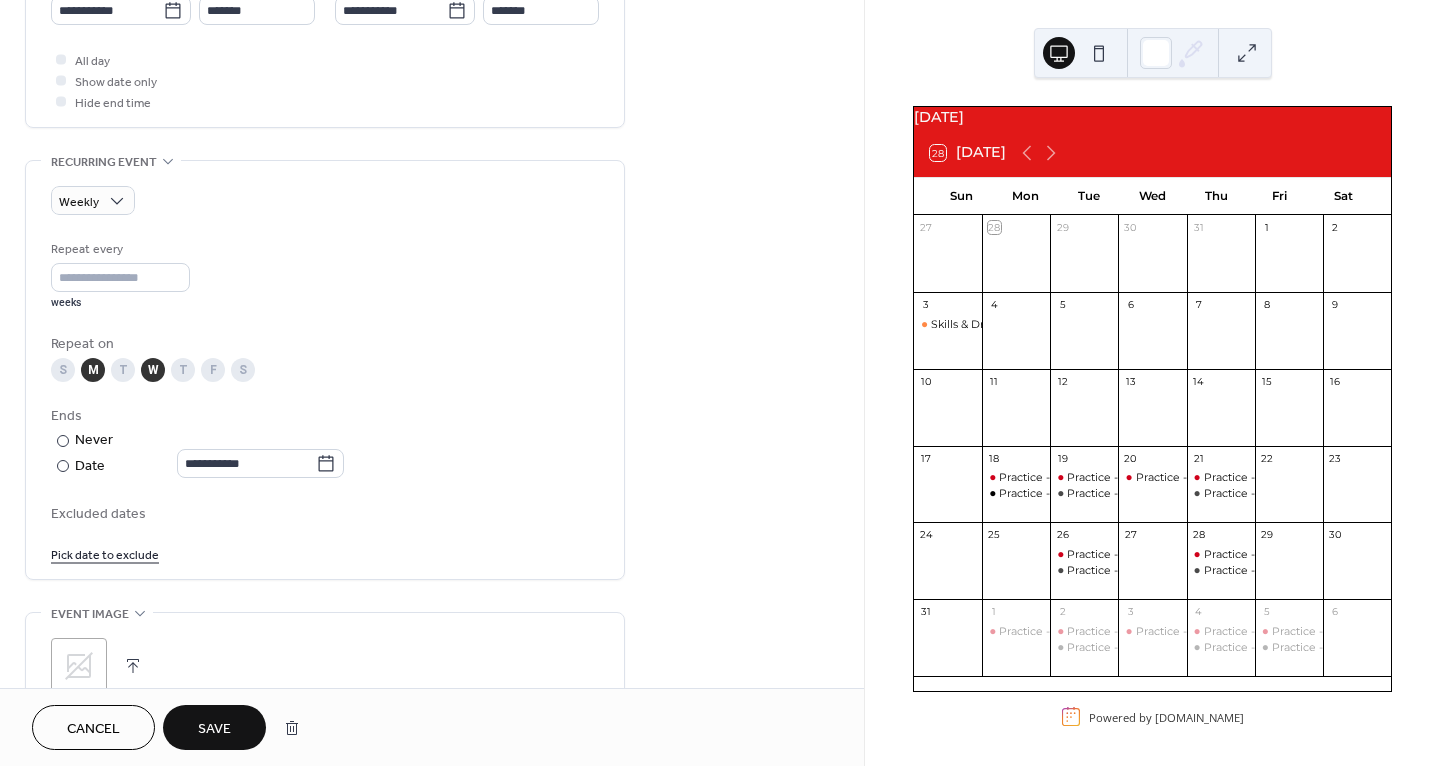 click on "Save" at bounding box center [214, 729] 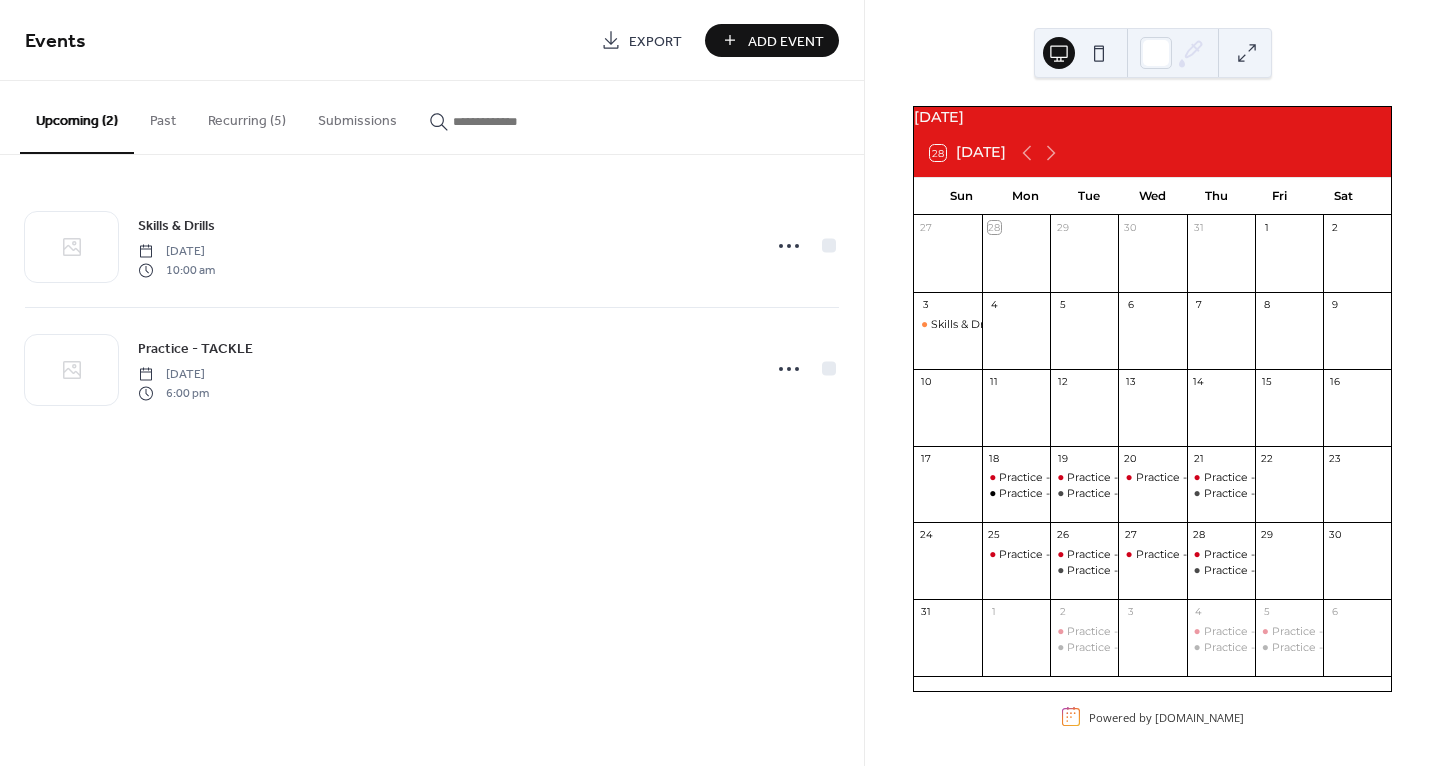 click on "Add Event" at bounding box center [772, 40] 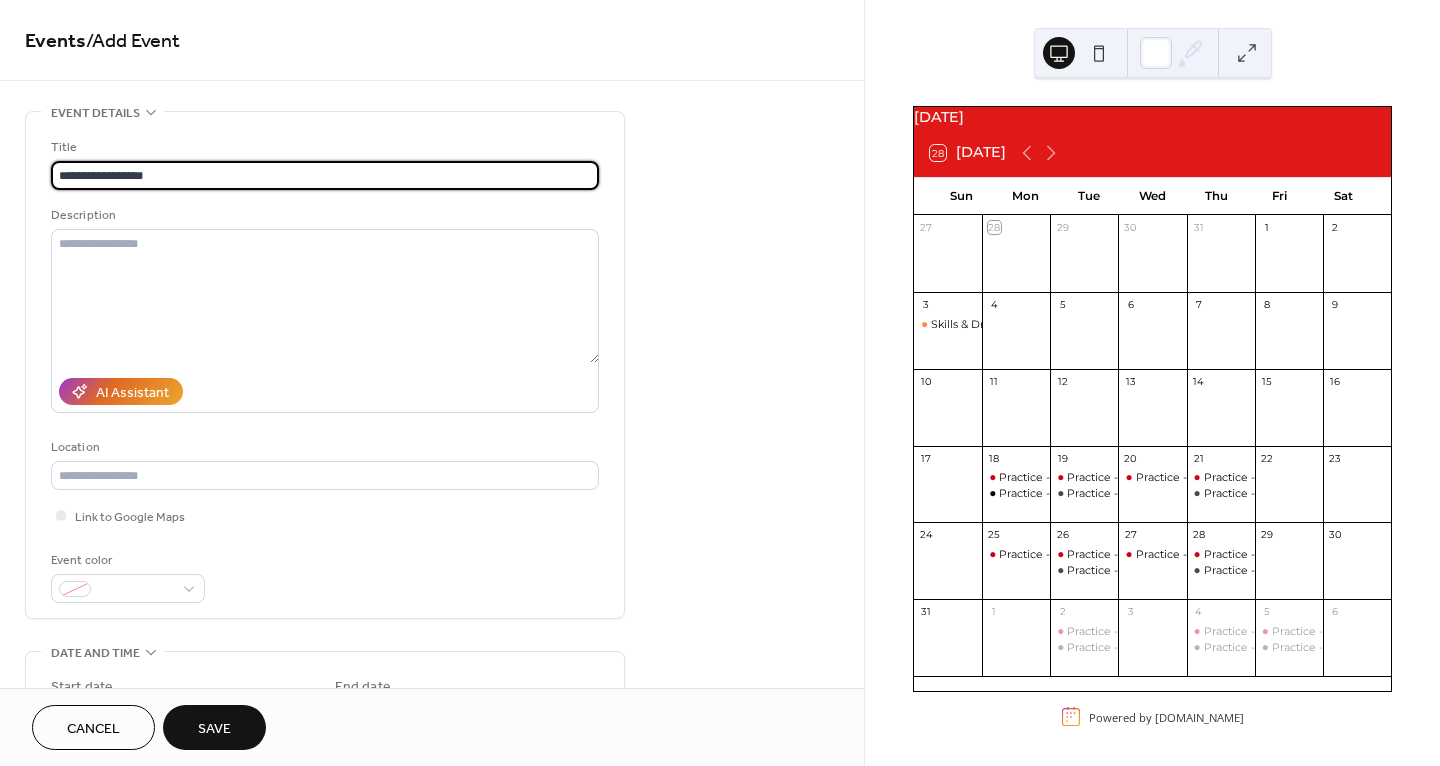 type on "**********" 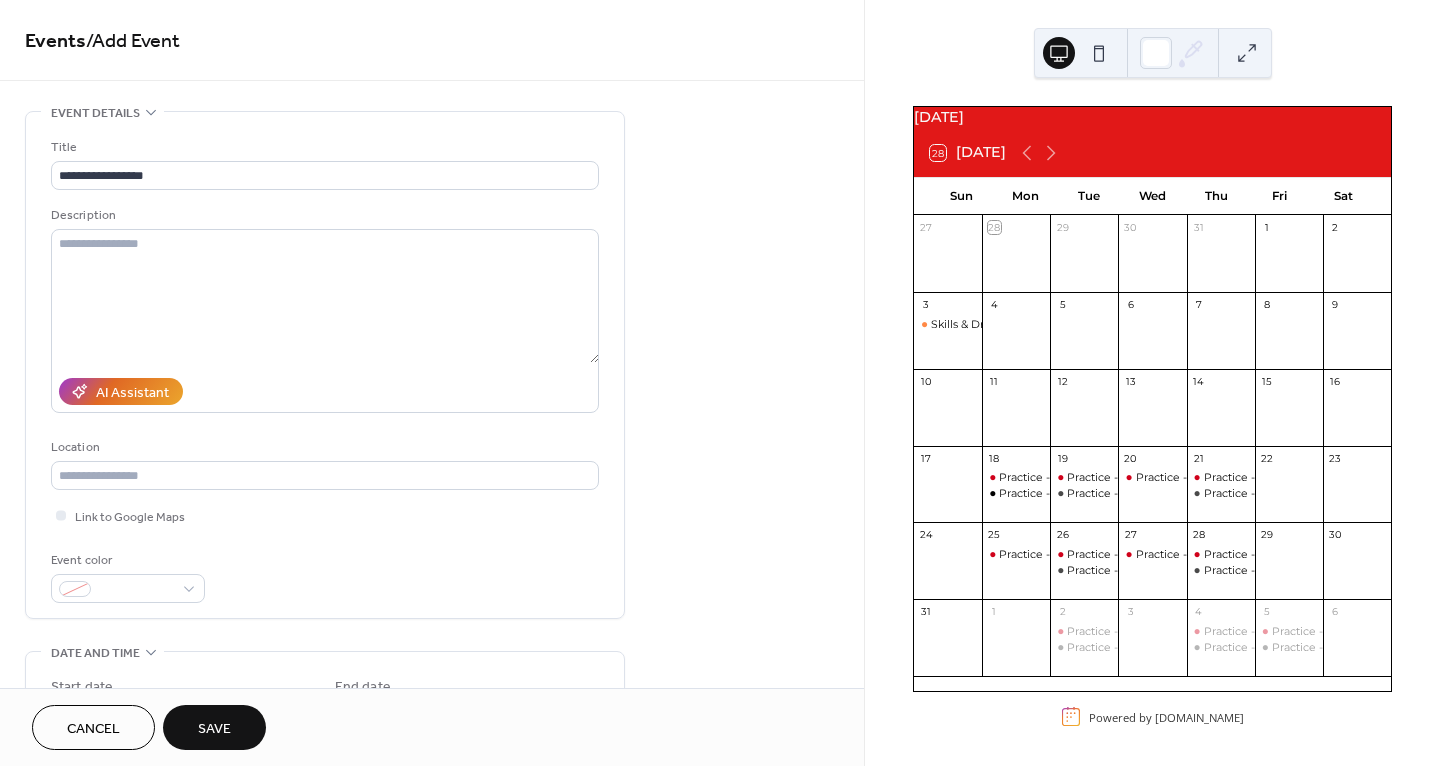 click on "**********" at bounding box center [325, 370] 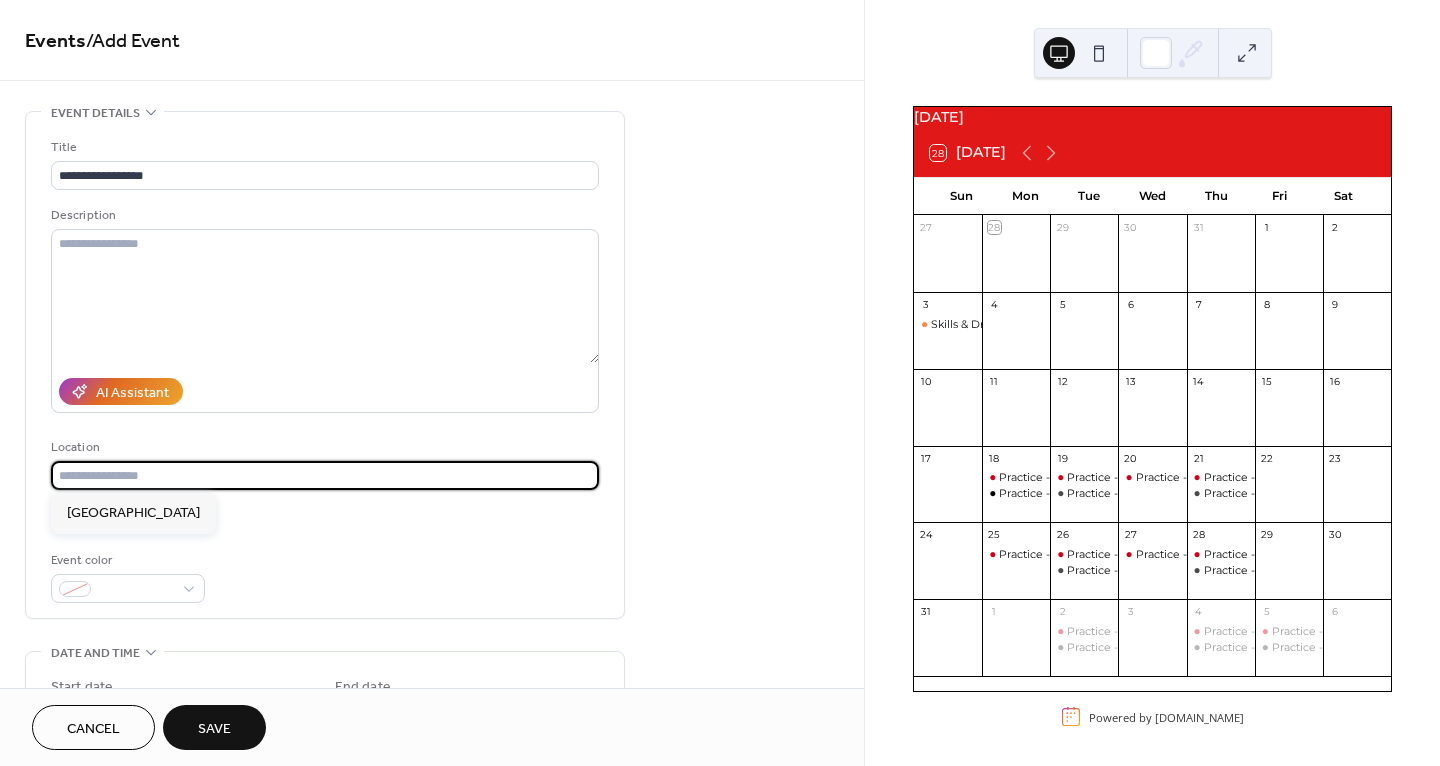 click at bounding box center [325, 475] 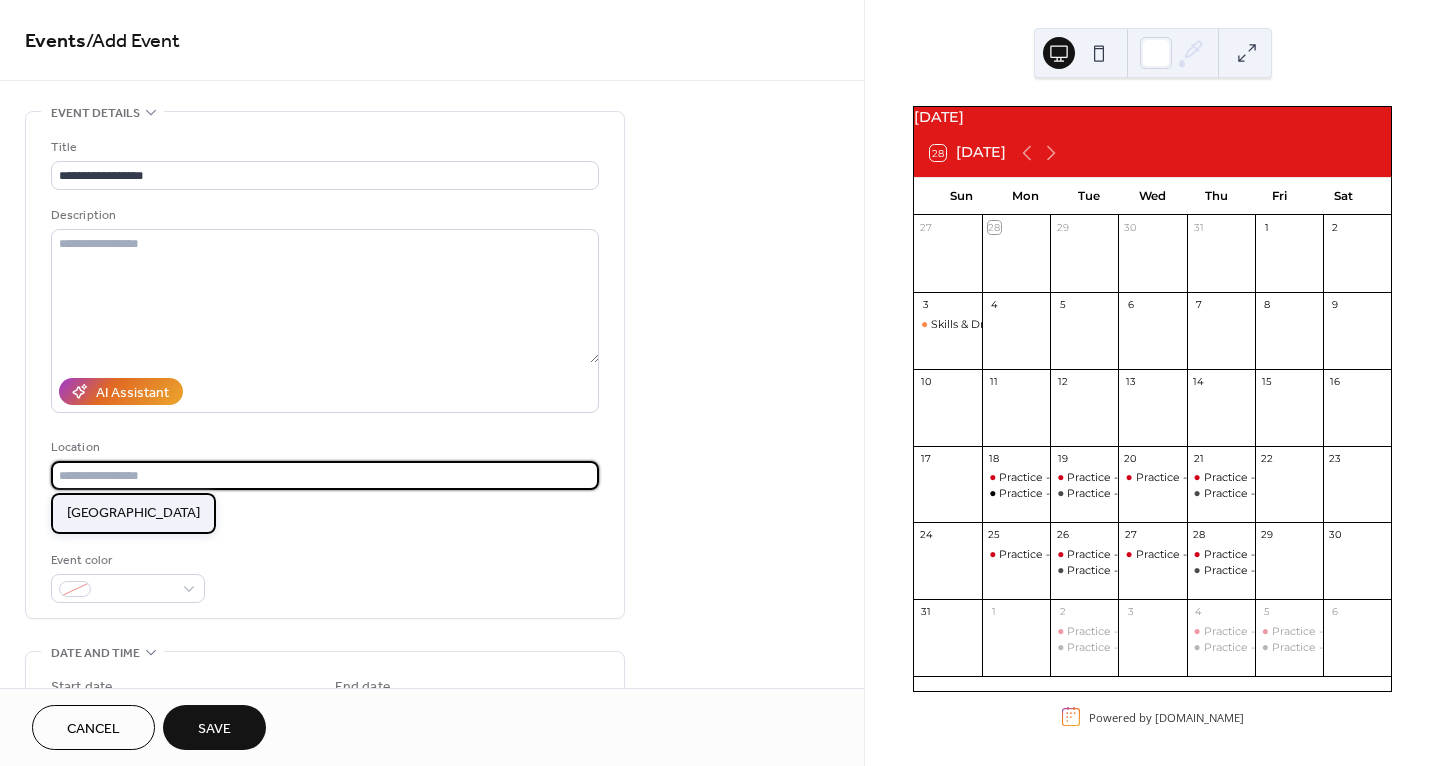 click on "[GEOGRAPHIC_DATA]" at bounding box center (133, 513) 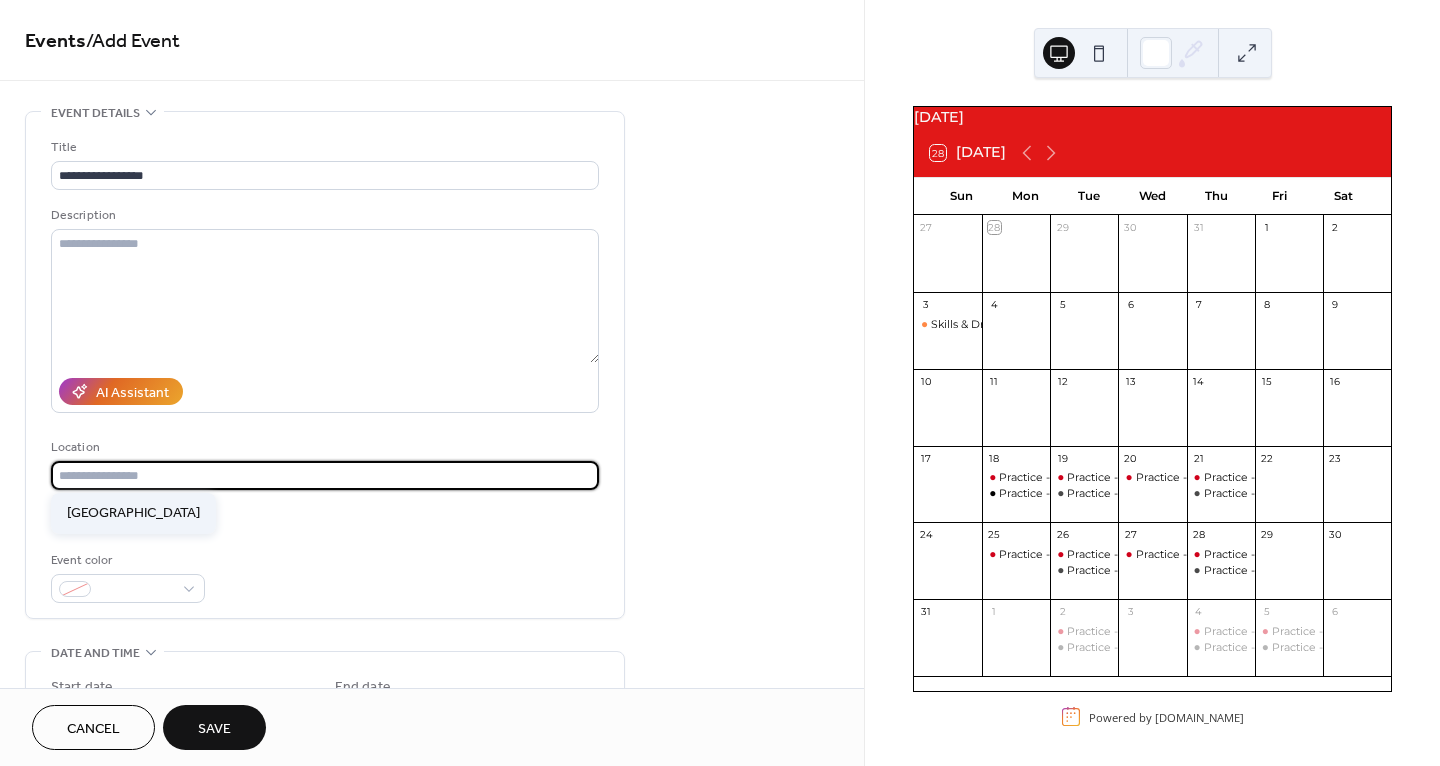type on "**********" 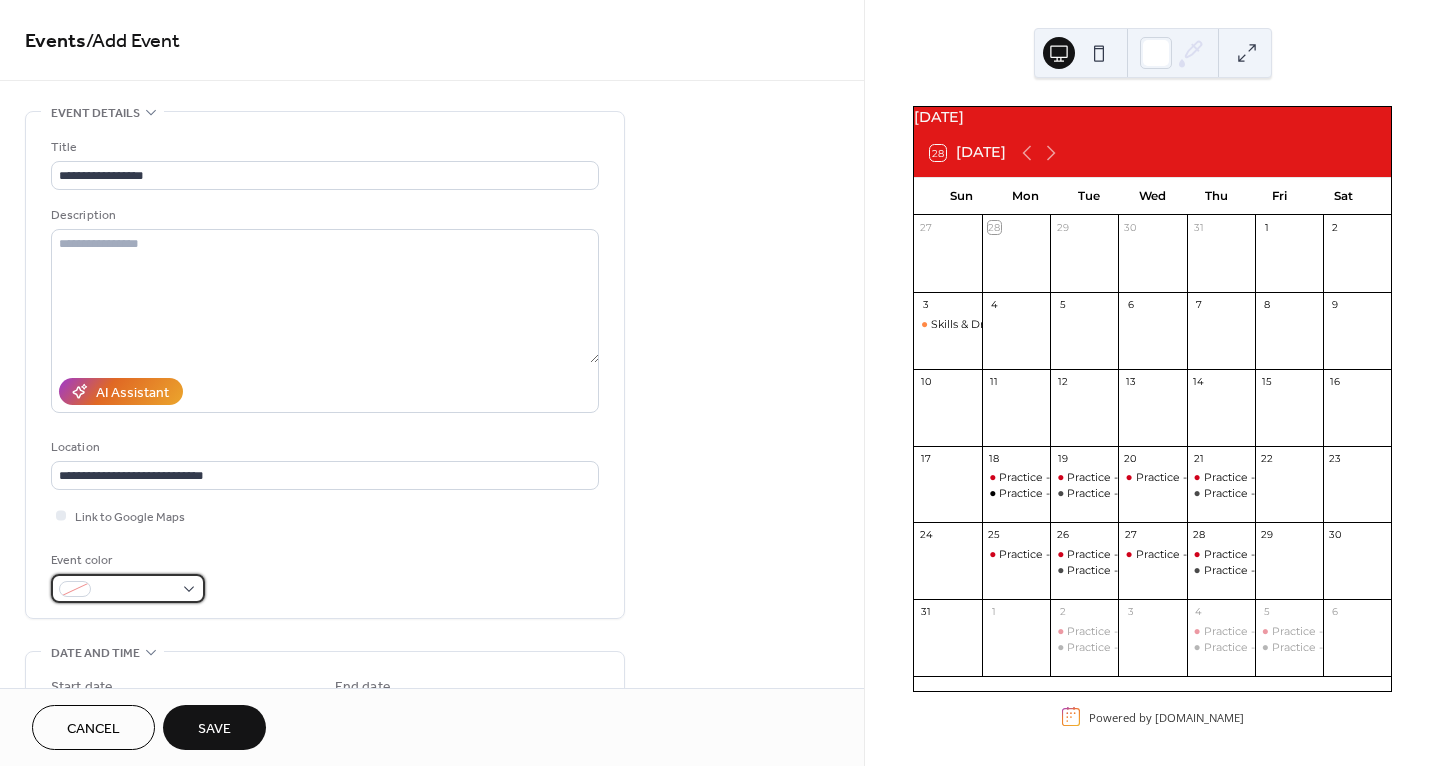 click at bounding box center (128, 588) 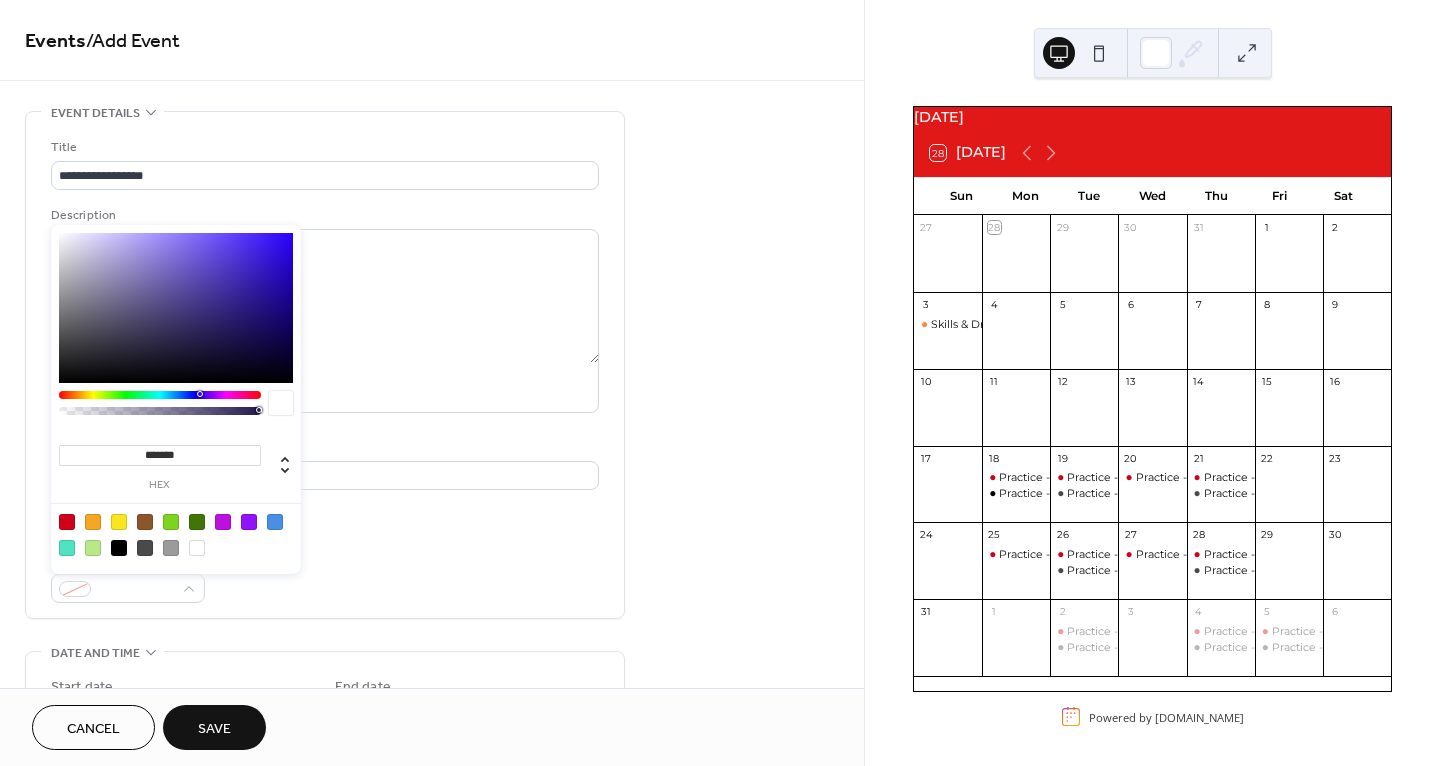 click at bounding box center (145, 548) 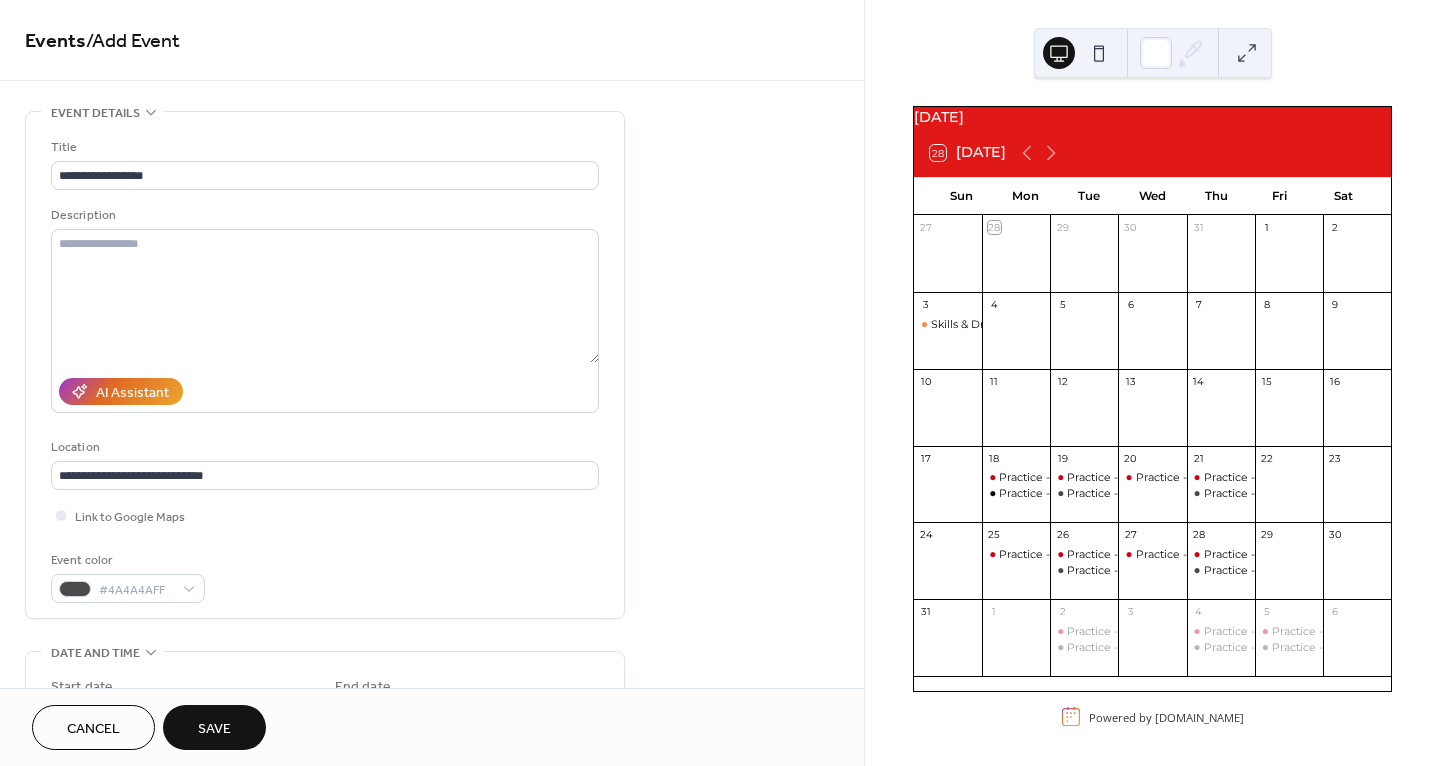 click on "**********" at bounding box center [325, 370] 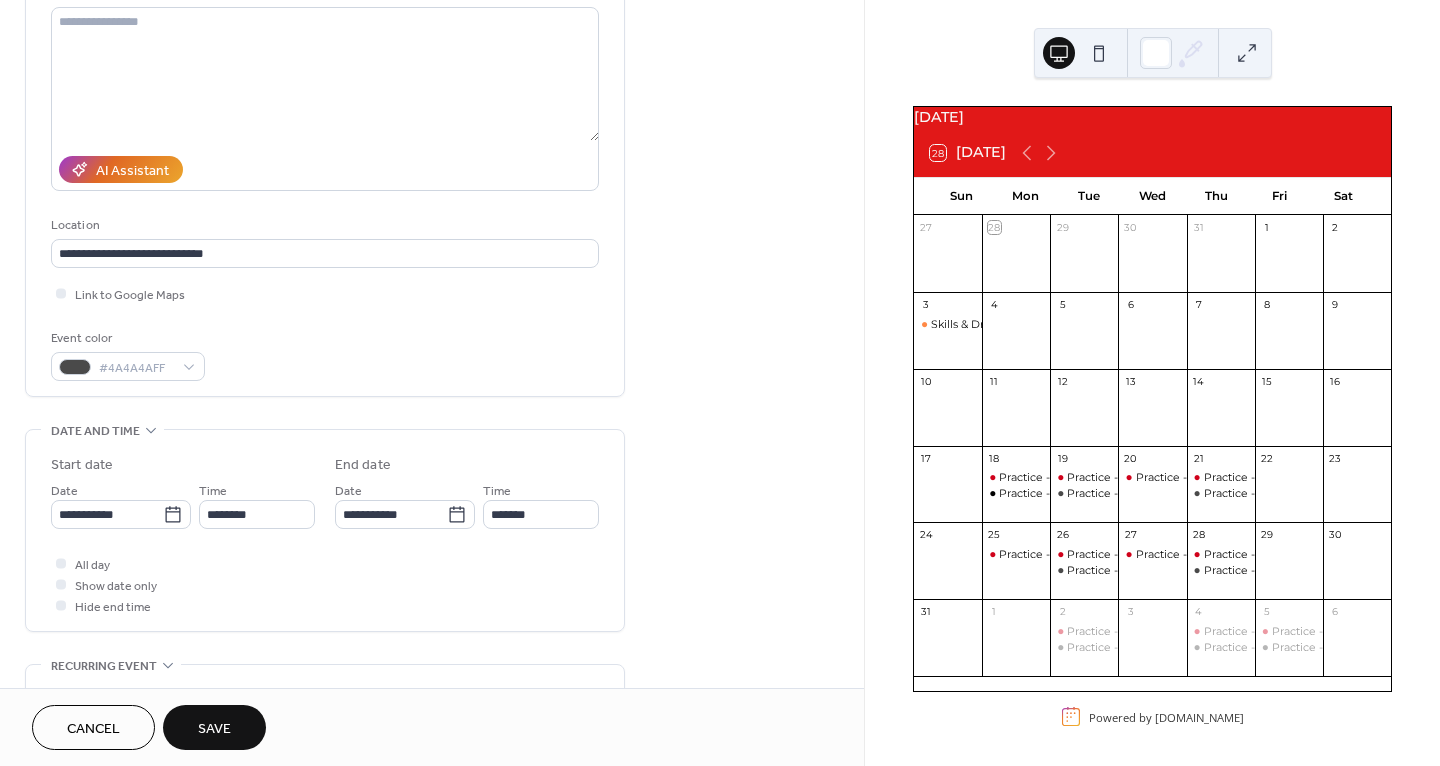 scroll, scrollTop: 223, scrollLeft: 0, axis: vertical 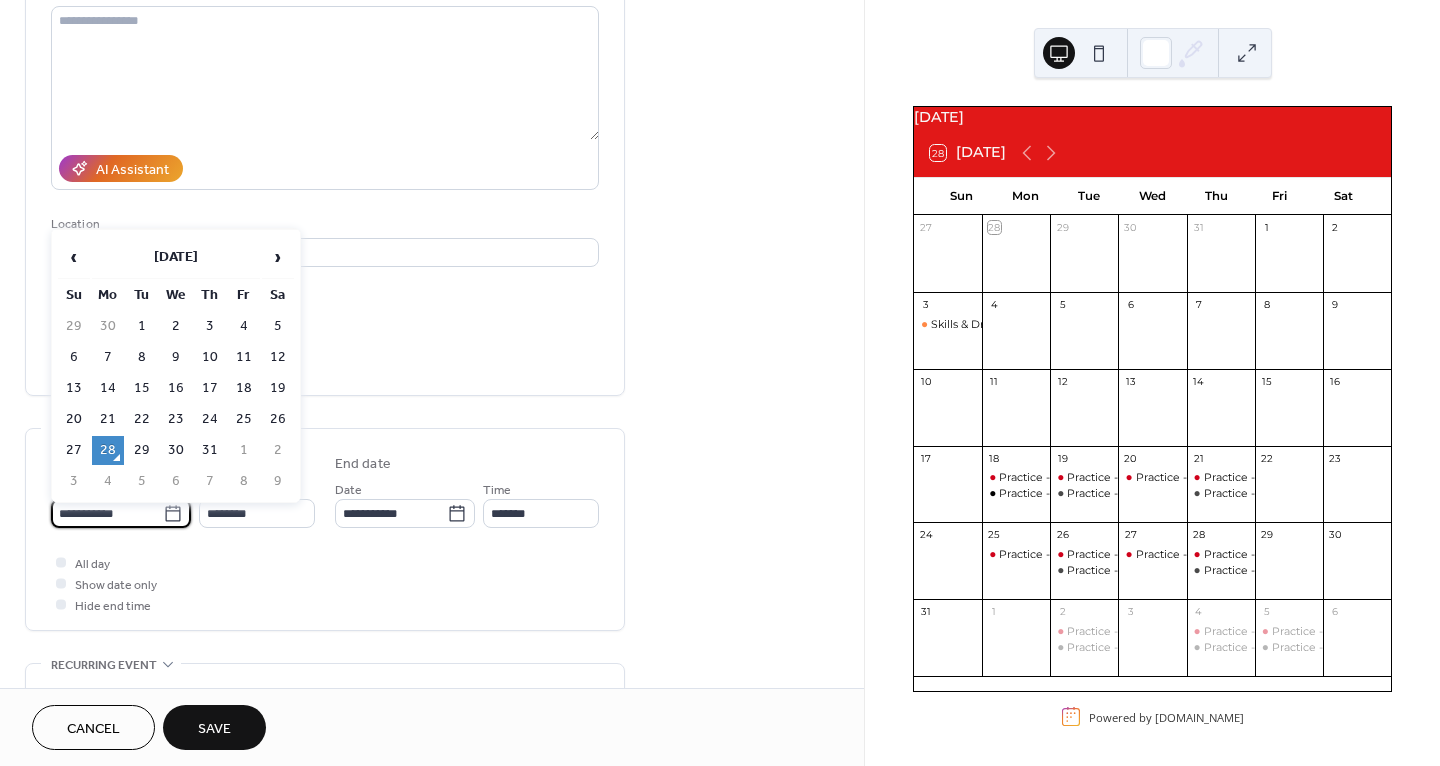 click on "**********" at bounding box center (107, 513) 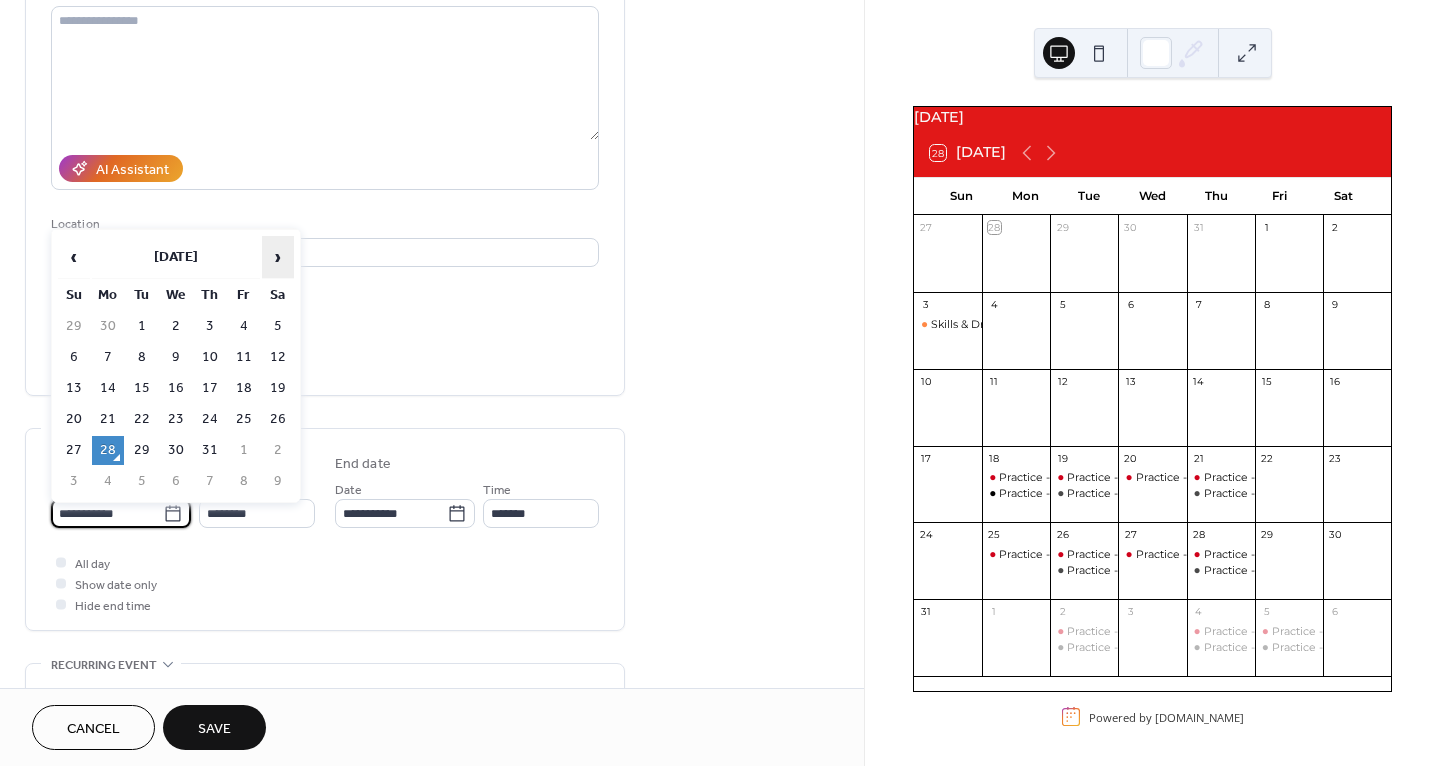 click on "›" at bounding box center [278, 257] 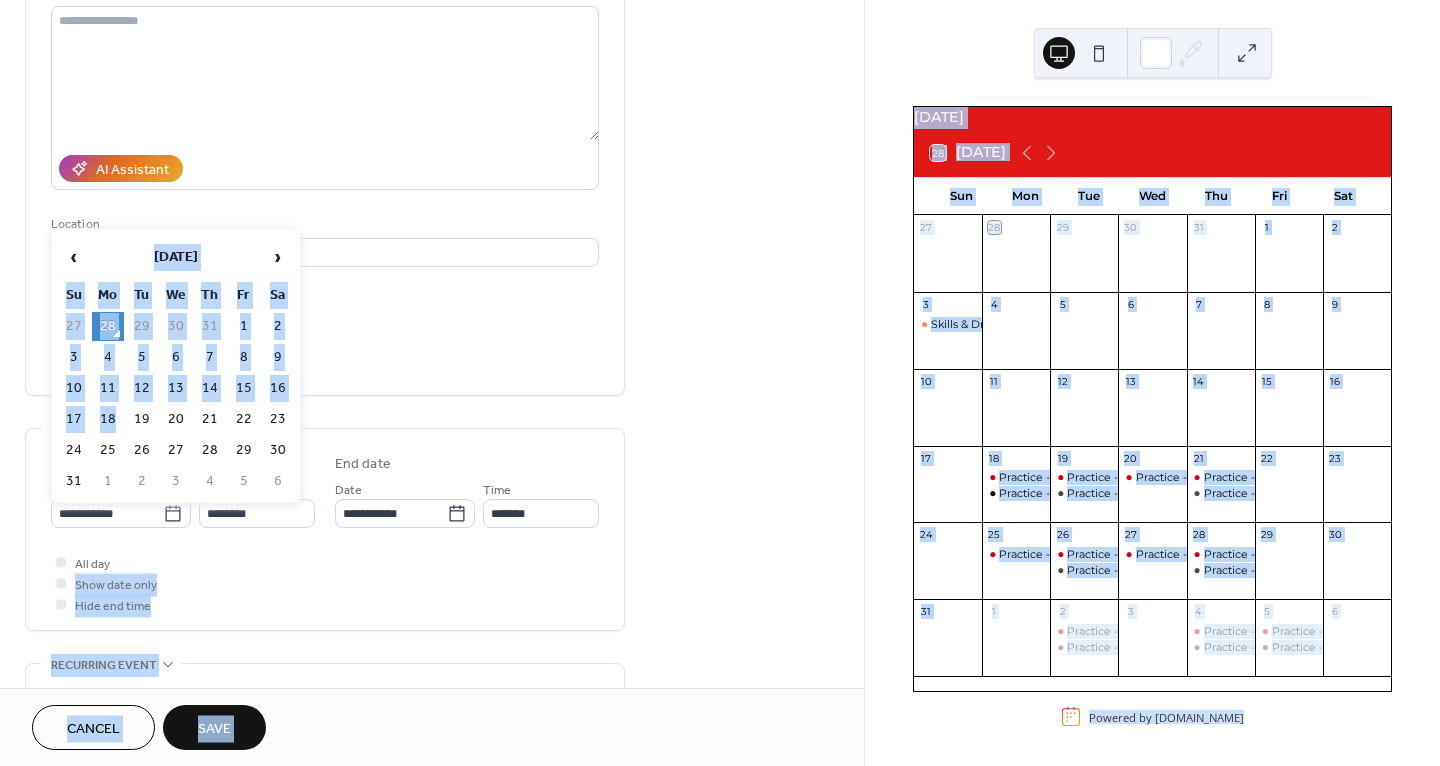 drag, startPoint x: 111, startPoint y: 411, endPoint x: 180, endPoint y: 558, distance: 162.38843 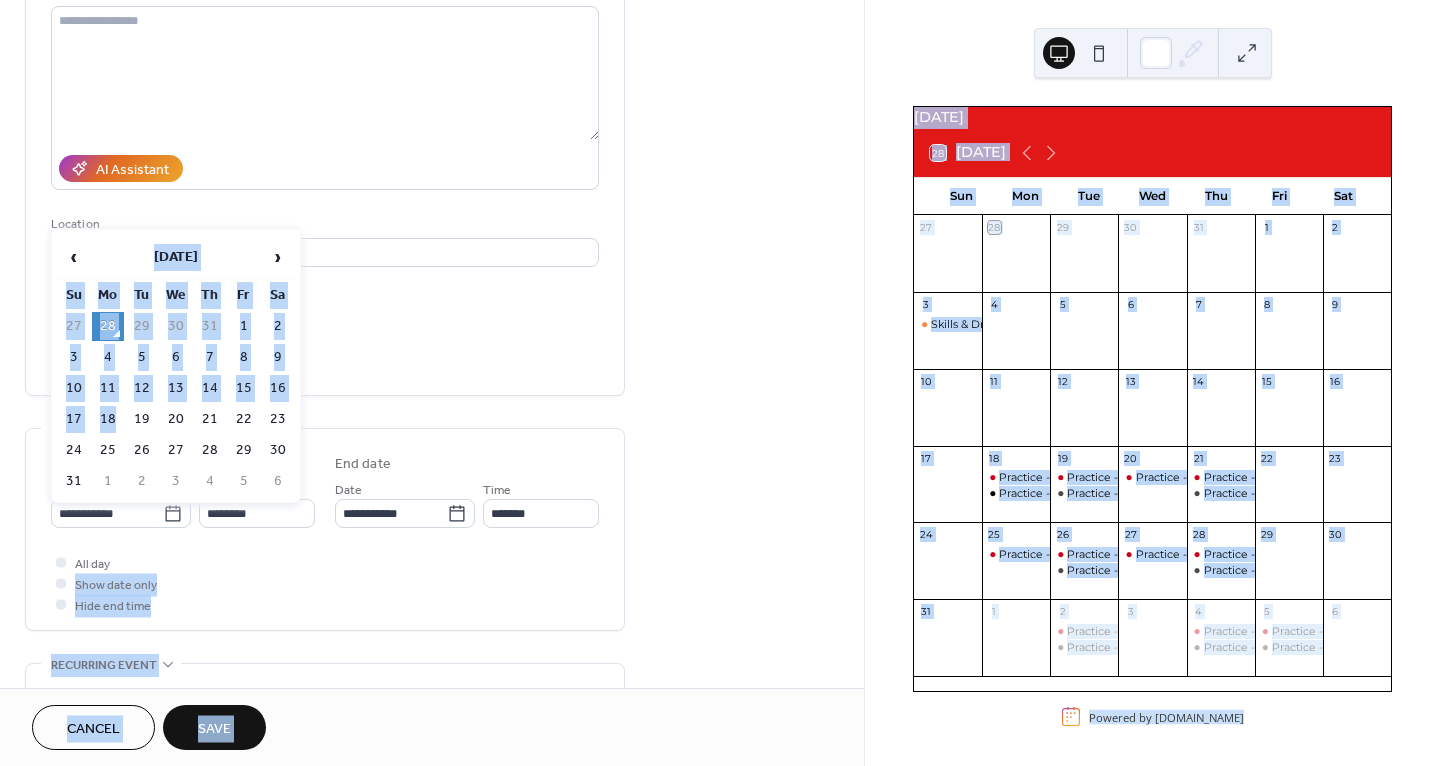 click on "**********" at bounding box center (720, 383) 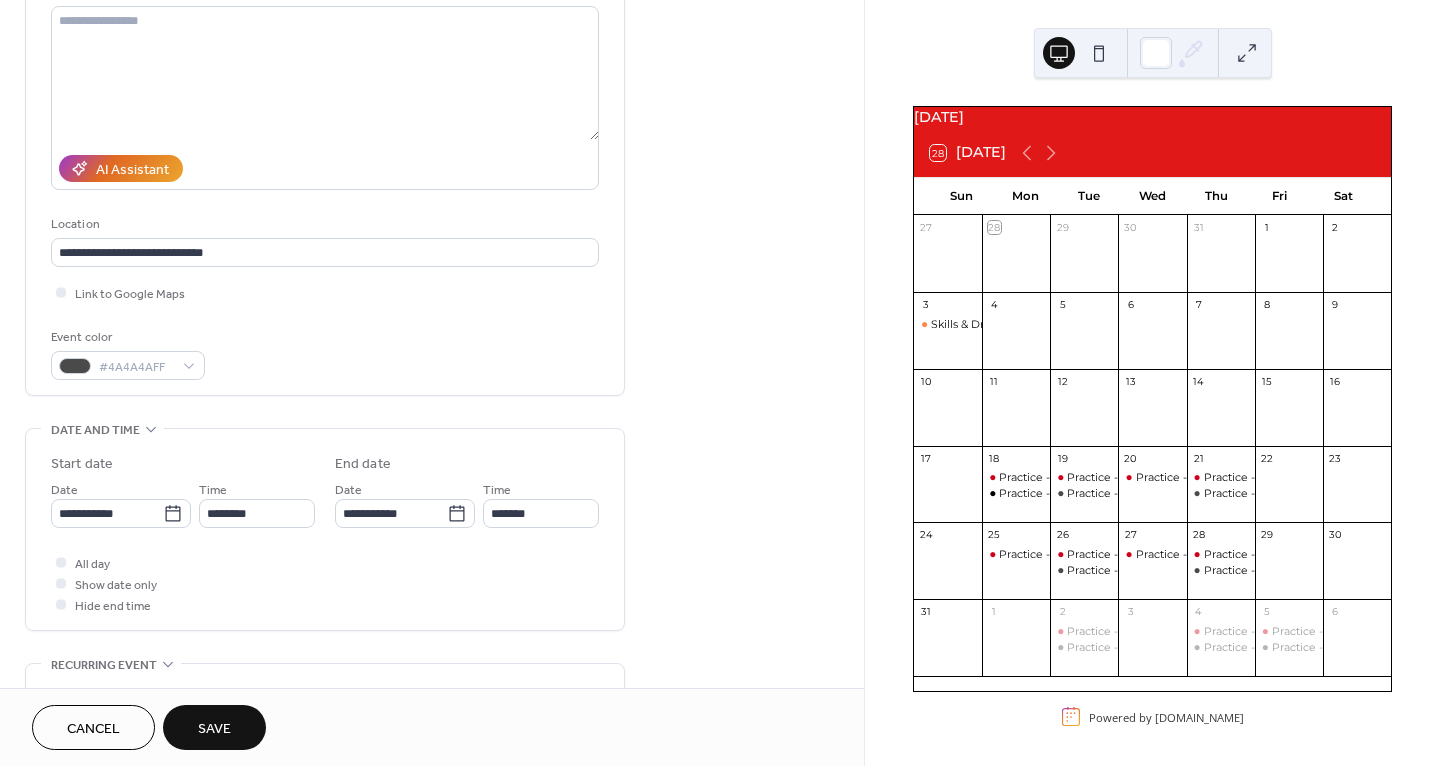 click on "All day Show date only Hide end time" at bounding box center [325, 583] 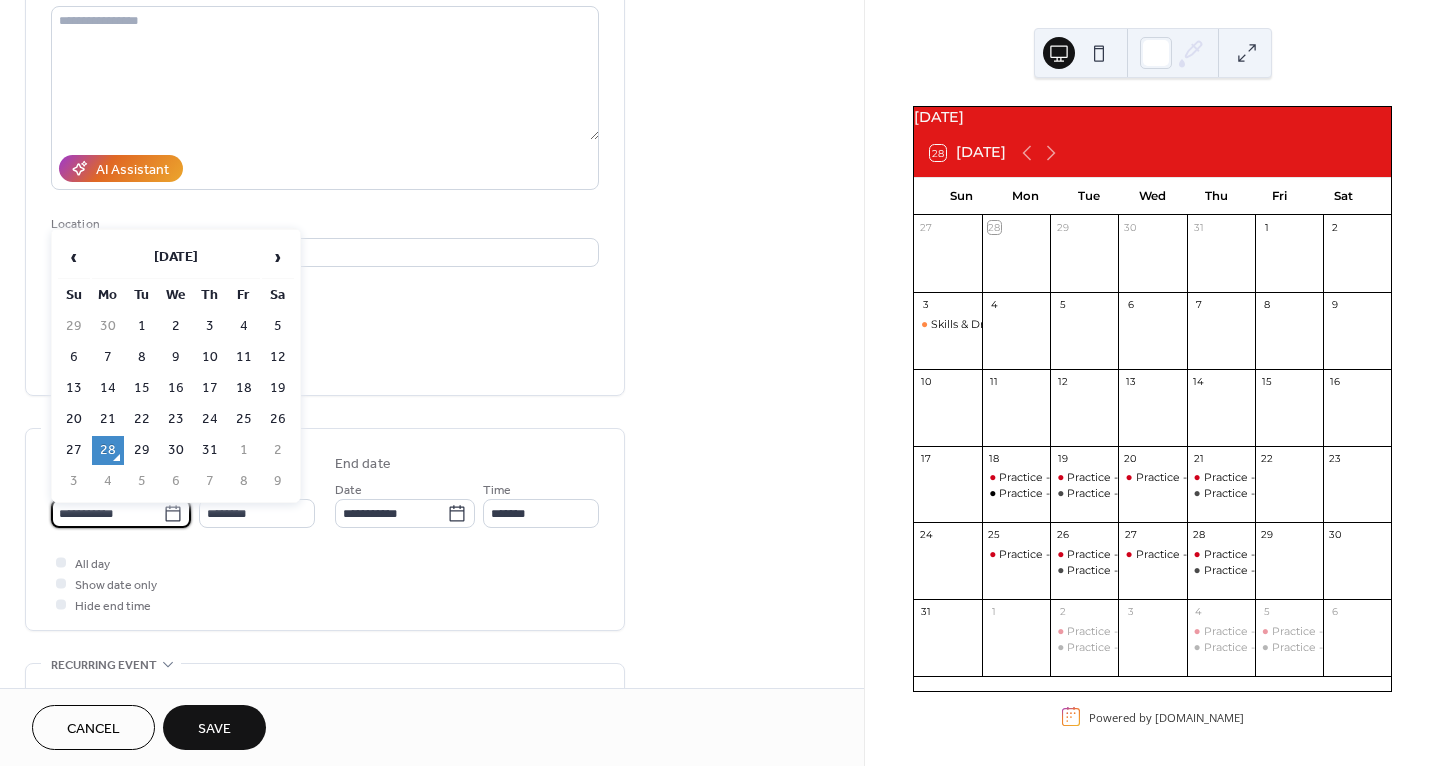 click on "**********" at bounding box center [107, 513] 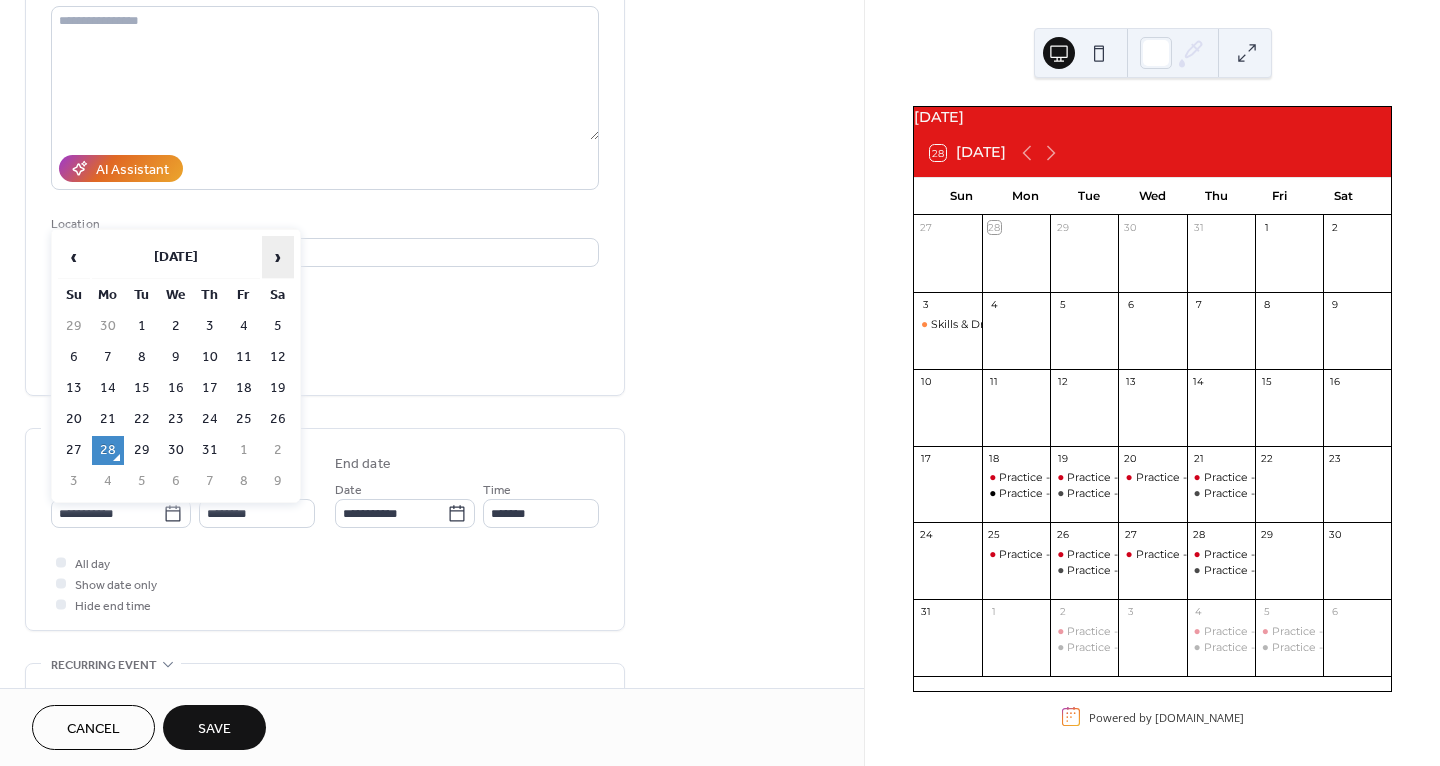 click on "›" at bounding box center [278, 257] 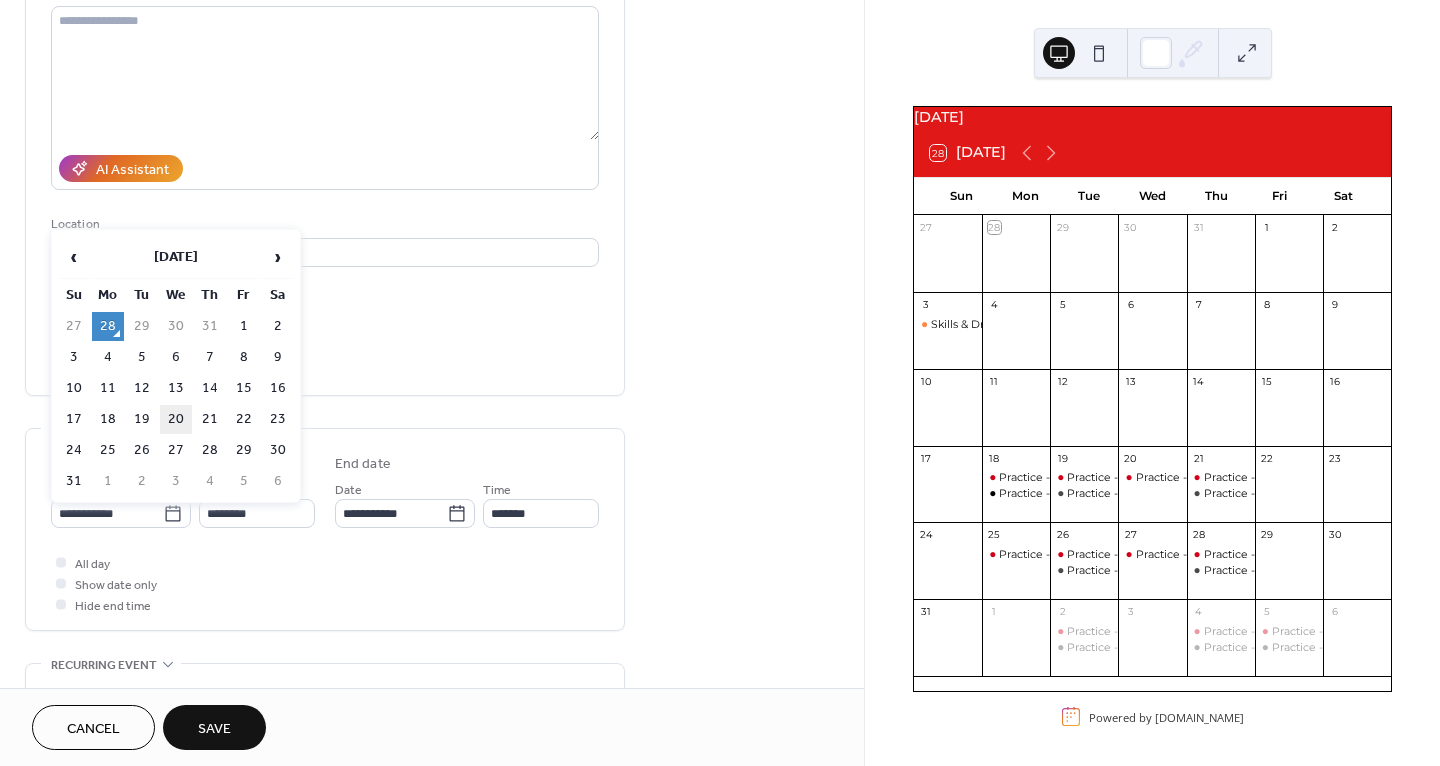 click on "20" at bounding box center [176, 419] 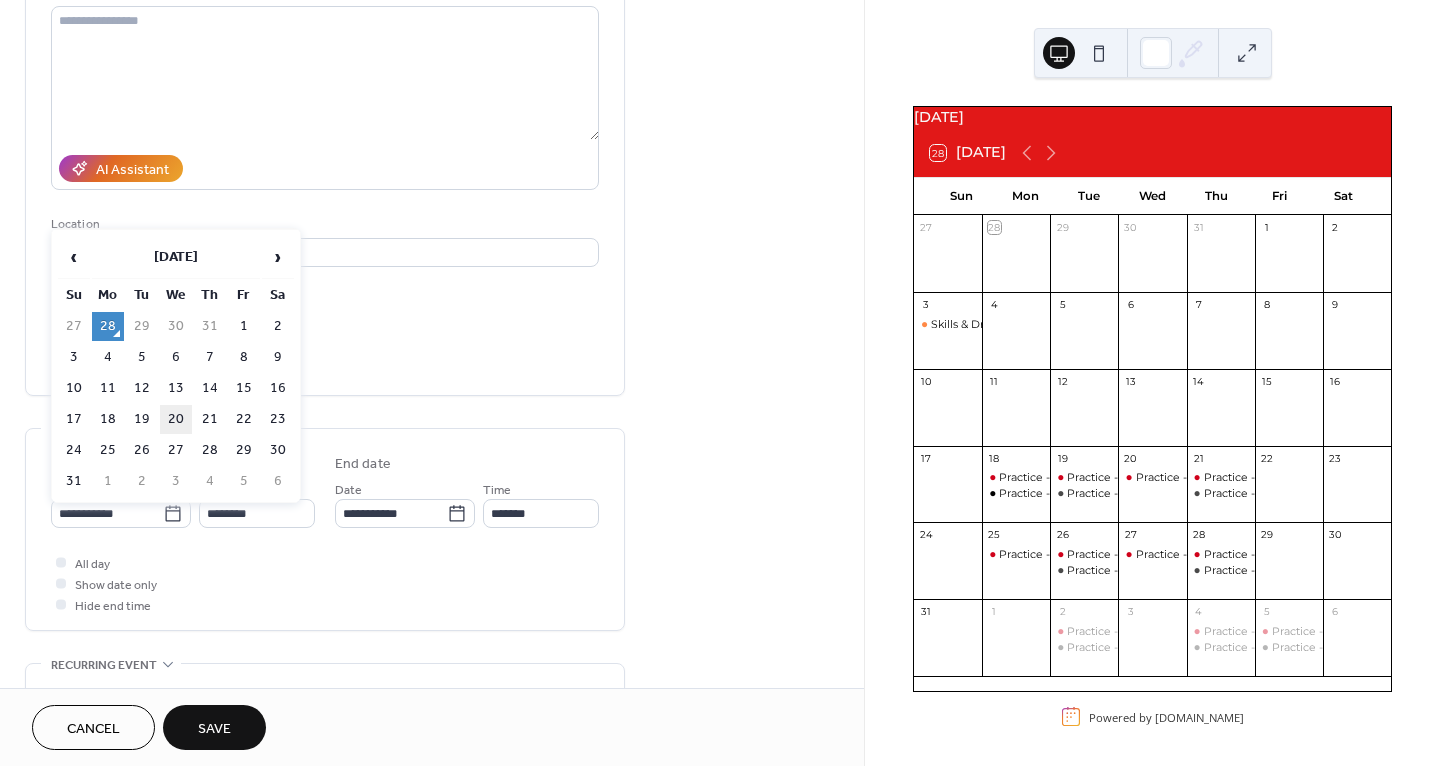 type on "**********" 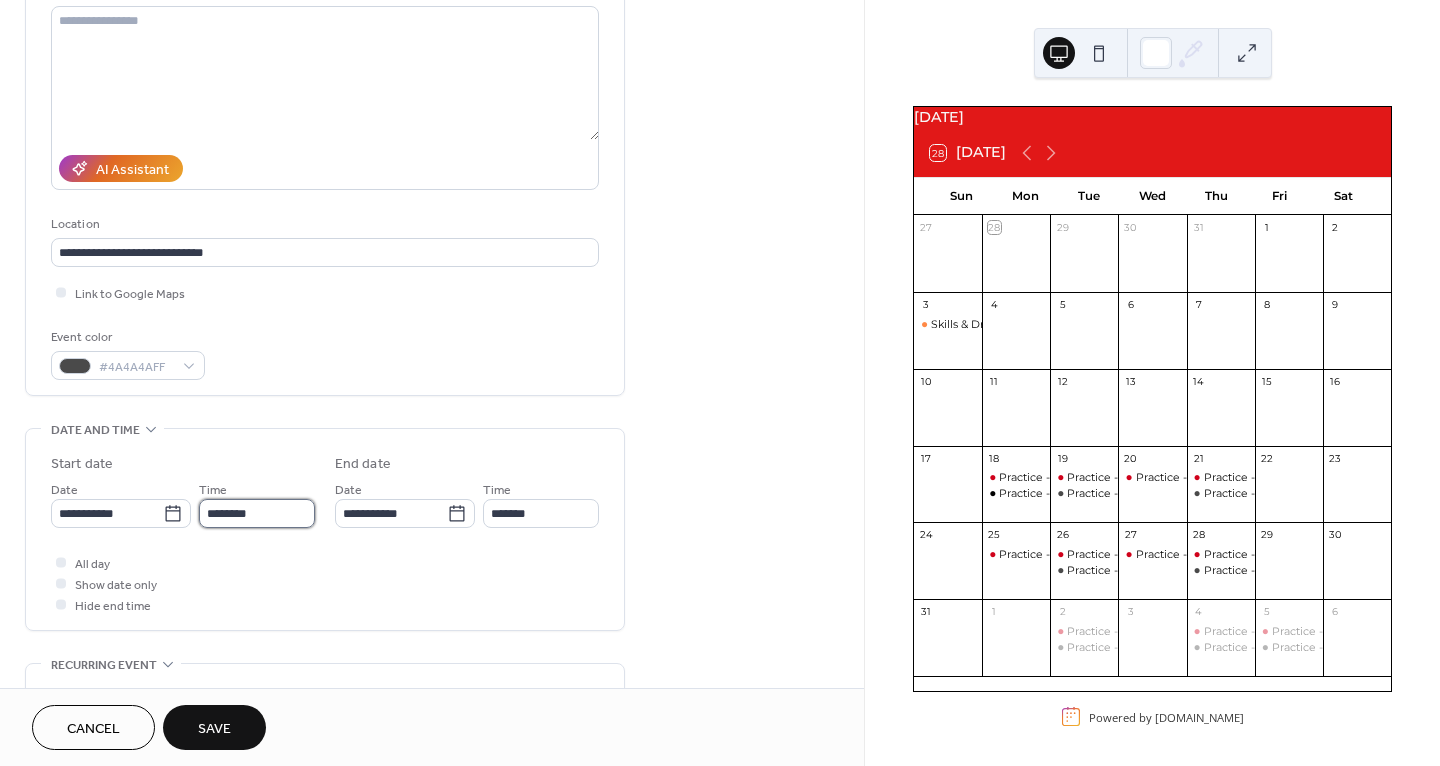 click on "********" at bounding box center (257, 513) 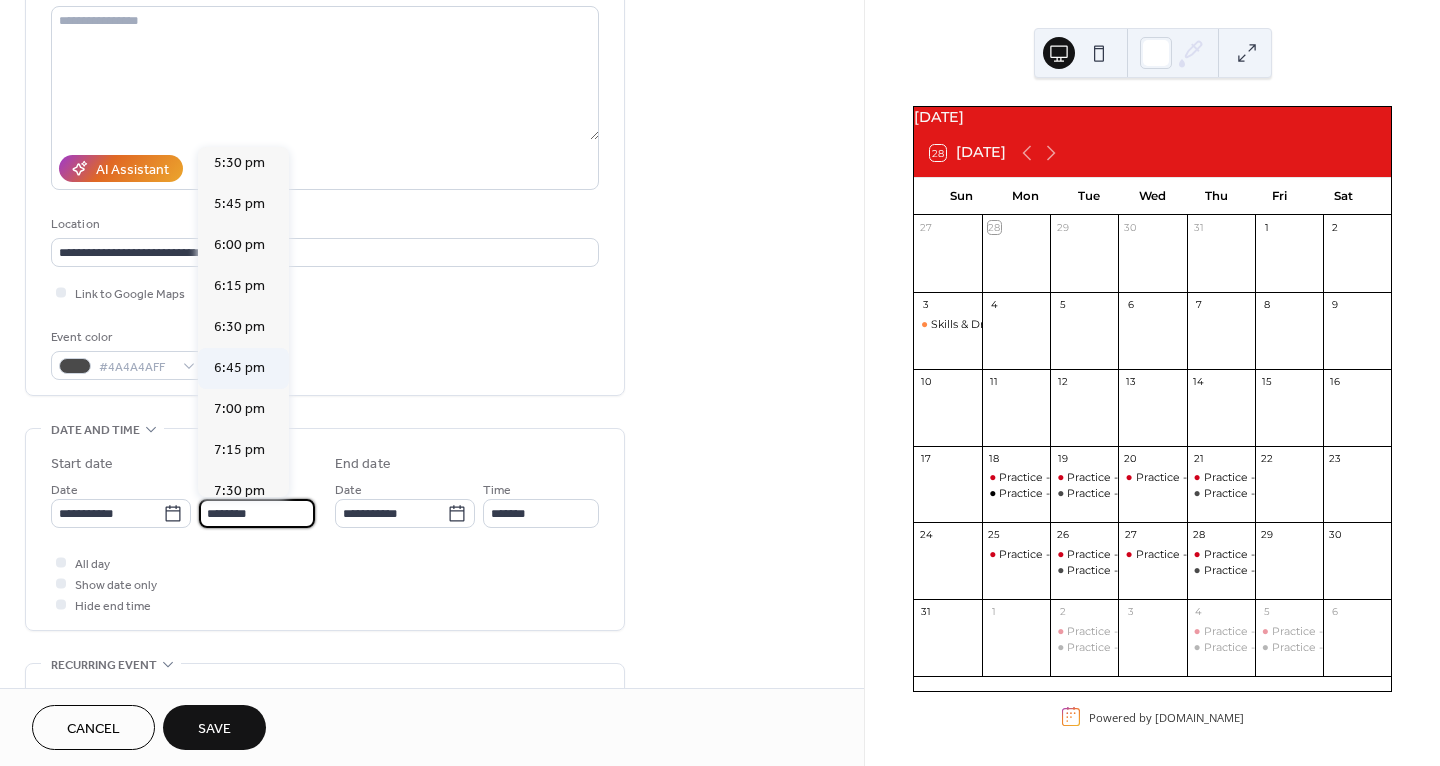 scroll, scrollTop: 2866, scrollLeft: 0, axis: vertical 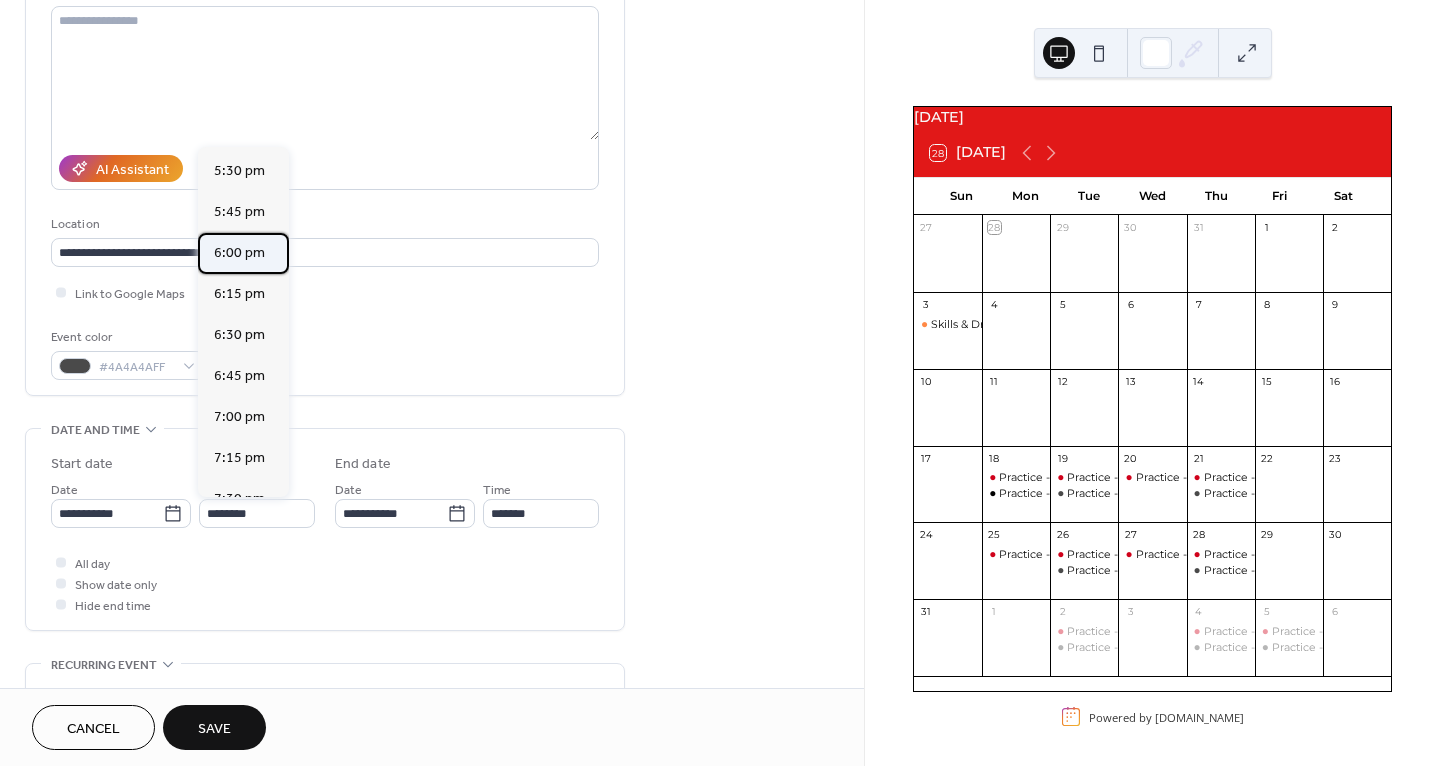 click on "6:00 pm" at bounding box center (239, 252) 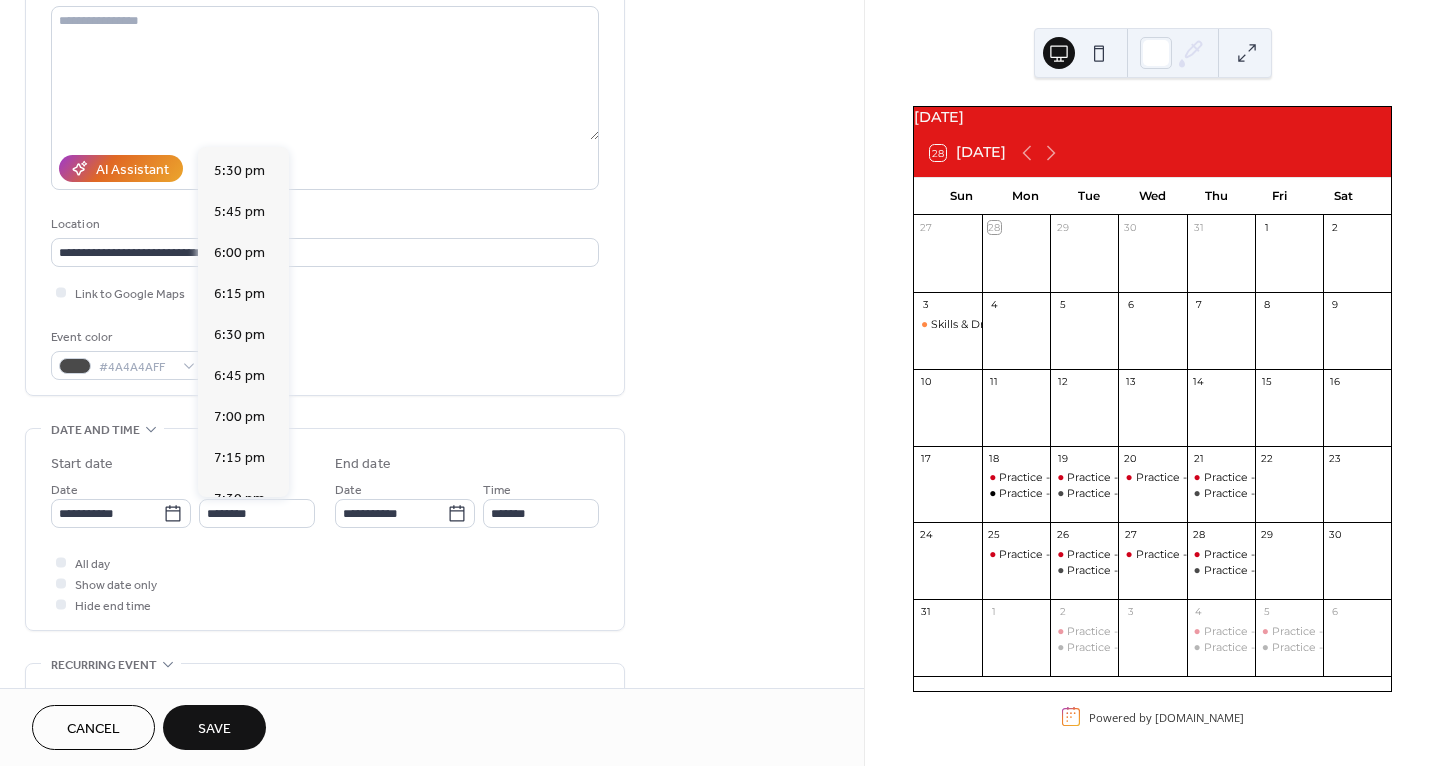 type on "*******" 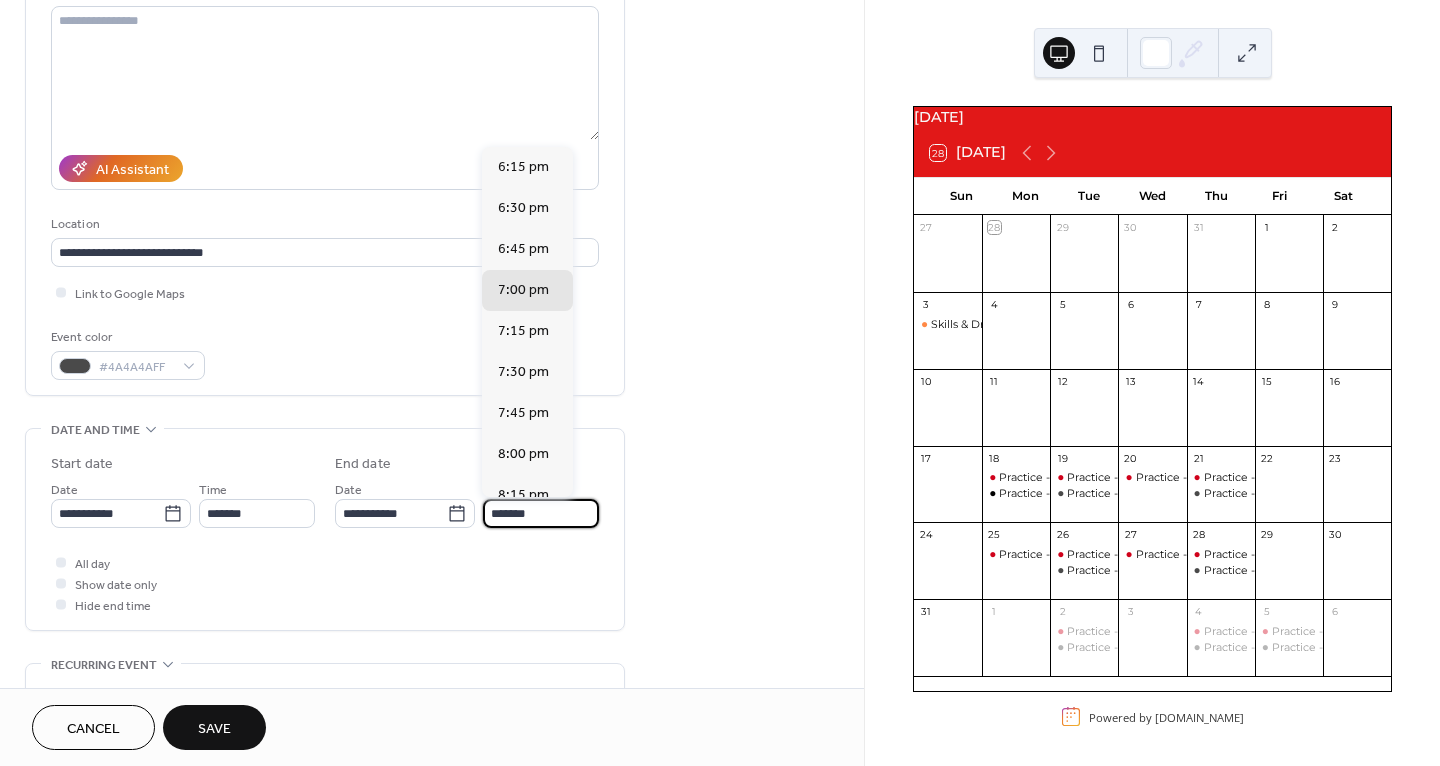 click on "*******" at bounding box center (541, 513) 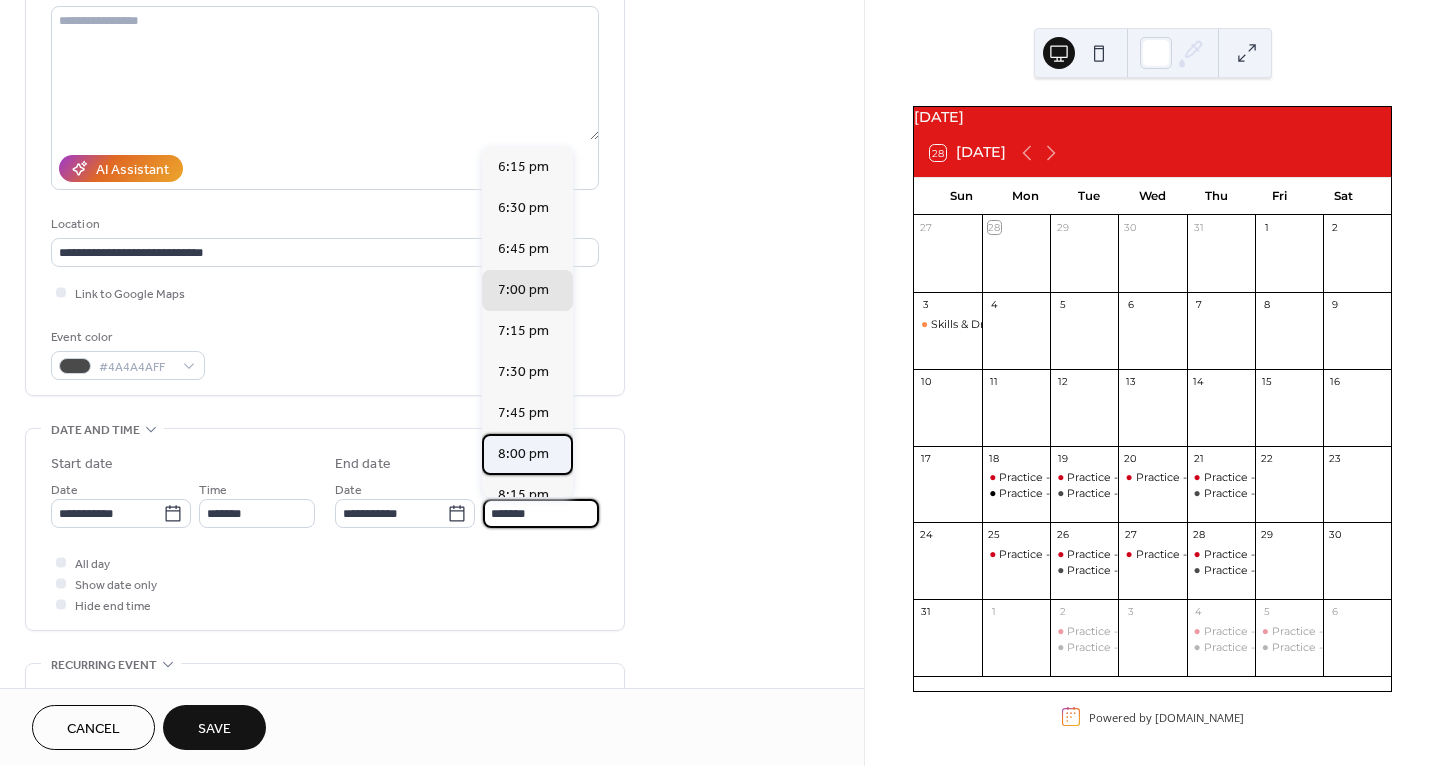 click on "8:00 pm" at bounding box center [523, 453] 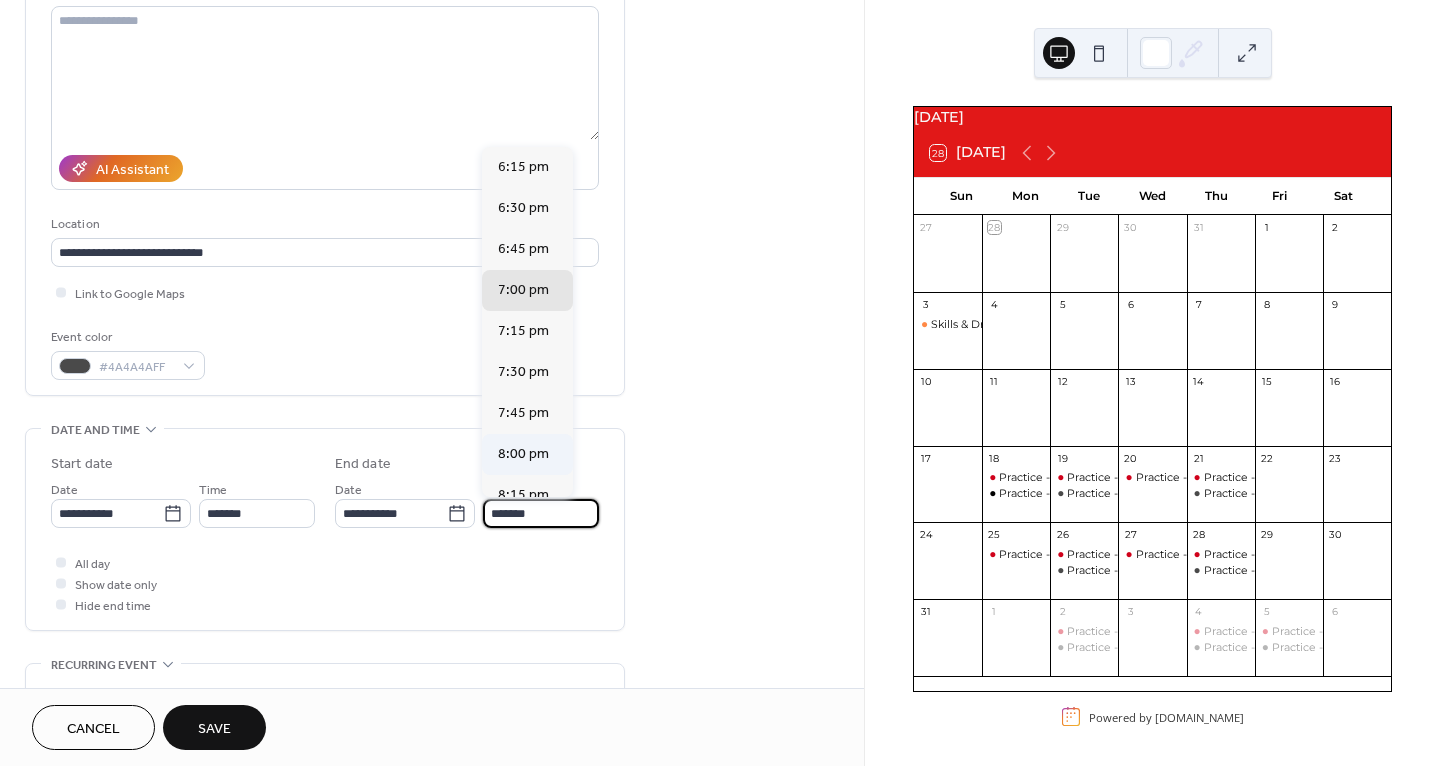 type on "*******" 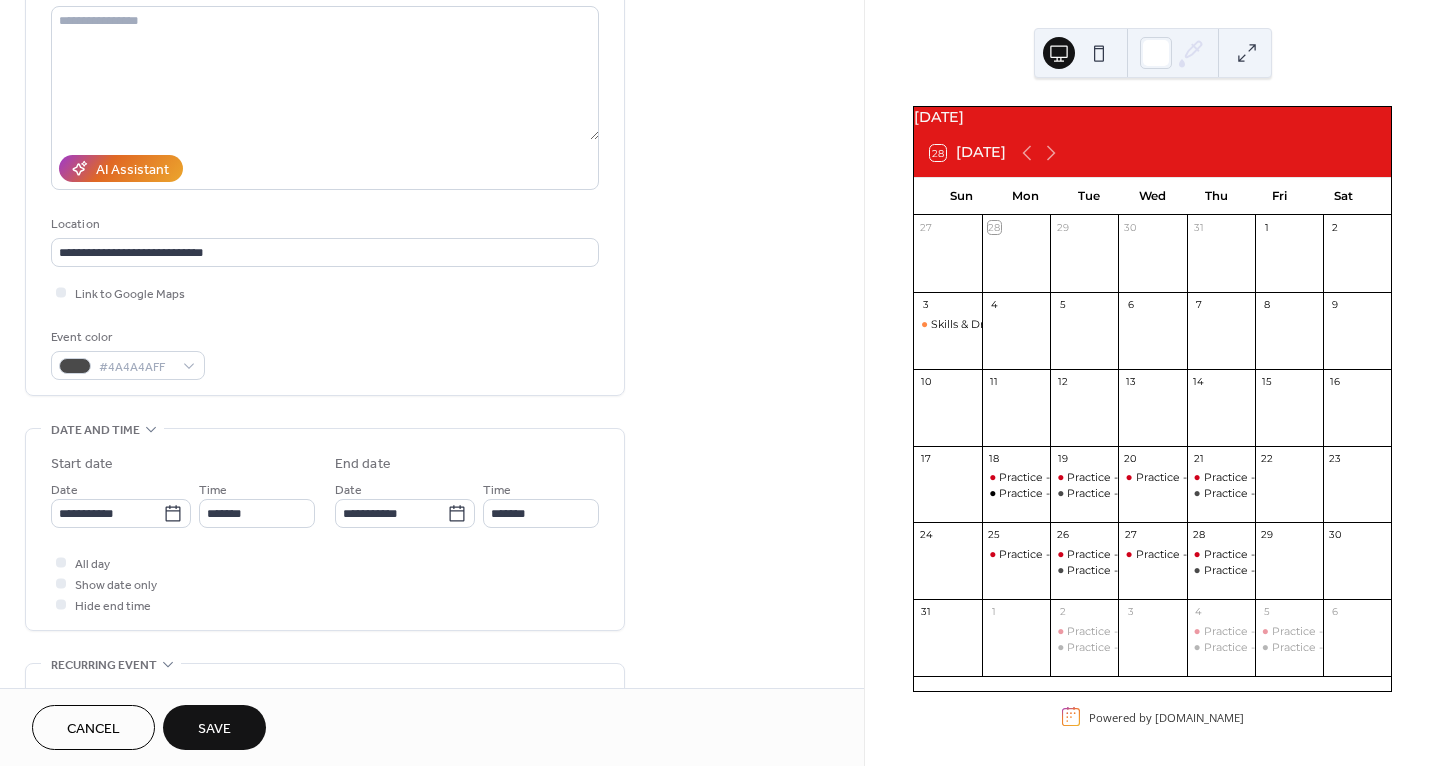 click on "Save" at bounding box center (214, 729) 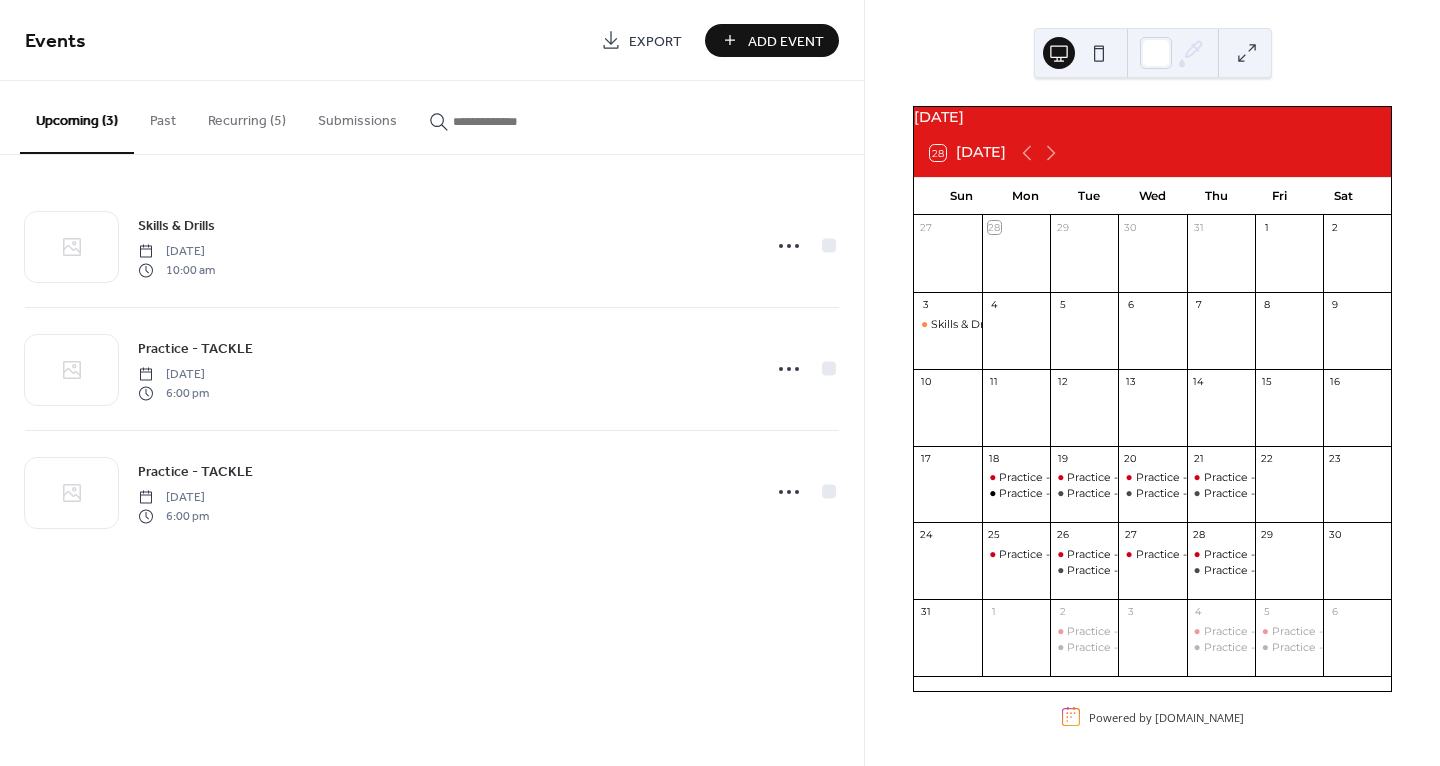 click on "Events Export Add Event" at bounding box center [432, 40] 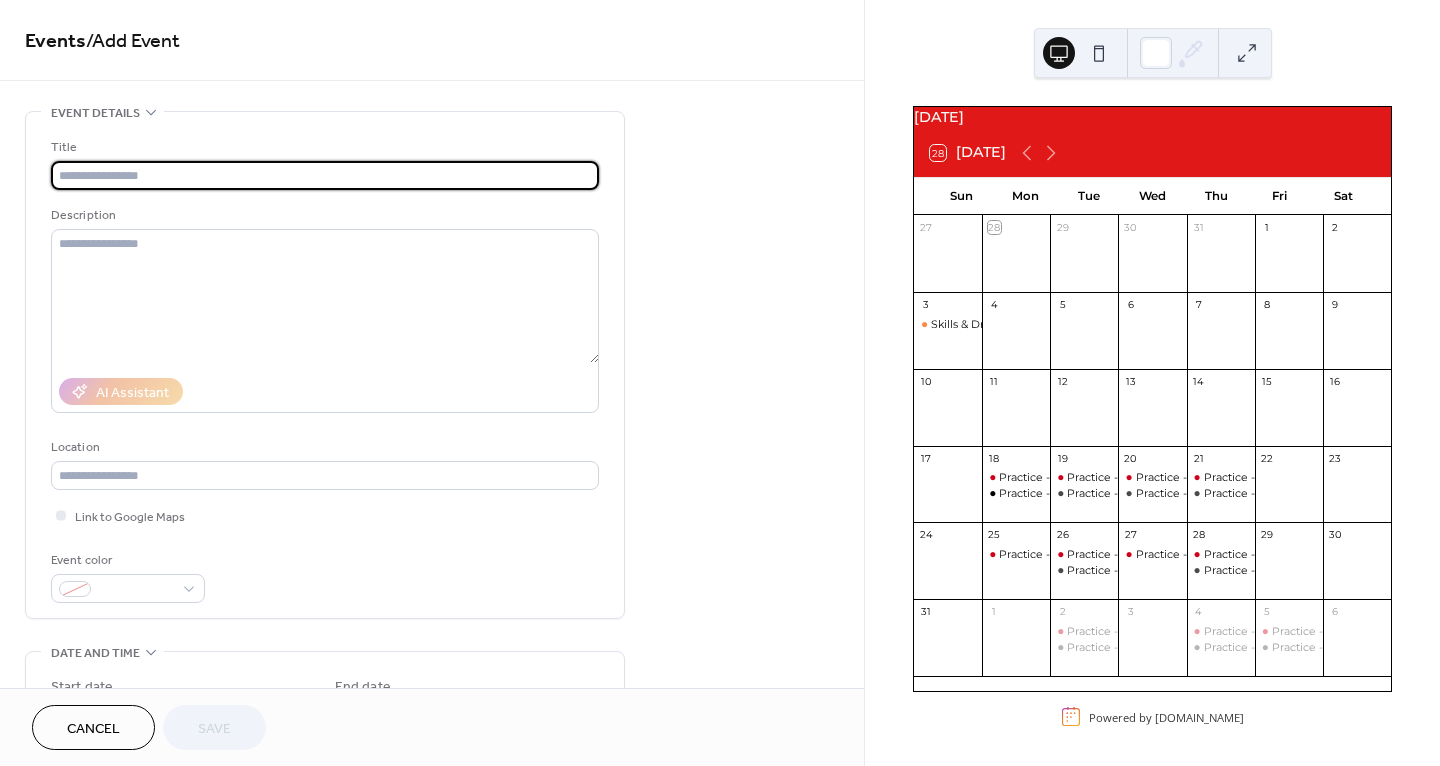 click at bounding box center (325, 175) 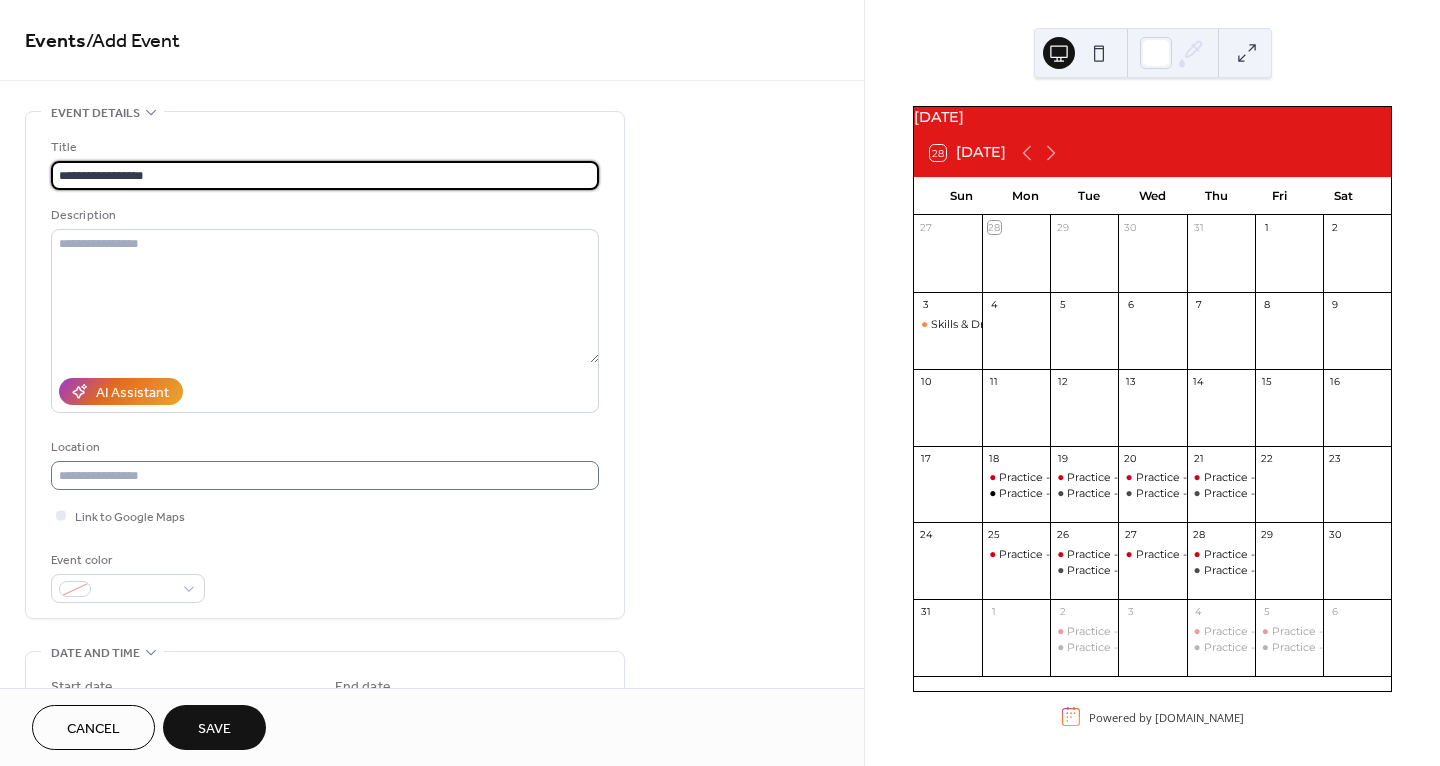 type on "**********" 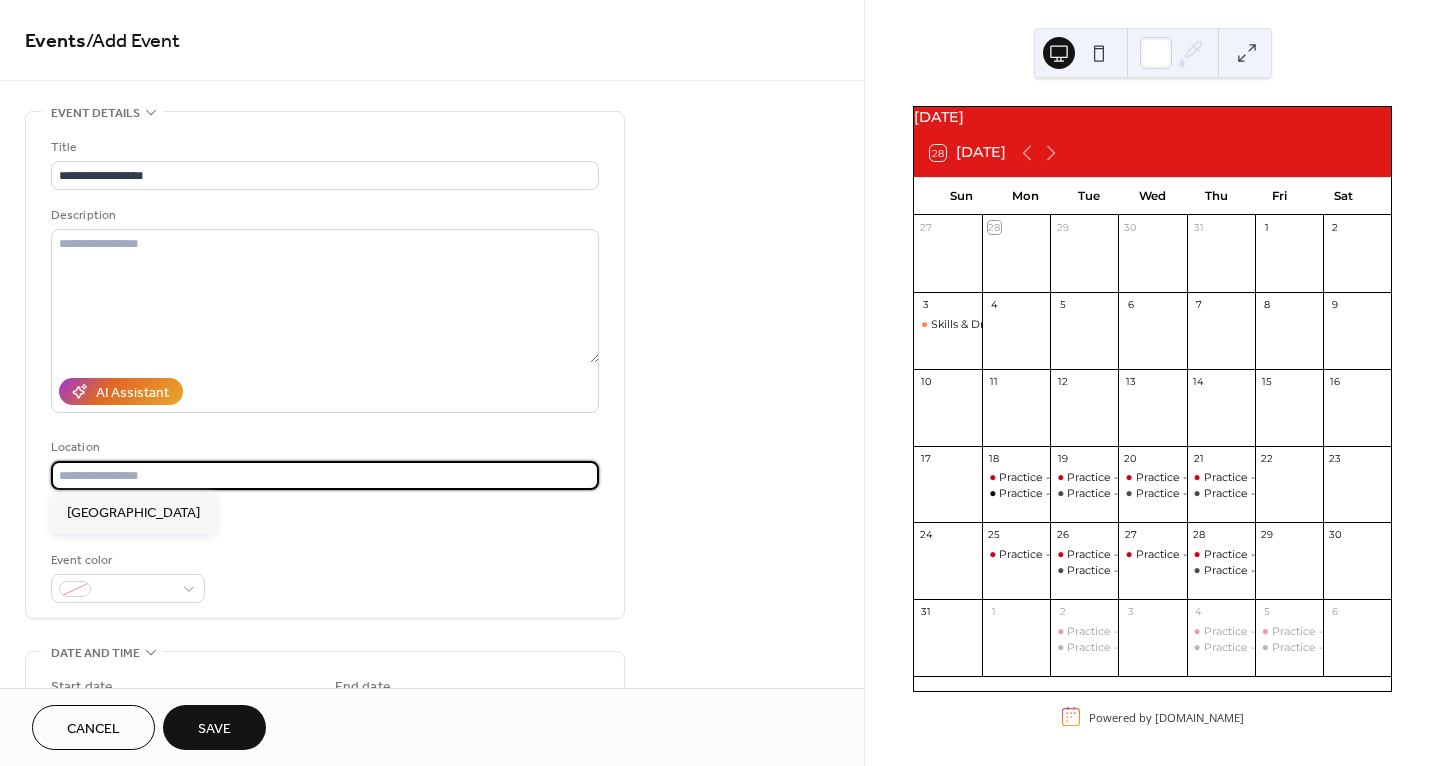 click at bounding box center (325, 475) 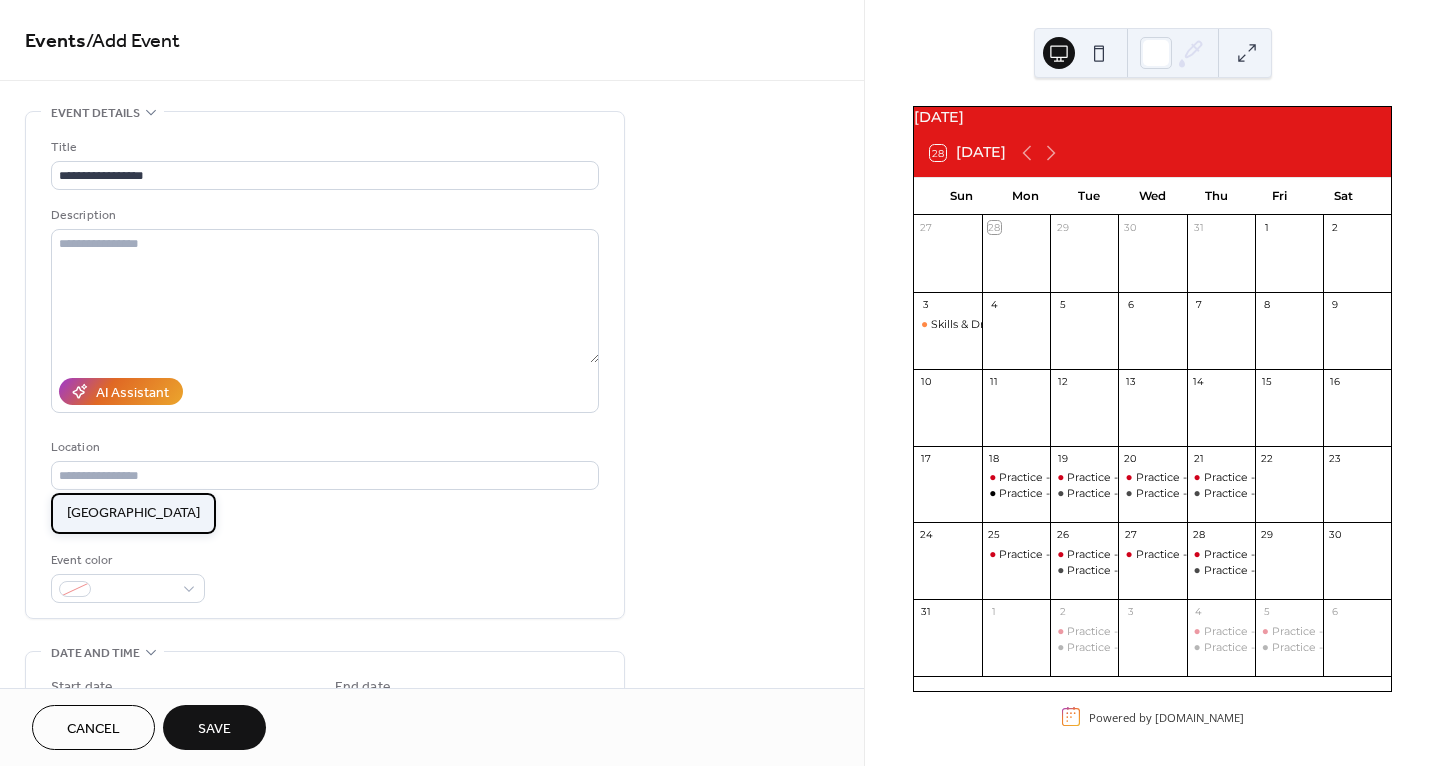 click on "[GEOGRAPHIC_DATA]" at bounding box center [133, 513] 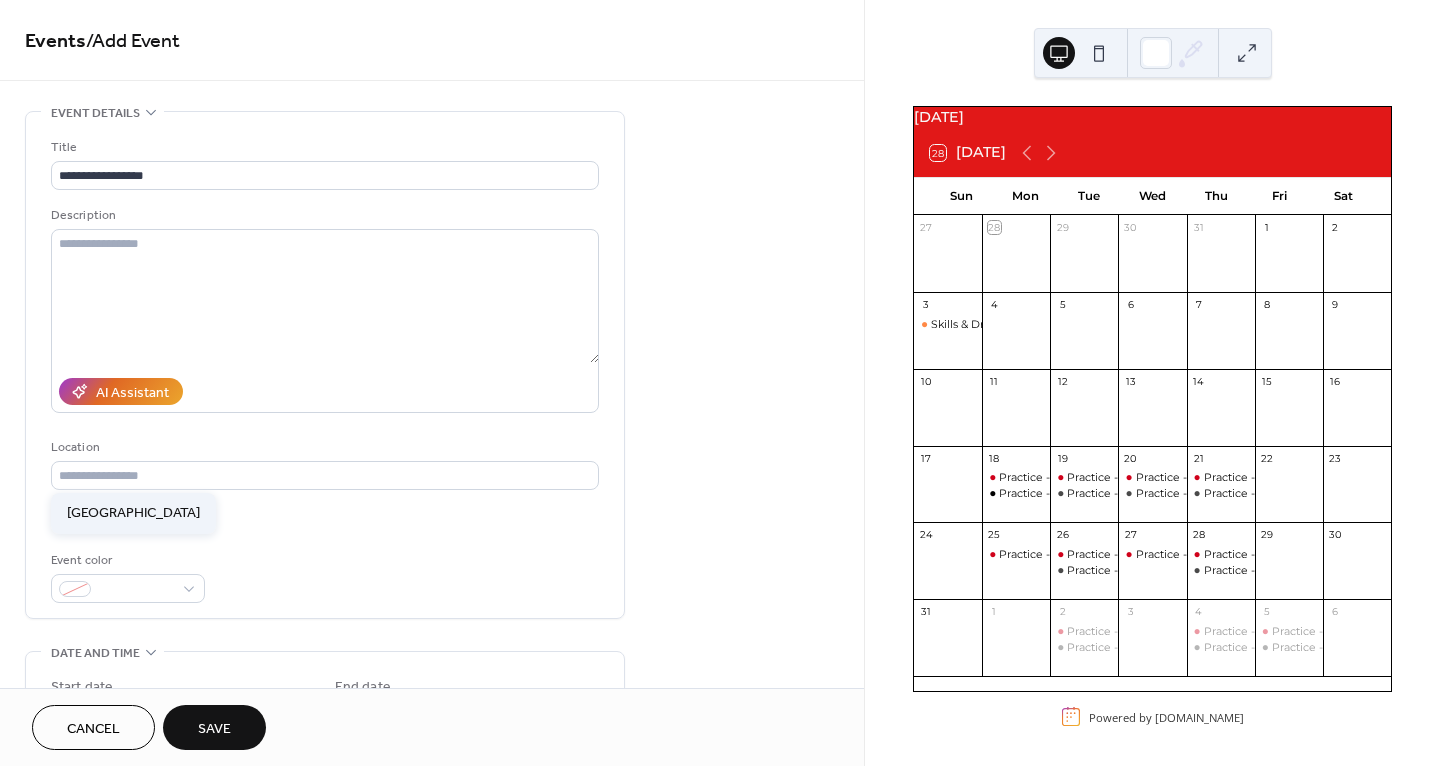 type on "**********" 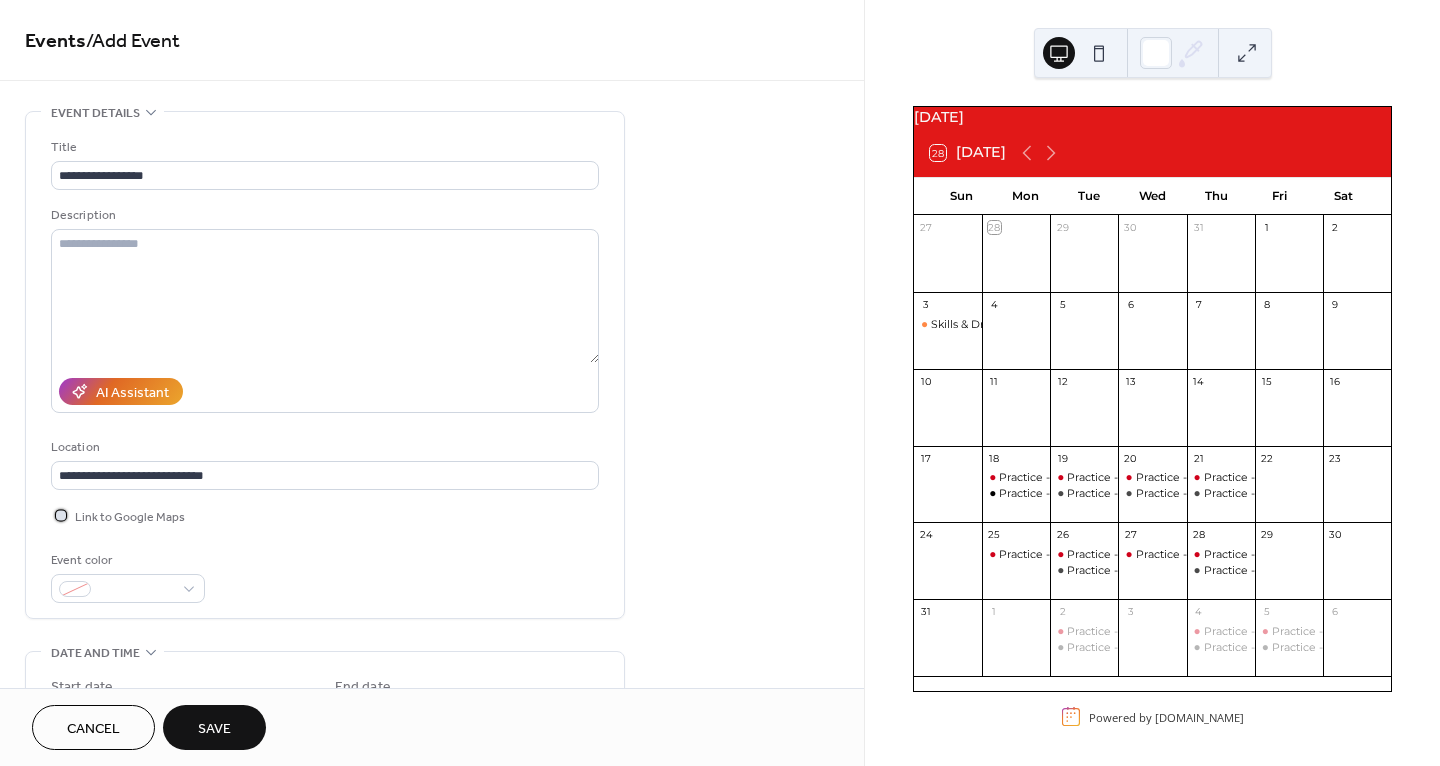 click on "Link to Google Maps" at bounding box center (130, 517) 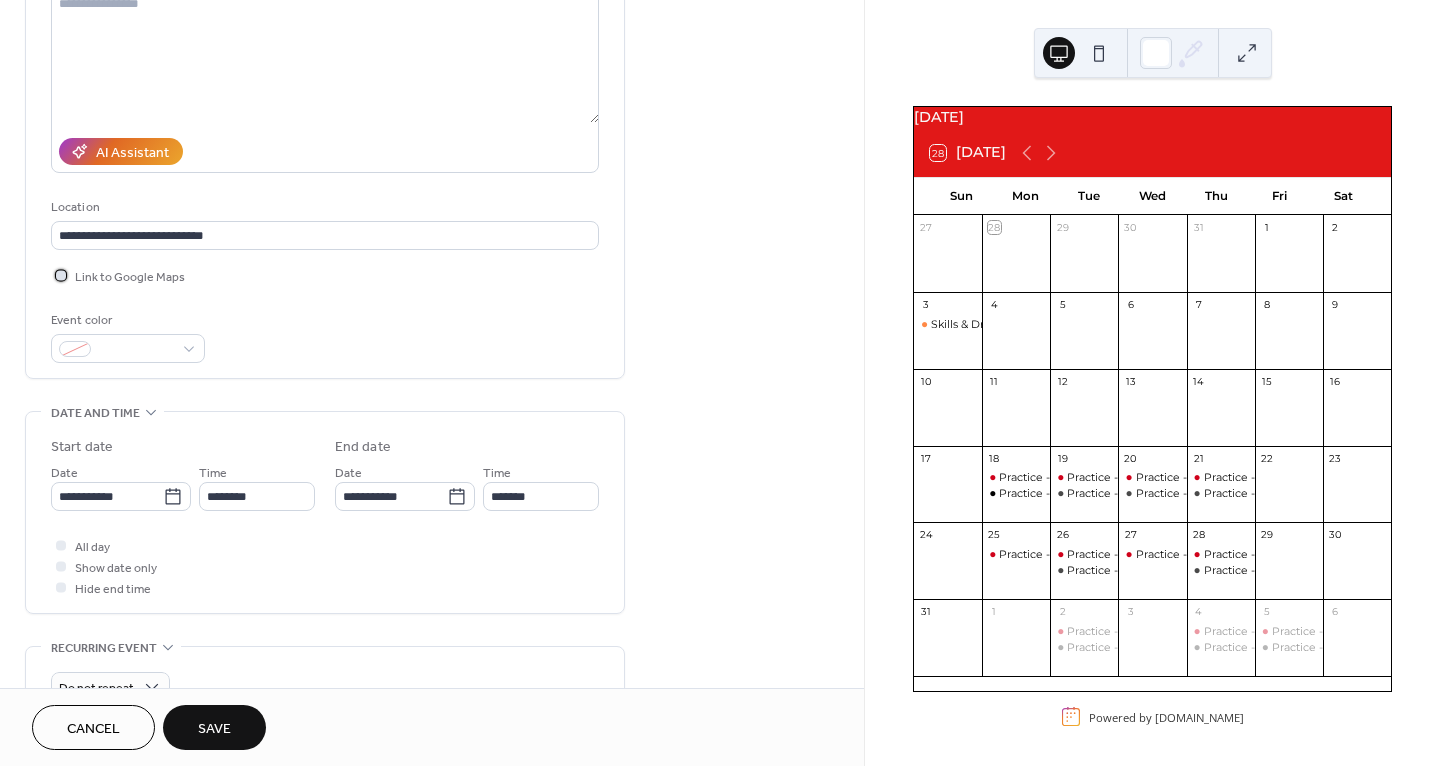 scroll, scrollTop: 241, scrollLeft: 0, axis: vertical 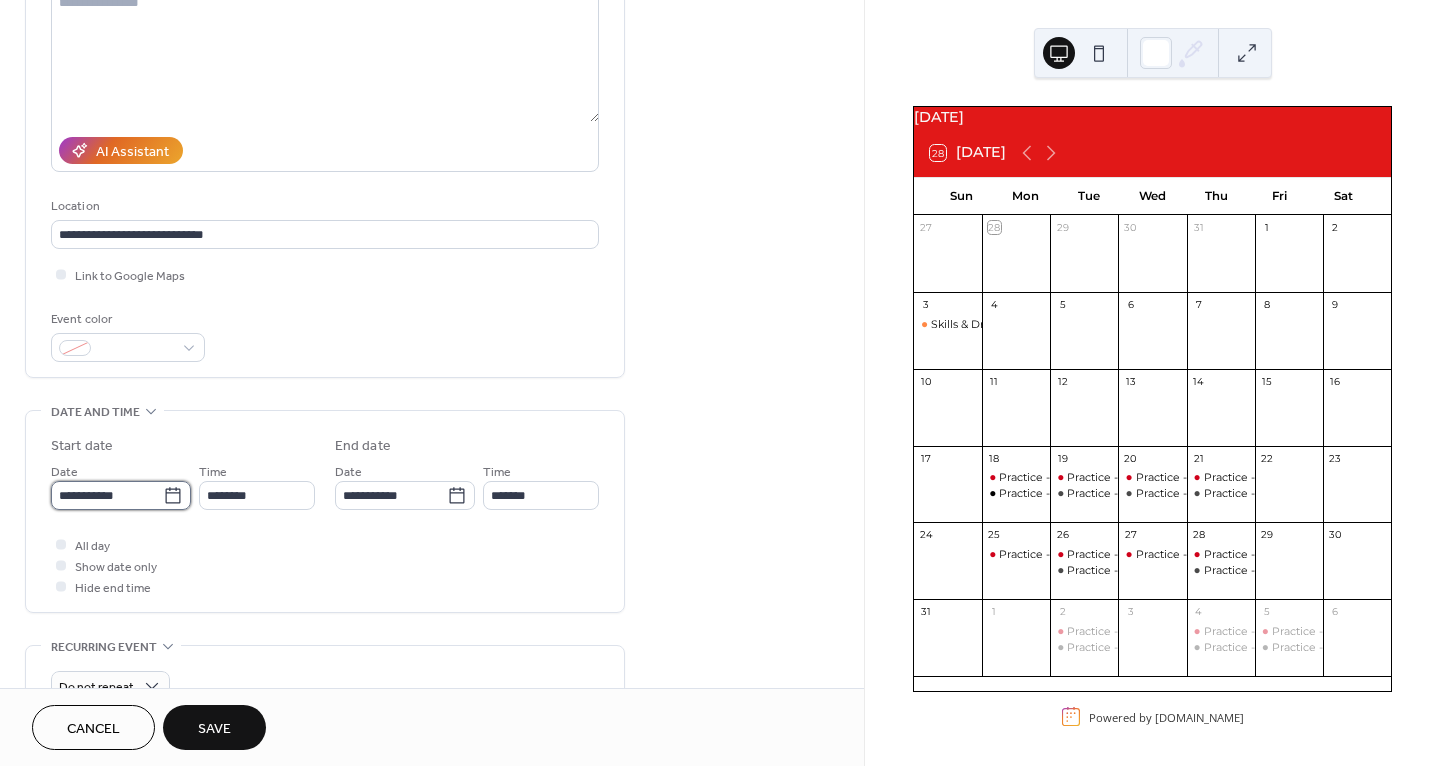 click on "**********" at bounding box center [107, 495] 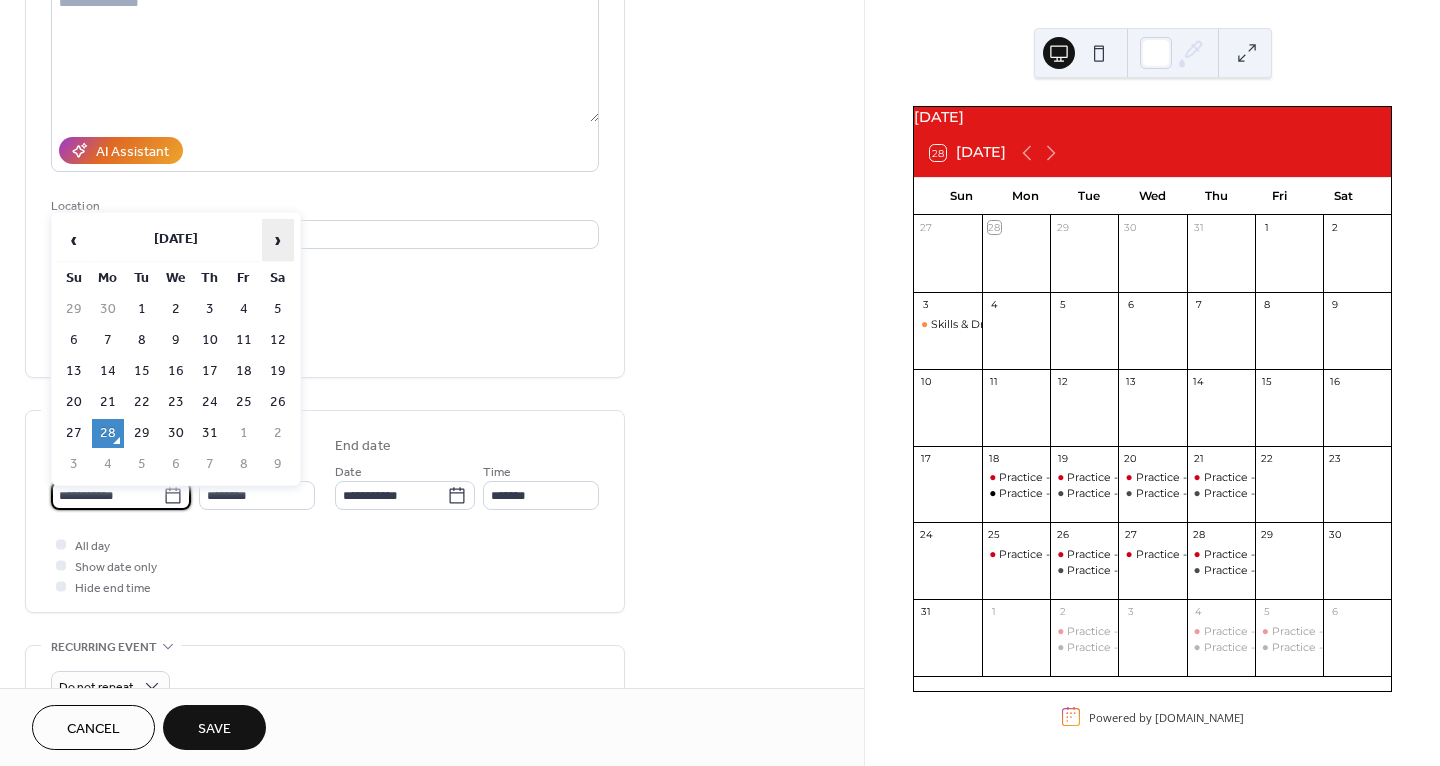 click on "›" at bounding box center [278, 240] 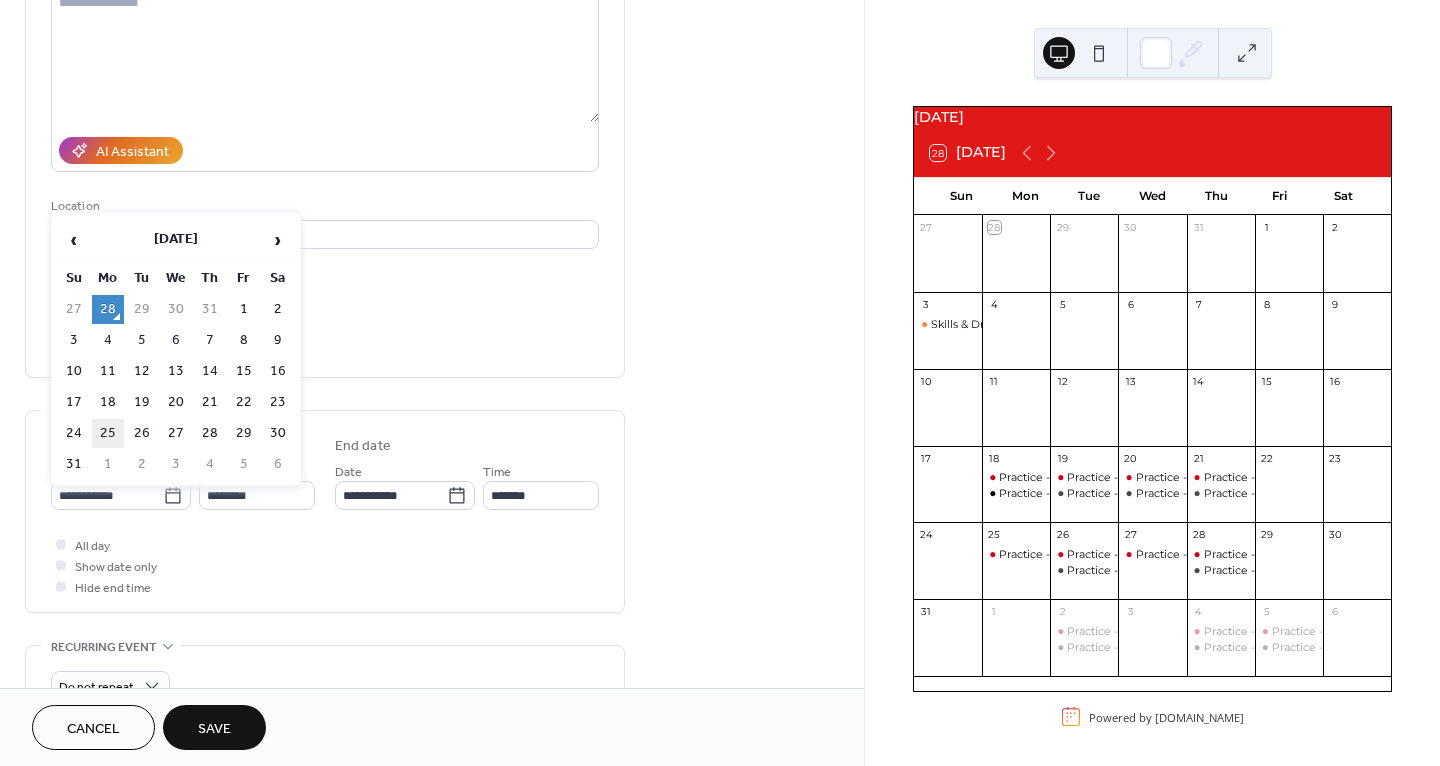 click on "25" at bounding box center [108, 433] 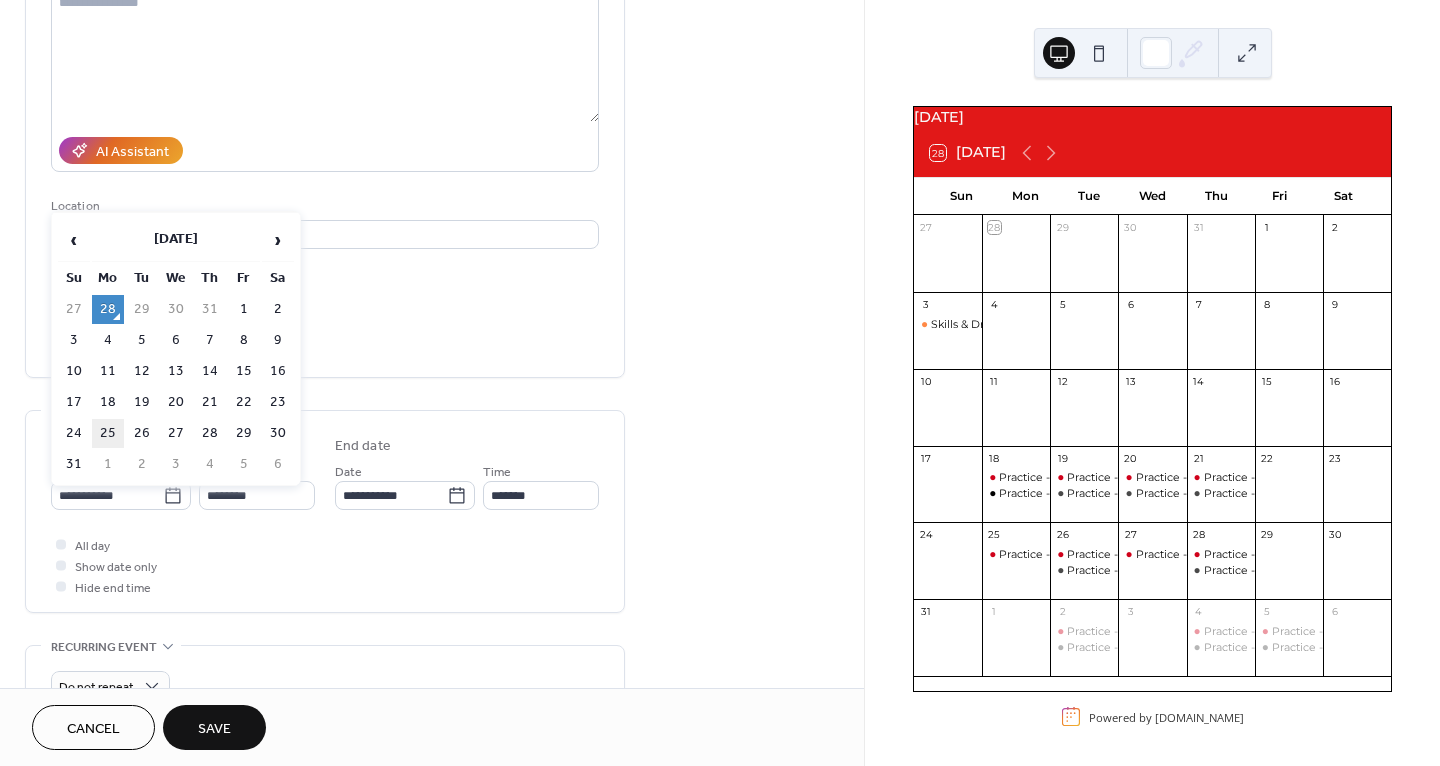 type on "**********" 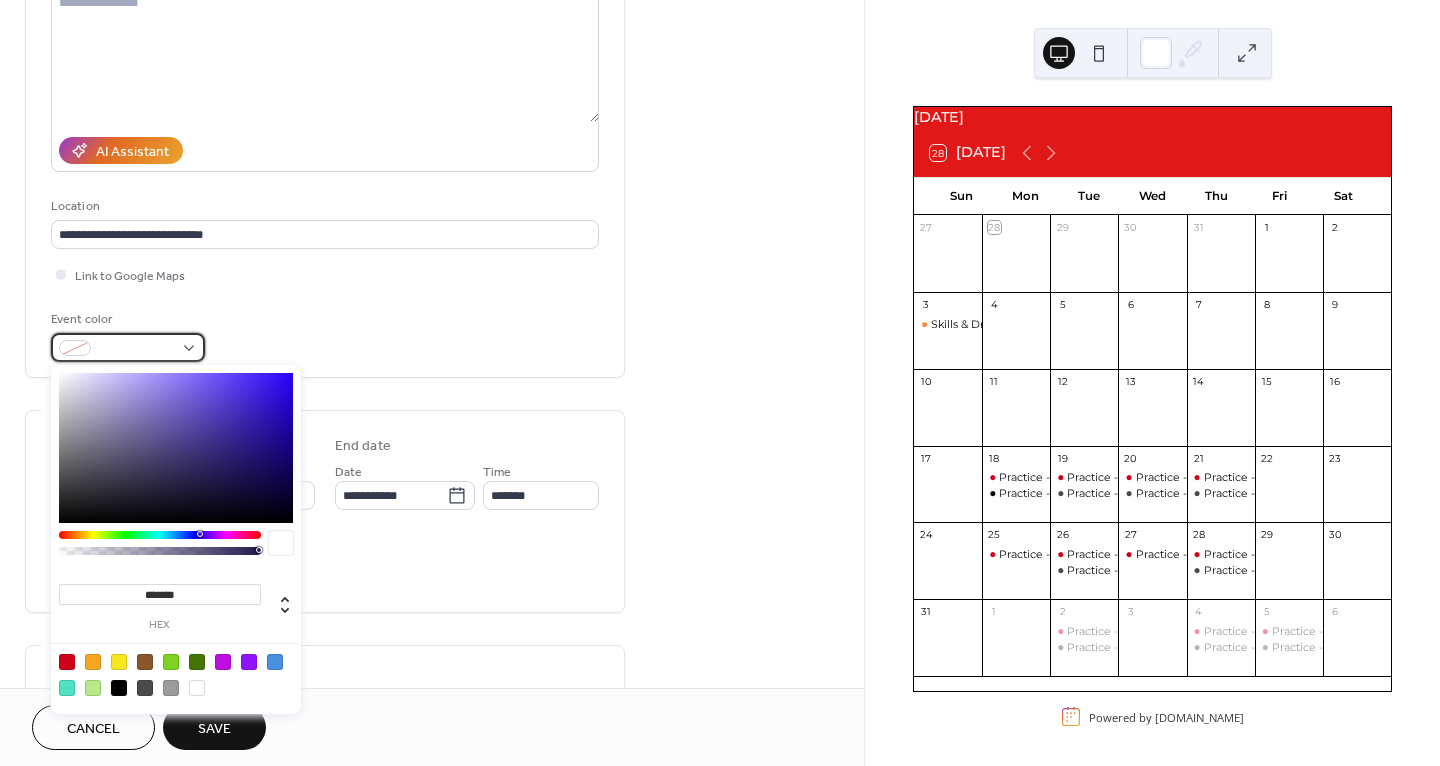 click at bounding box center (128, 347) 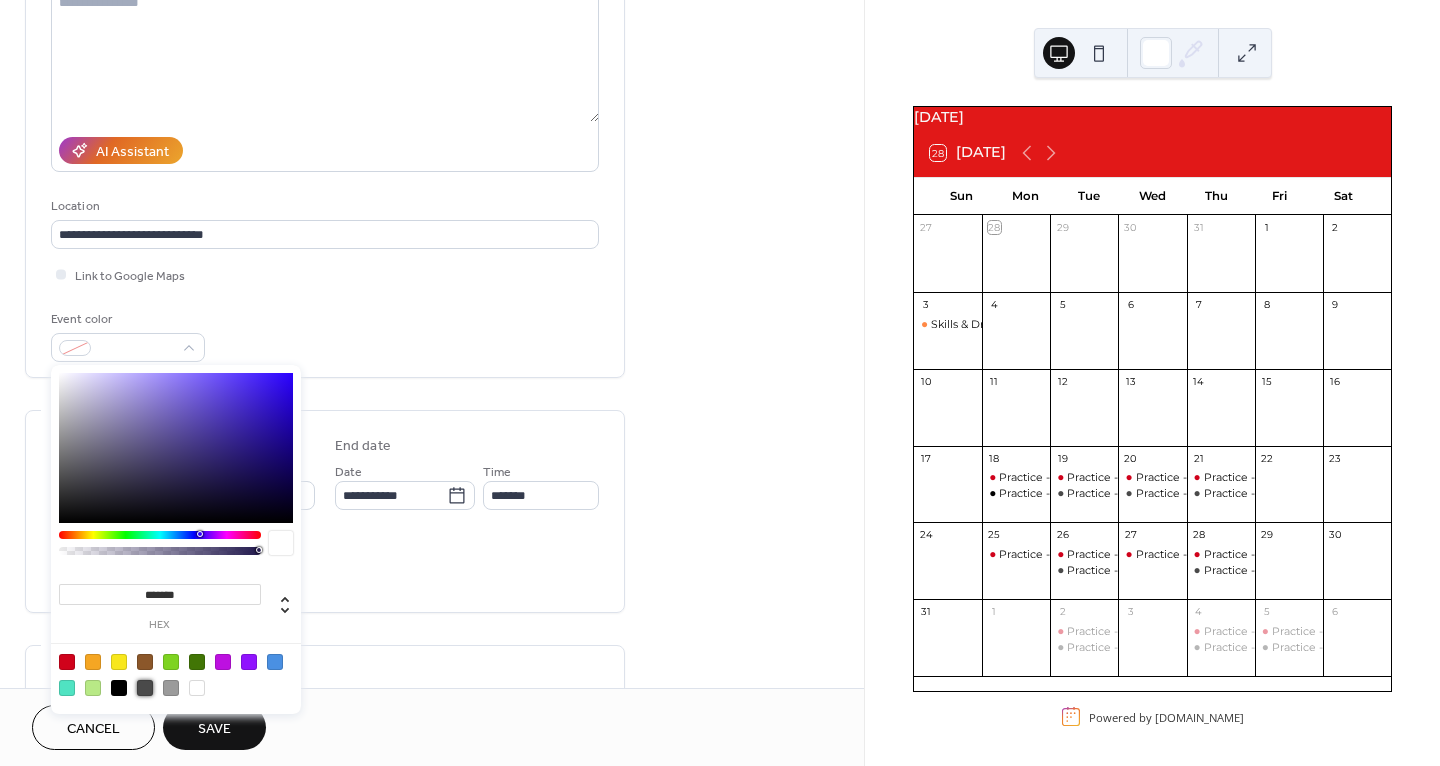 click at bounding box center [145, 688] 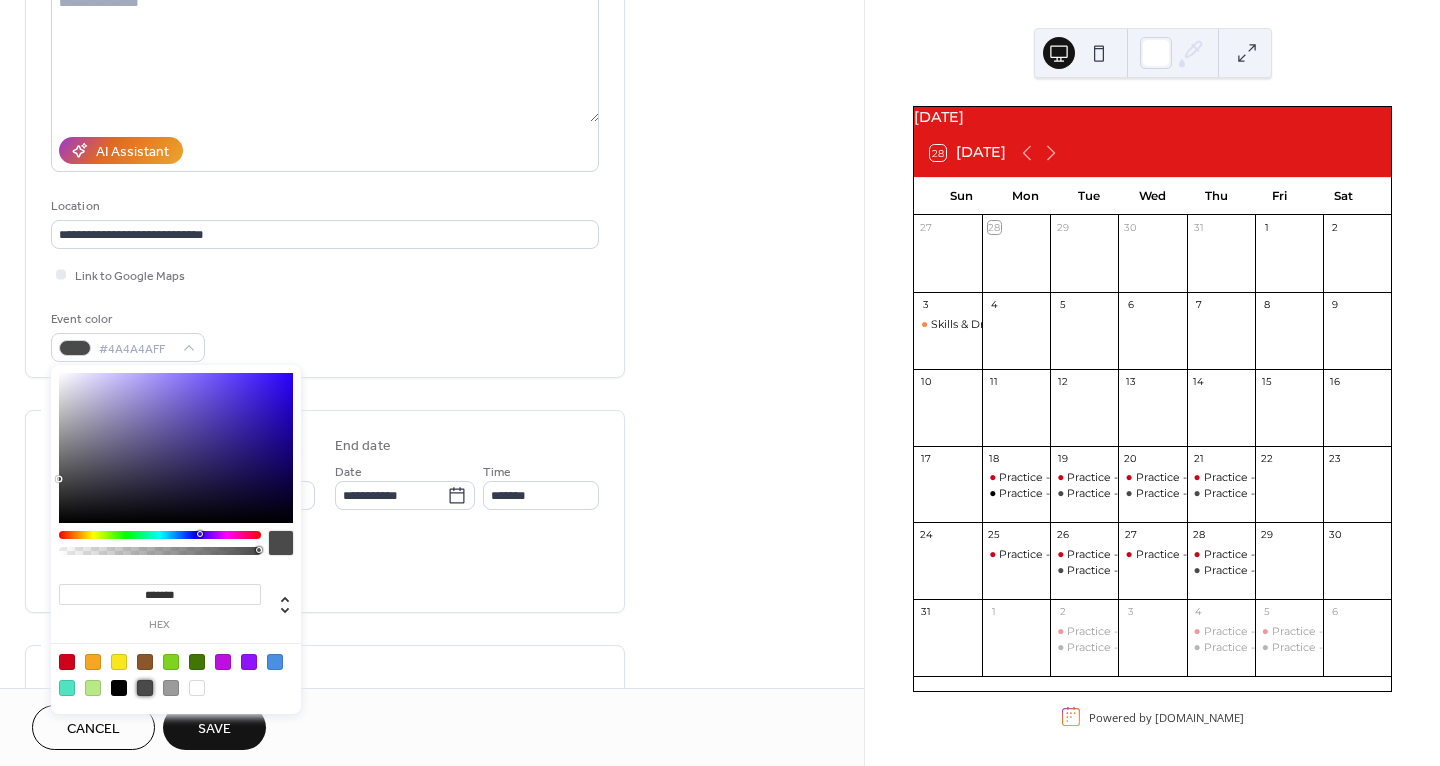 click on "All day Show date only Hide end time" at bounding box center (325, 565) 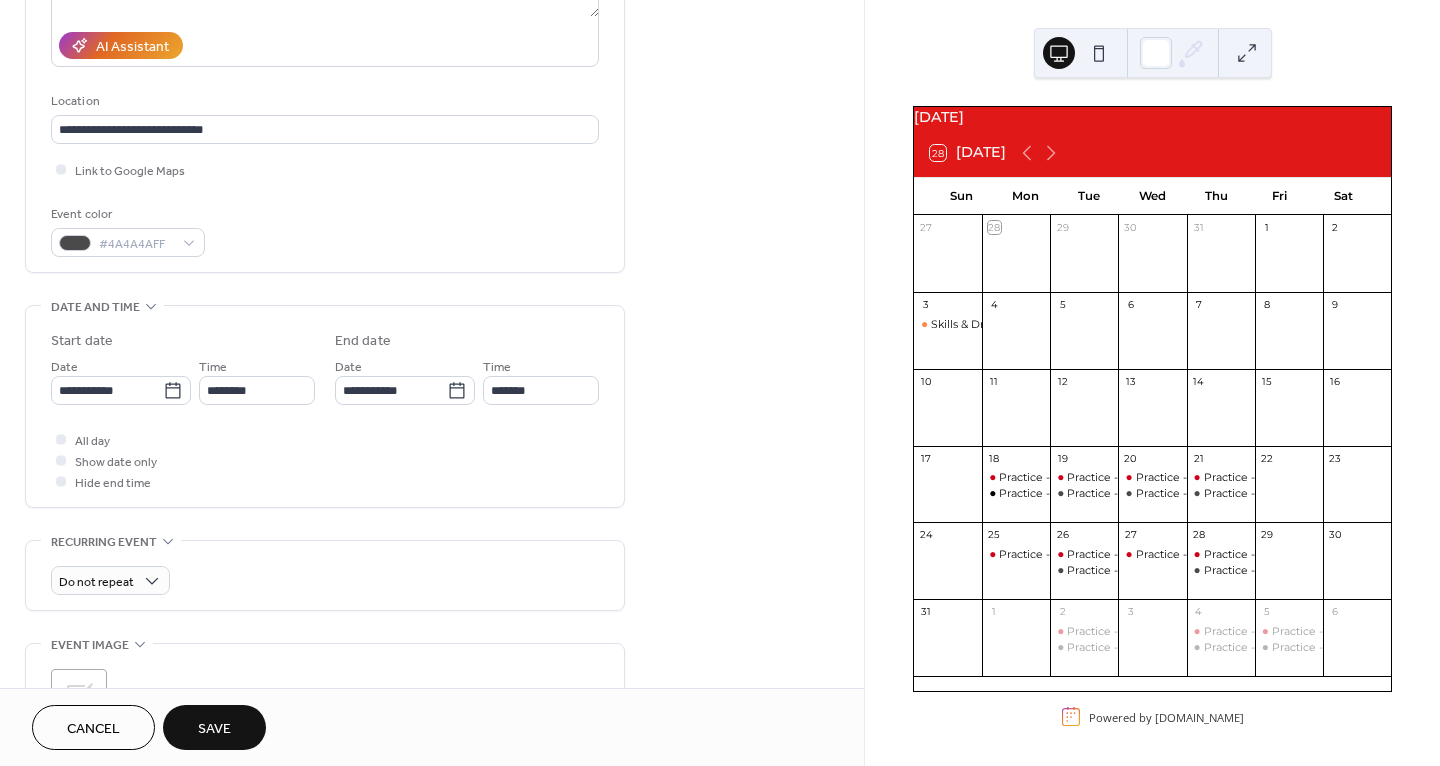 scroll, scrollTop: 345, scrollLeft: 0, axis: vertical 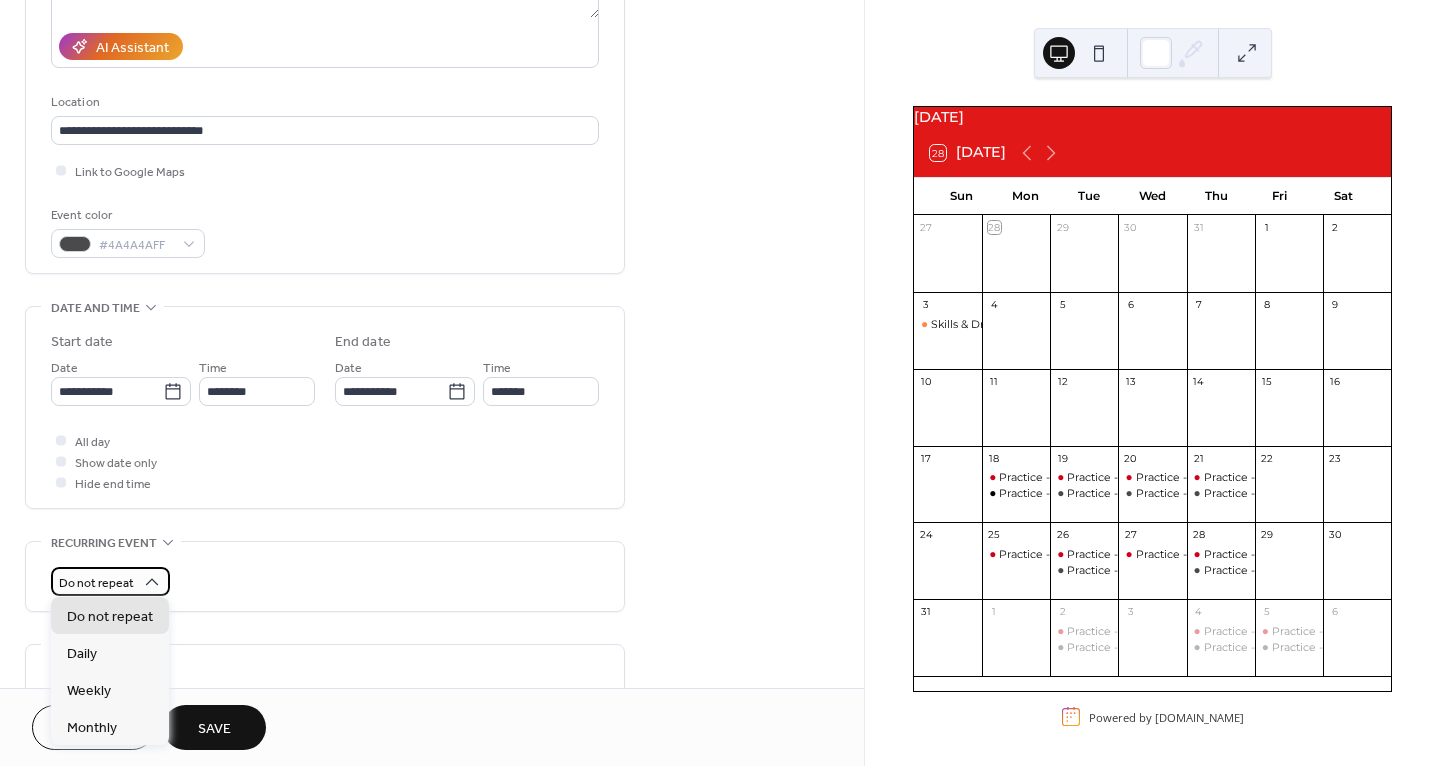 click on "Do not repeat" at bounding box center [110, 581] 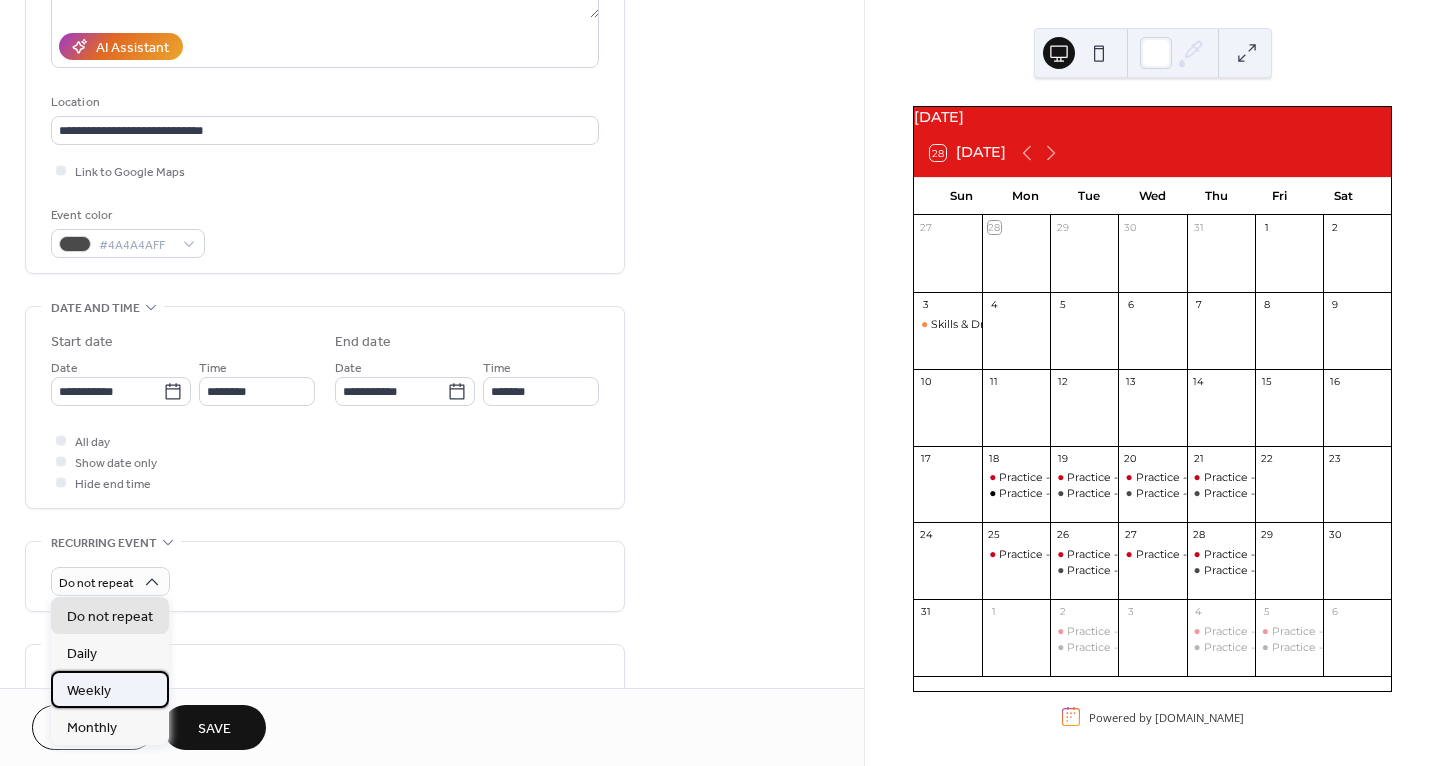 click on "Weekly" at bounding box center (89, 690) 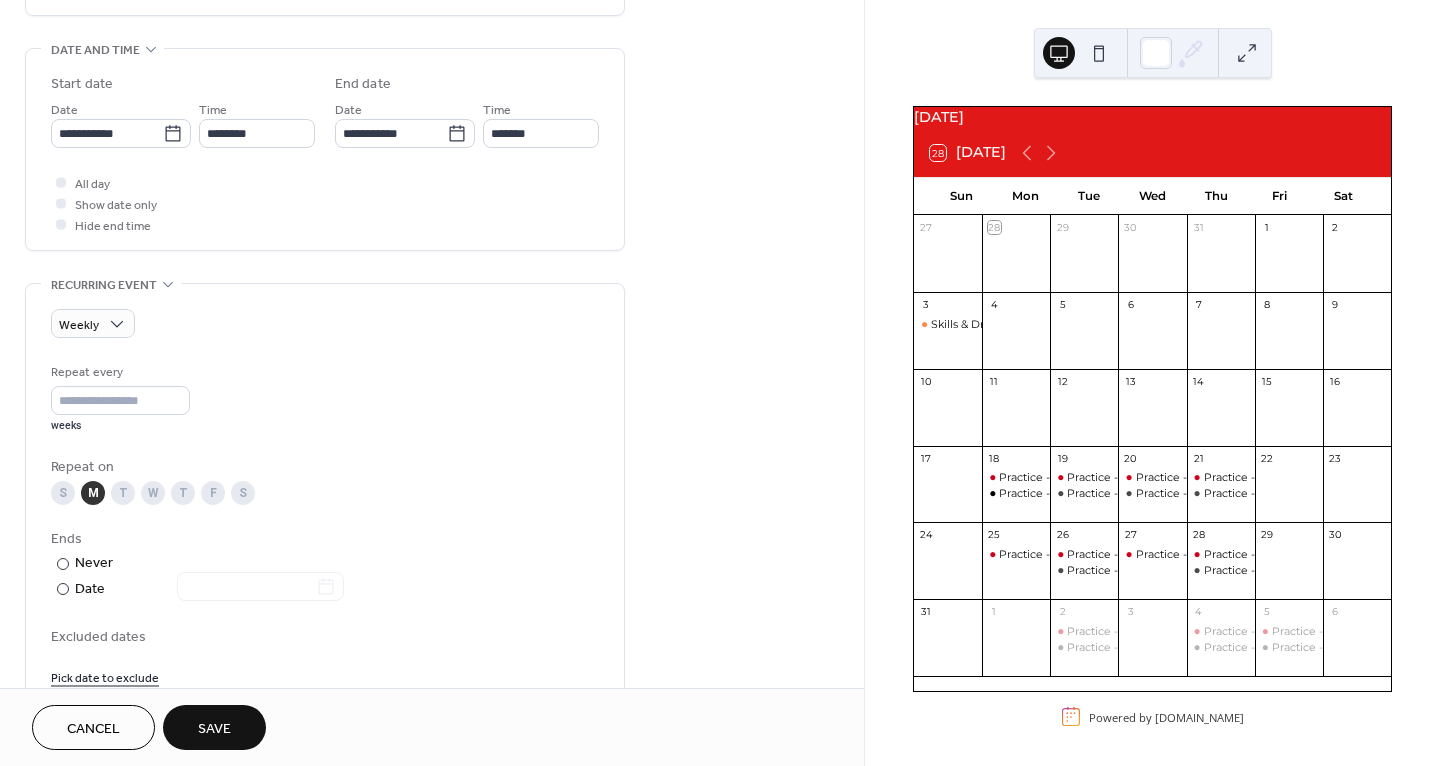 scroll, scrollTop: 615, scrollLeft: 0, axis: vertical 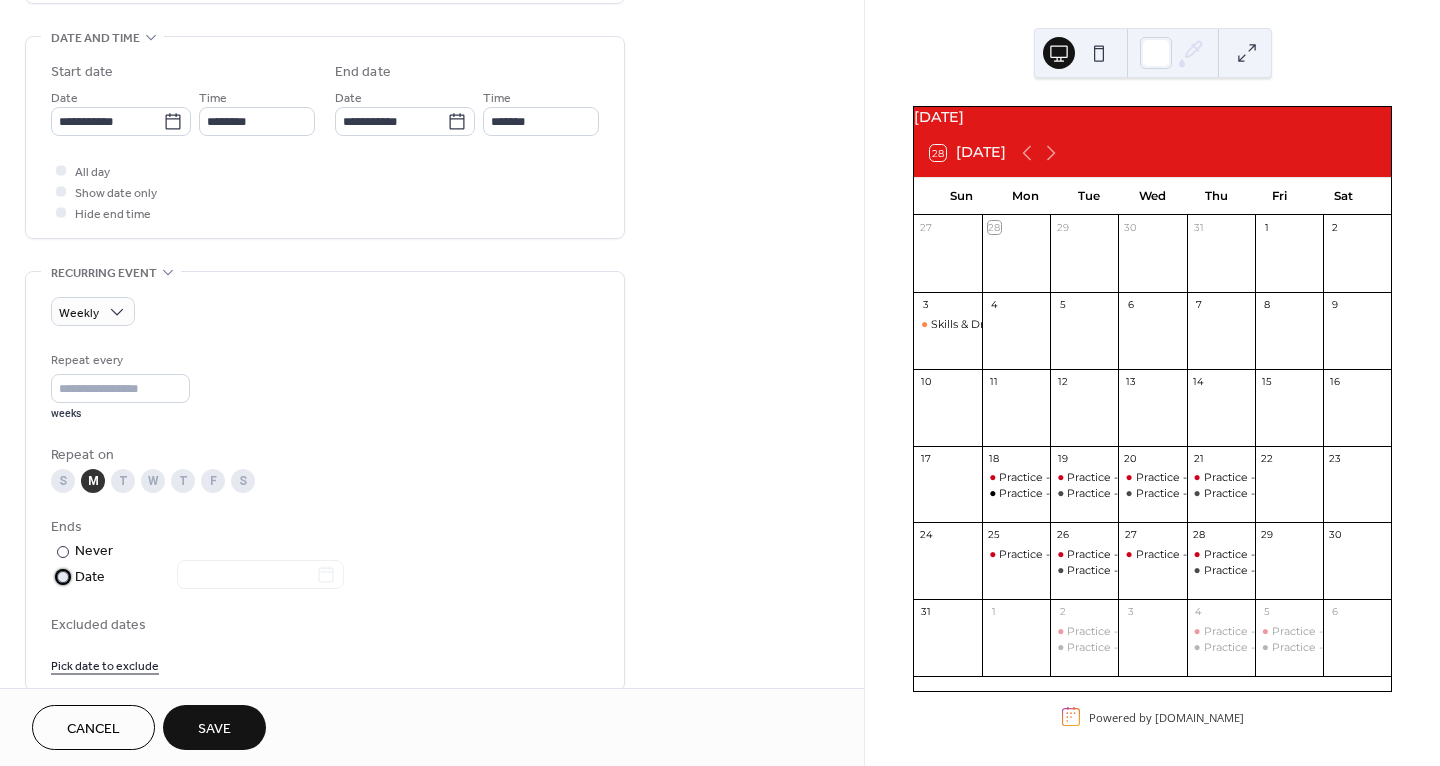 click on "Date" at bounding box center [209, 577] 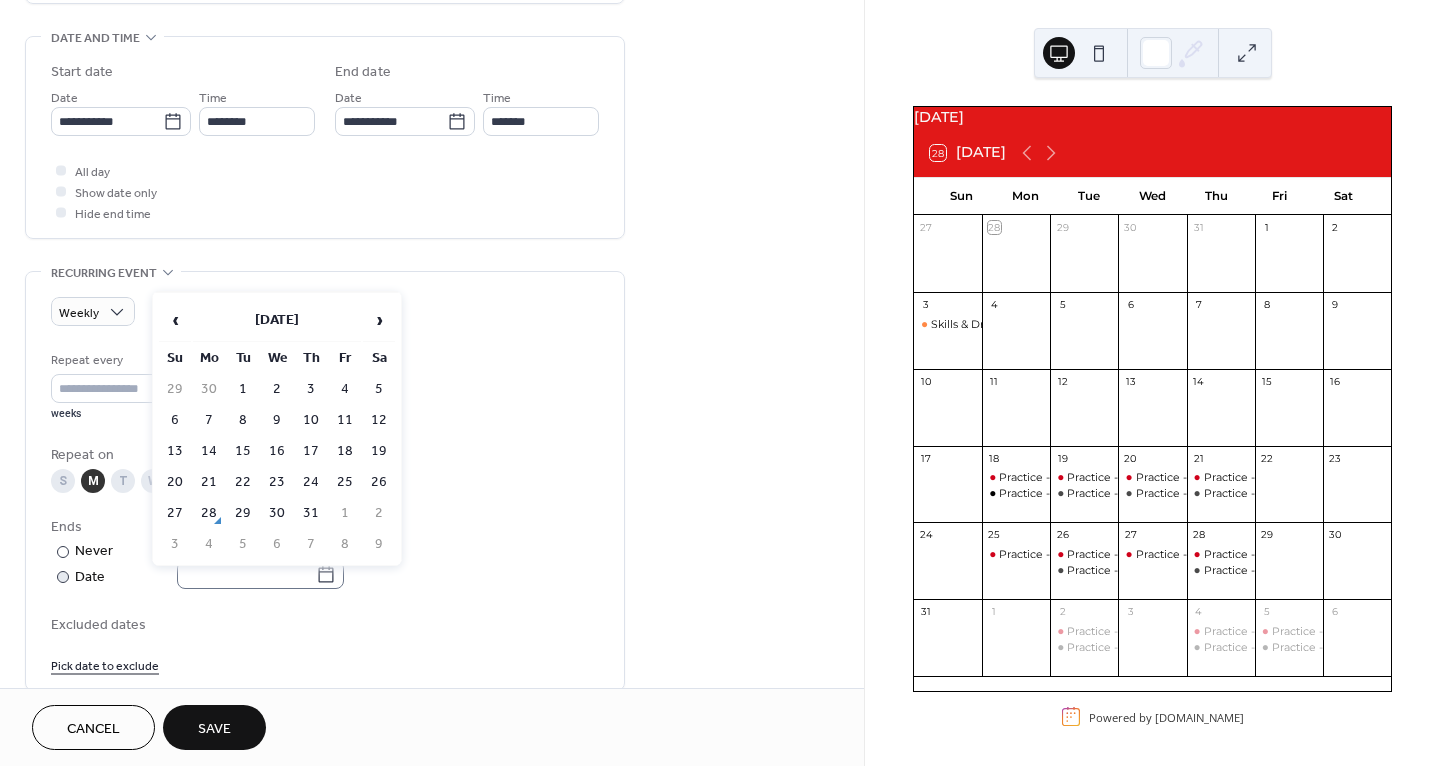 click 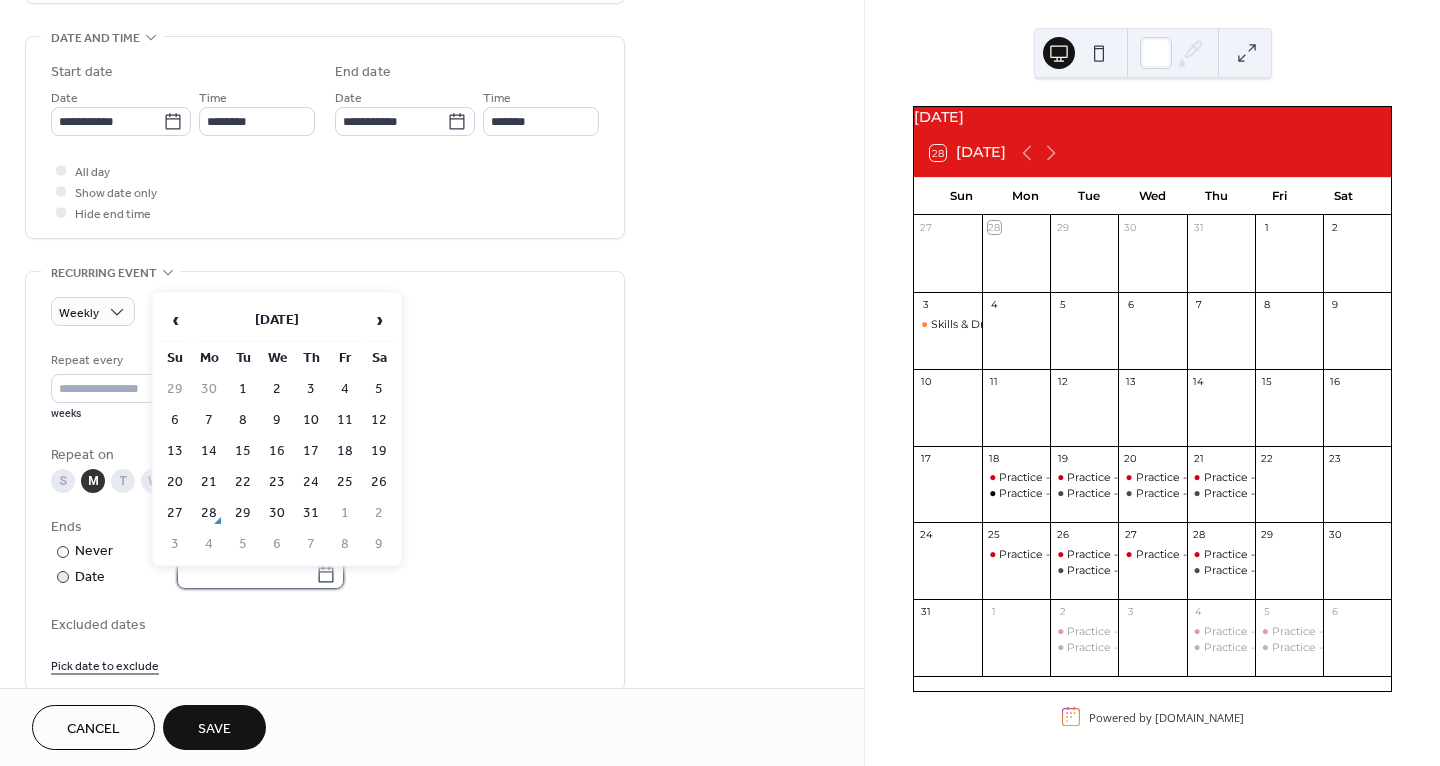 click at bounding box center [246, 574] 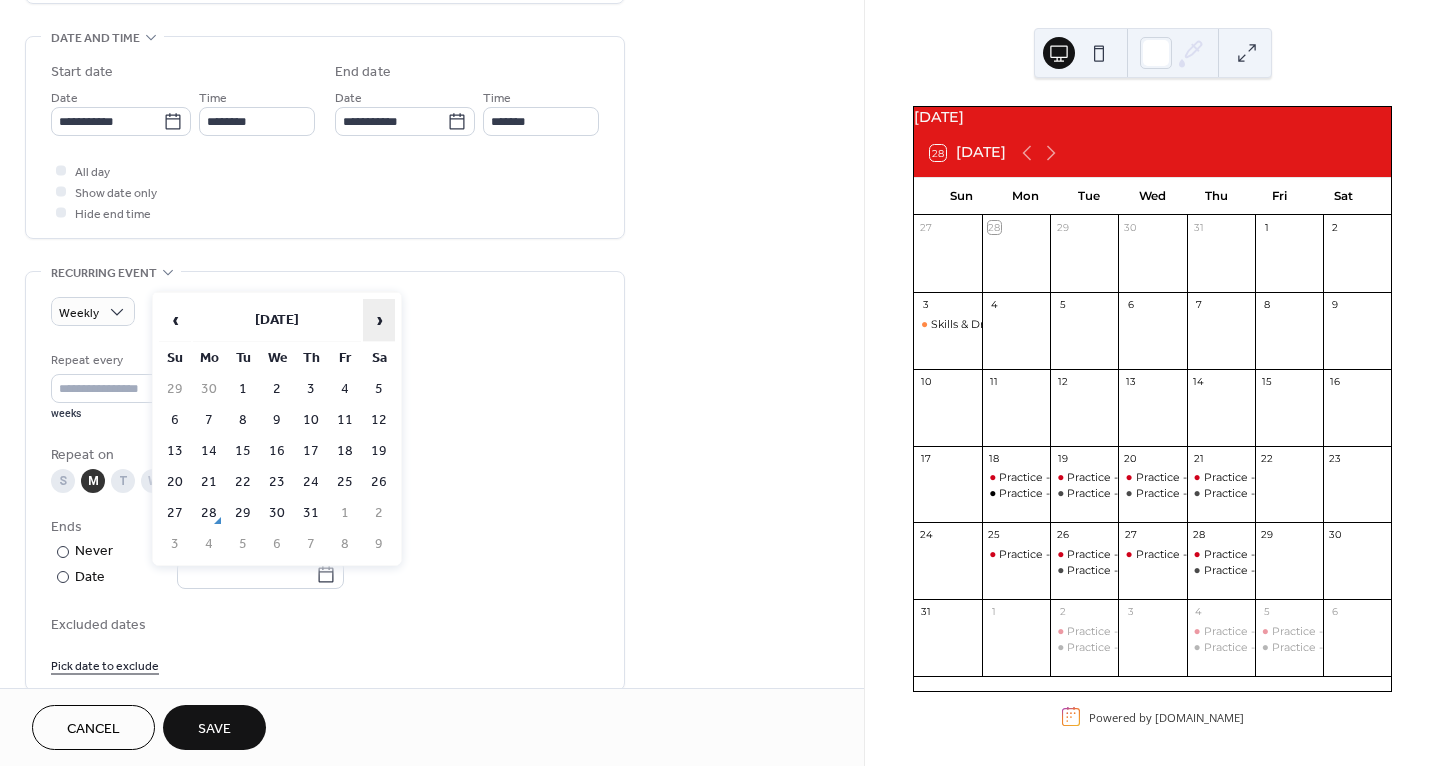 click on "›" at bounding box center [379, 320] 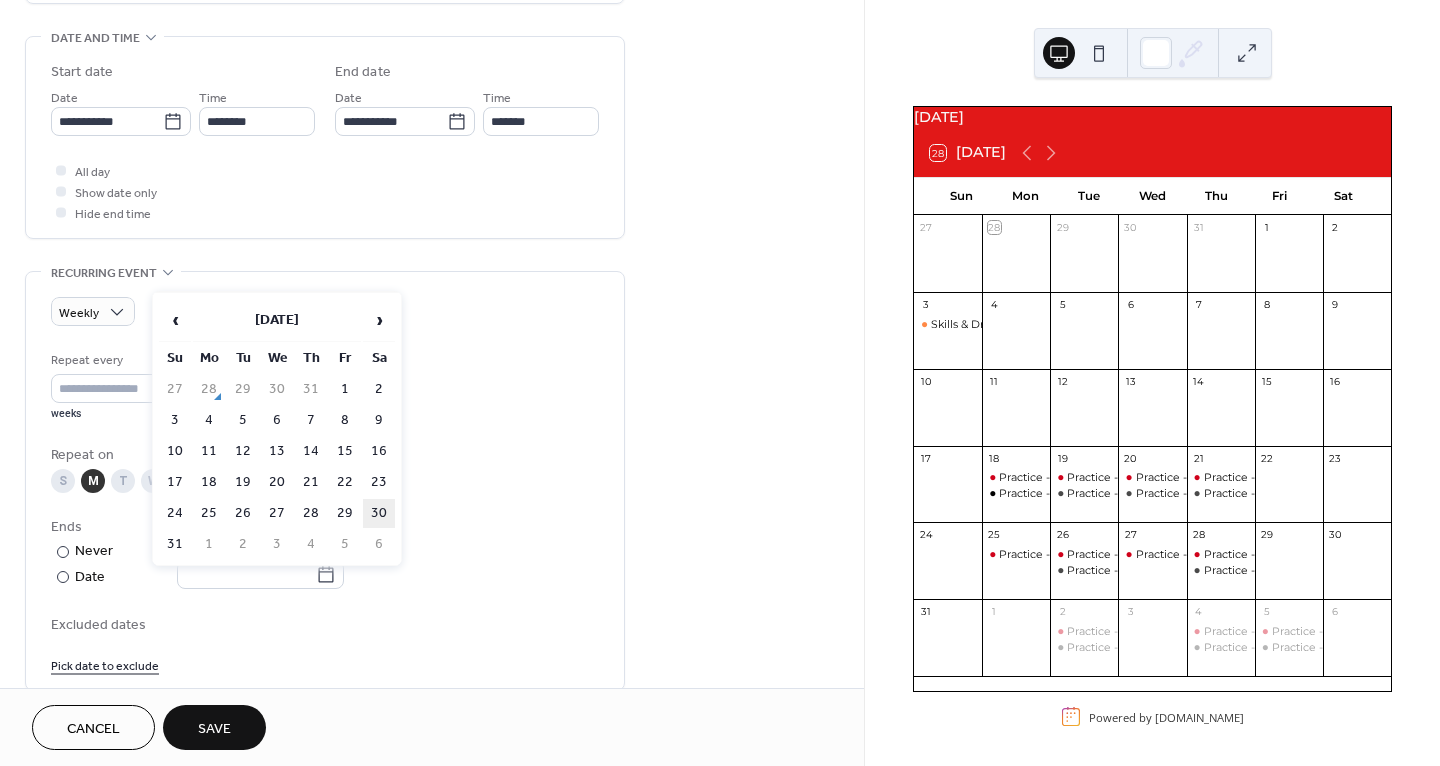 click on "30" at bounding box center (379, 513) 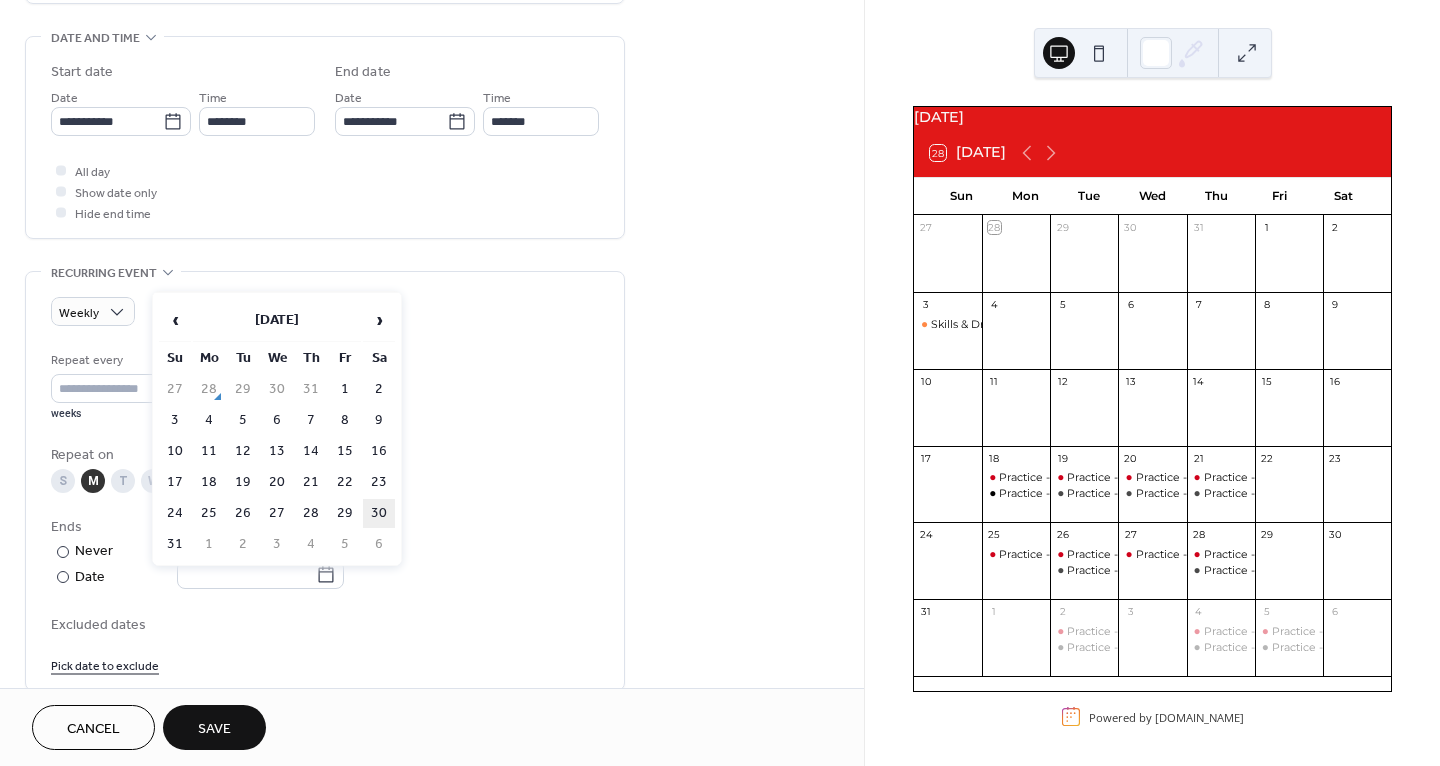 type on "**********" 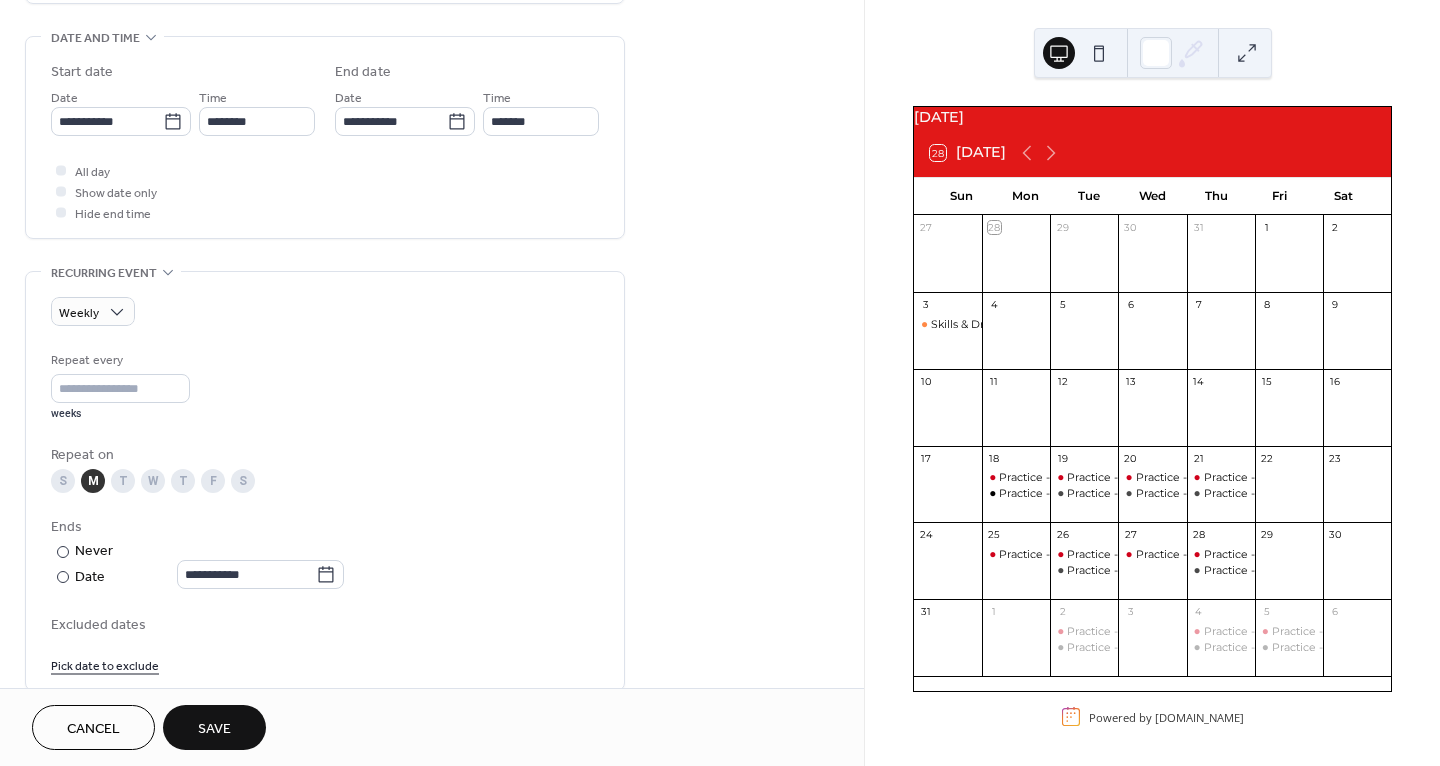 click on "W" at bounding box center (153, 481) 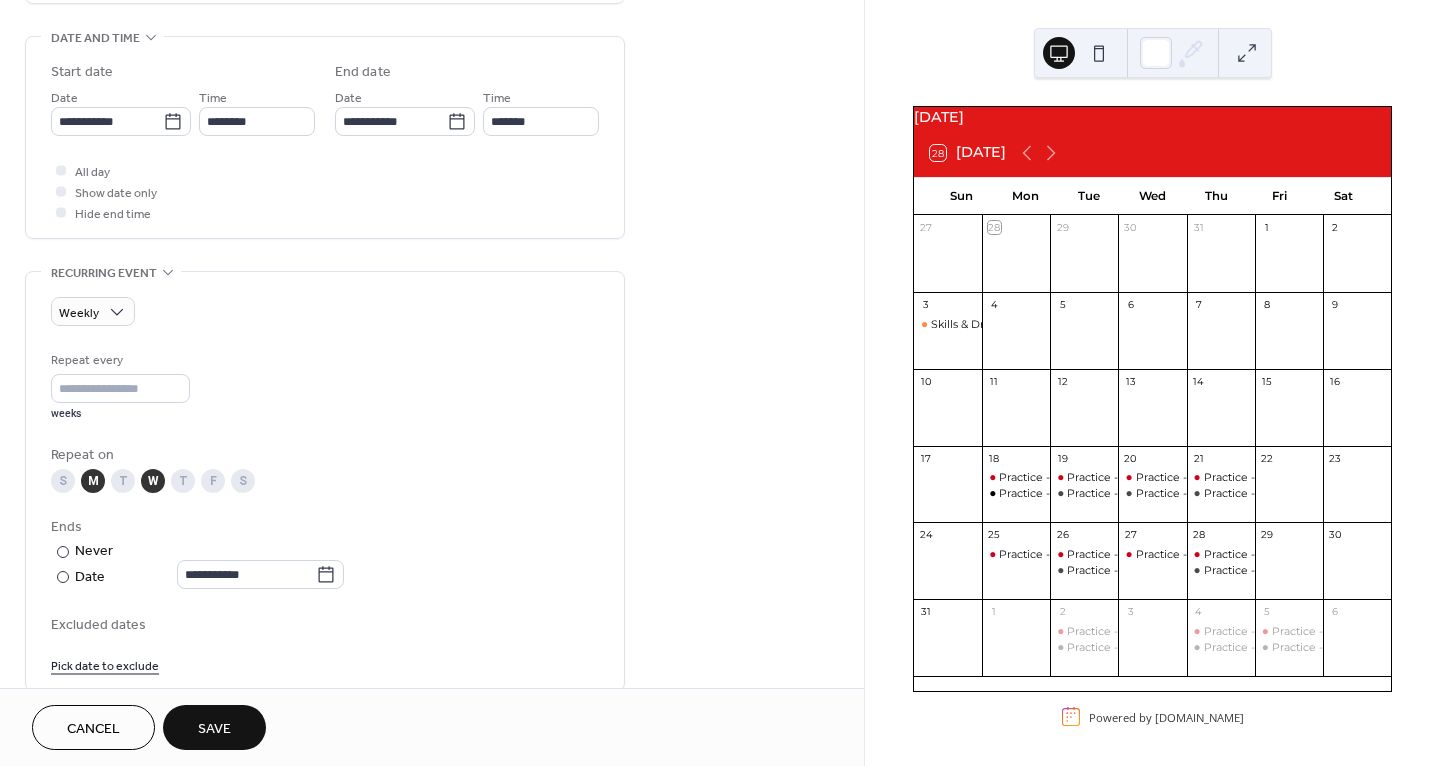 click on "Save" at bounding box center (214, 729) 